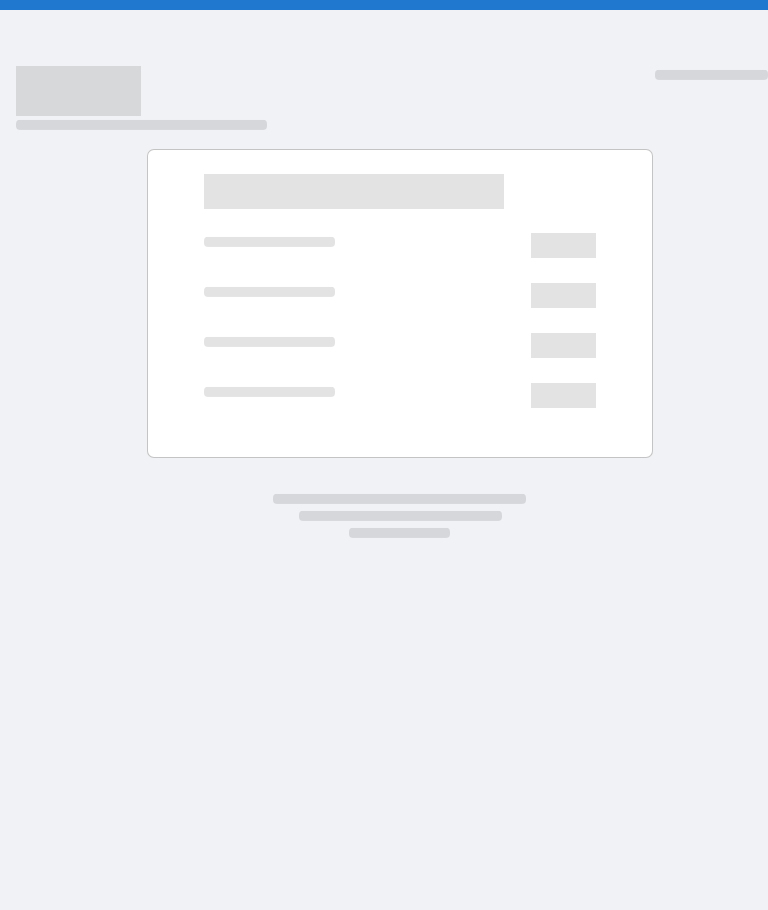 scroll, scrollTop: 0, scrollLeft: 0, axis: both 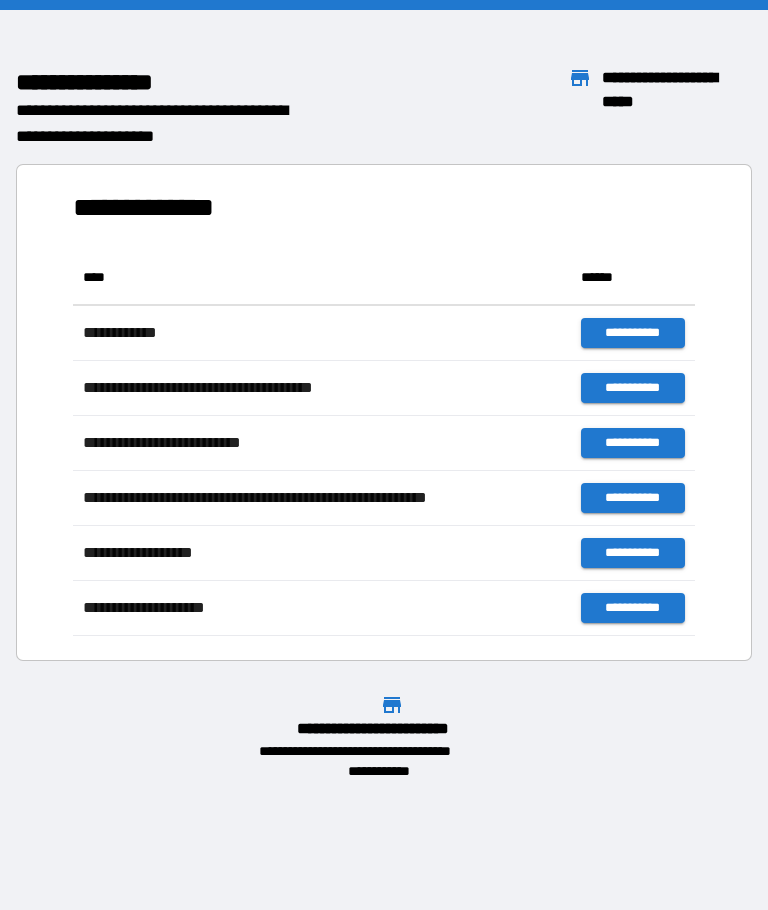 click on "**********" at bounding box center (384, 404) 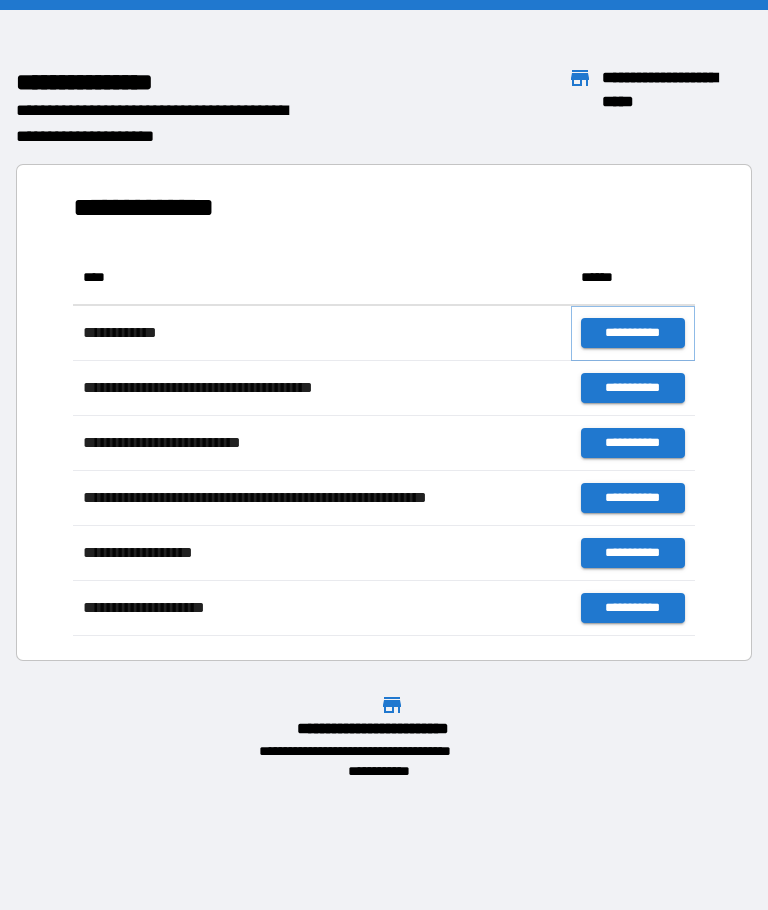 click on "**********" at bounding box center (633, 333) 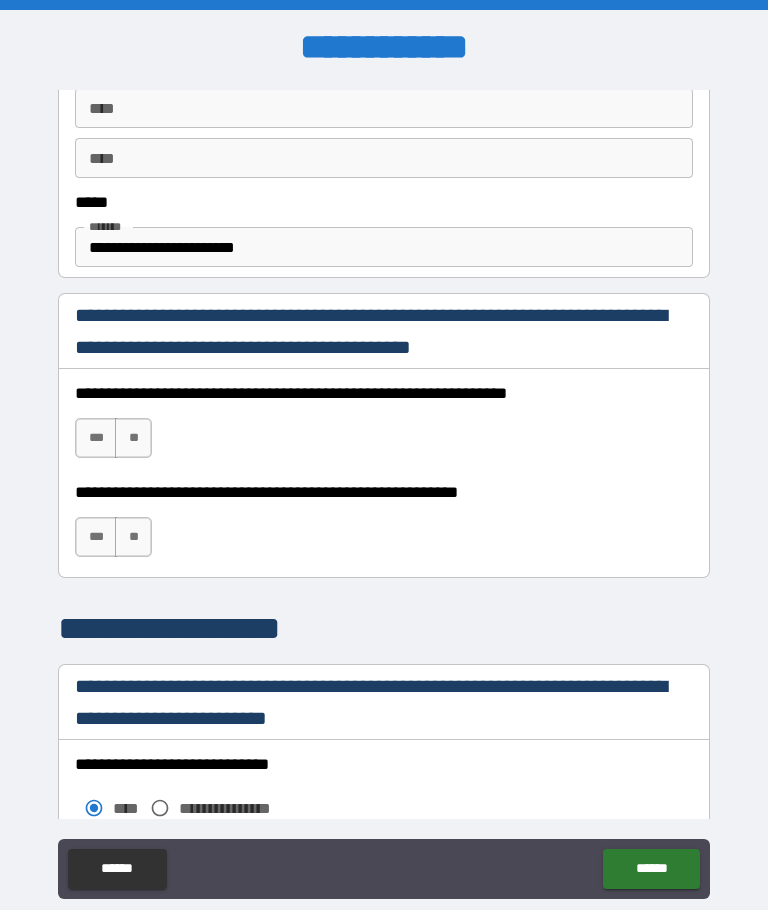 scroll, scrollTop: 1153, scrollLeft: 0, axis: vertical 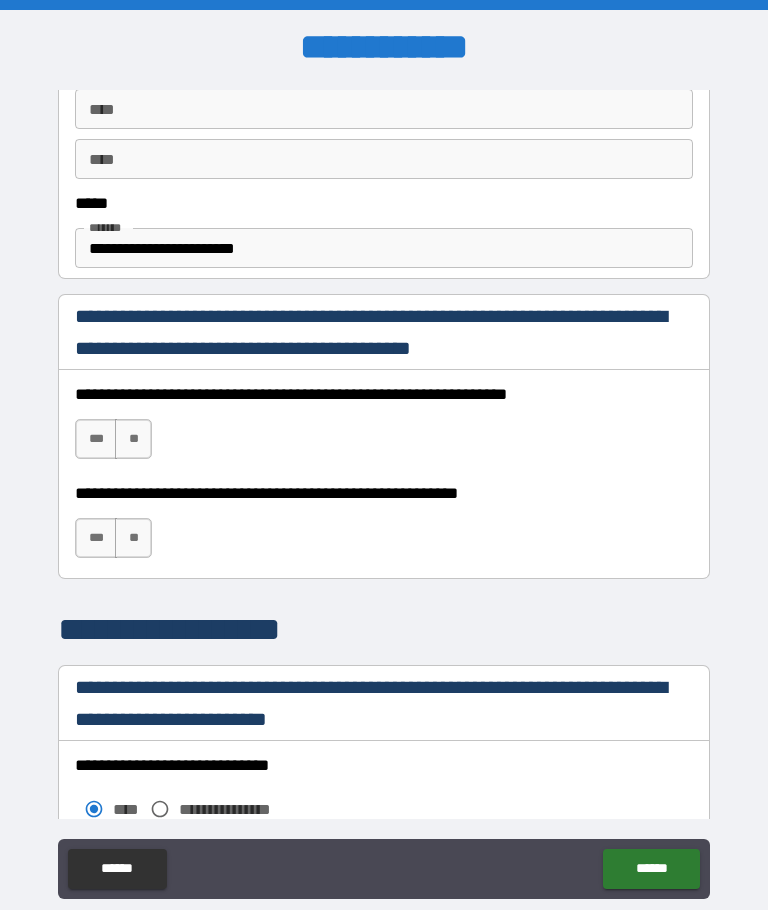 click on "***" at bounding box center [96, 439] 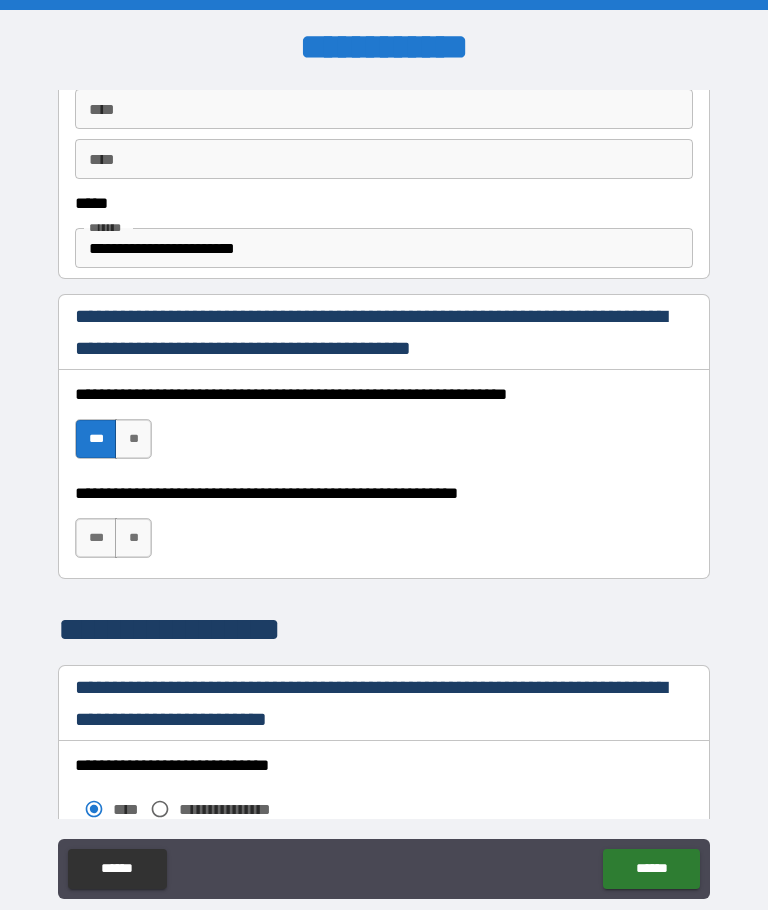 click on "***" at bounding box center [96, 538] 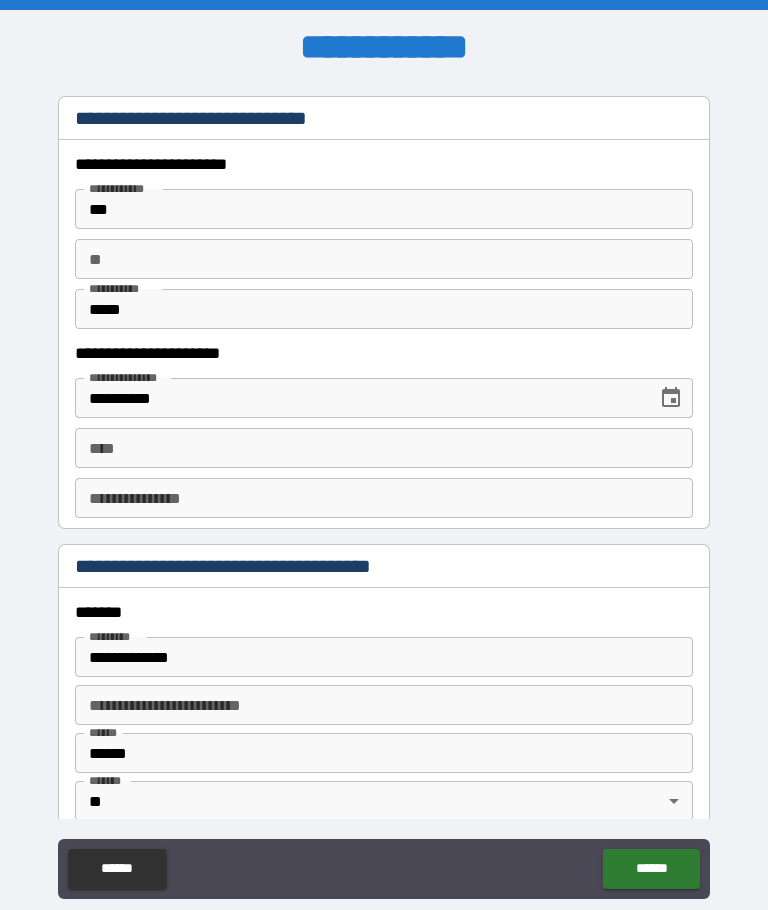 scroll, scrollTop: 1912, scrollLeft: 0, axis: vertical 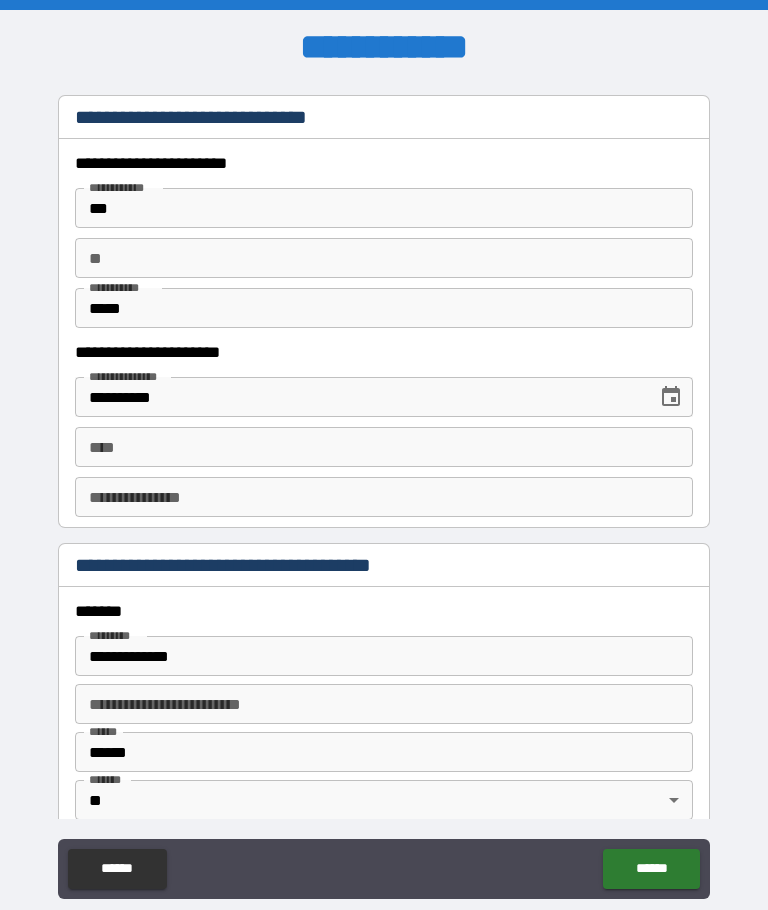 click on "**** ****" at bounding box center [384, 447] 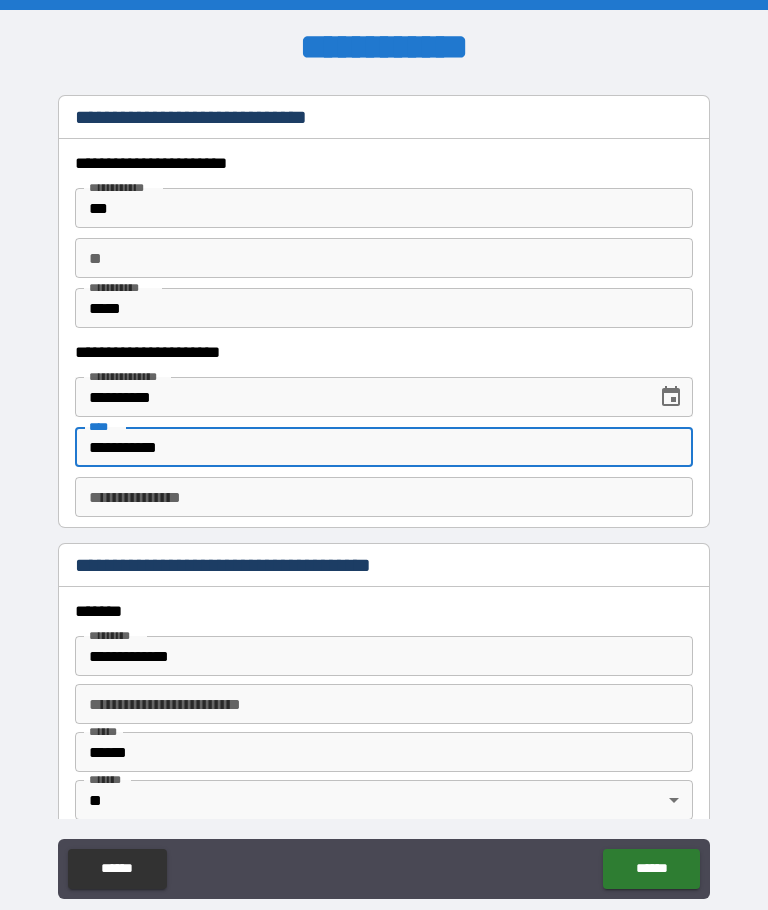type on "**********" 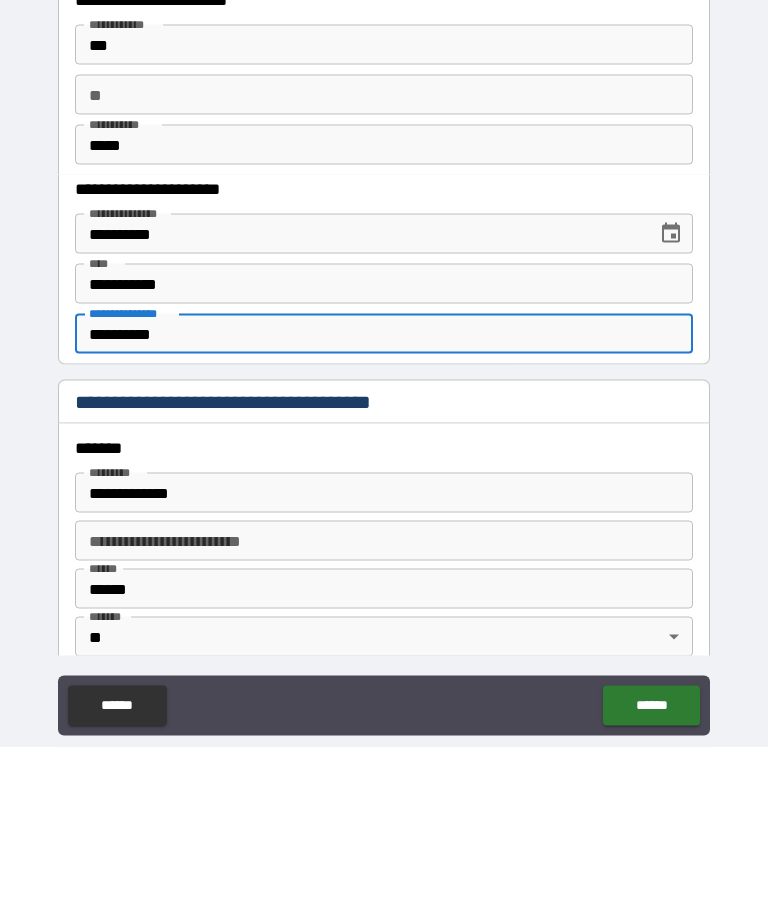 type on "**********" 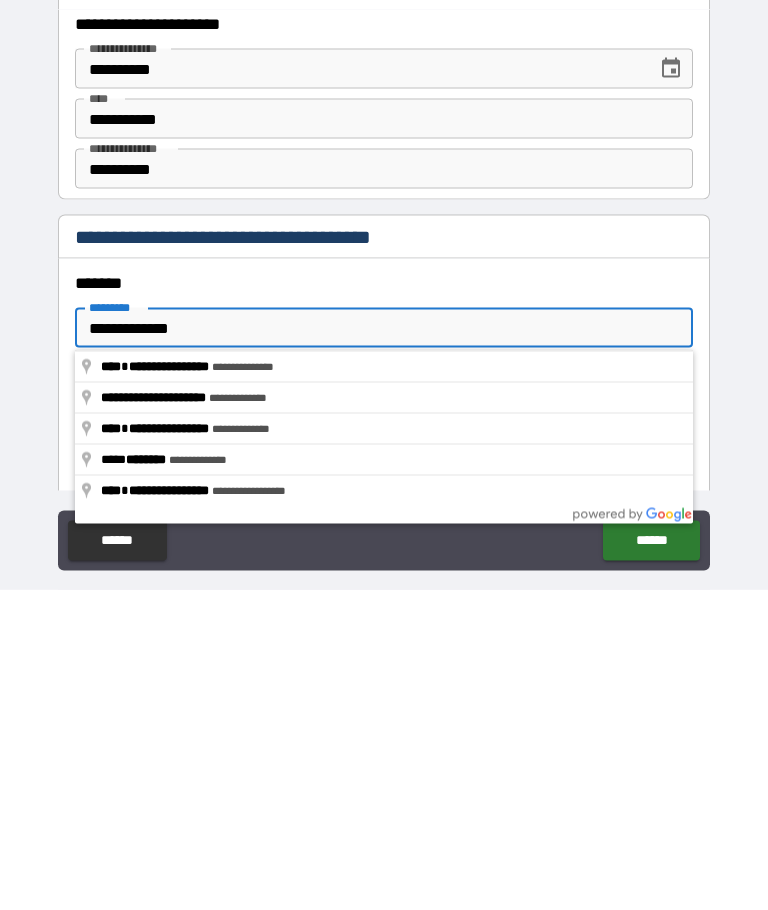 click on "**********" at bounding box center (384, 484) 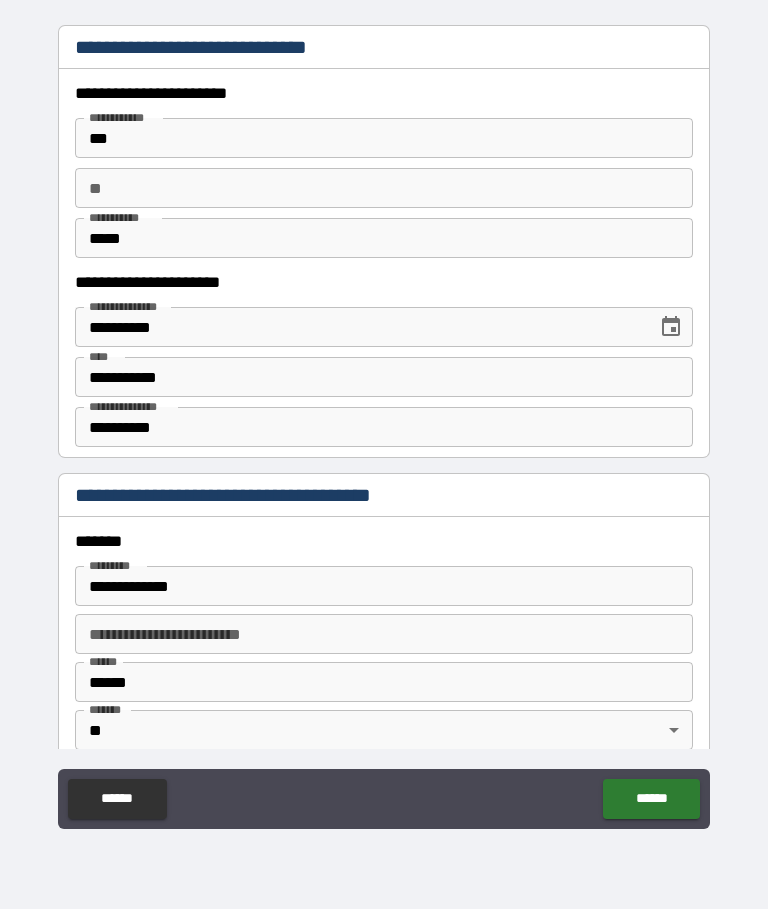 click on "******" at bounding box center [651, 800] 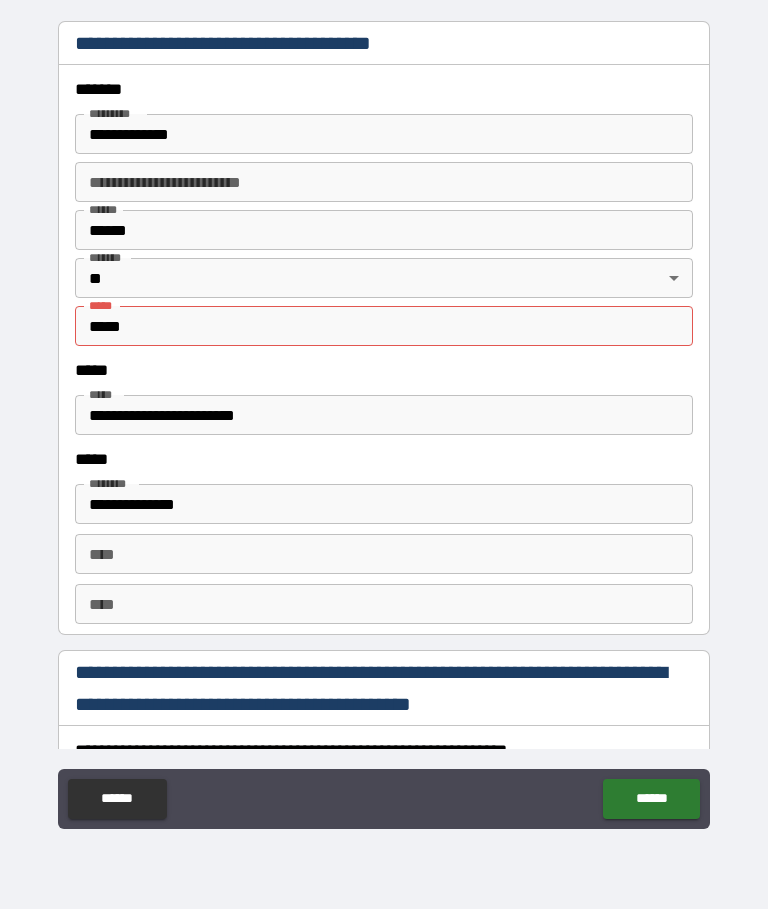 scroll, scrollTop: 2373, scrollLeft: 0, axis: vertical 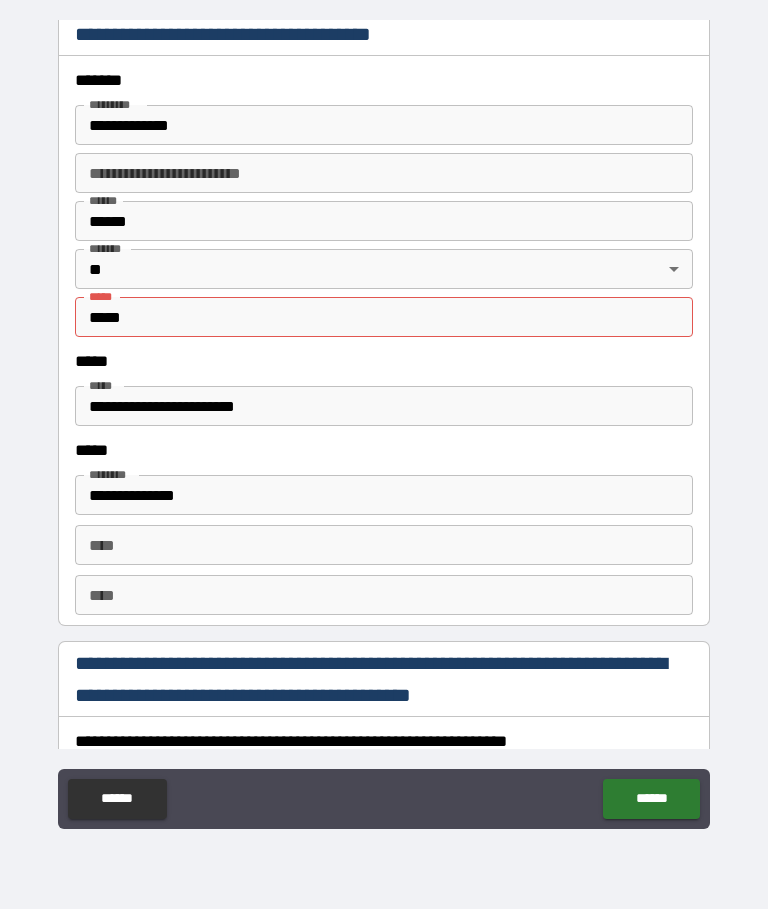 click on "*****" at bounding box center (384, 318) 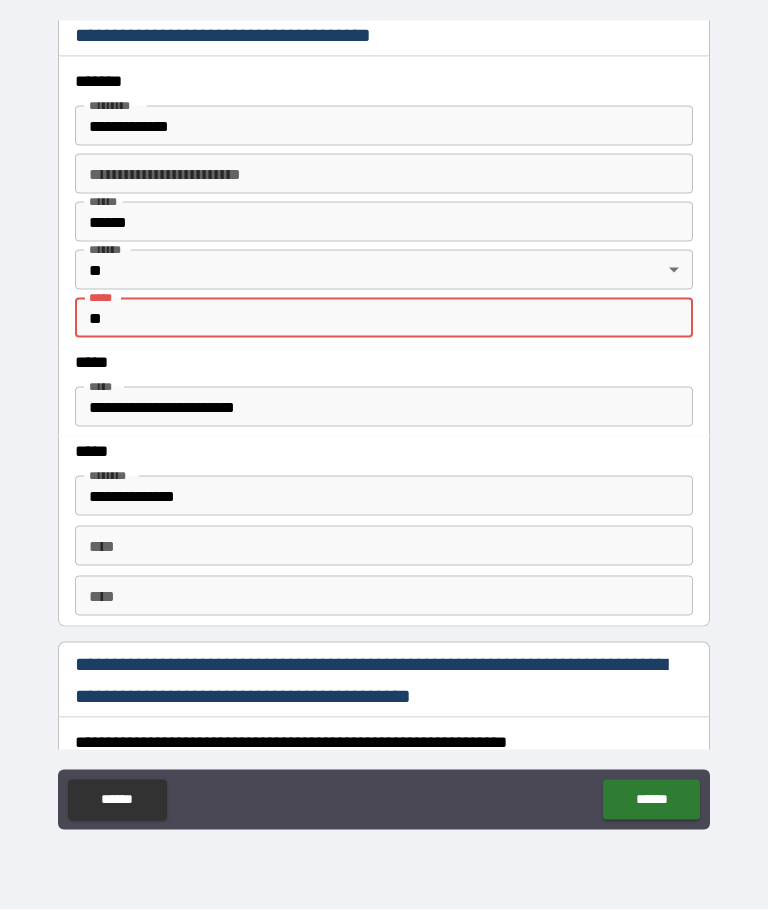 type on "*" 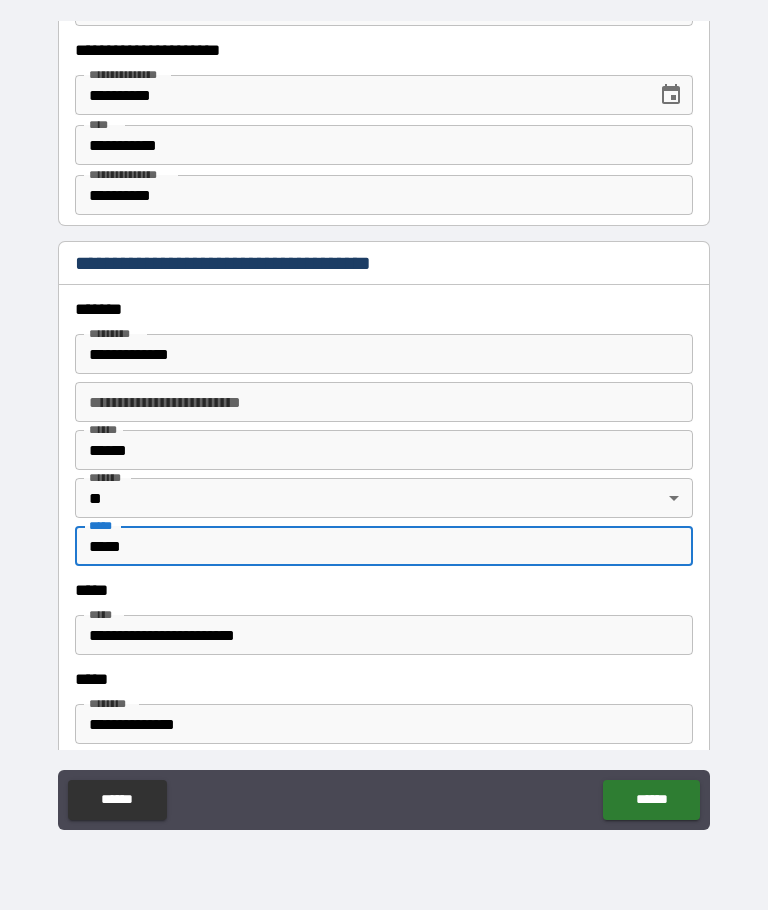 scroll, scrollTop: 2109, scrollLeft: 0, axis: vertical 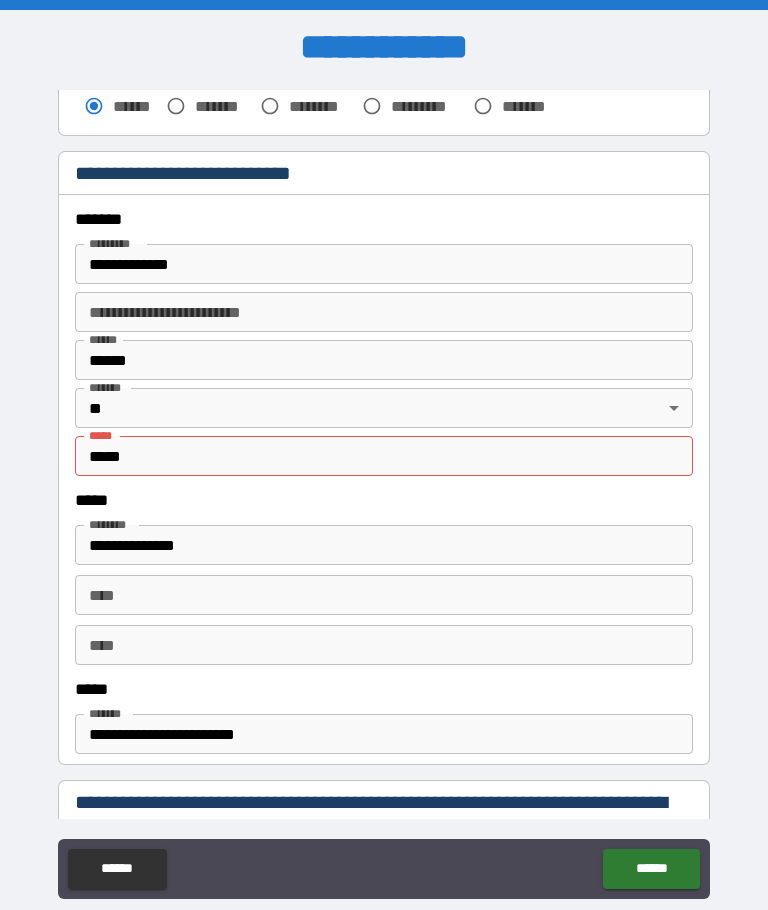 type on "*****" 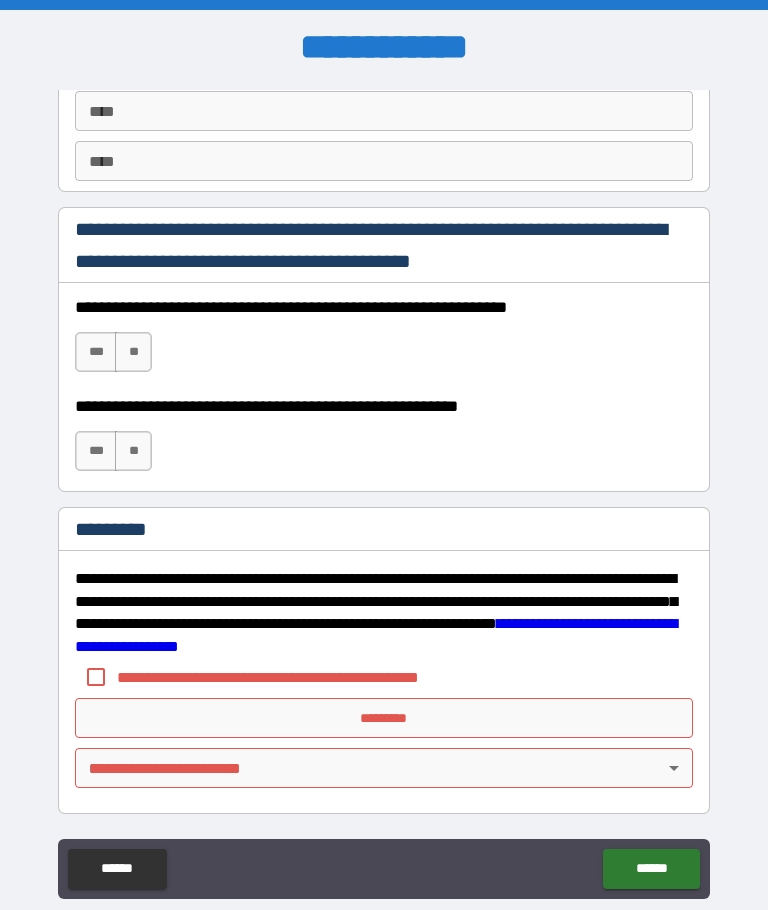 type on "*****" 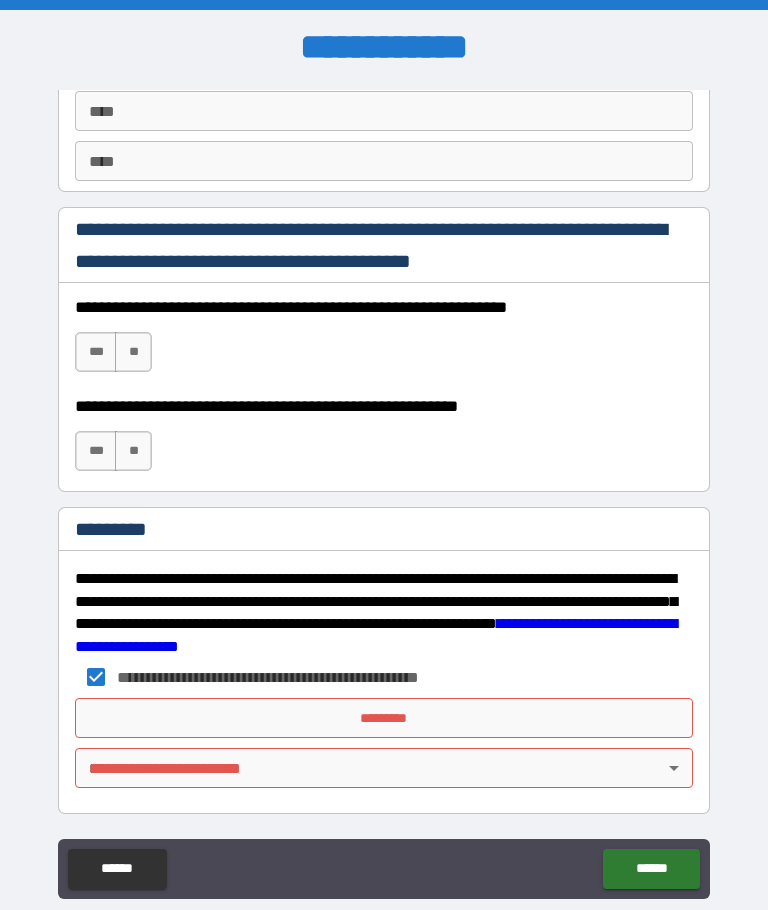 click on "*********" at bounding box center [384, 718] 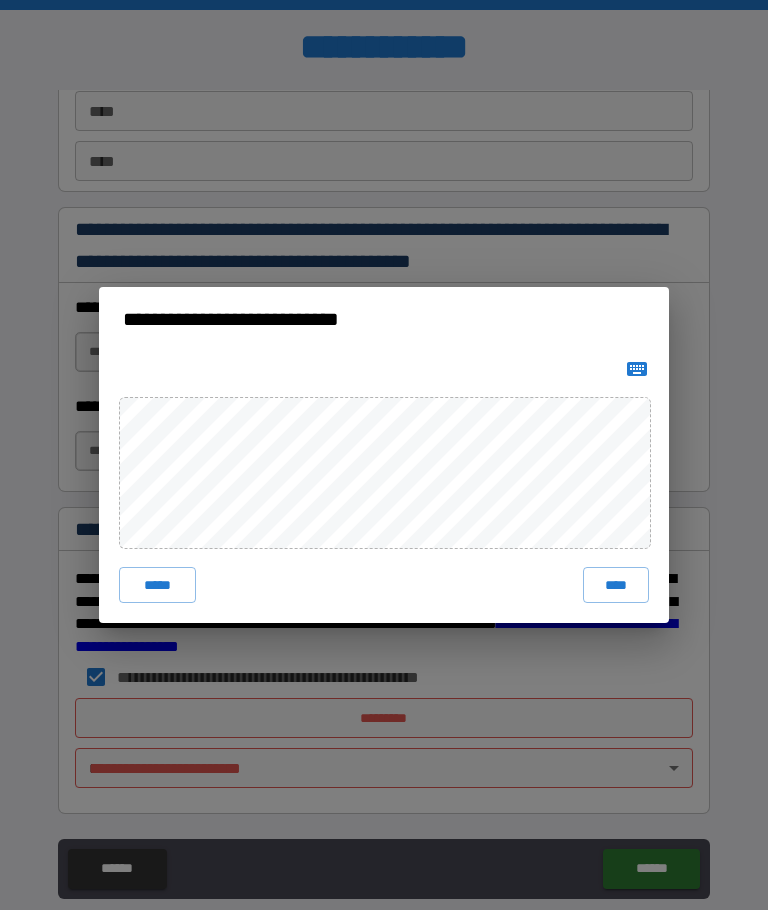 click on "****" at bounding box center [616, 585] 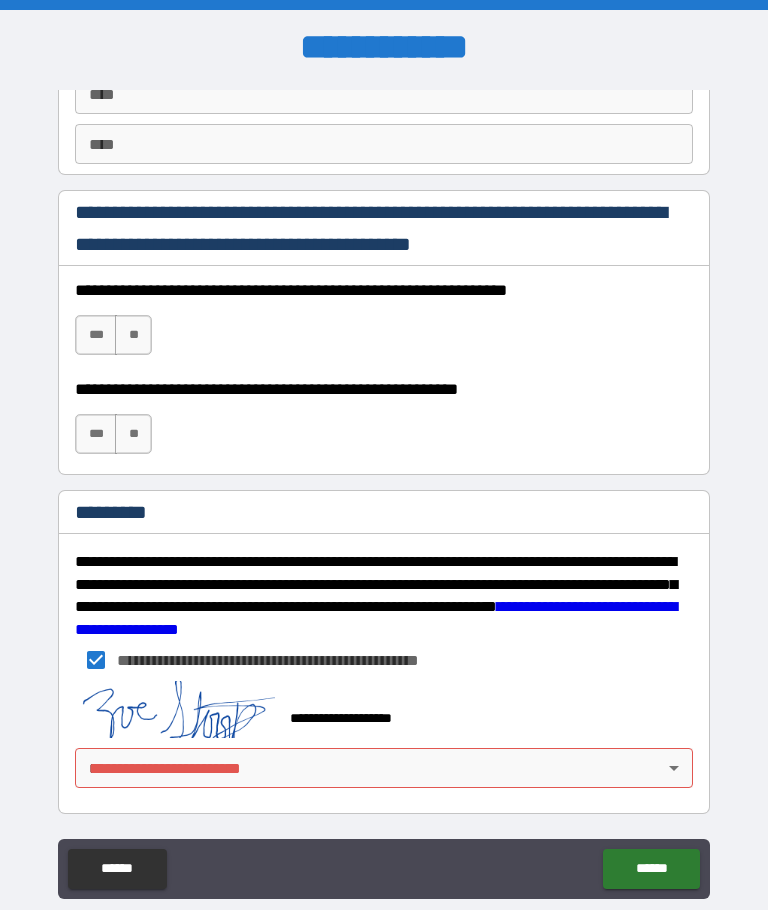 scroll, scrollTop: 2894, scrollLeft: 0, axis: vertical 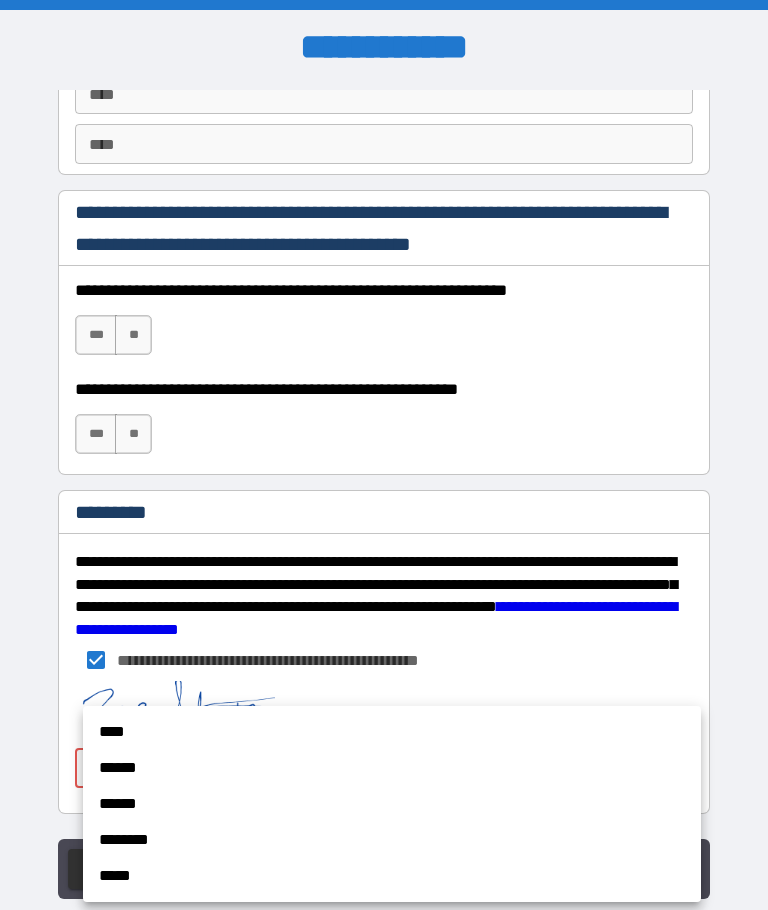 click on "****" at bounding box center (392, 732) 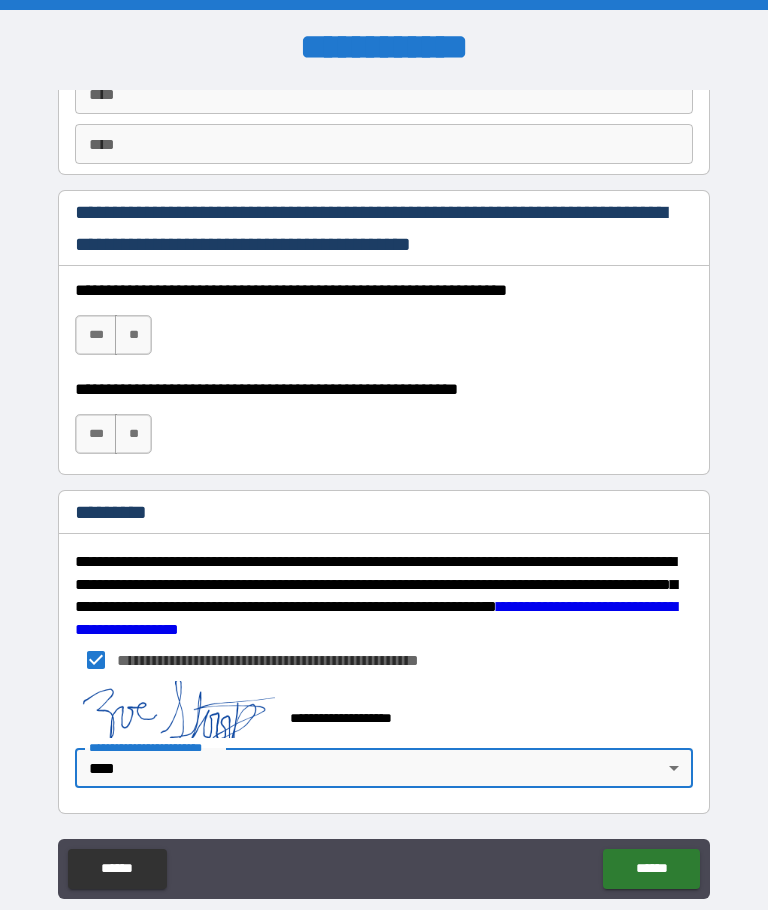 click on "******" at bounding box center [651, 869] 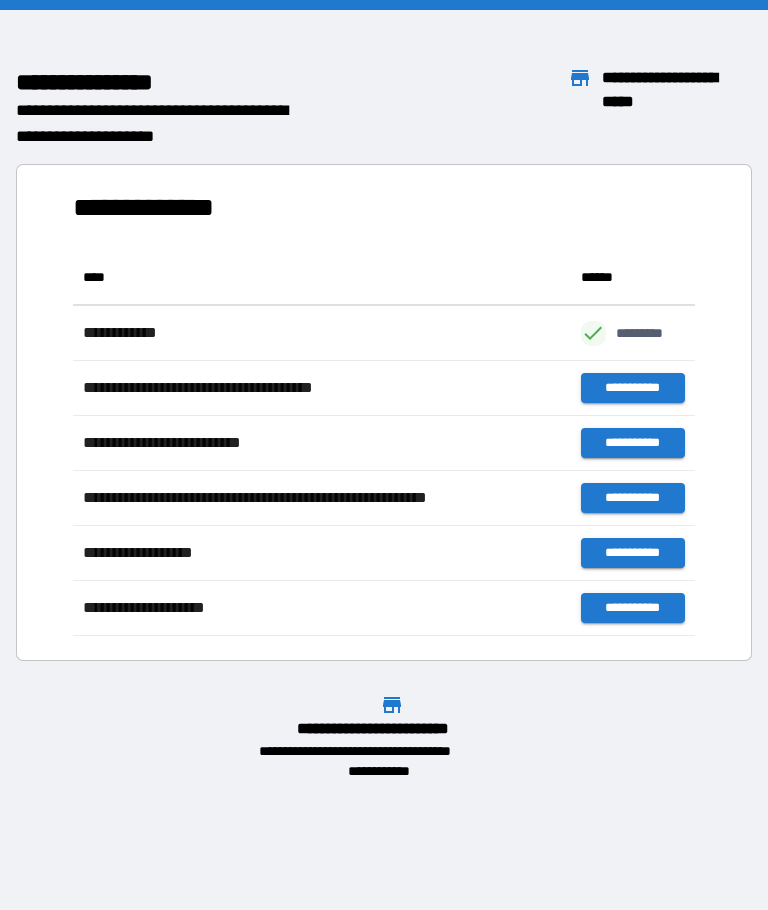 scroll, scrollTop: 386, scrollLeft: 622, axis: both 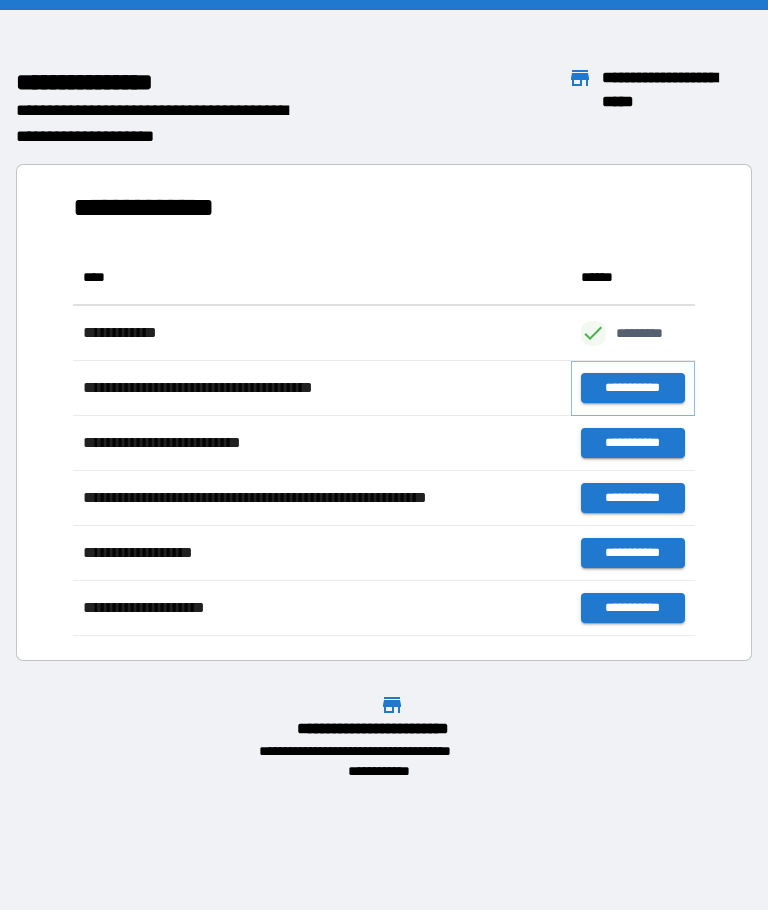 click on "**********" at bounding box center [633, 388] 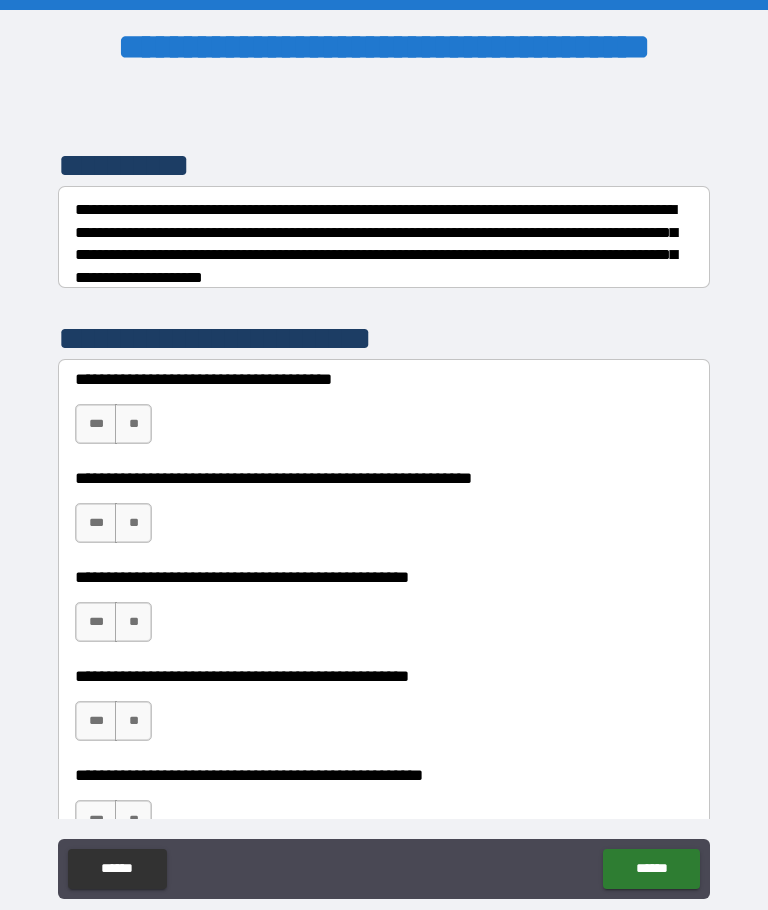 scroll, scrollTop: 265, scrollLeft: 0, axis: vertical 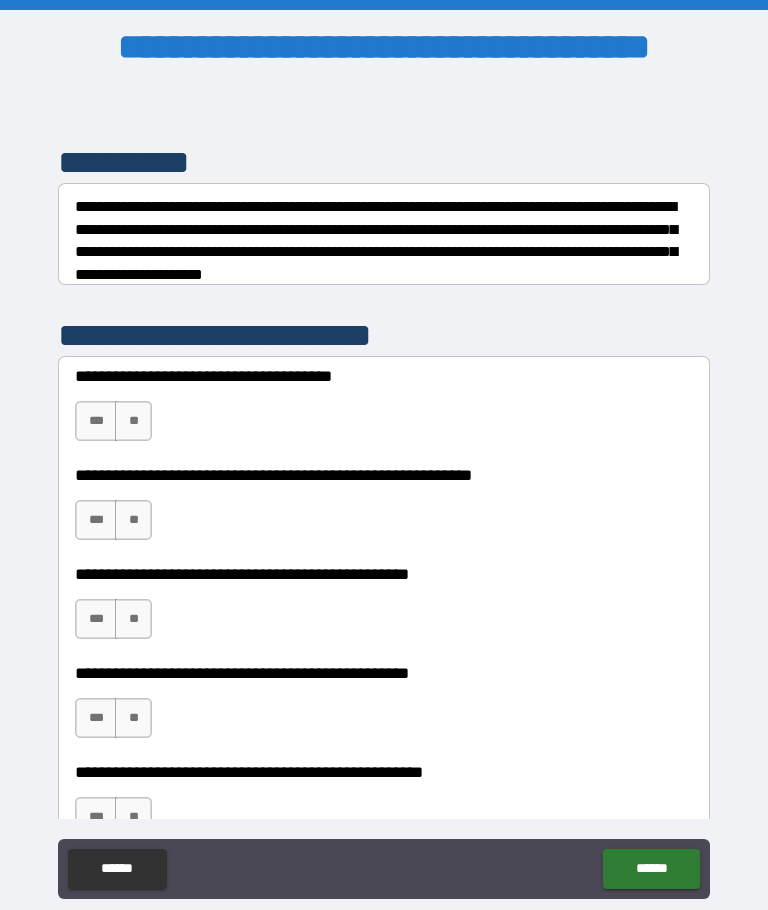 click on "**" at bounding box center (133, 421) 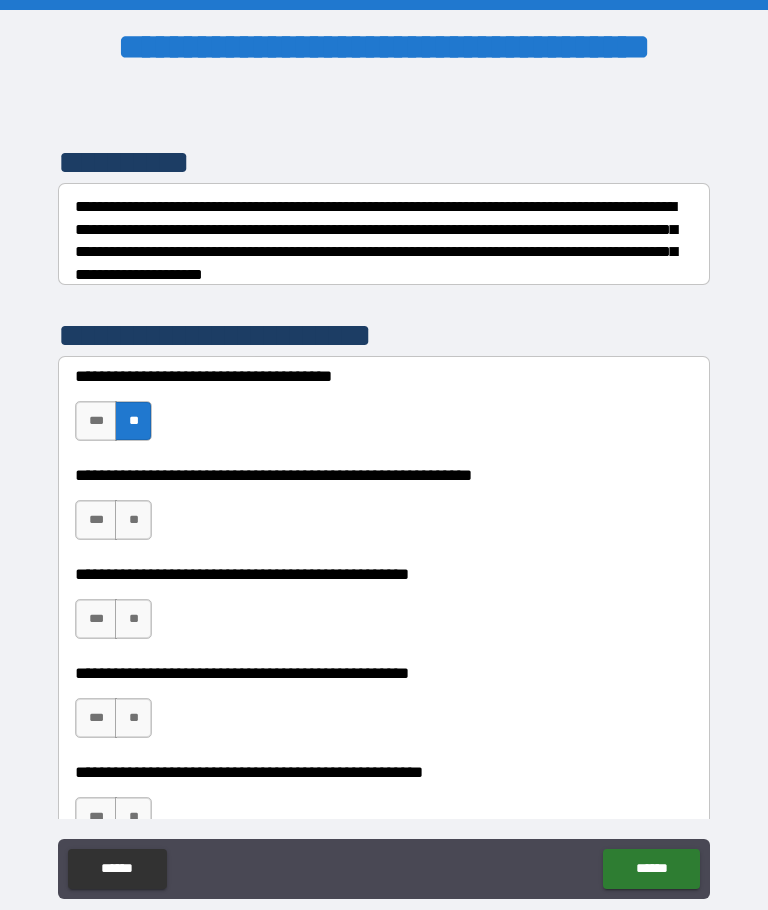 scroll, scrollTop: 308, scrollLeft: 0, axis: vertical 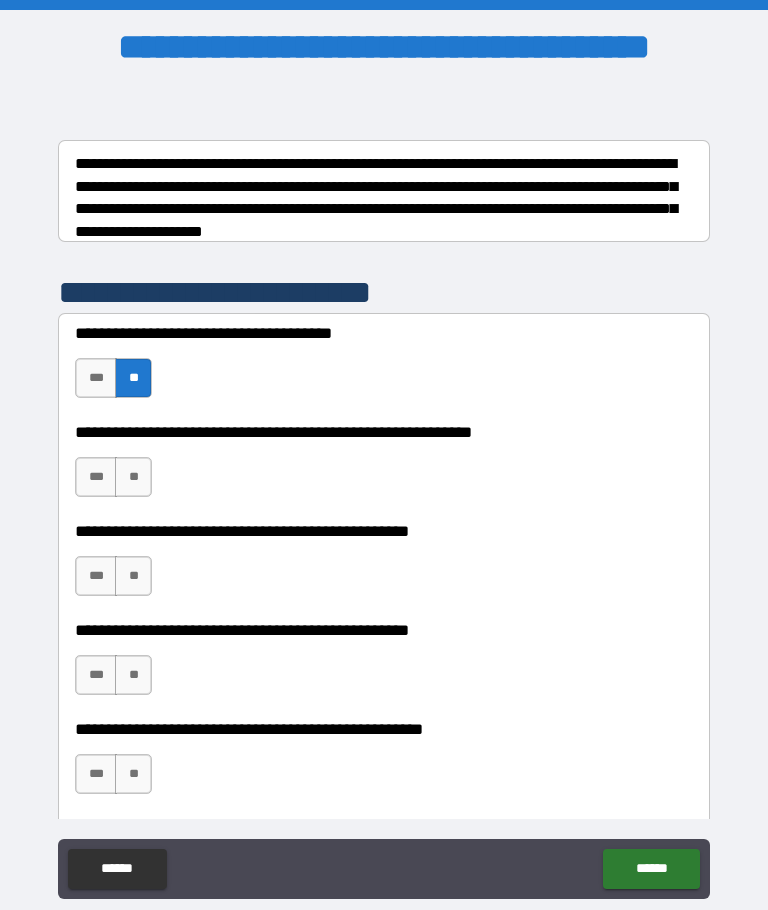 click on "***" at bounding box center (96, 477) 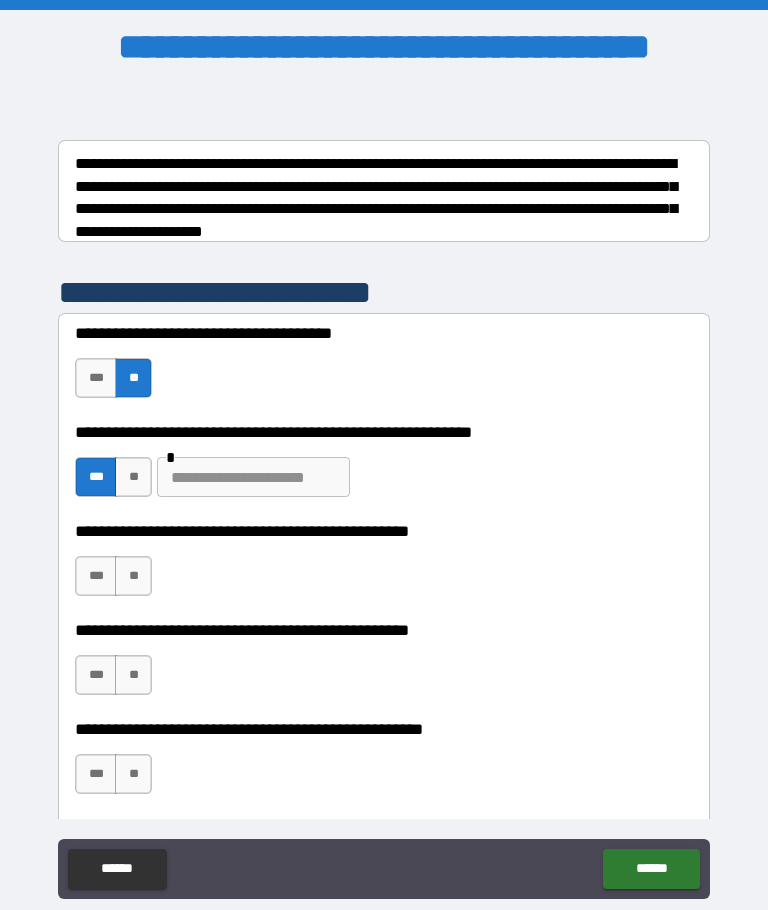 click at bounding box center [253, 477] 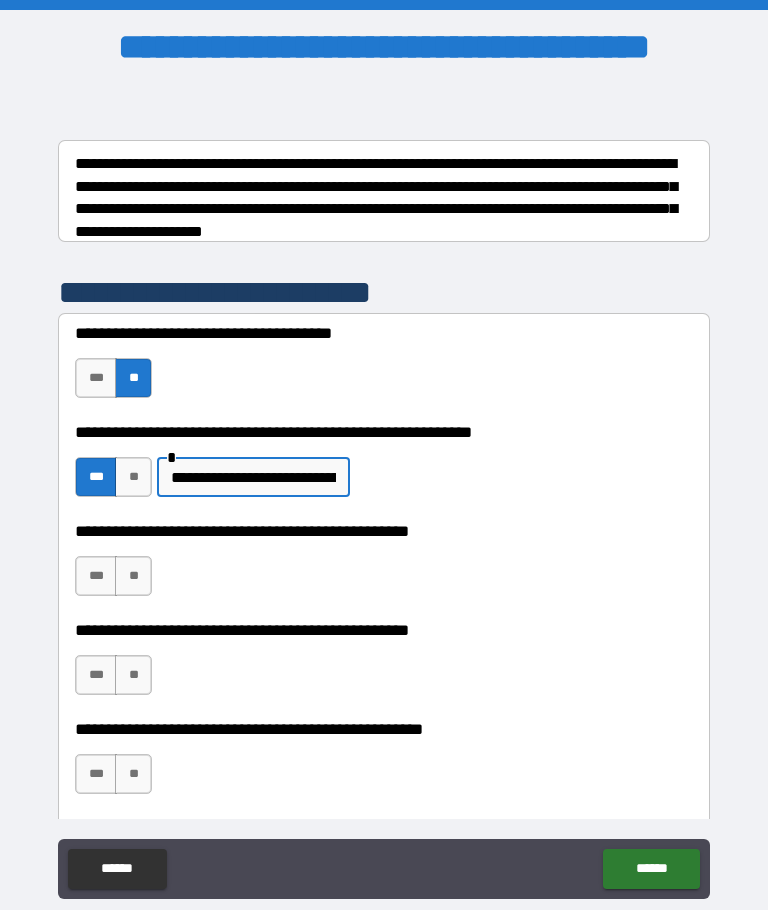 click on "**********" at bounding box center [253, 477] 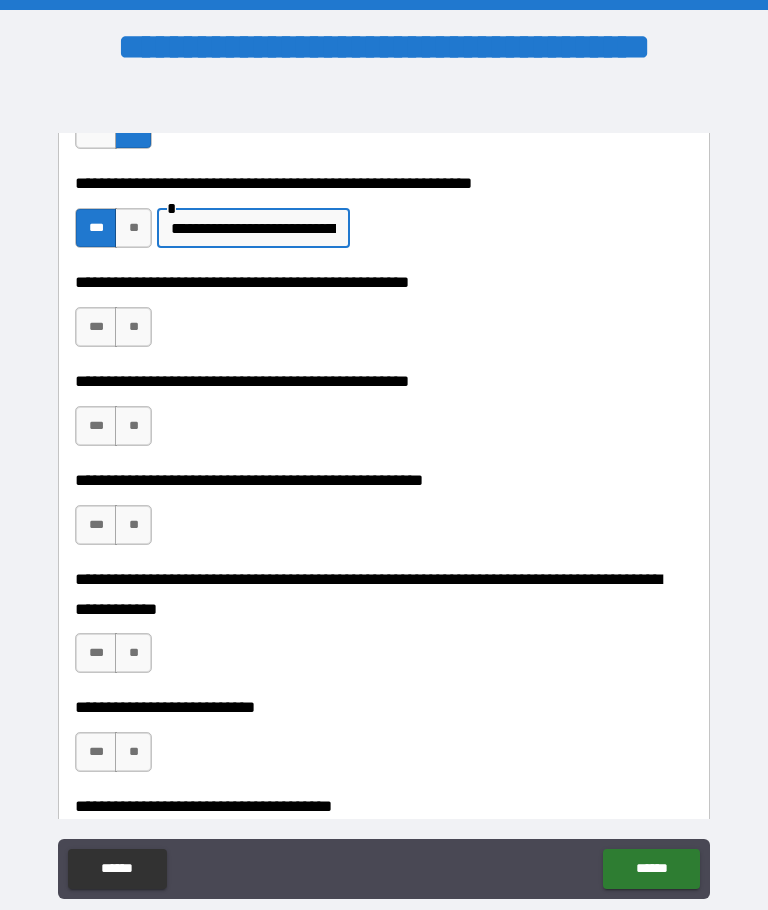 scroll, scrollTop: 559, scrollLeft: 0, axis: vertical 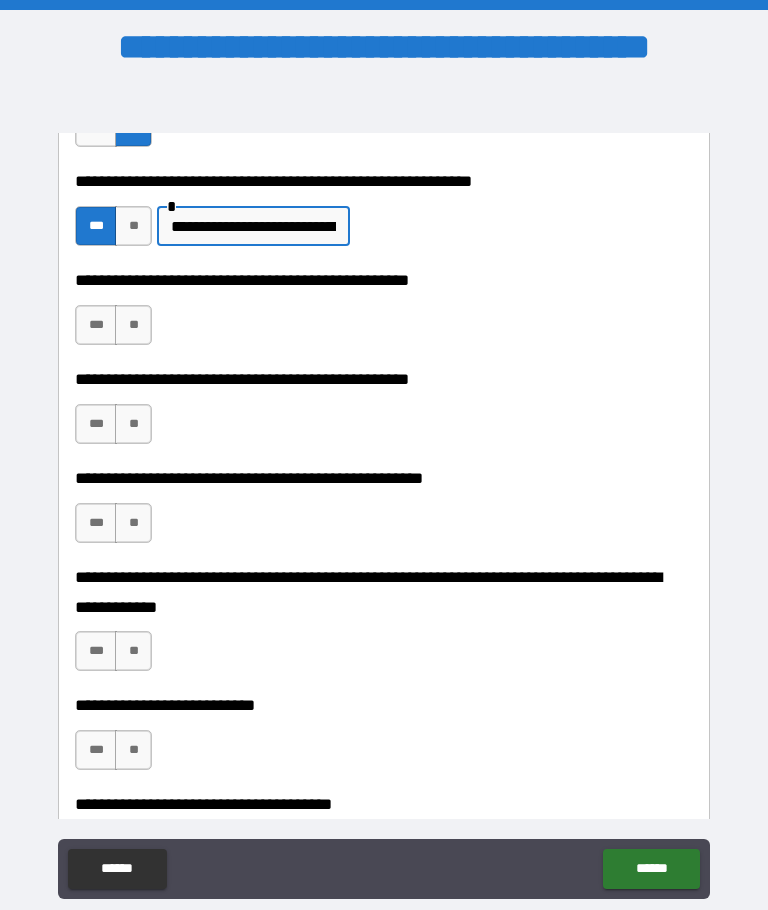 type on "**********" 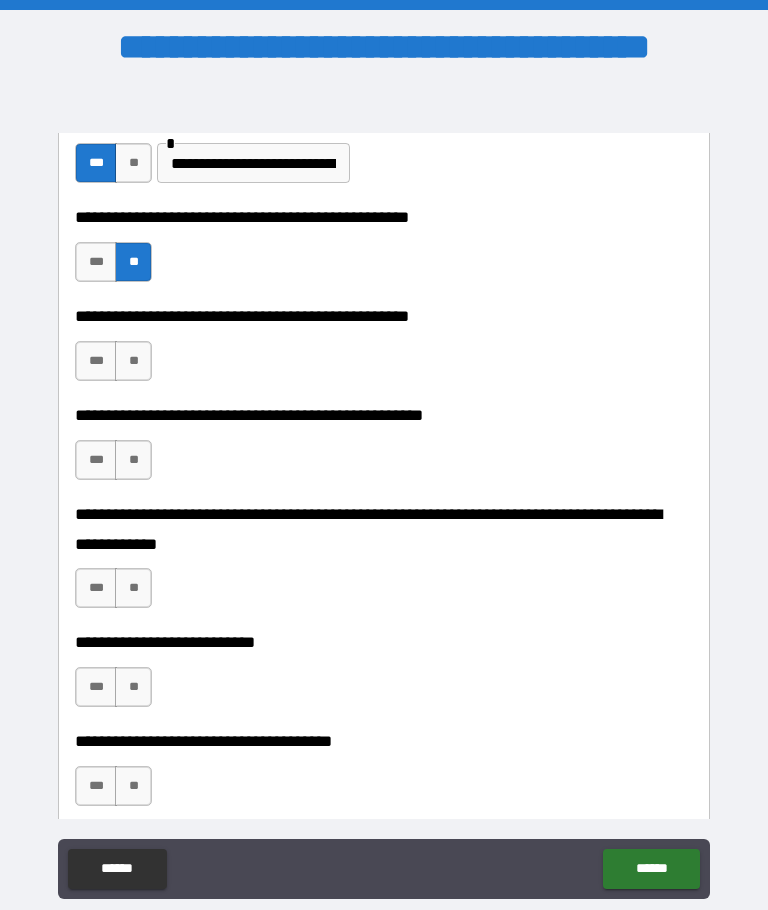 scroll, scrollTop: 633, scrollLeft: 0, axis: vertical 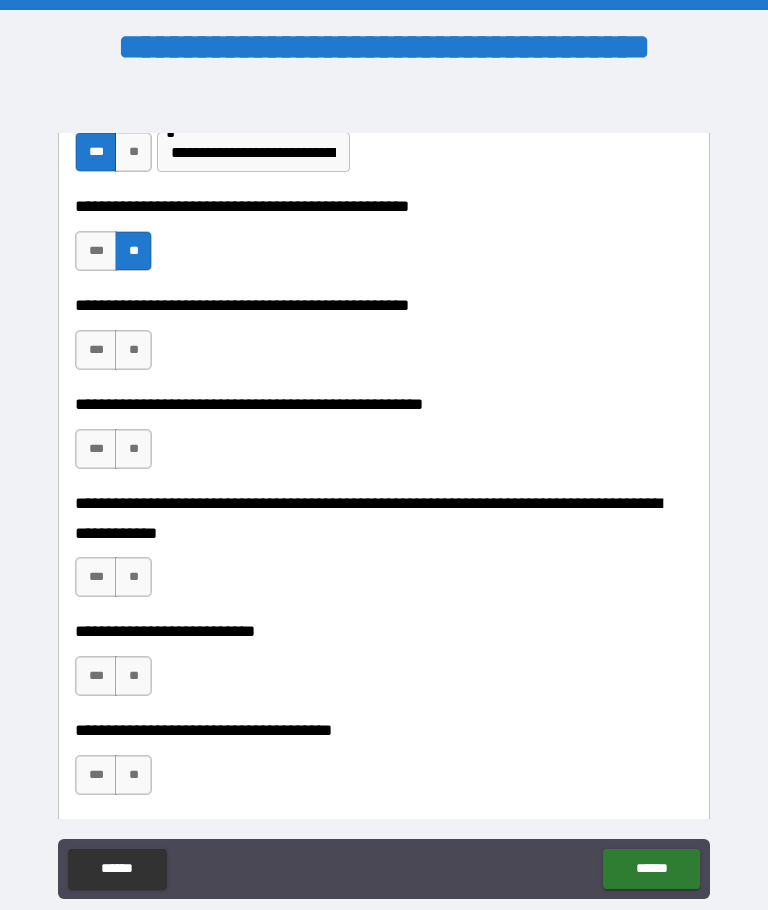 click on "**" at bounding box center [133, 350] 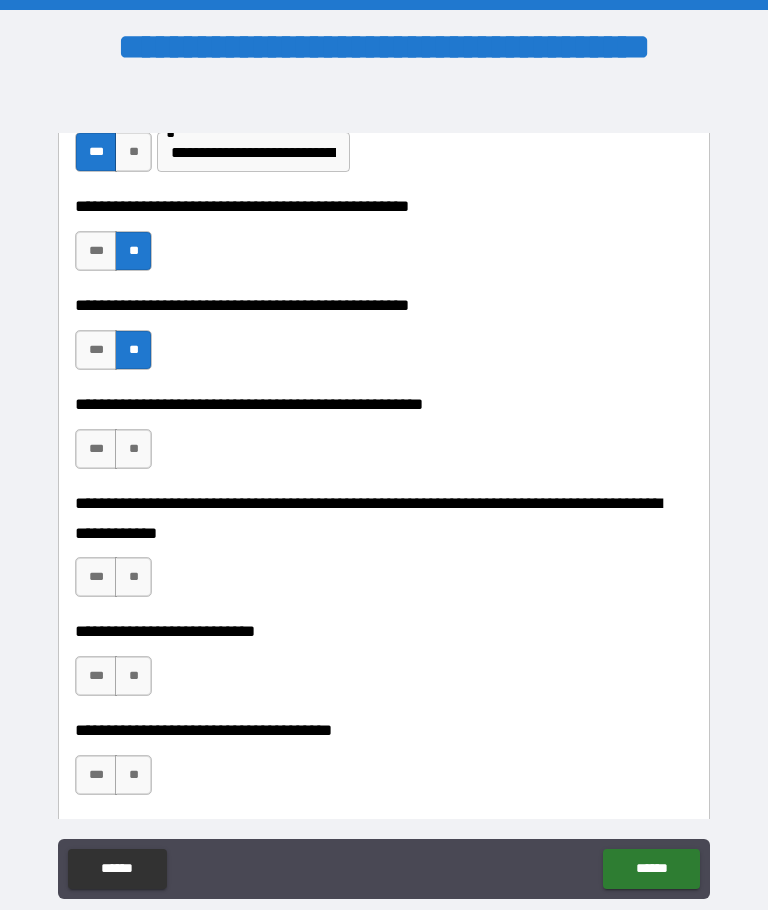 scroll, scrollTop: 721, scrollLeft: 0, axis: vertical 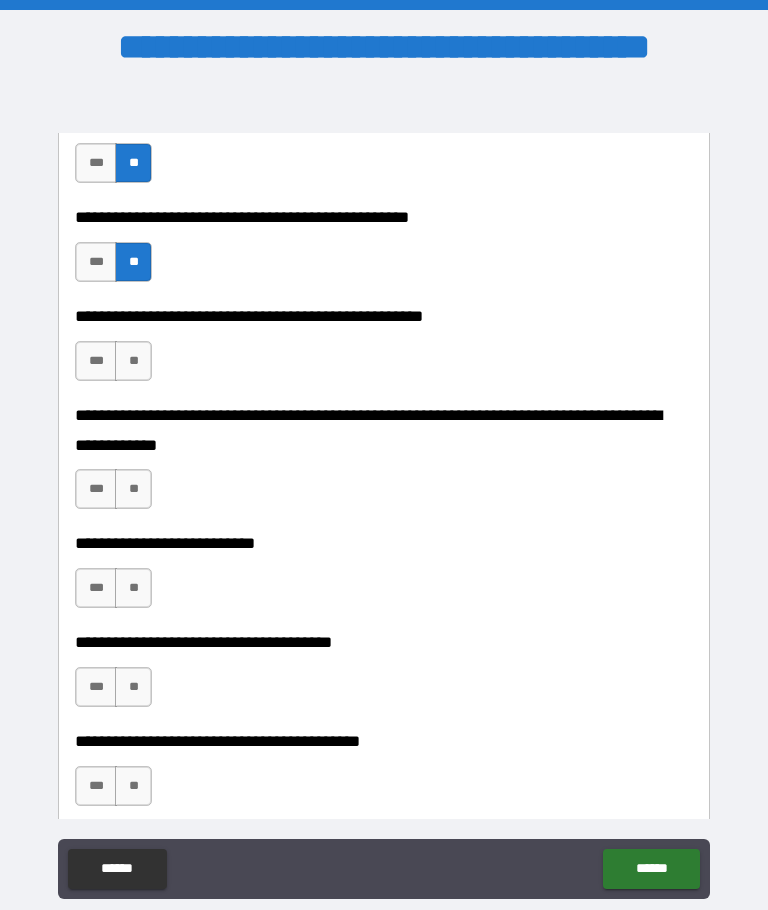 click on "**" at bounding box center (133, 361) 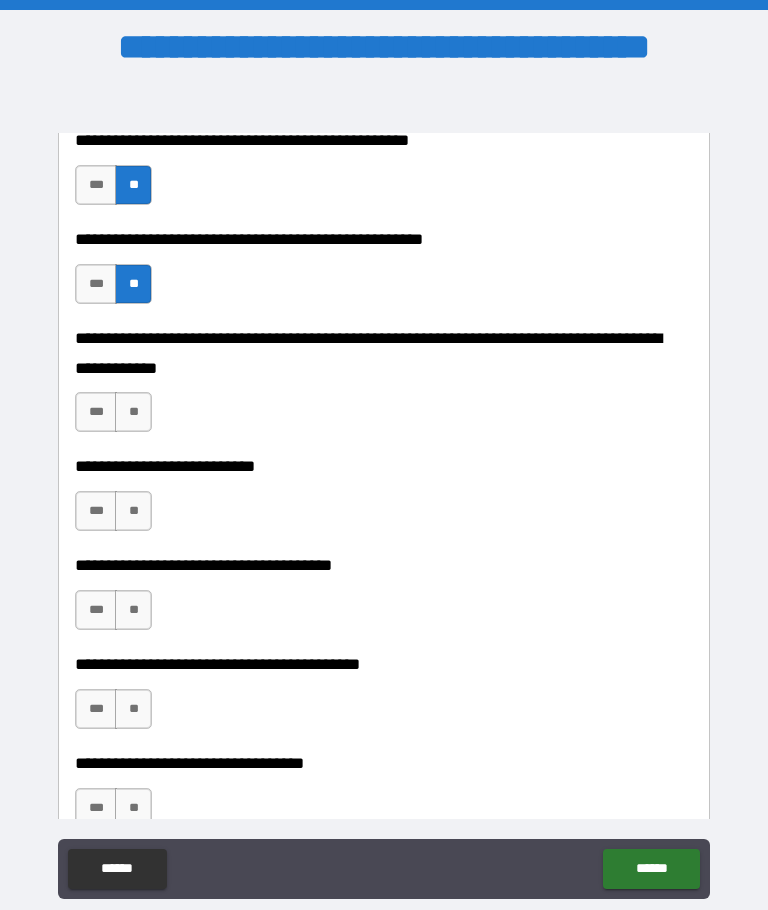 scroll, scrollTop: 801, scrollLeft: 0, axis: vertical 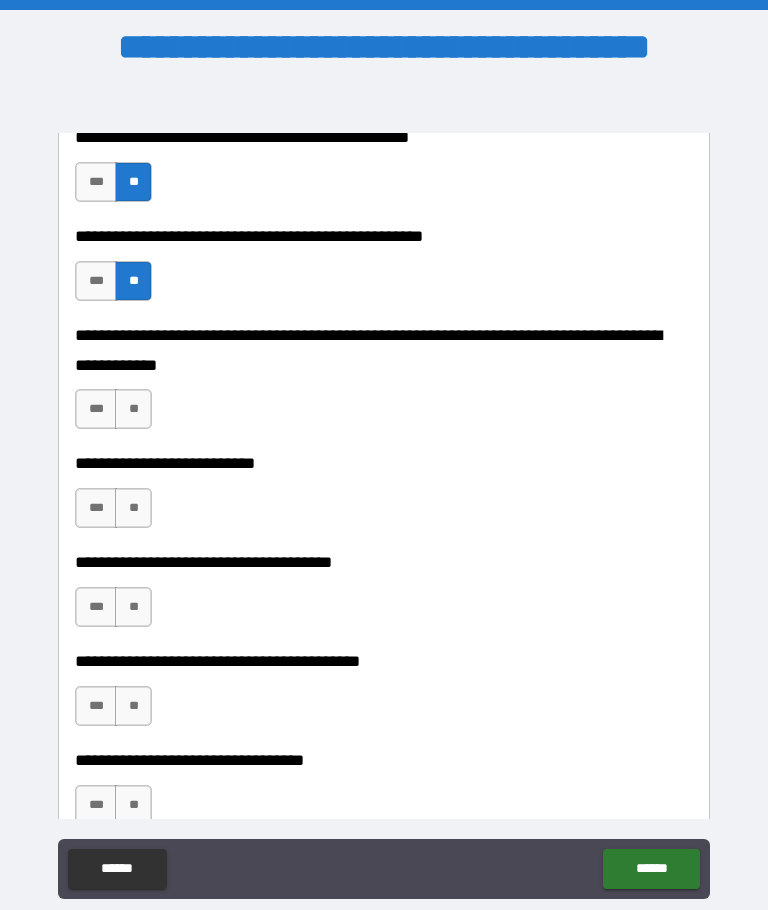 click on "**" at bounding box center (133, 409) 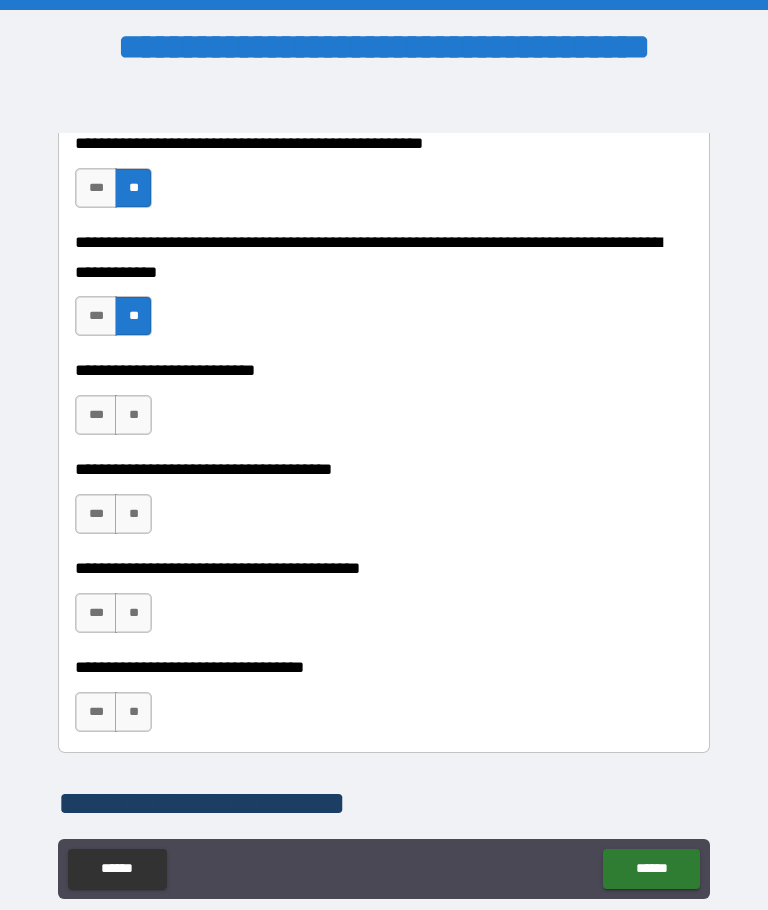 scroll, scrollTop: 899, scrollLeft: 0, axis: vertical 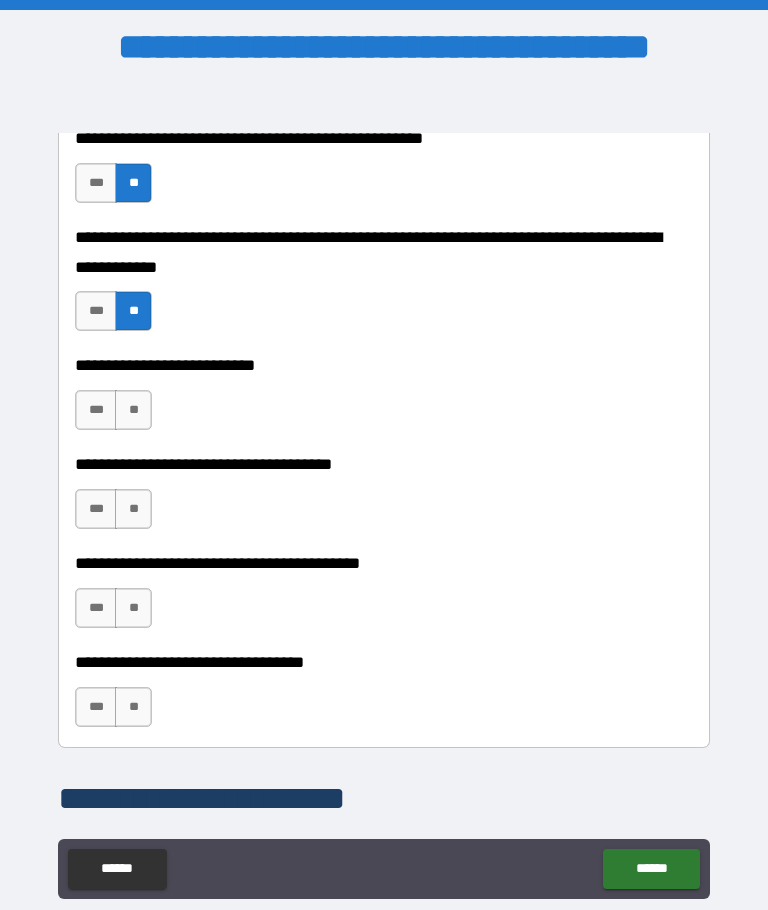 click on "**" at bounding box center [133, 410] 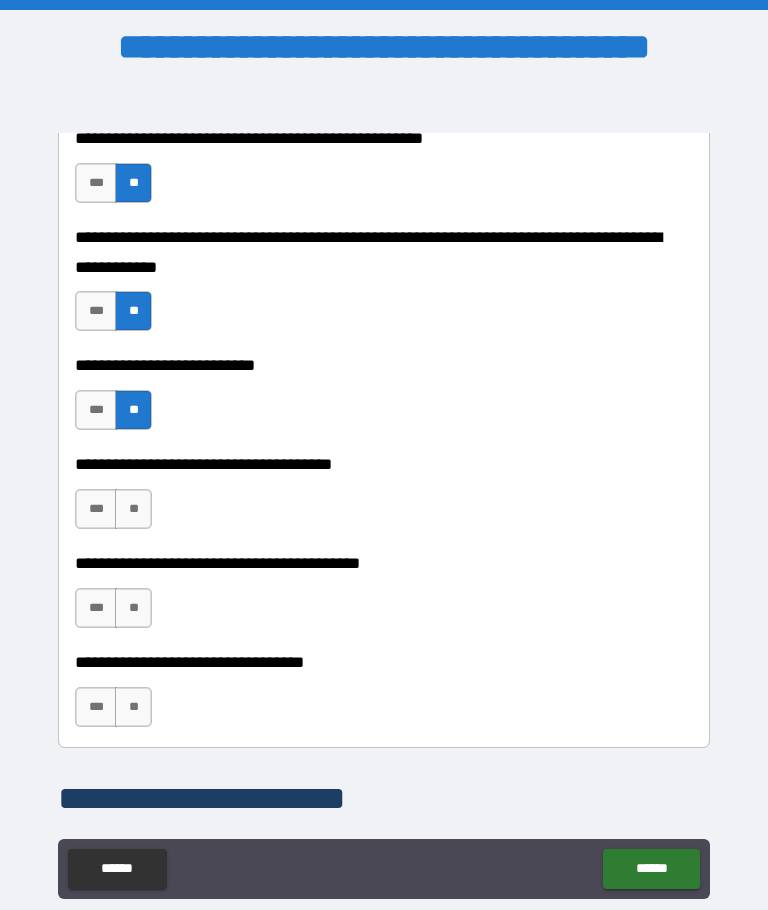 click on "**" at bounding box center [133, 509] 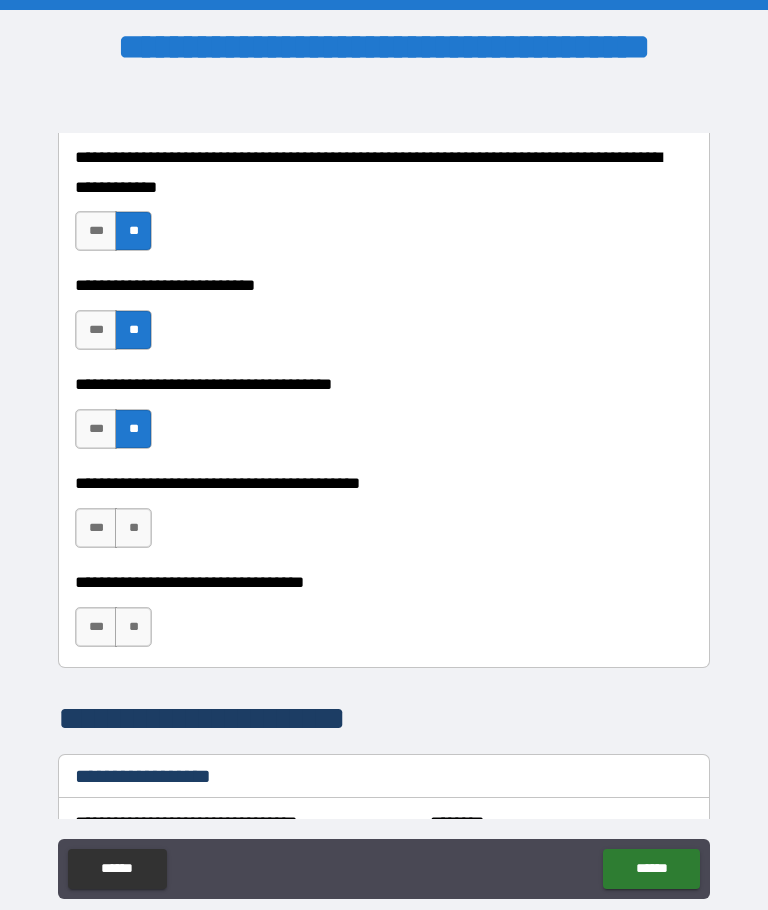 scroll, scrollTop: 980, scrollLeft: 0, axis: vertical 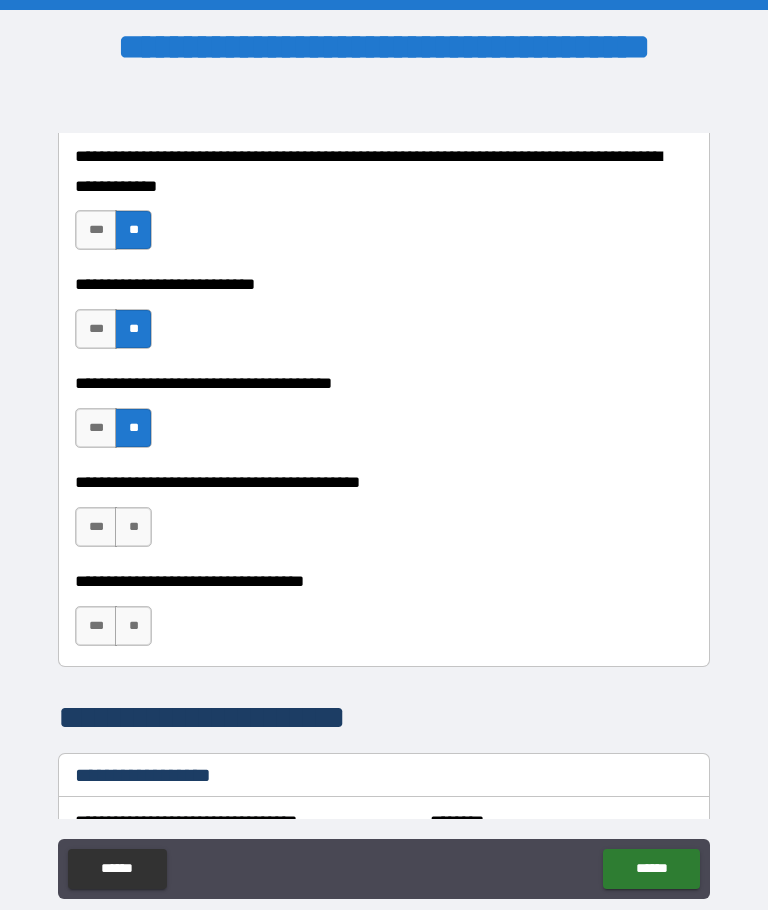 click on "**" at bounding box center (133, 527) 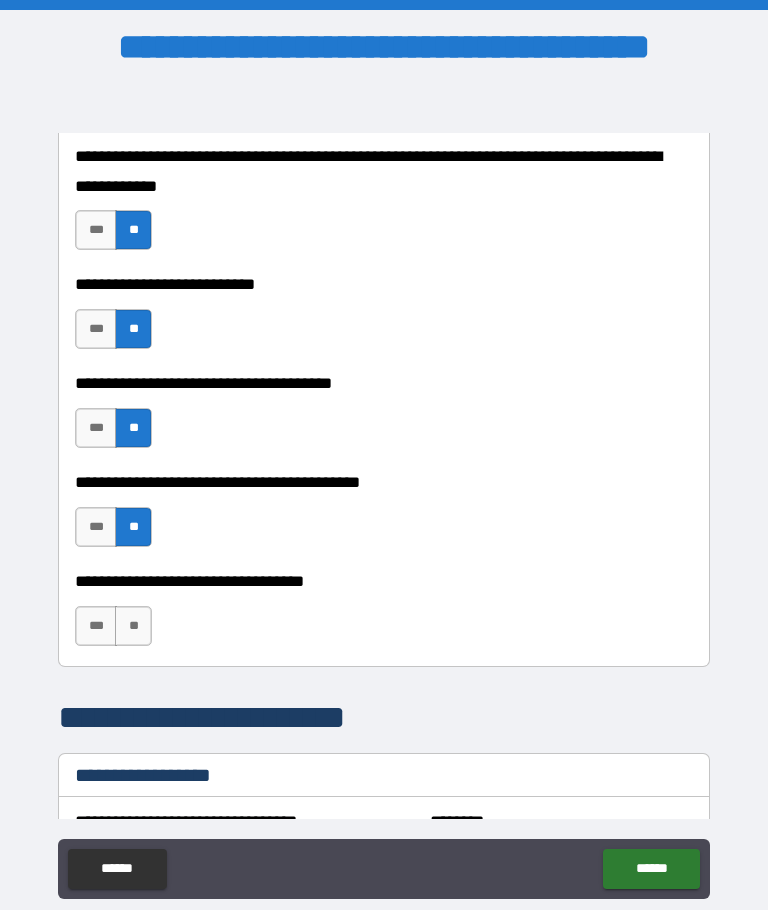 click on "**" at bounding box center (133, 626) 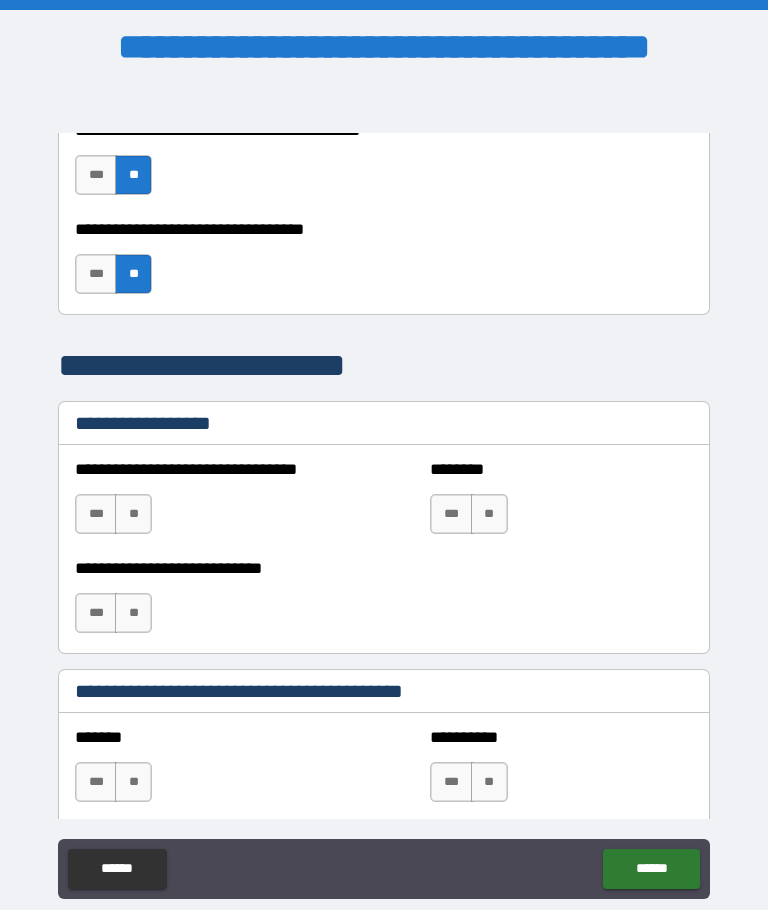 scroll, scrollTop: 1340, scrollLeft: 0, axis: vertical 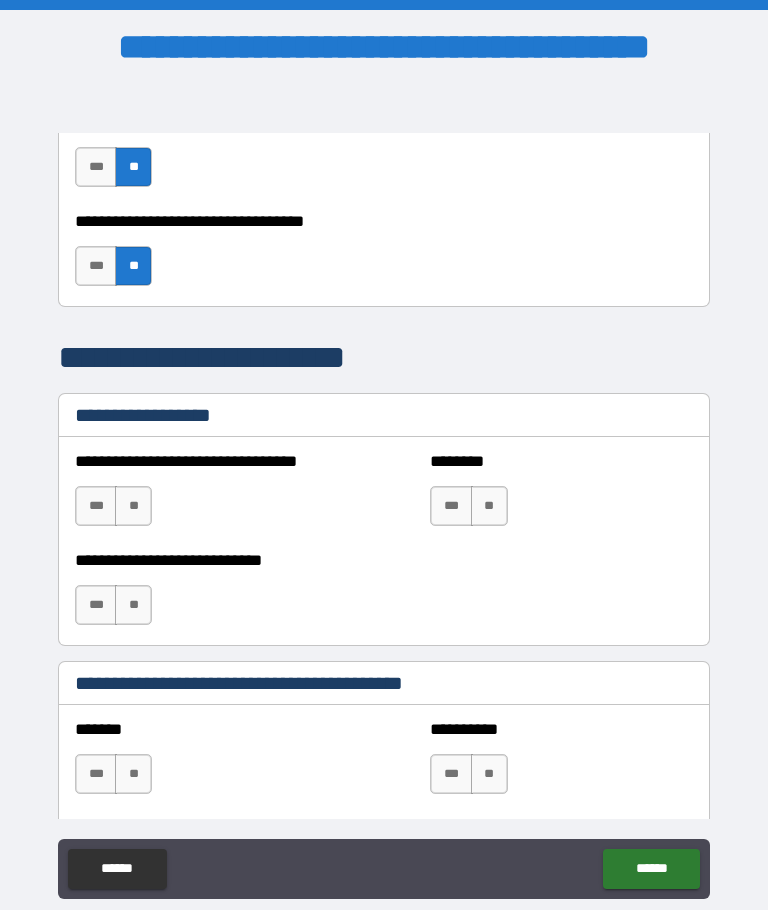 click on "**" at bounding box center (133, 506) 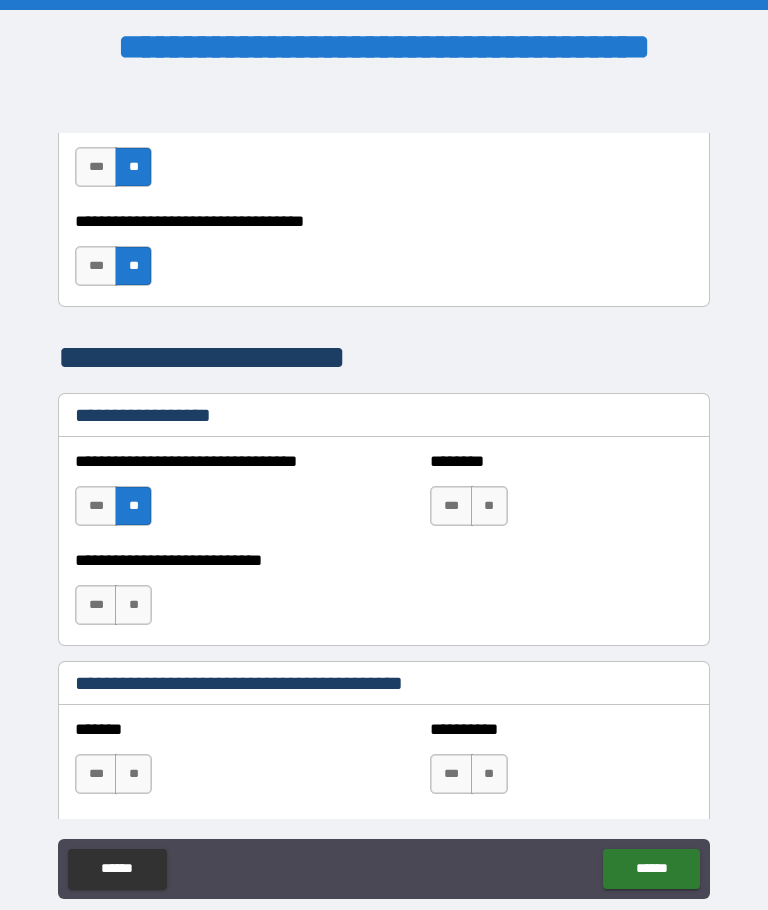 click on "**" at bounding box center (489, 506) 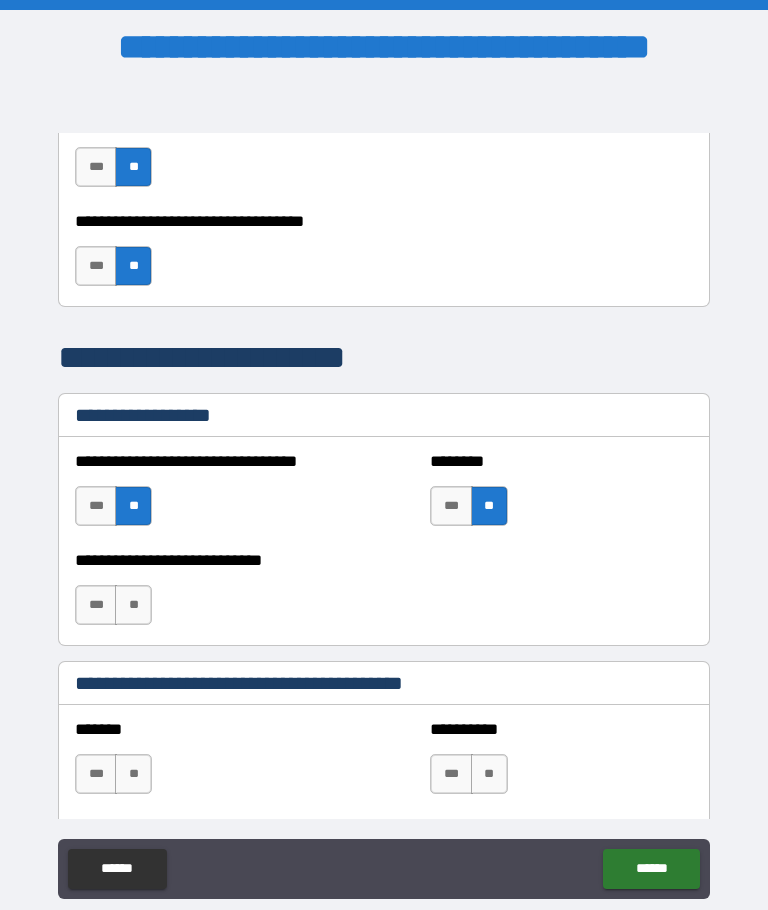 click on "**" at bounding box center (133, 605) 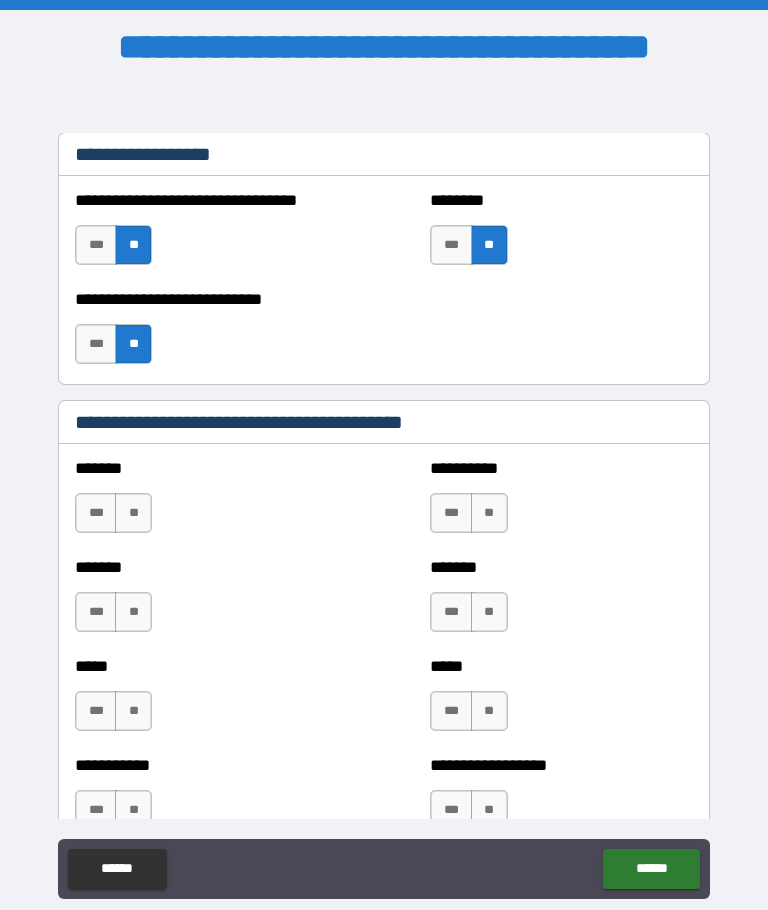 scroll, scrollTop: 1606, scrollLeft: 0, axis: vertical 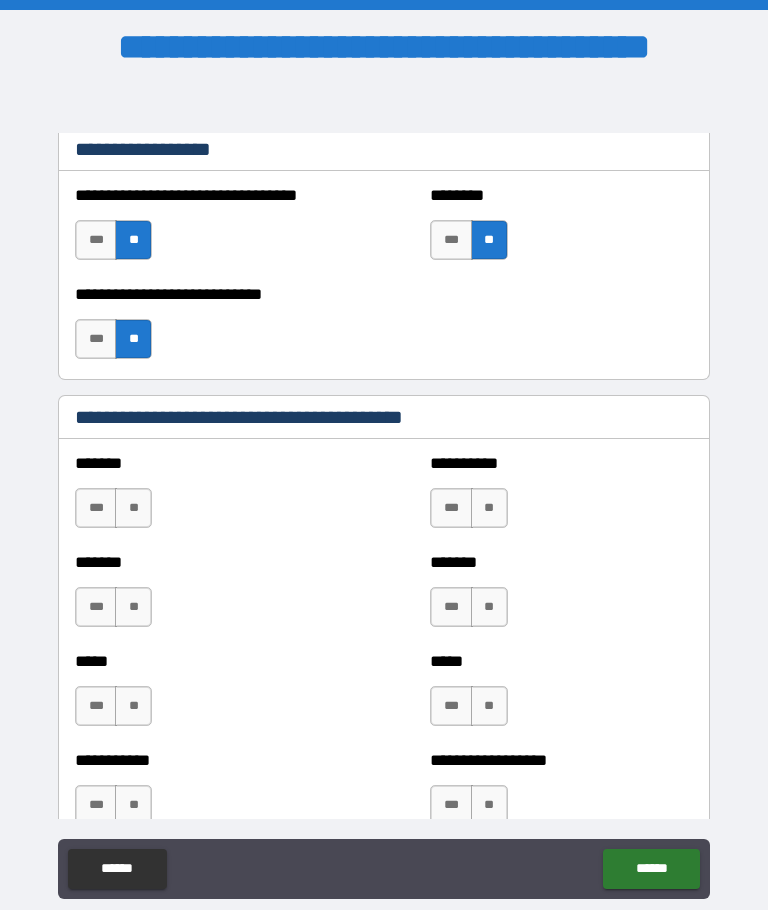 click on "**" at bounding box center [133, 508] 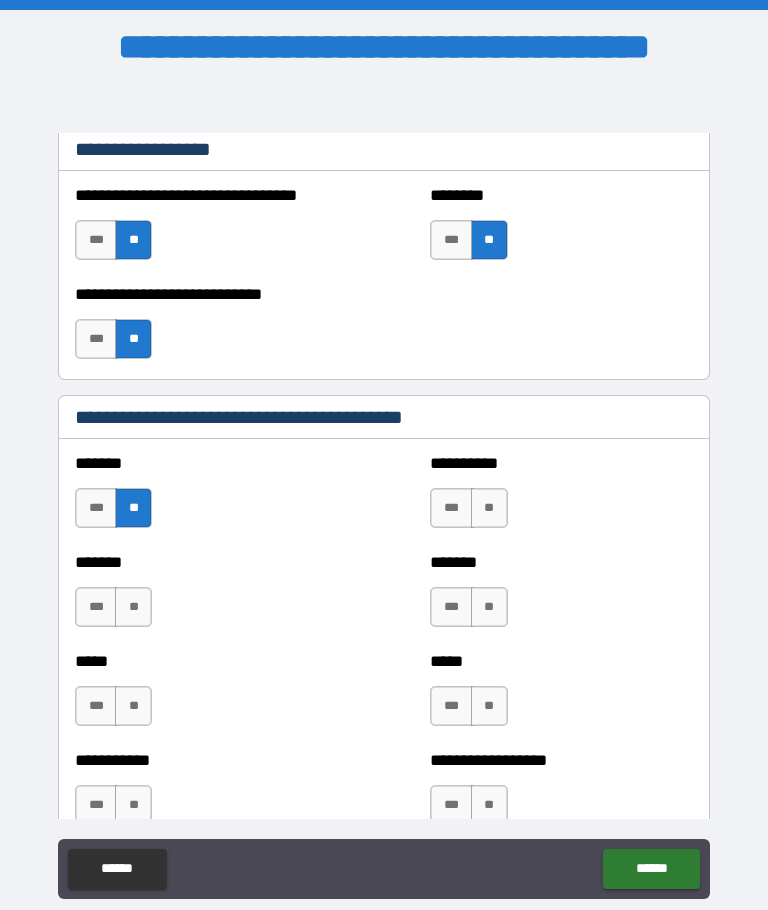 click on "**" at bounding box center [489, 508] 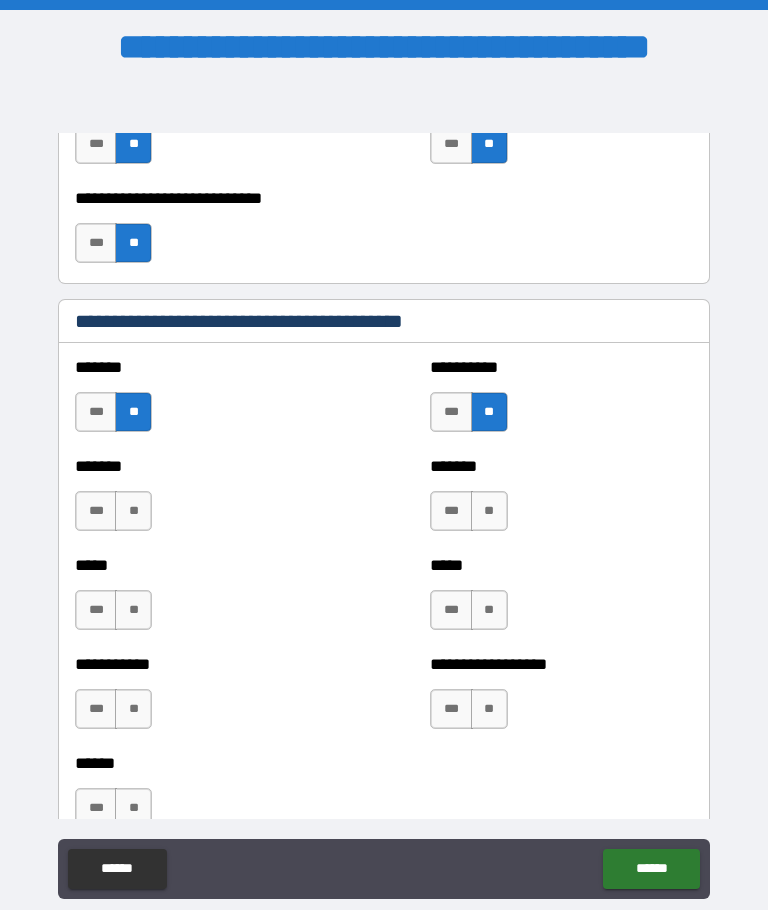 scroll, scrollTop: 1704, scrollLeft: 0, axis: vertical 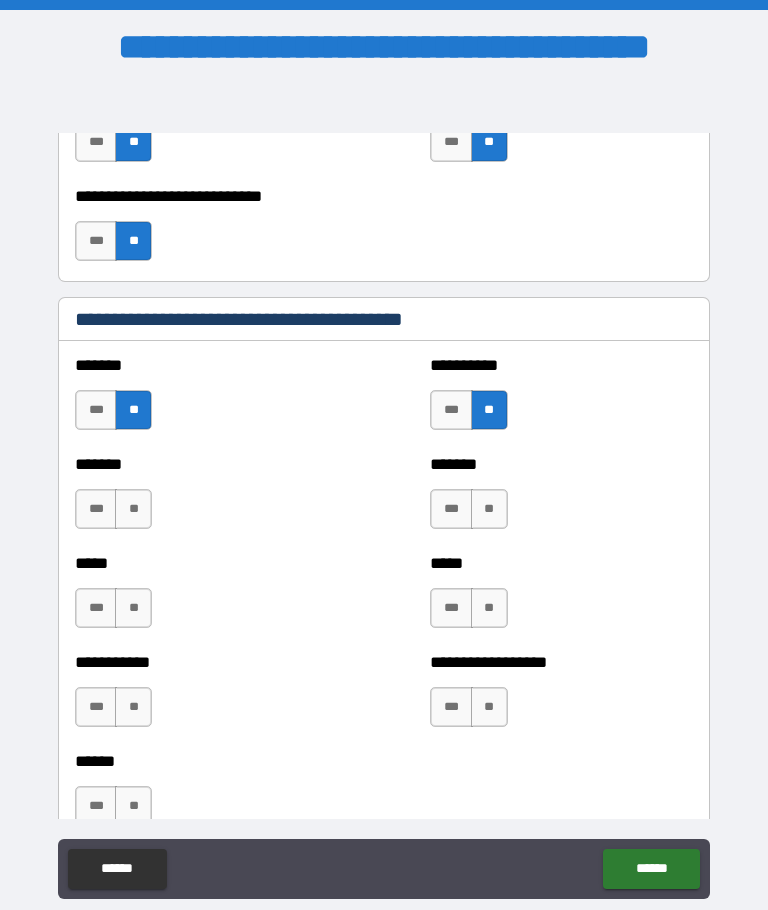 click on "**" at bounding box center [133, 509] 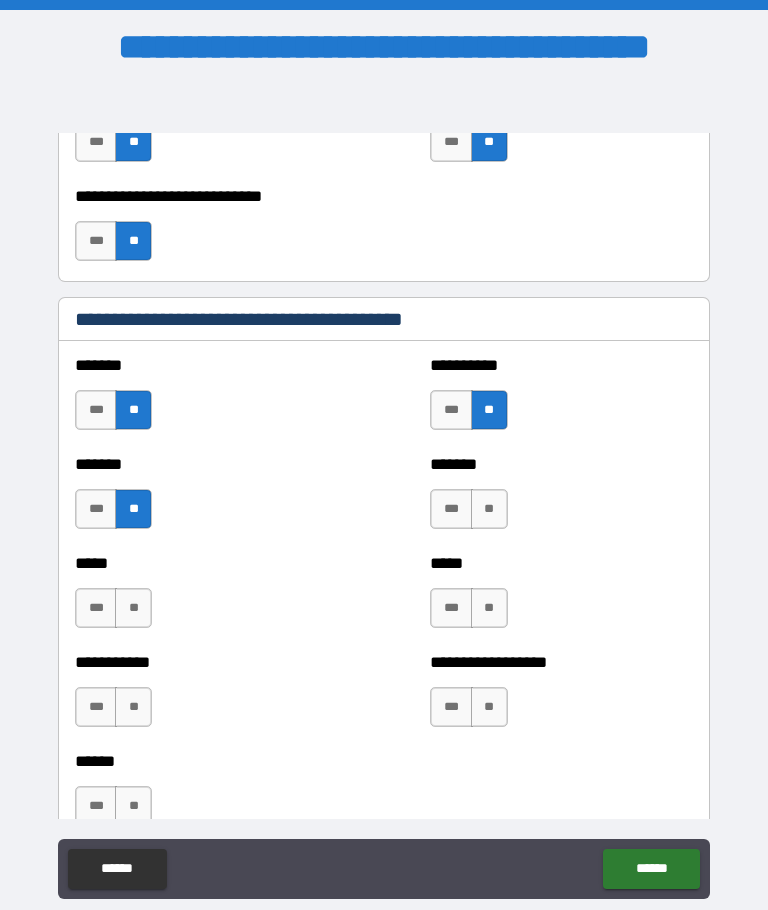 click on "**" at bounding box center (489, 509) 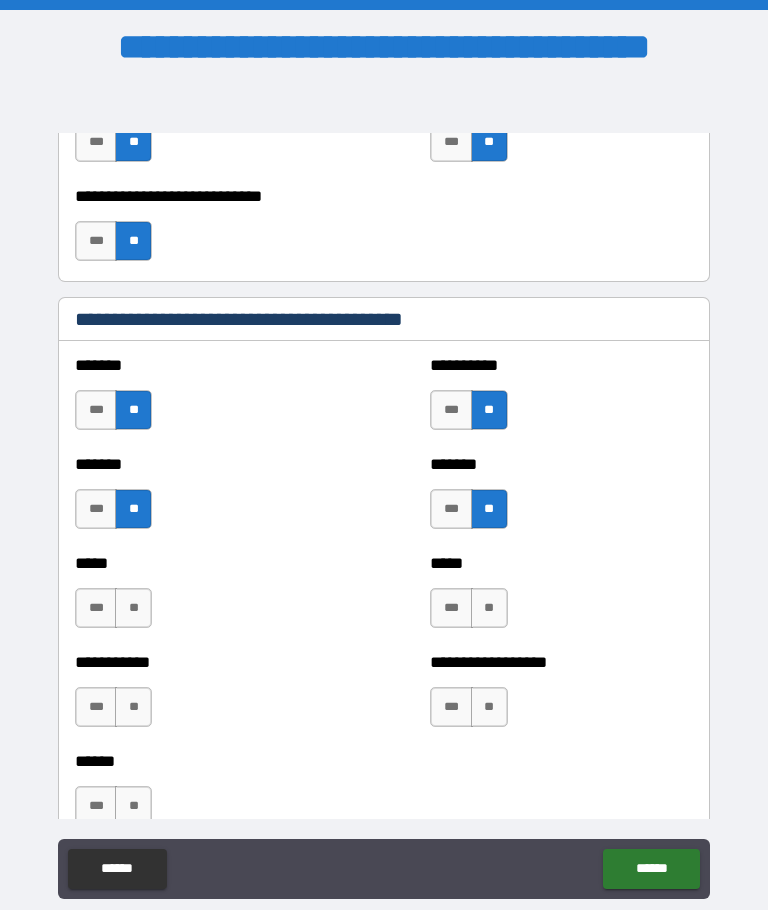 click on "**" at bounding box center [133, 608] 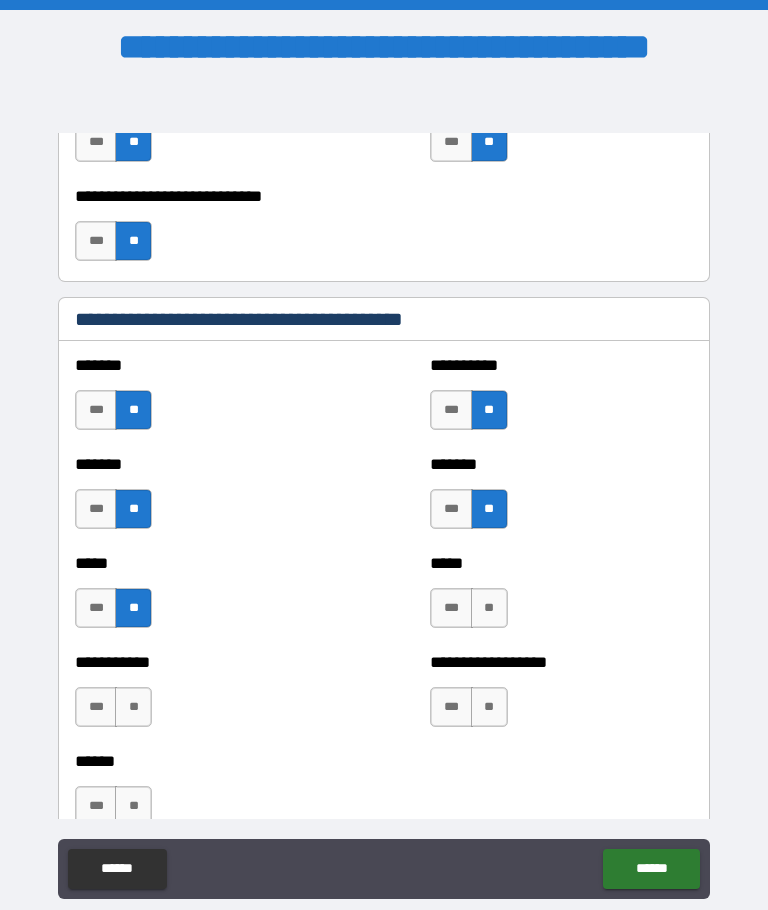 click on "**" at bounding box center (489, 608) 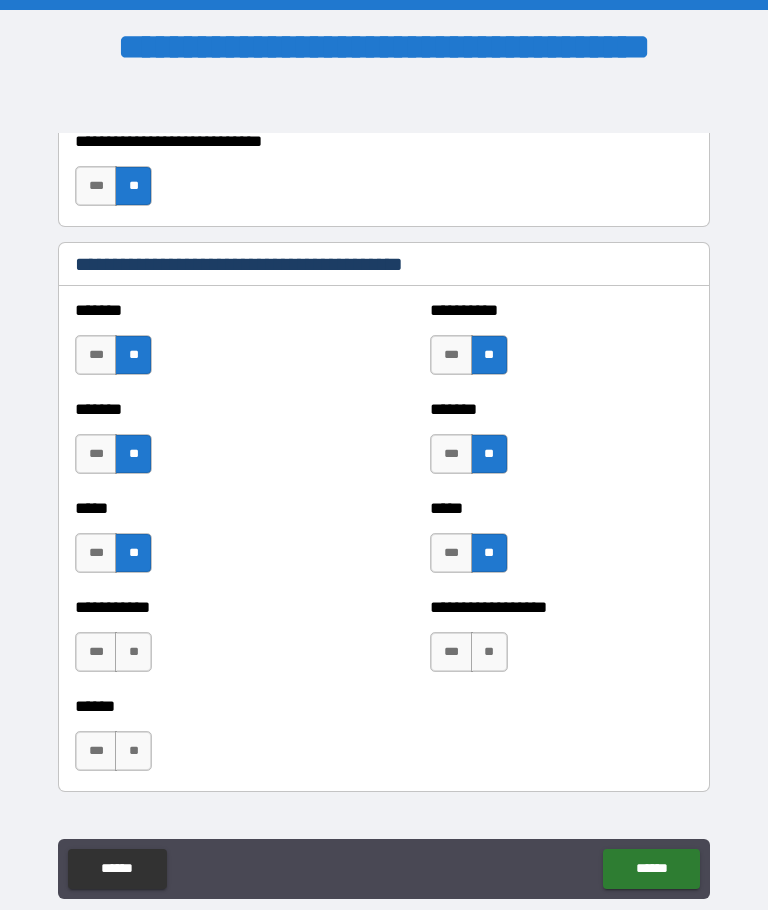 scroll, scrollTop: 1824, scrollLeft: 0, axis: vertical 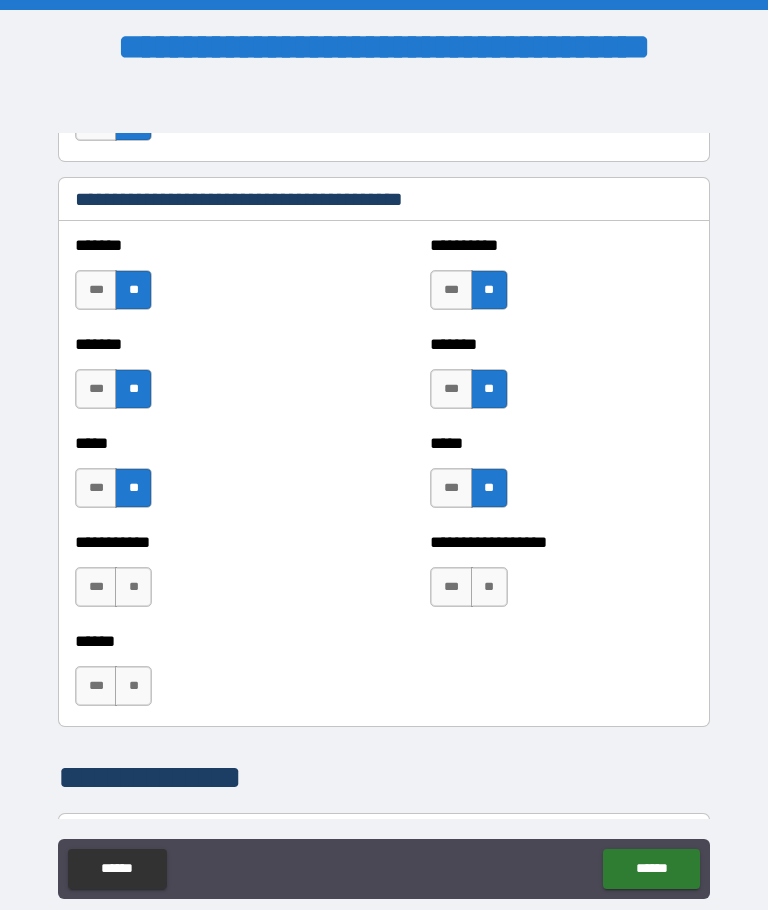 click on "***" at bounding box center (96, 587) 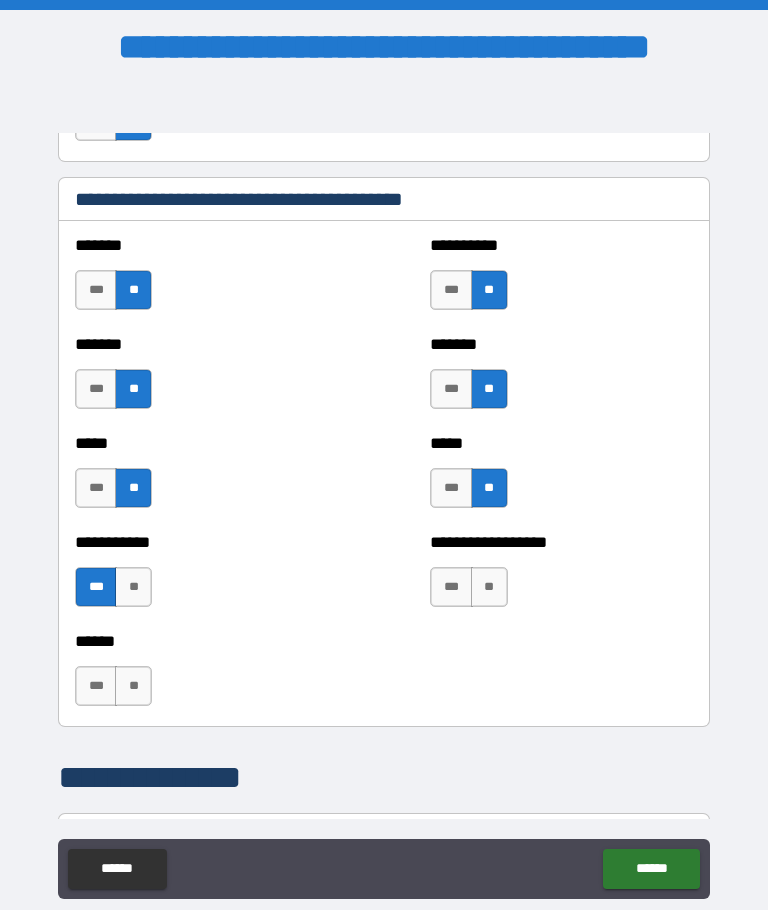 click on "**" at bounding box center [489, 587] 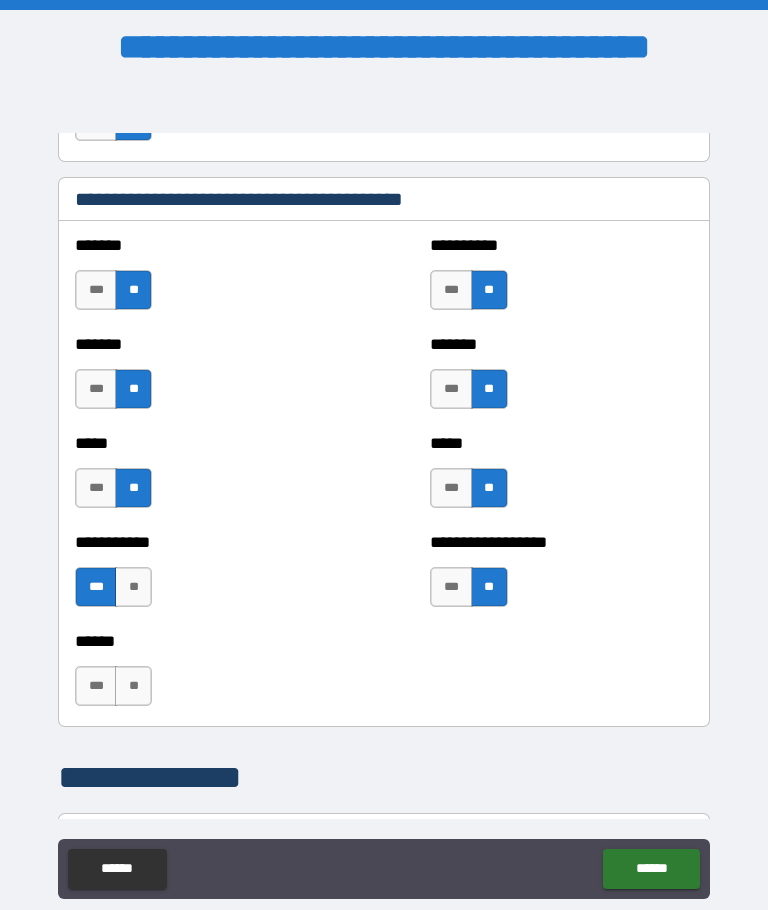 click on "**" at bounding box center (133, 686) 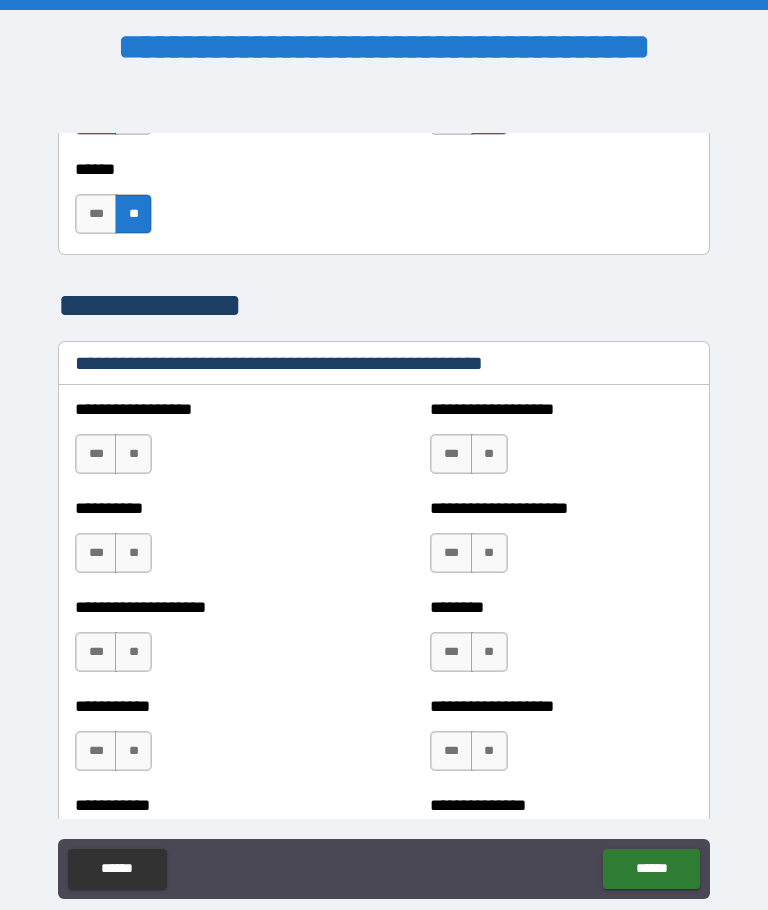scroll, scrollTop: 2304, scrollLeft: 0, axis: vertical 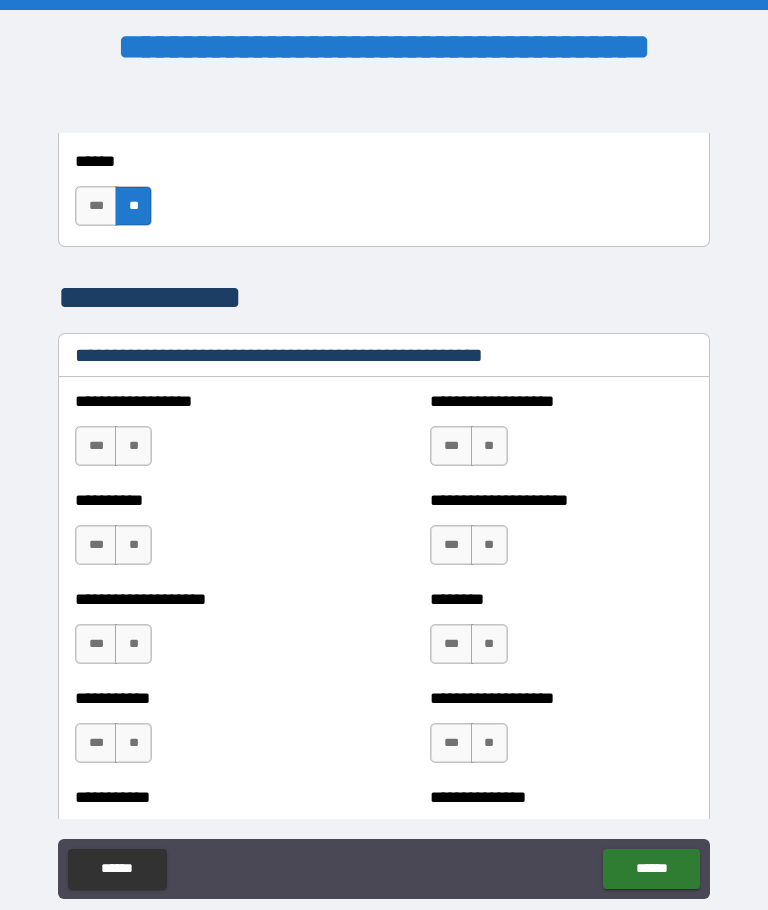 click on "**" at bounding box center [133, 446] 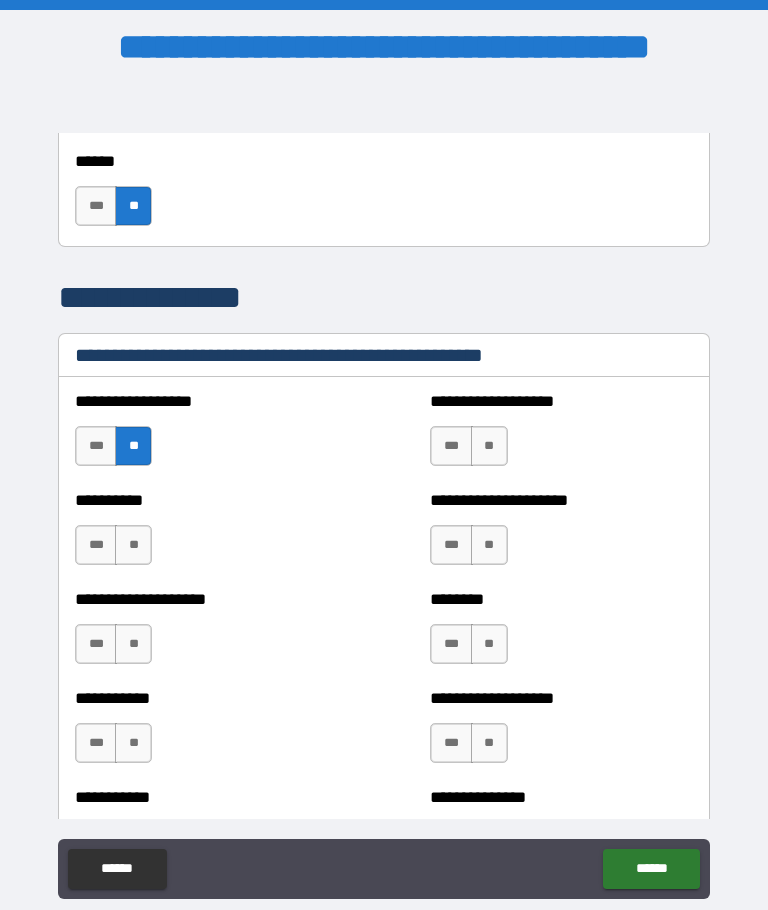 click on "**" at bounding box center (489, 446) 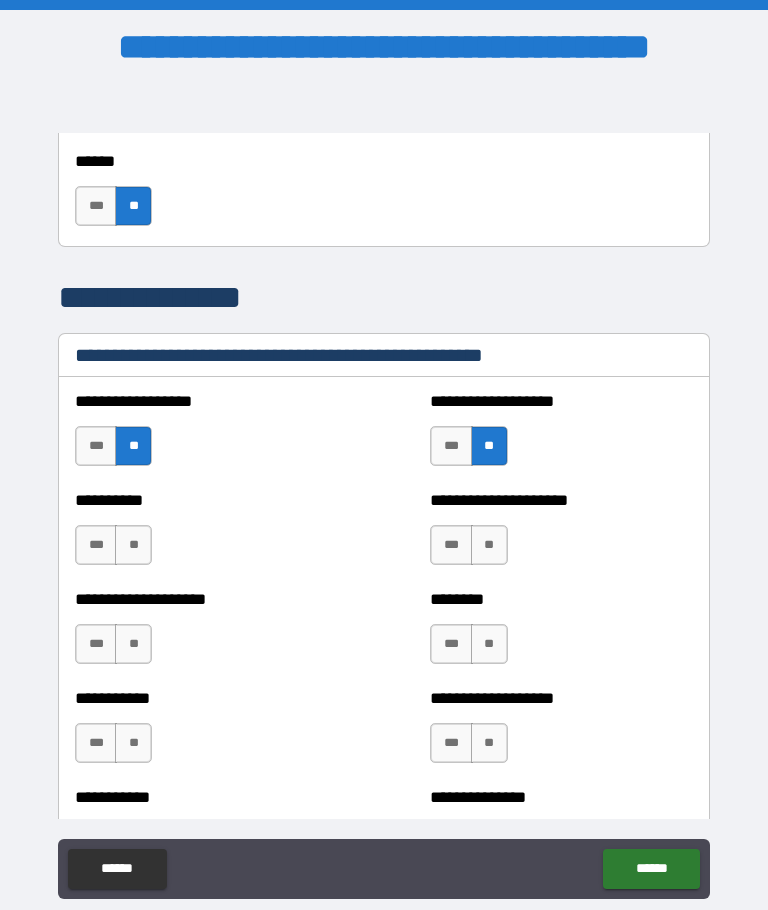 click on "**" at bounding box center (133, 545) 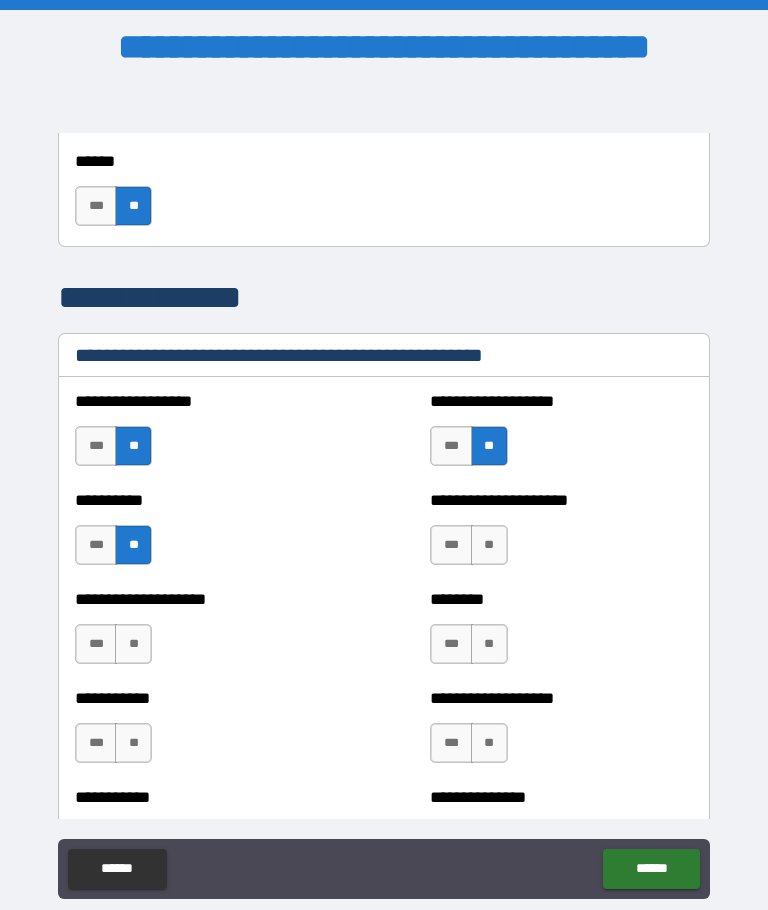 click on "**" at bounding box center (489, 545) 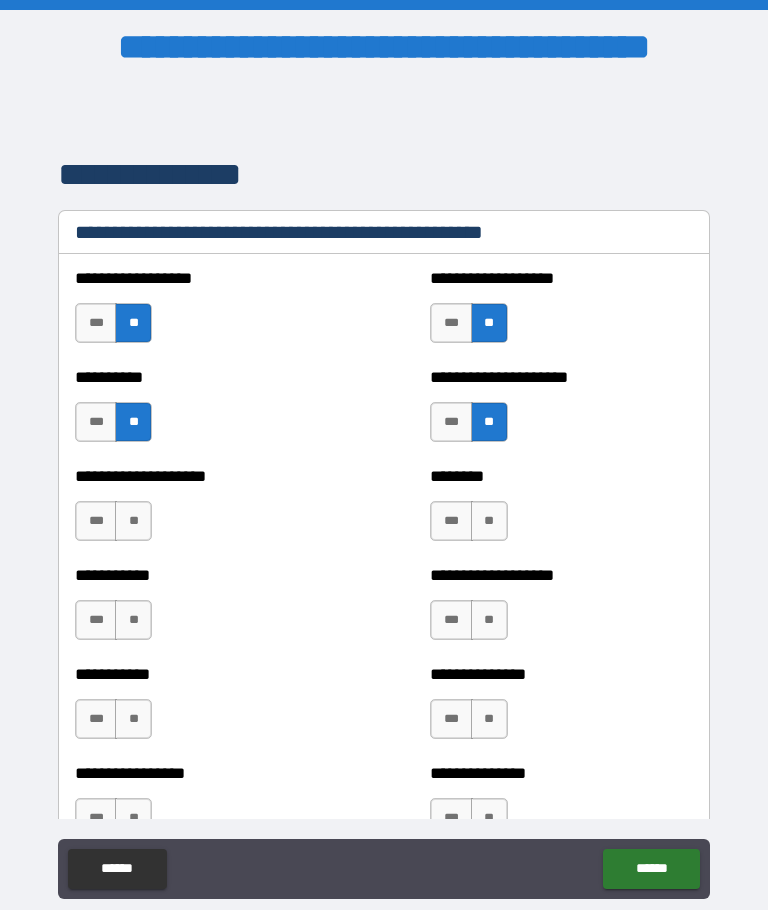 scroll, scrollTop: 2428, scrollLeft: 0, axis: vertical 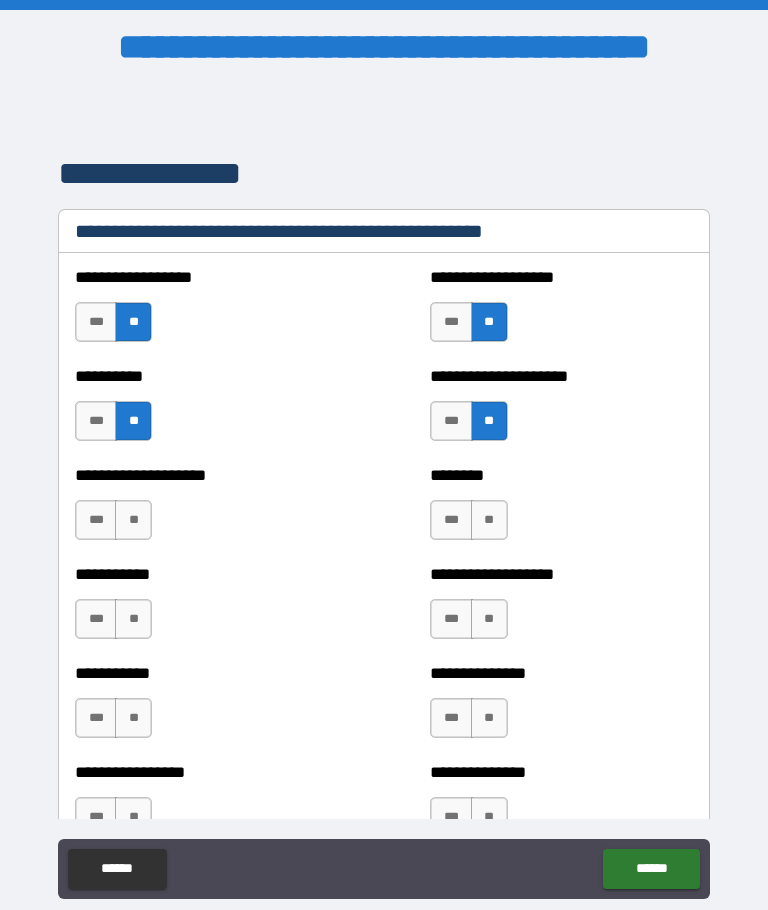 click on "**" at bounding box center [133, 520] 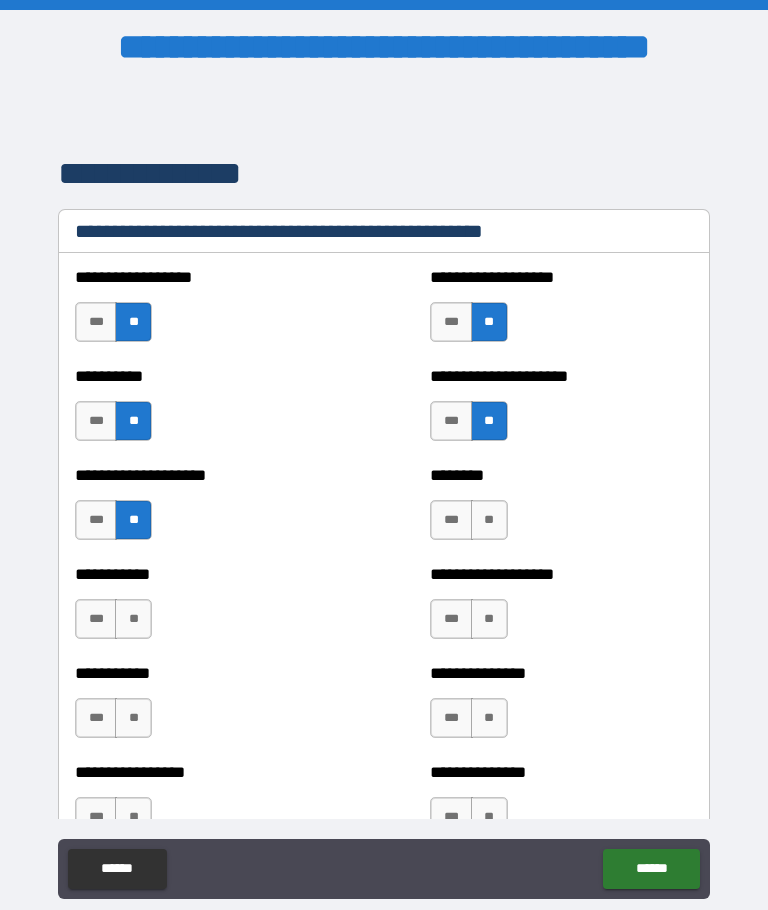 click on "**" at bounding box center [489, 520] 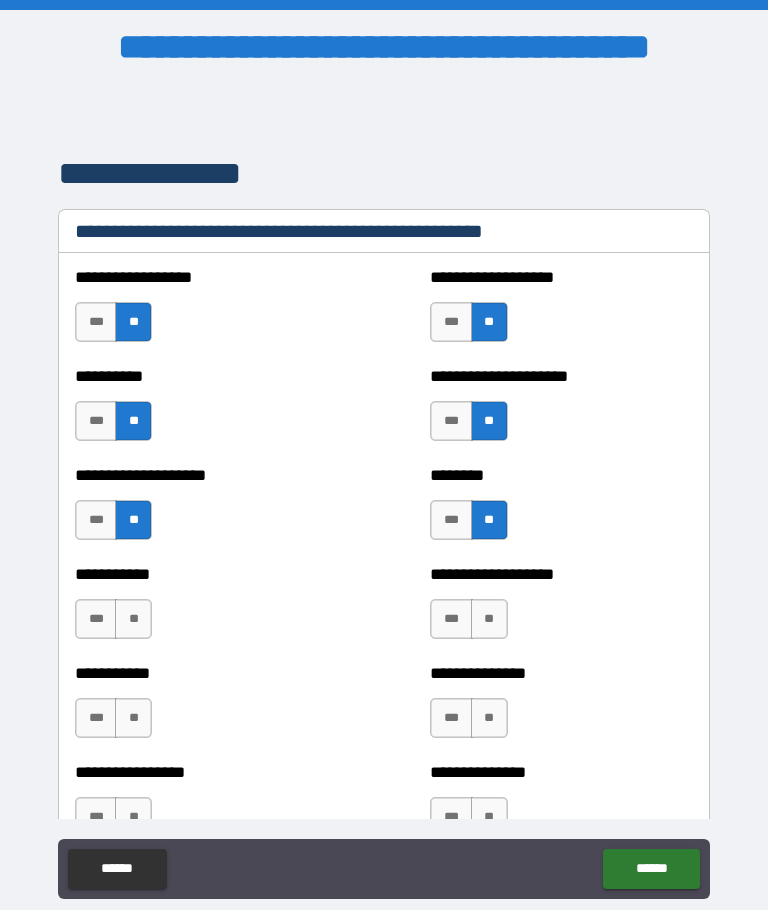 click on "**" at bounding box center (133, 619) 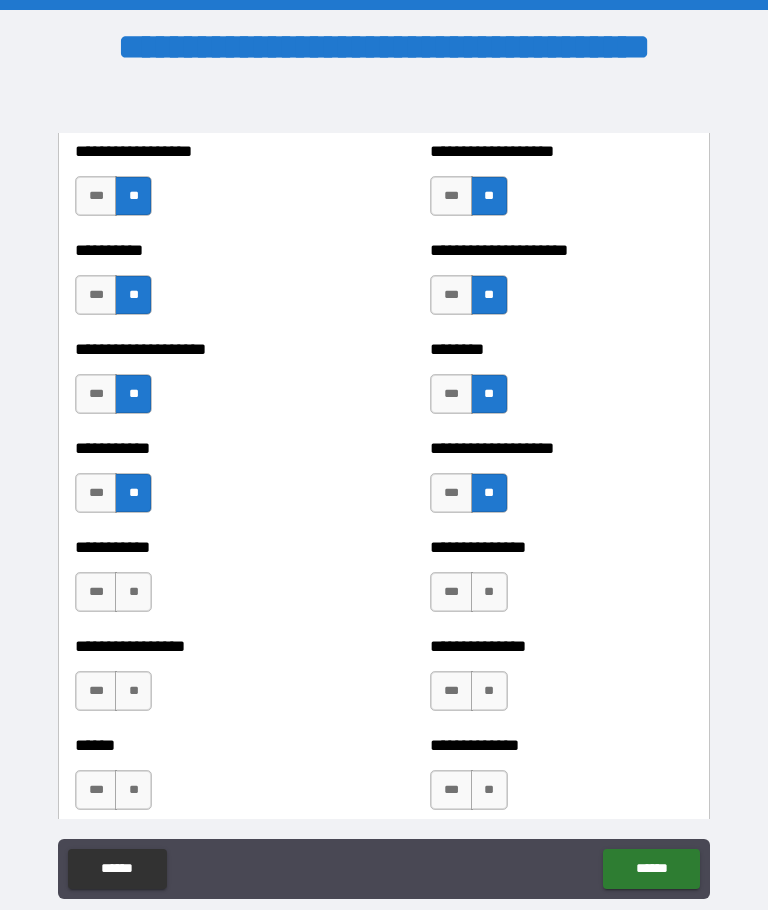 scroll, scrollTop: 2573, scrollLeft: 0, axis: vertical 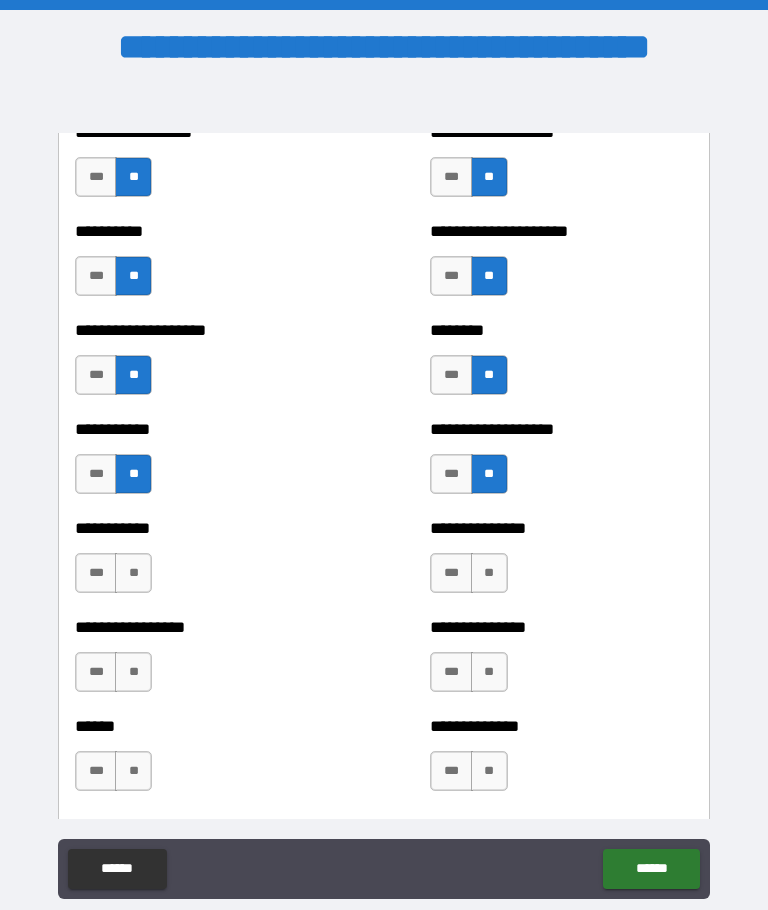 click on "**" at bounding box center [133, 573] 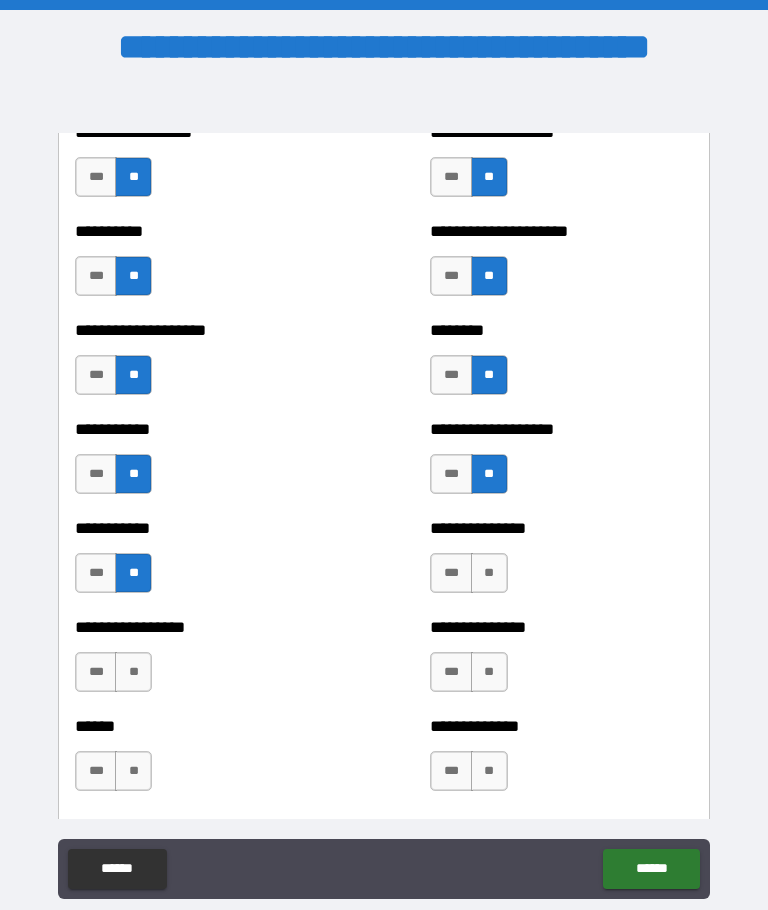 click on "**" at bounding box center (489, 573) 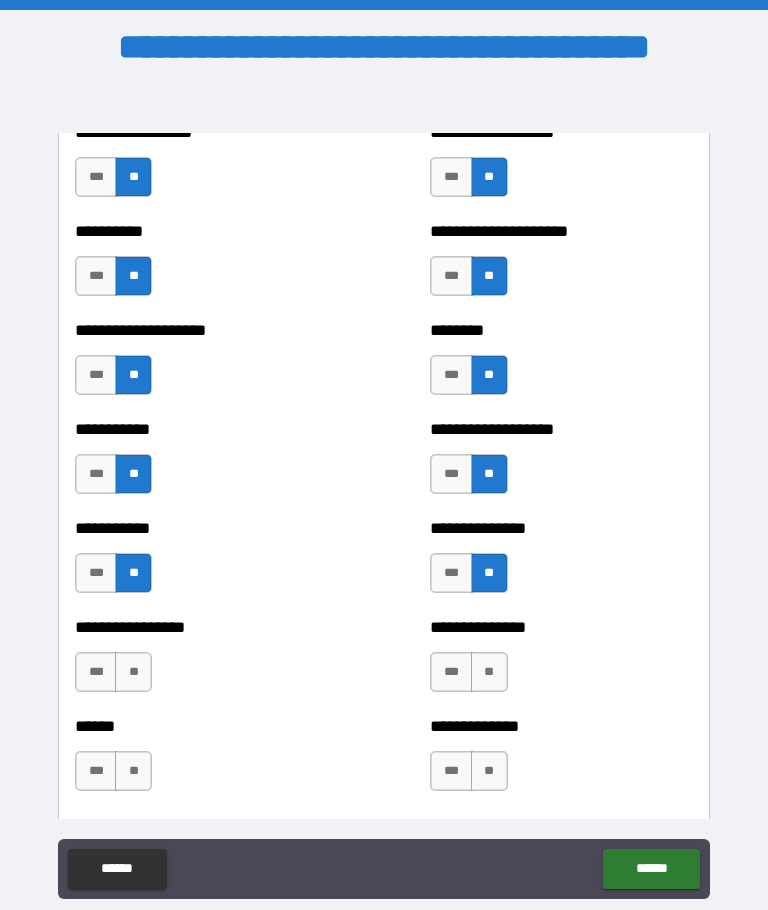 click on "**" at bounding box center [133, 672] 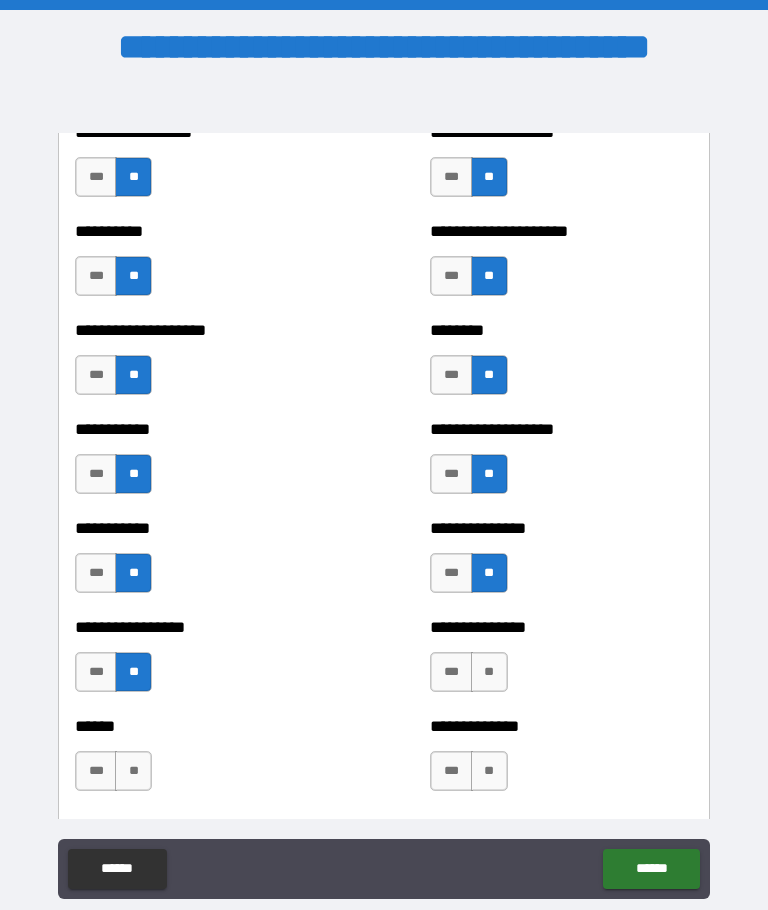 click on "**" at bounding box center (489, 672) 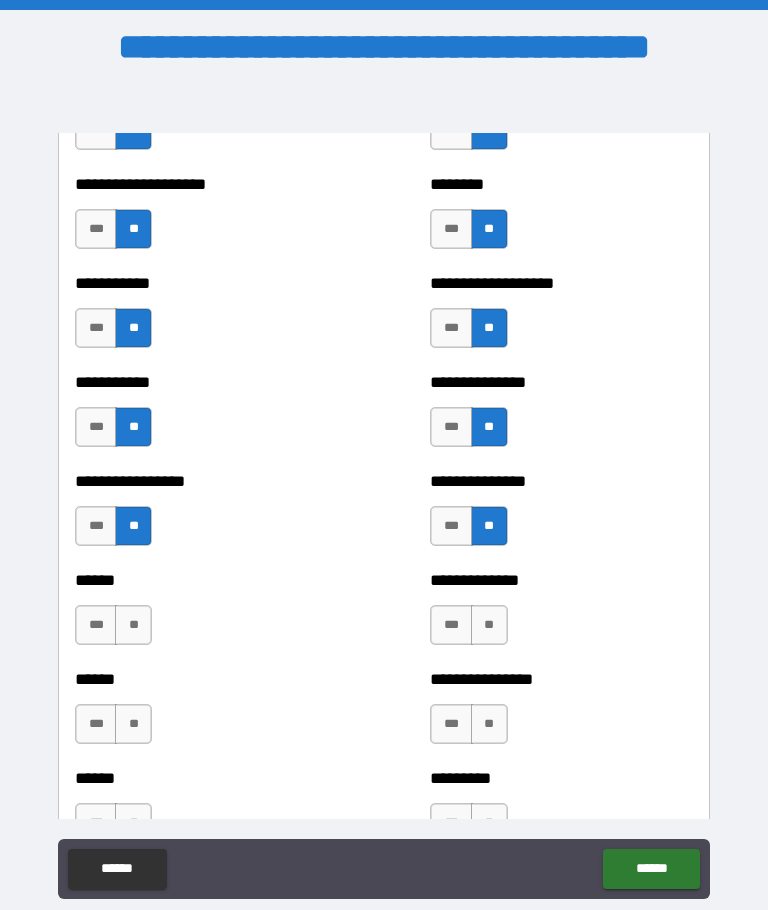 scroll, scrollTop: 2721, scrollLeft: 0, axis: vertical 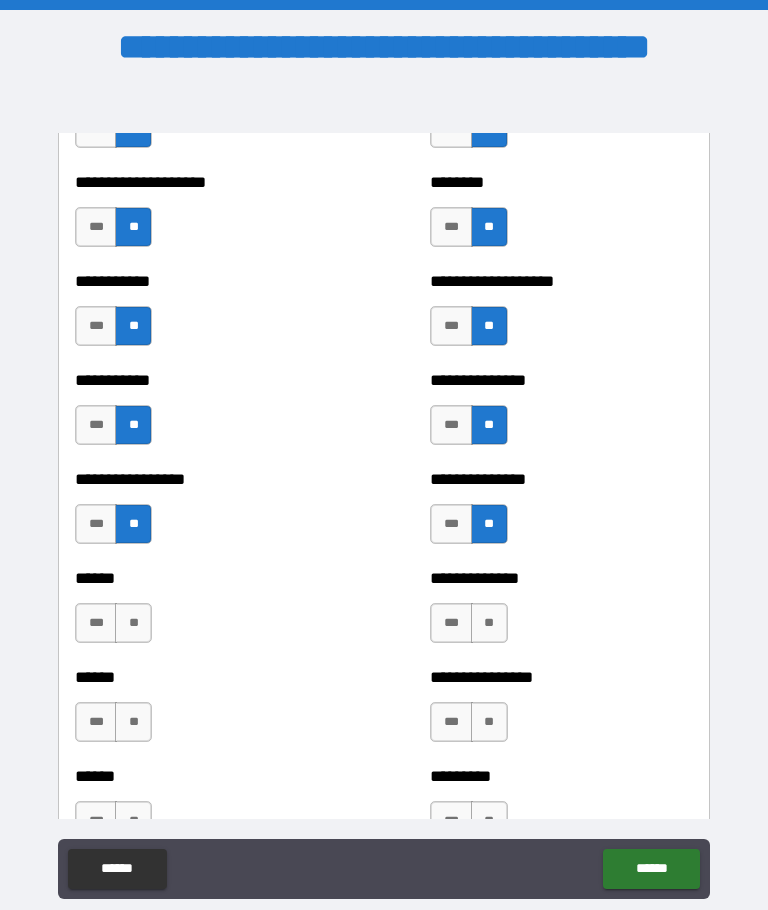 click on "**" at bounding box center (133, 623) 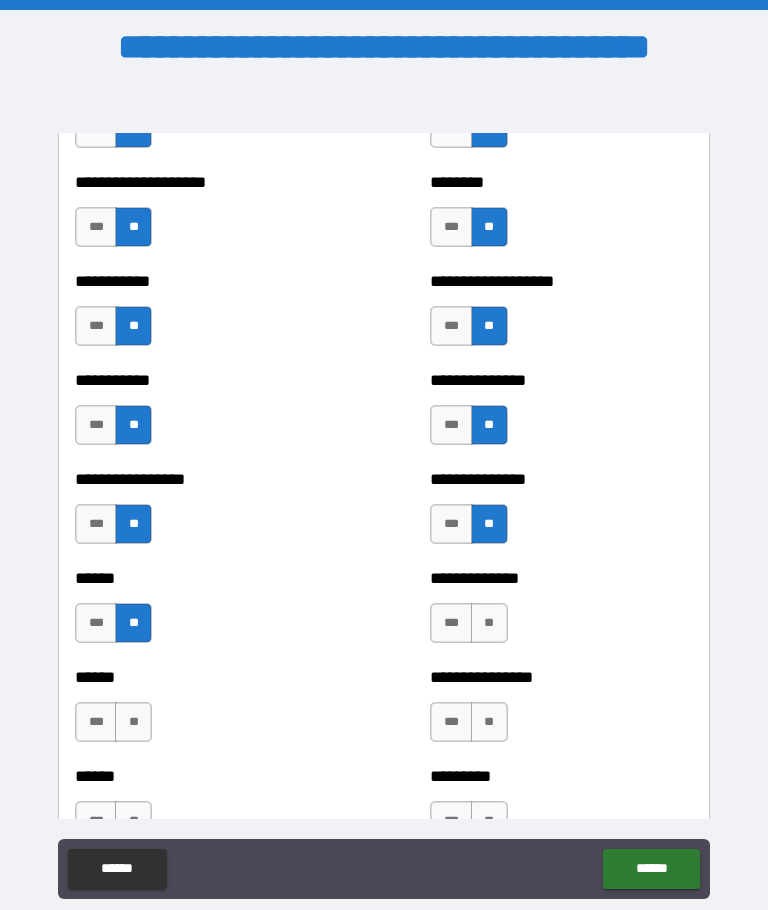 click on "**" at bounding box center [489, 623] 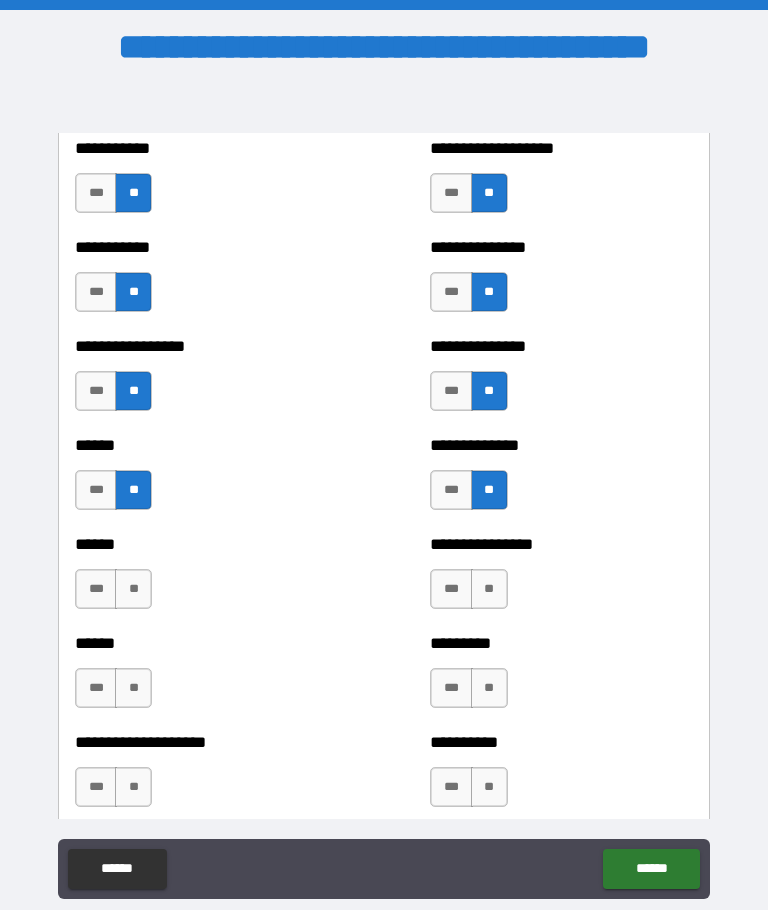 scroll, scrollTop: 2856, scrollLeft: 0, axis: vertical 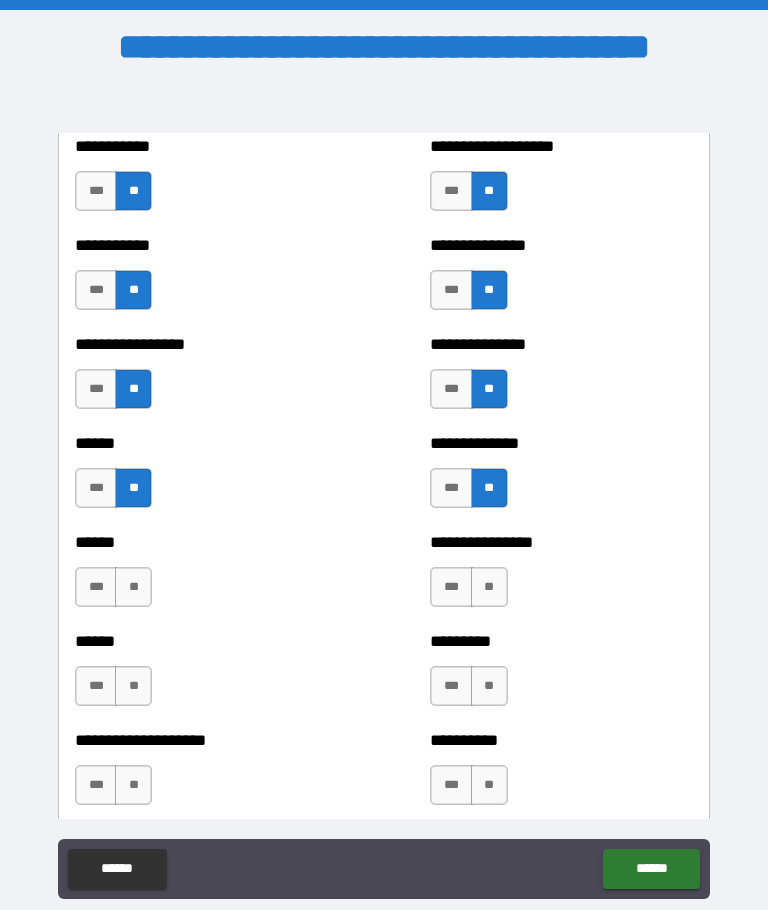 click on "**" at bounding box center (133, 587) 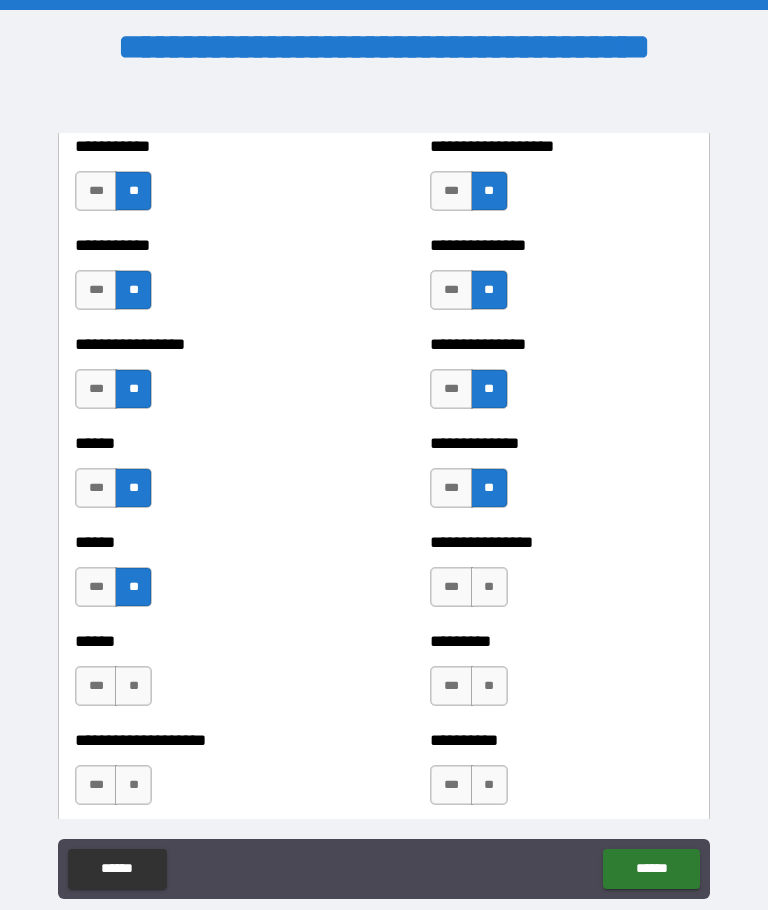 click on "**" at bounding box center (489, 587) 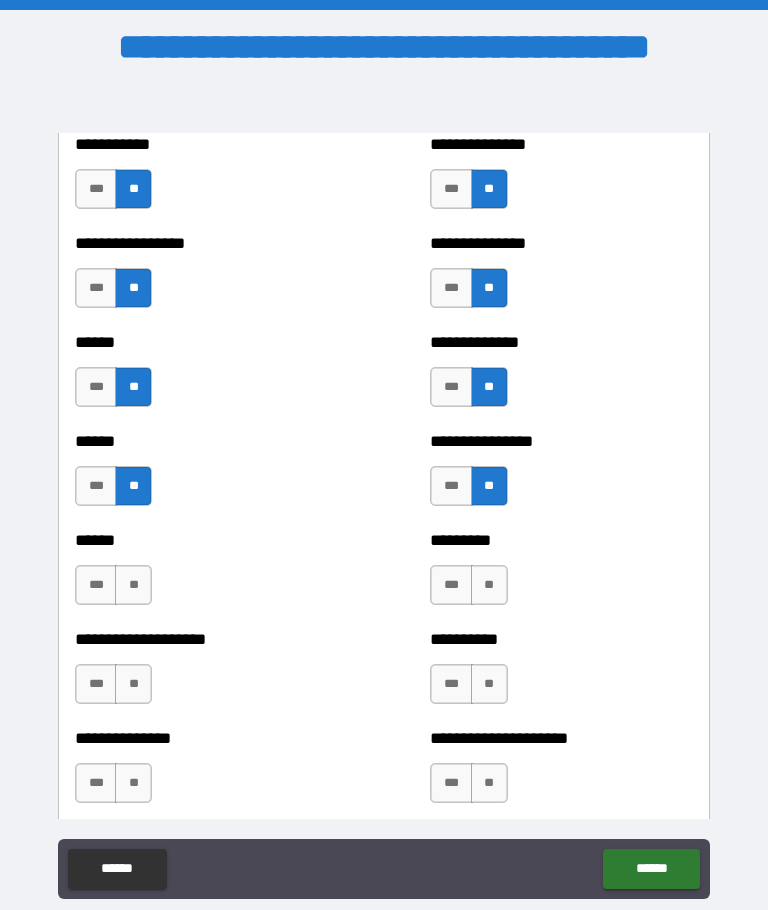 scroll, scrollTop: 2963, scrollLeft: 0, axis: vertical 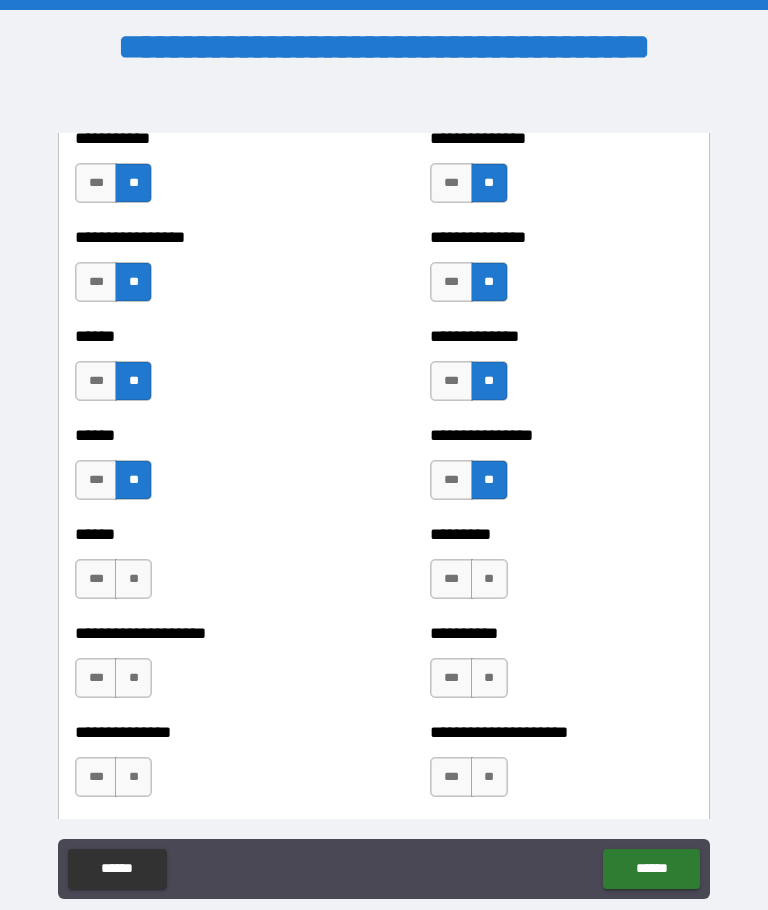 click on "**" at bounding box center (133, 579) 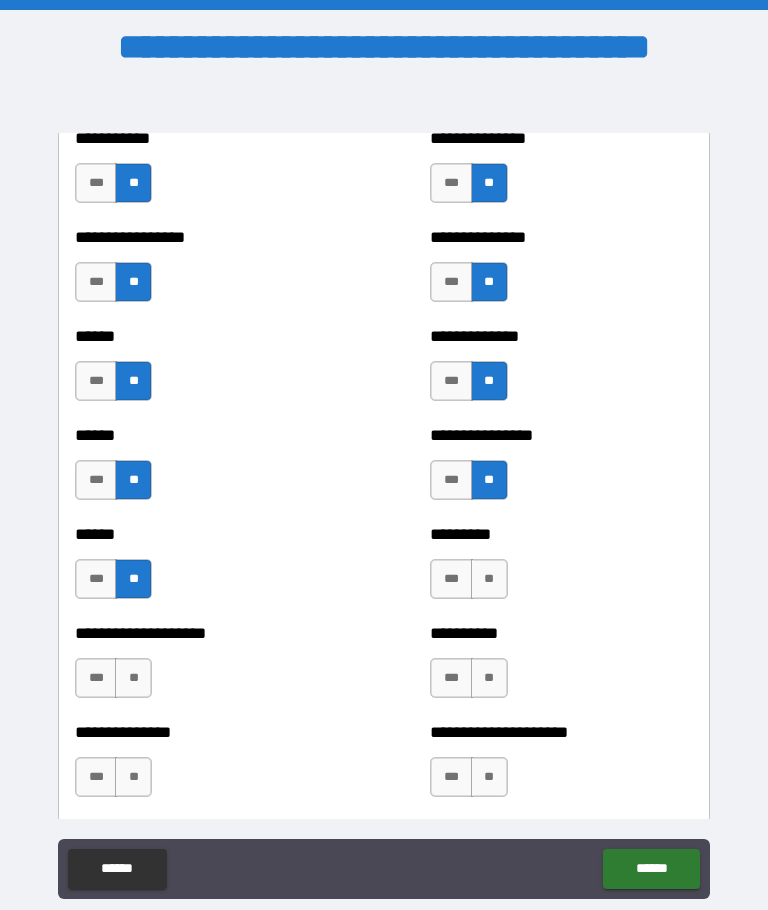 click on "**" at bounding box center [489, 579] 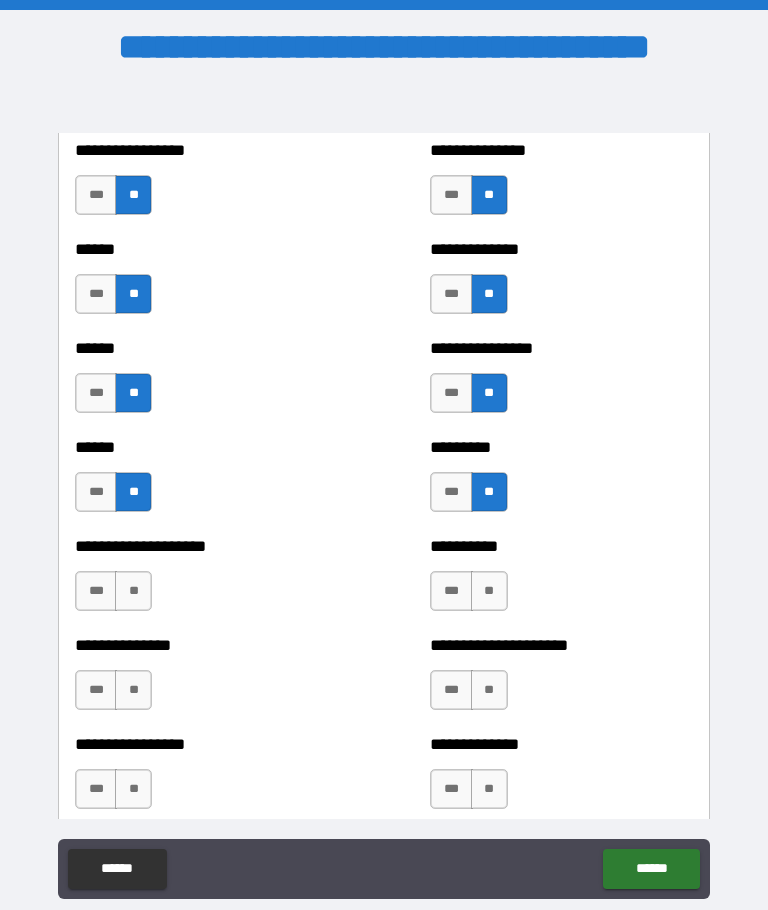scroll, scrollTop: 3072, scrollLeft: 0, axis: vertical 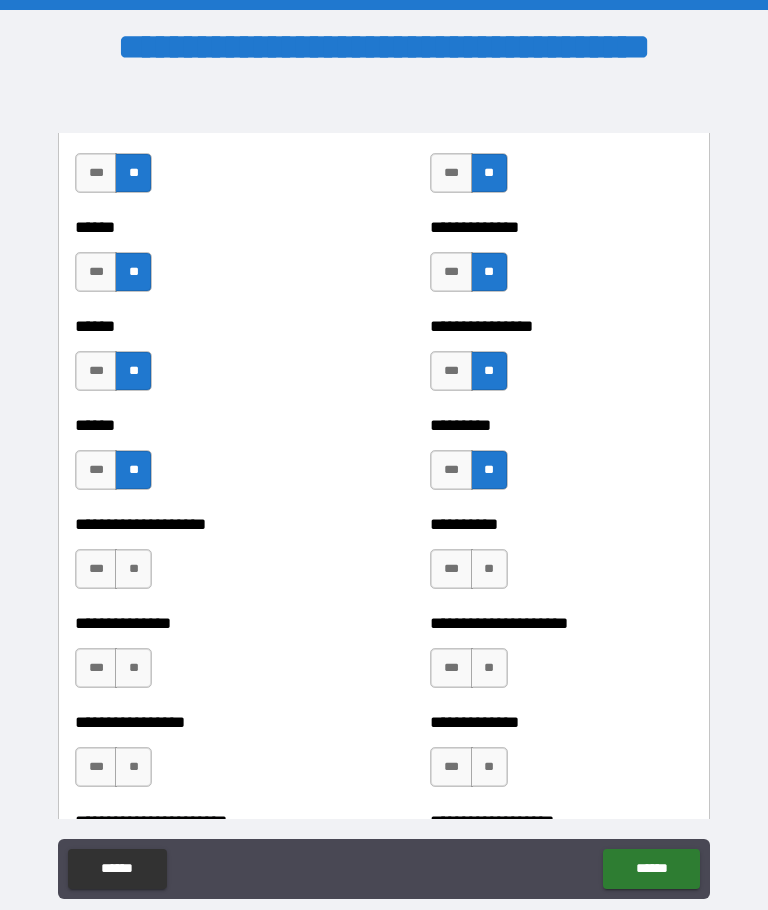 click on "**" at bounding box center (133, 569) 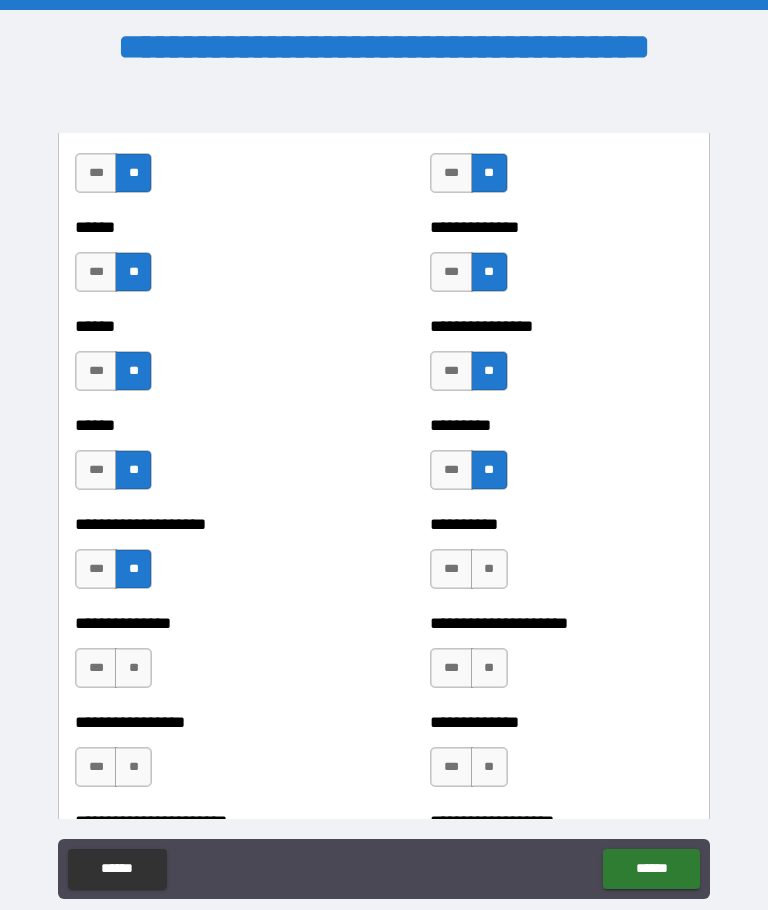 click on "**" at bounding box center [489, 569] 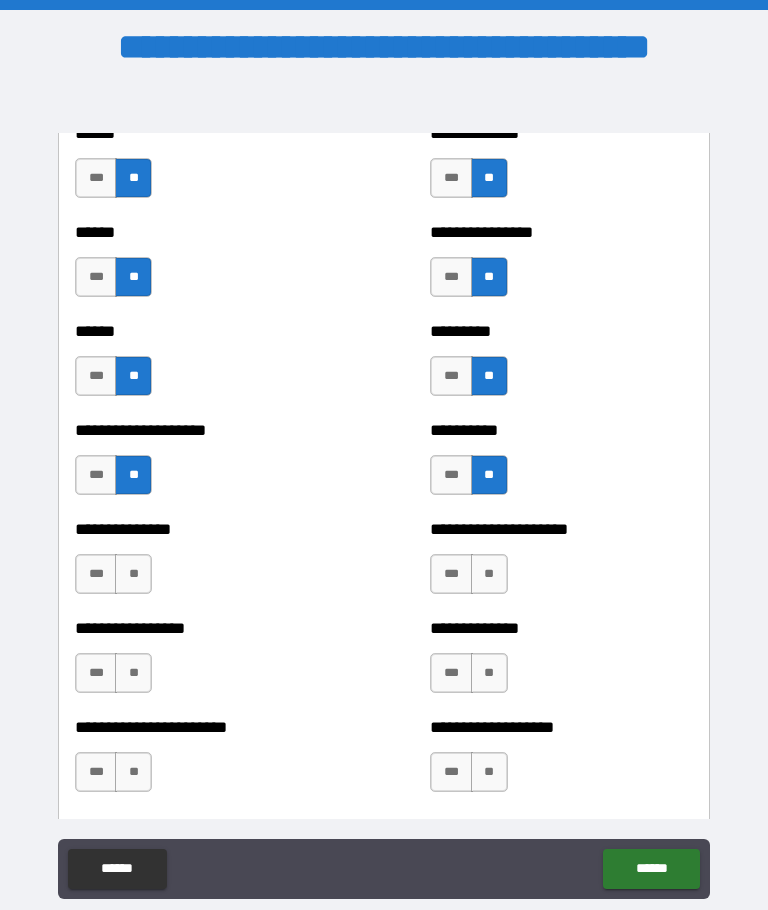 scroll, scrollTop: 3167, scrollLeft: 0, axis: vertical 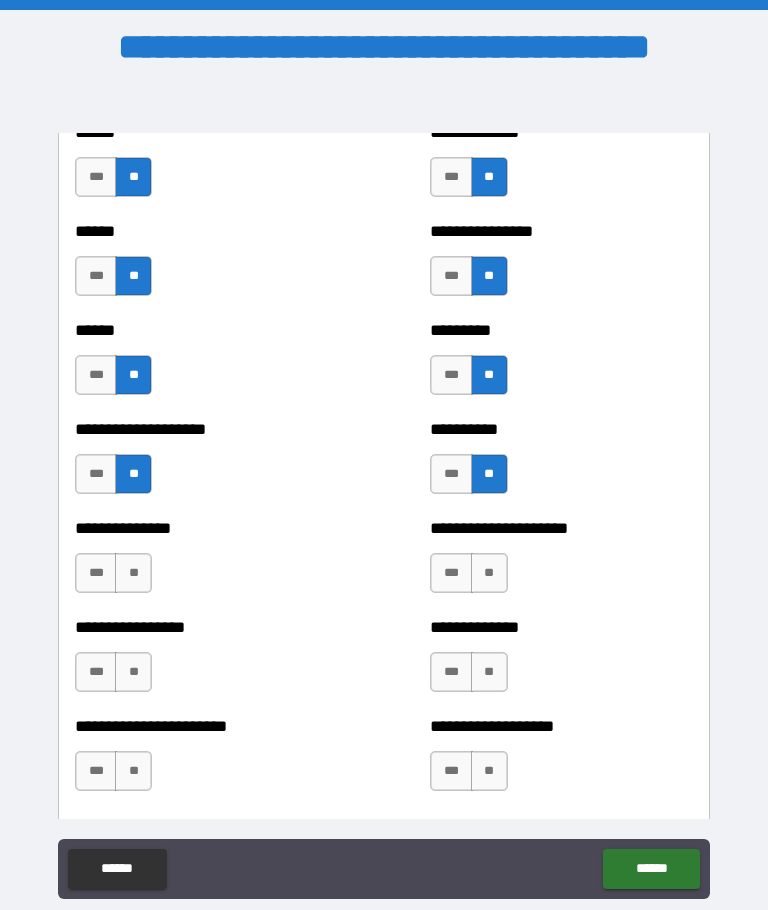 click on "**" at bounding box center (133, 573) 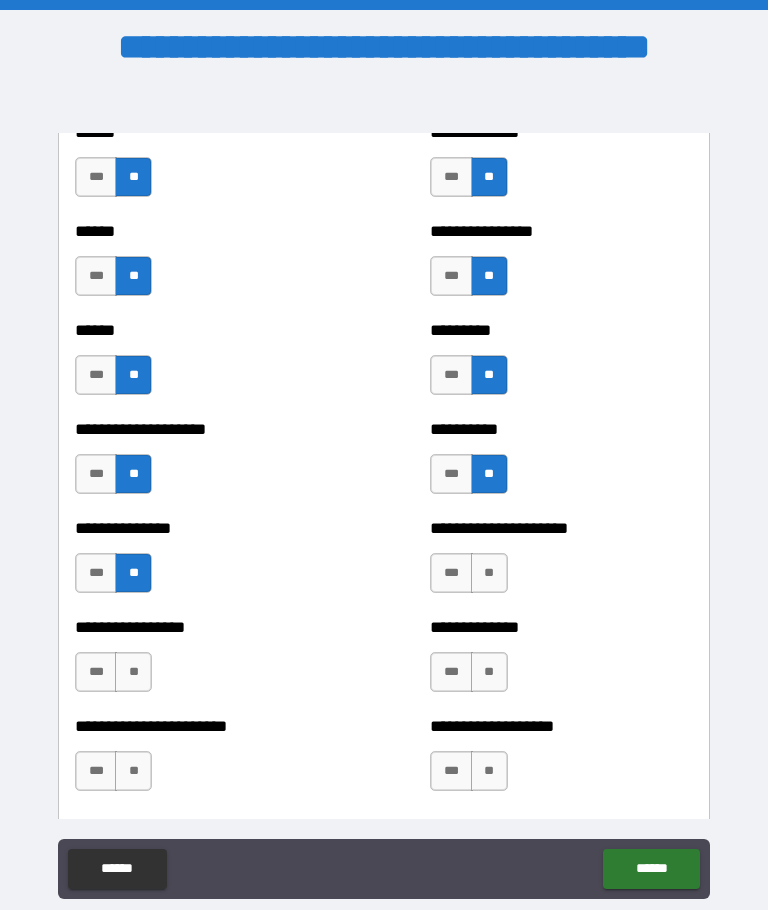 click on "**" at bounding box center (489, 573) 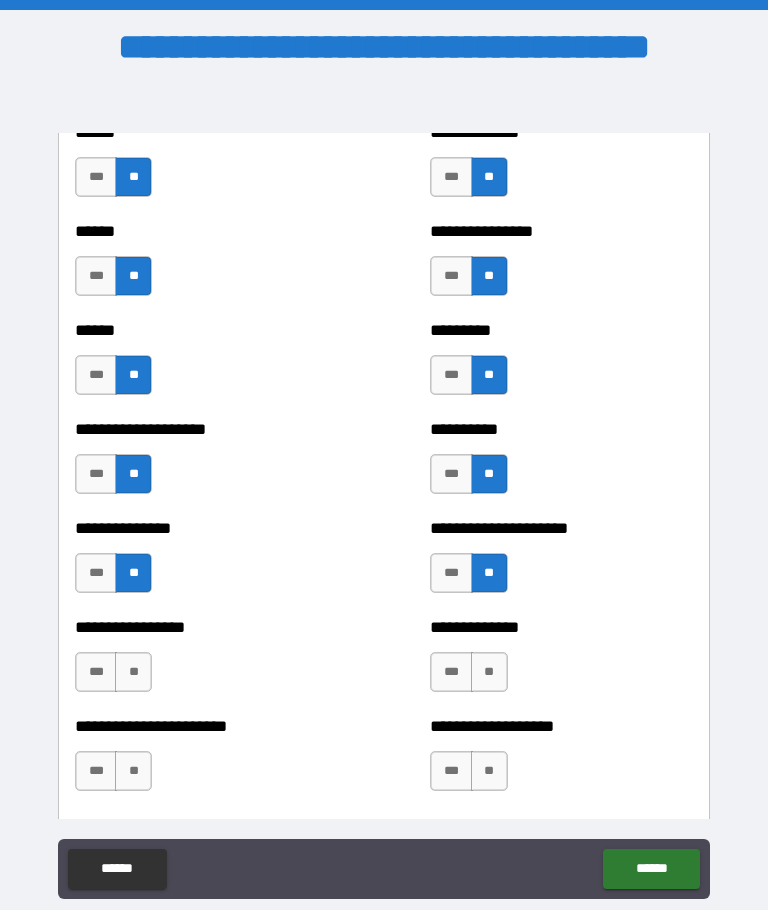 click on "**" at bounding box center [133, 672] 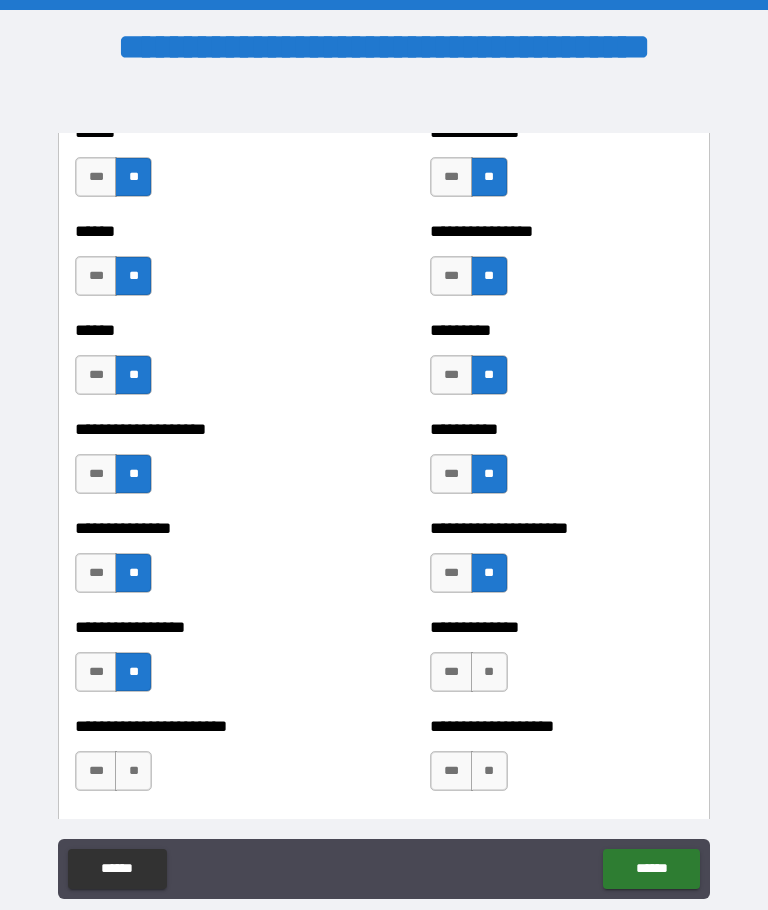 click on "**" at bounding box center [489, 672] 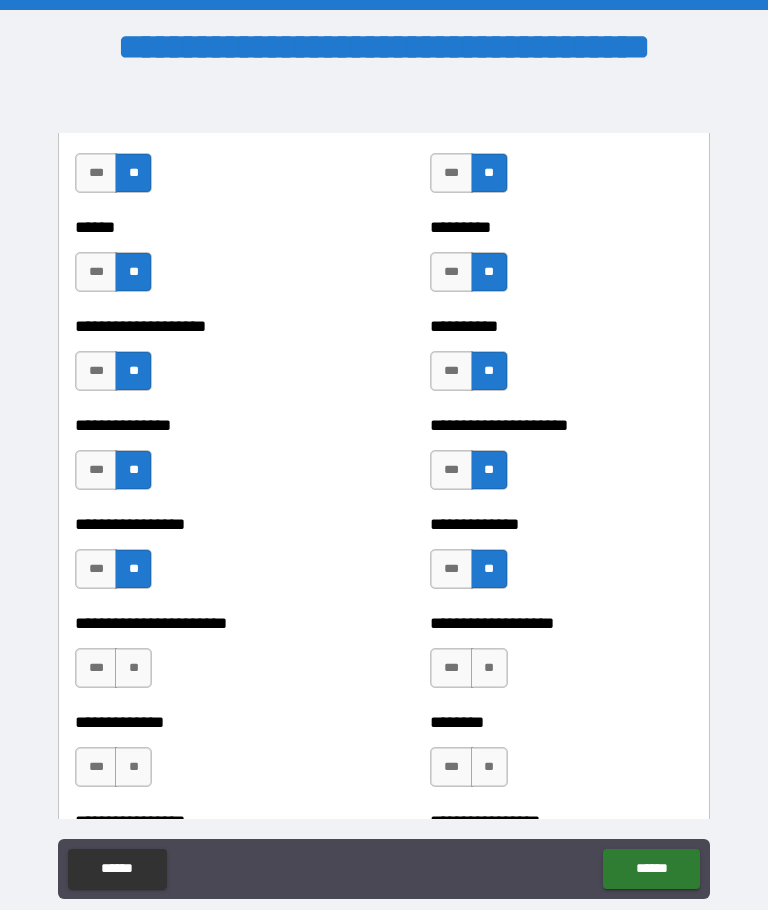 scroll, scrollTop: 3318, scrollLeft: 0, axis: vertical 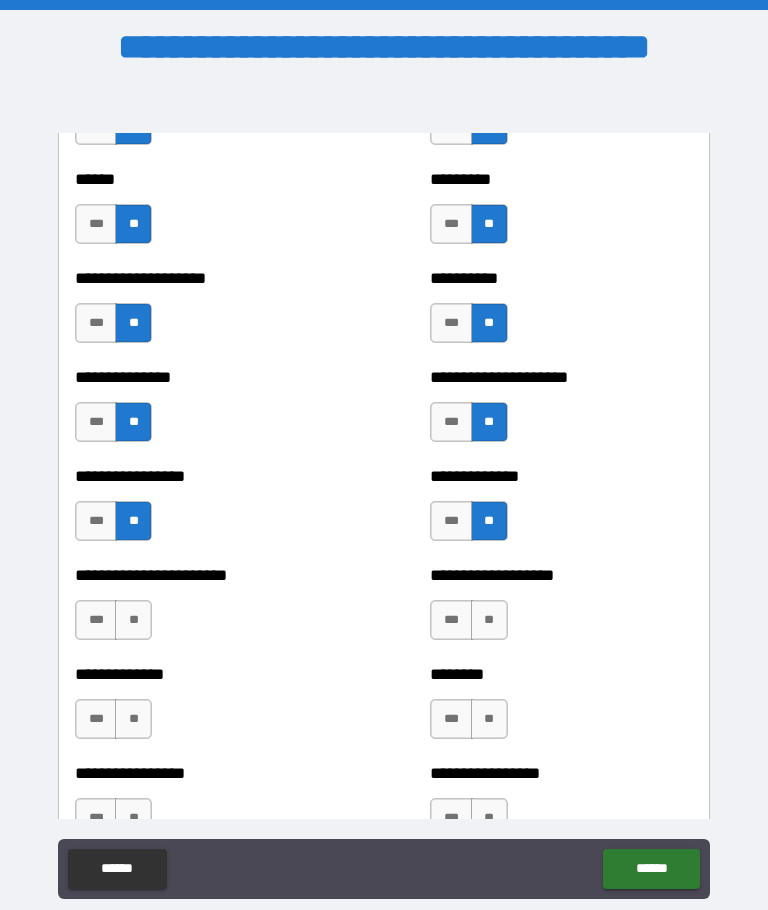 click on "**" at bounding box center [133, 620] 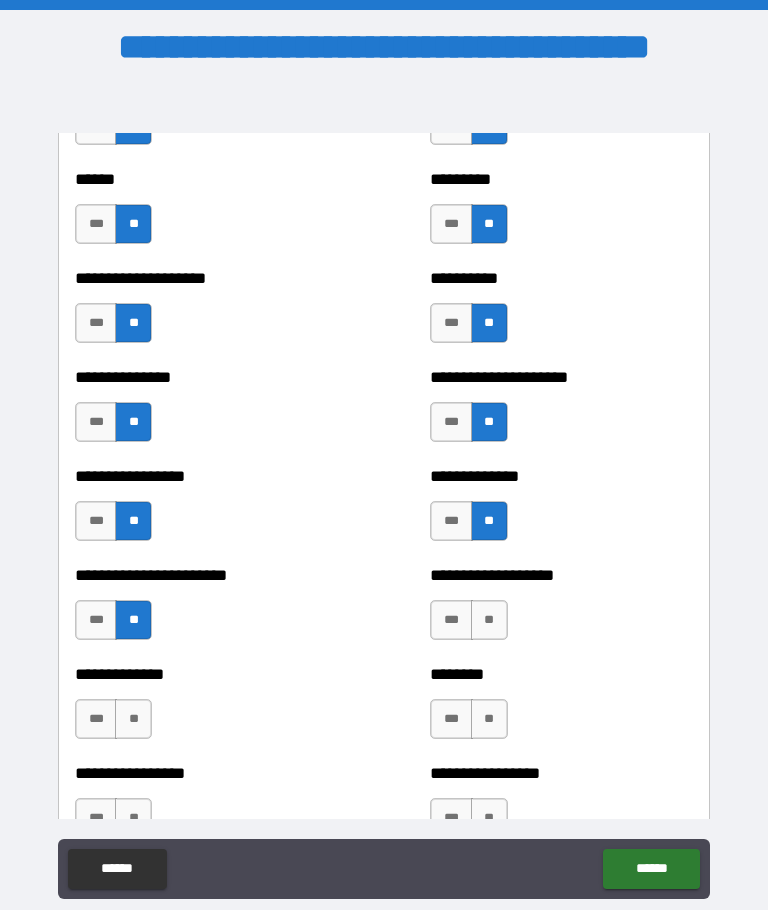 click on "**" at bounding box center [489, 620] 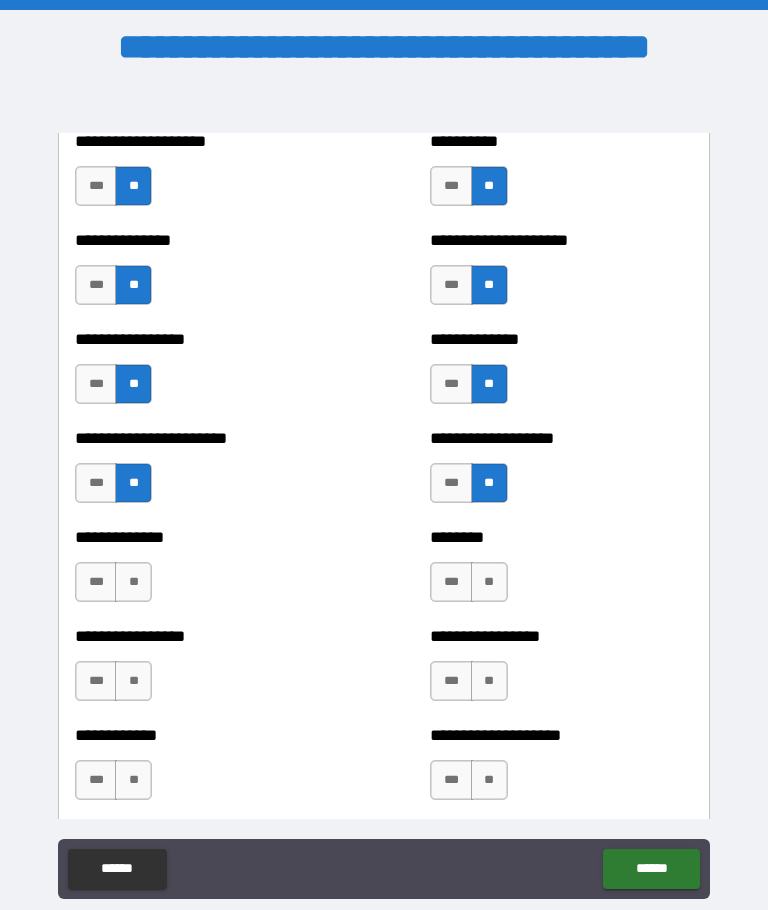 scroll, scrollTop: 3467, scrollLeft: 0, axis: vertical 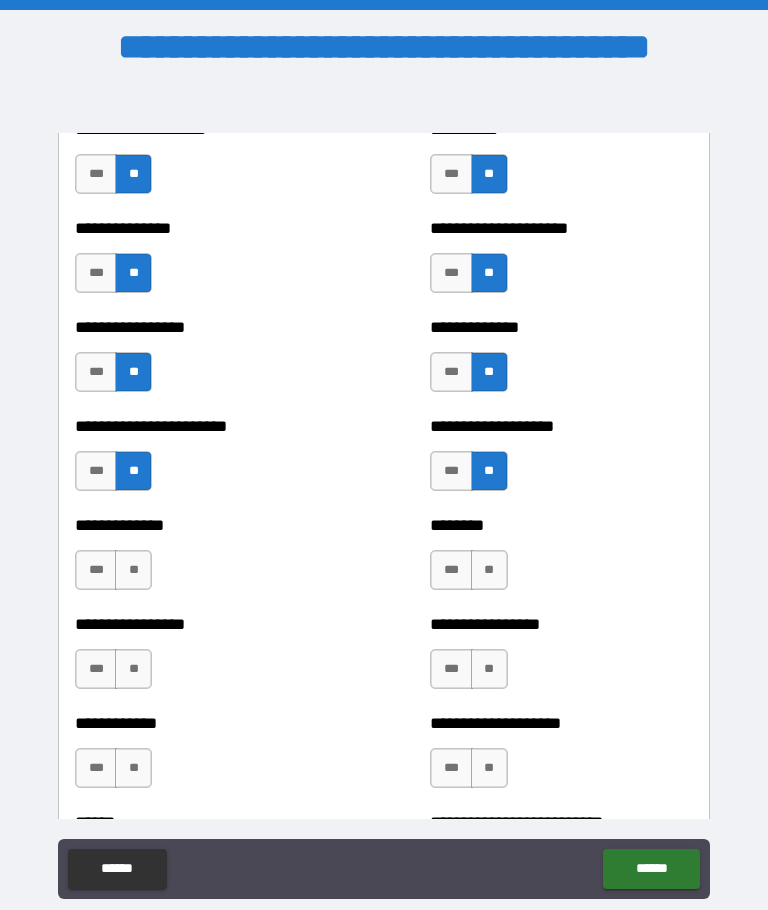 click on "**" at bounding box center (133, 570) 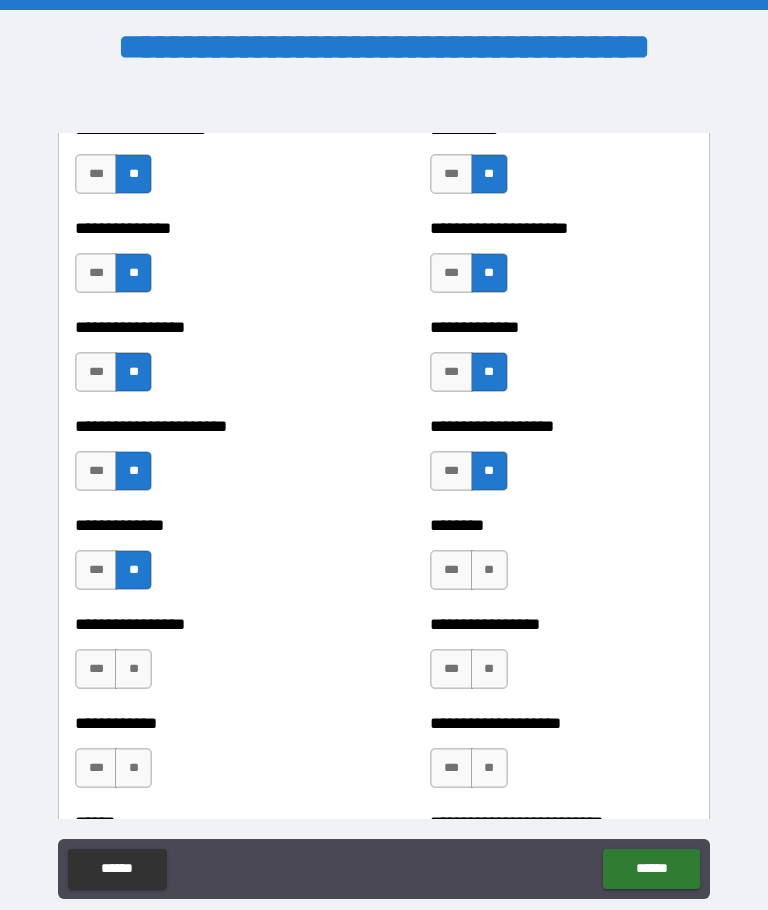click on "**" at bounding box center [489, 570] 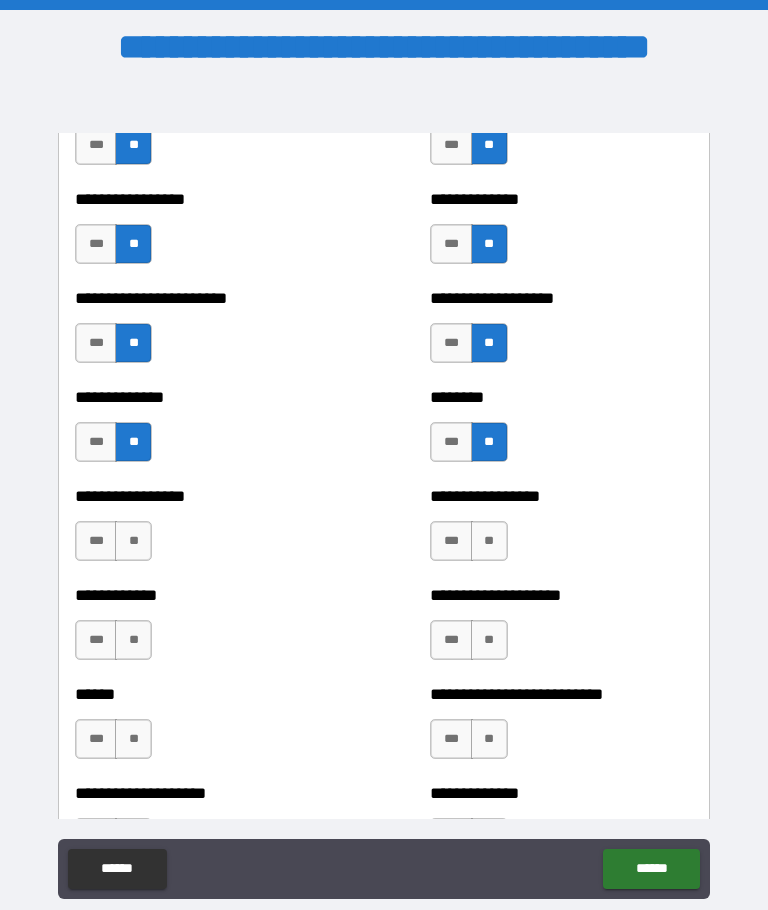 scroll, scrollTop: 3595, scrollLeft: 0, axis: vertical 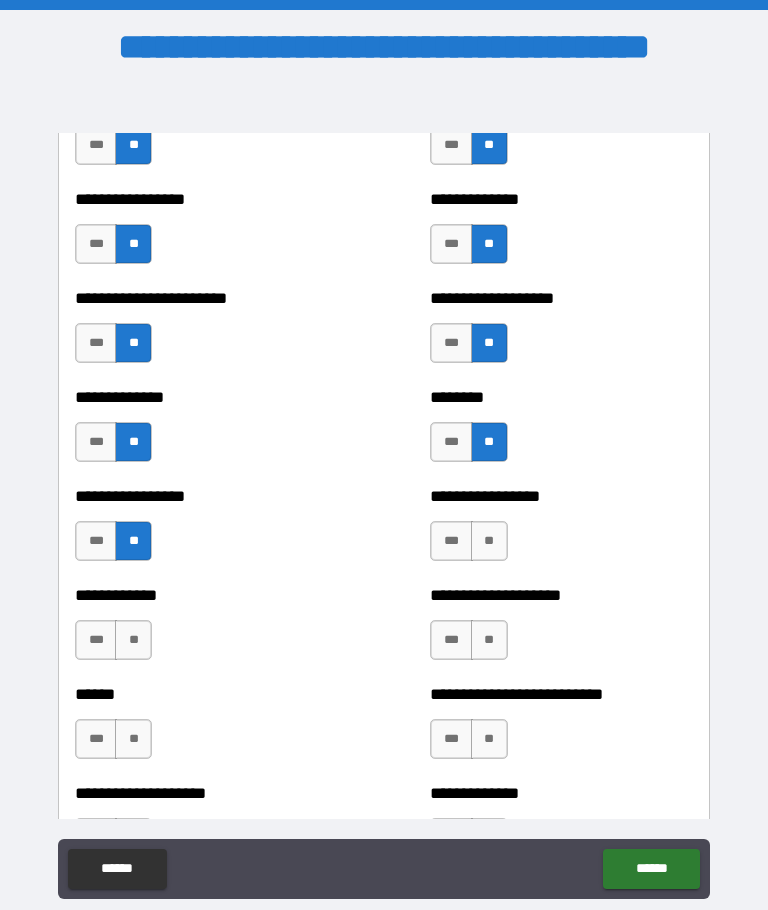 click on "**" at bounding box center [489, 541] 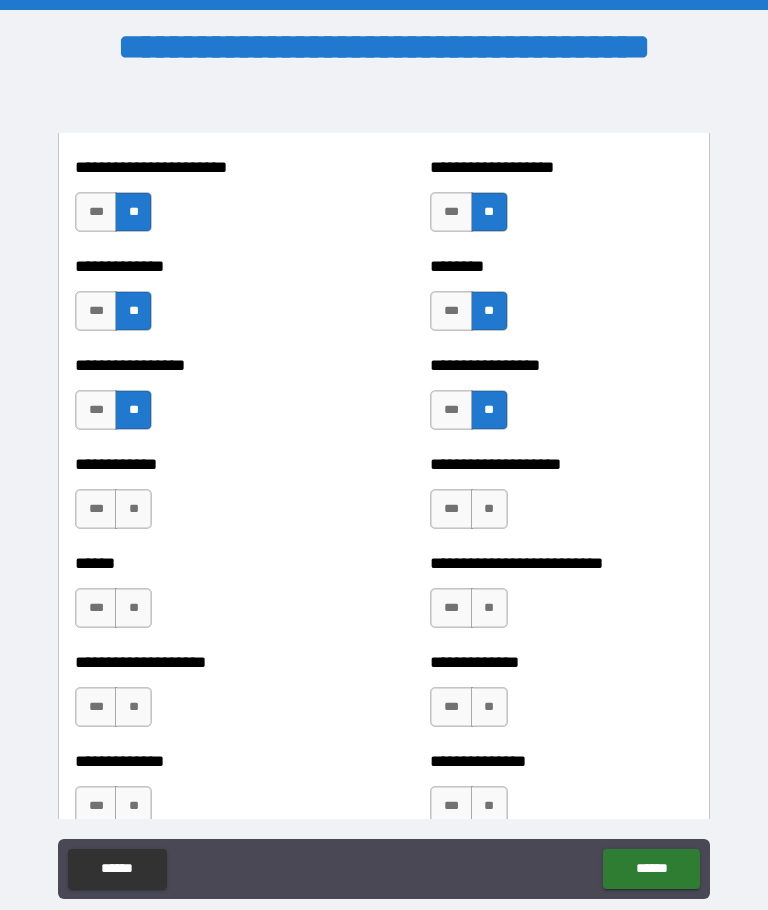 scroll, scrollTop: 3730, scrollLeft: 0, axis: vertical 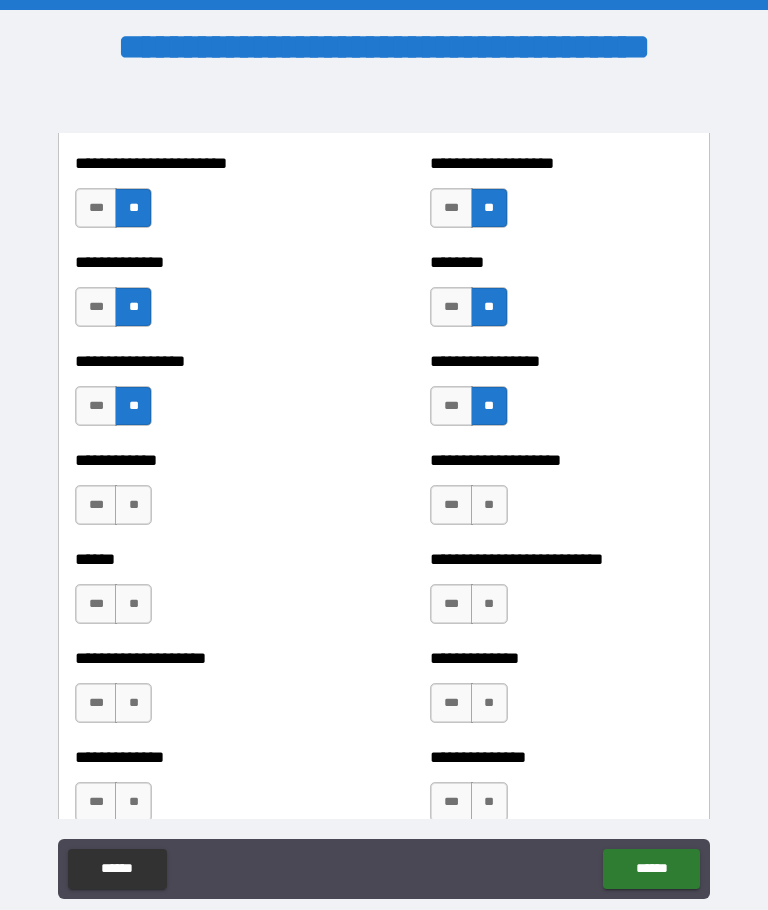 click on "**" at bounding box center (133, 505) 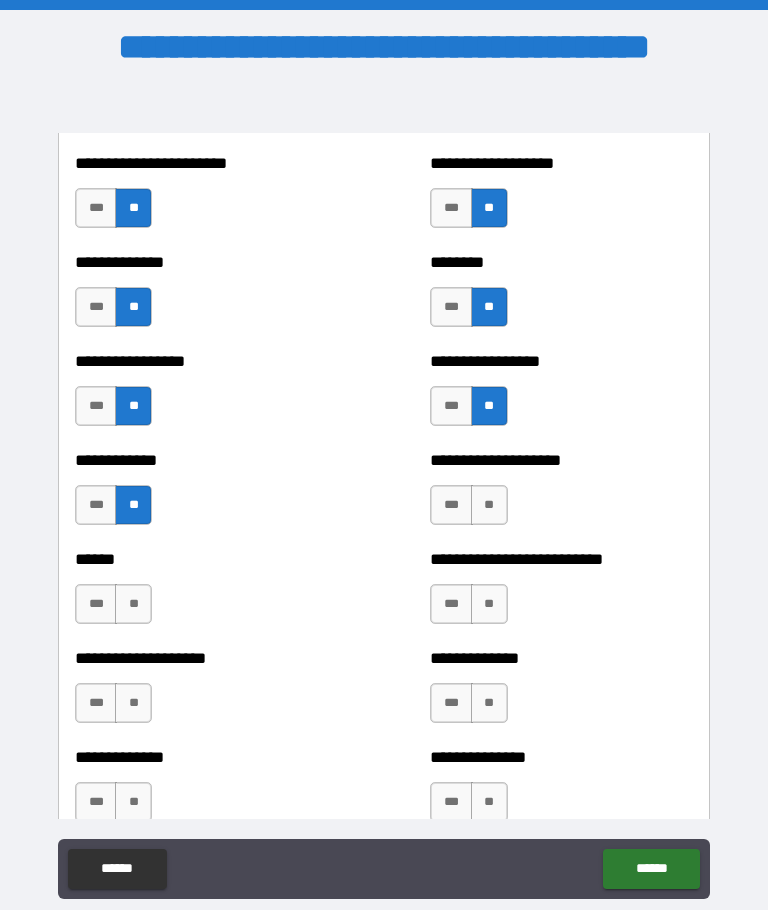 click on "**" at bounding box center (489, 505) 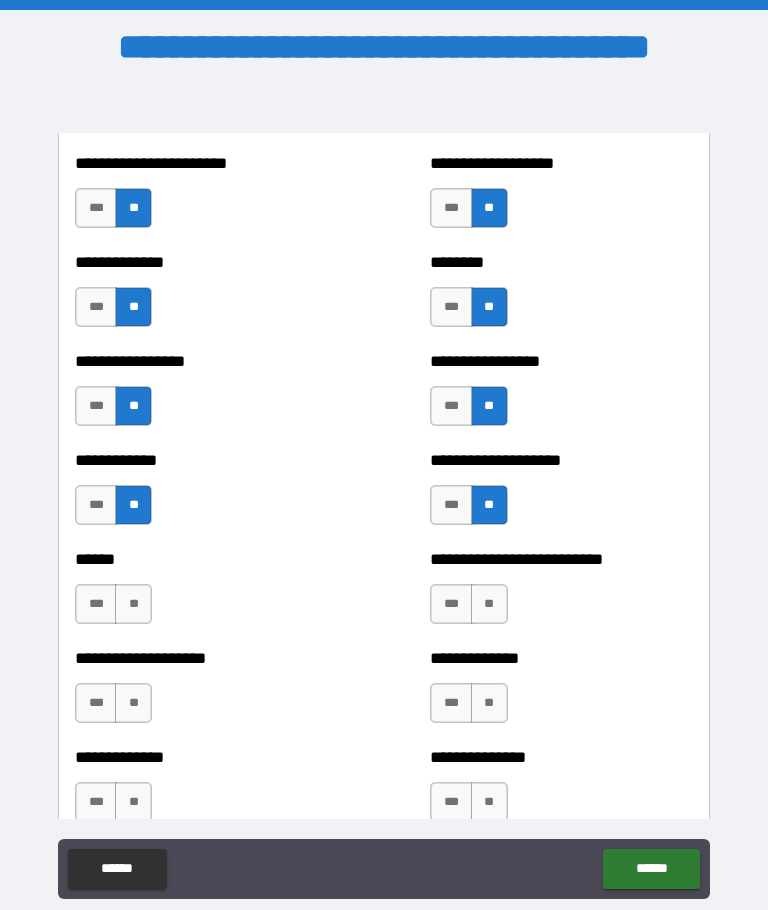 click on "**" at bounding box center (133, 604) 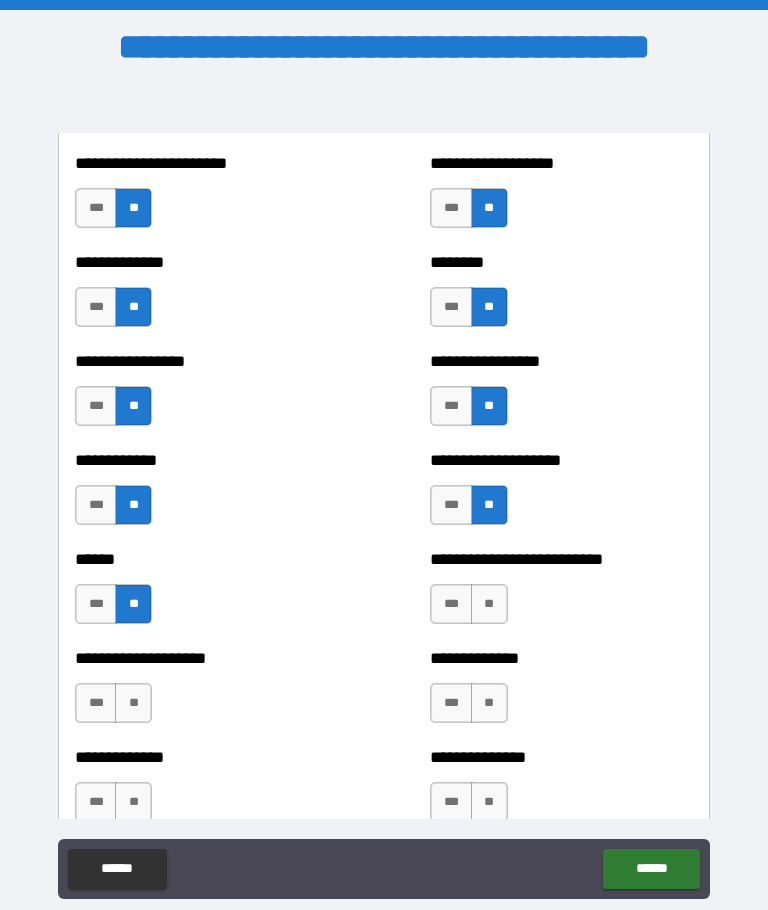 click on "**" at bounding box center [489, 604] 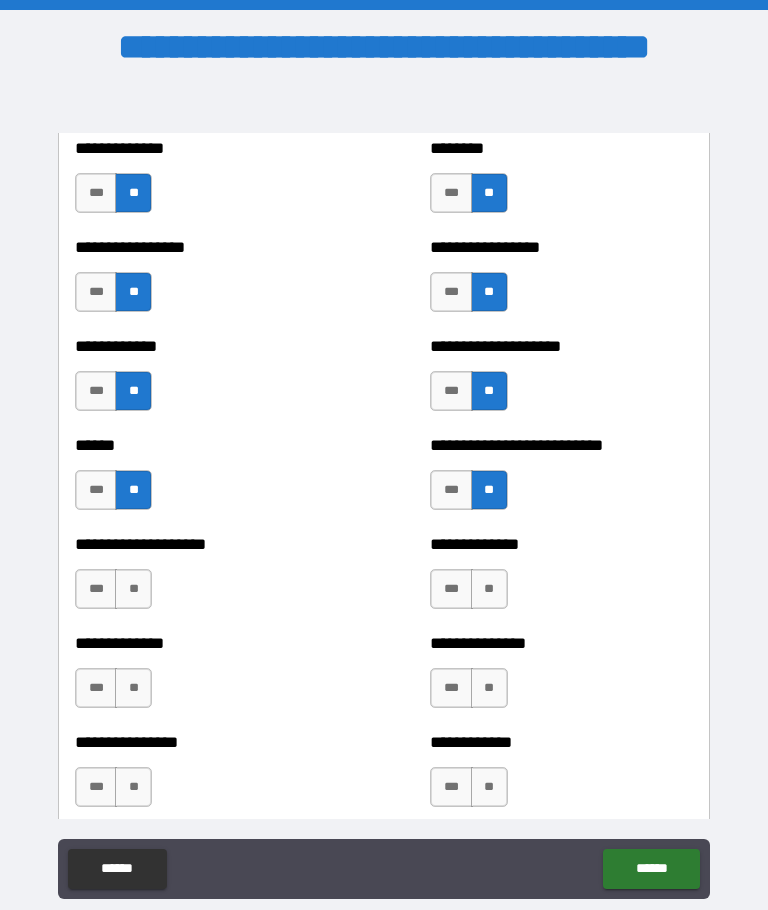 scroll, scrollTop: 3848, scrollLeft: 0, axis: vertical 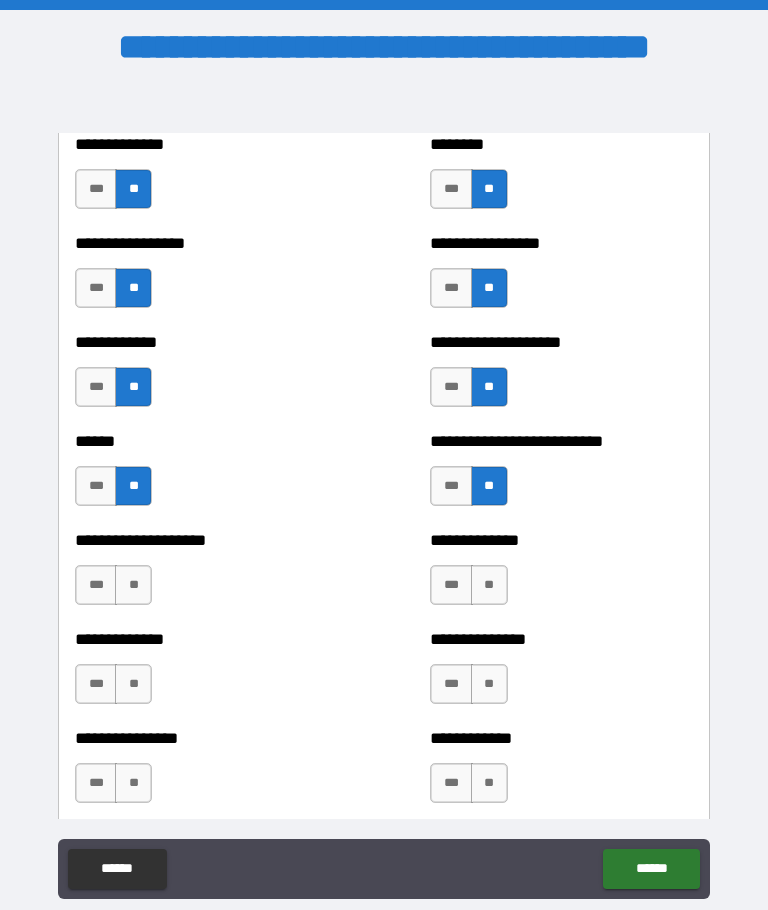 click on "**" at bounding box center (133, 585) 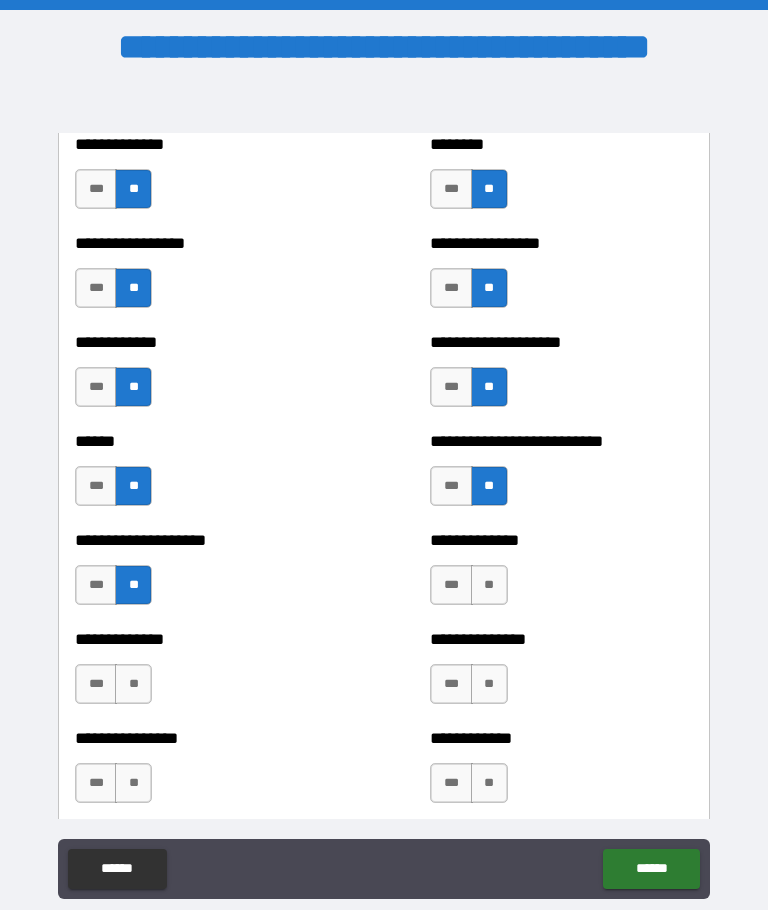 click on "**" at bounding box center (489, 585) 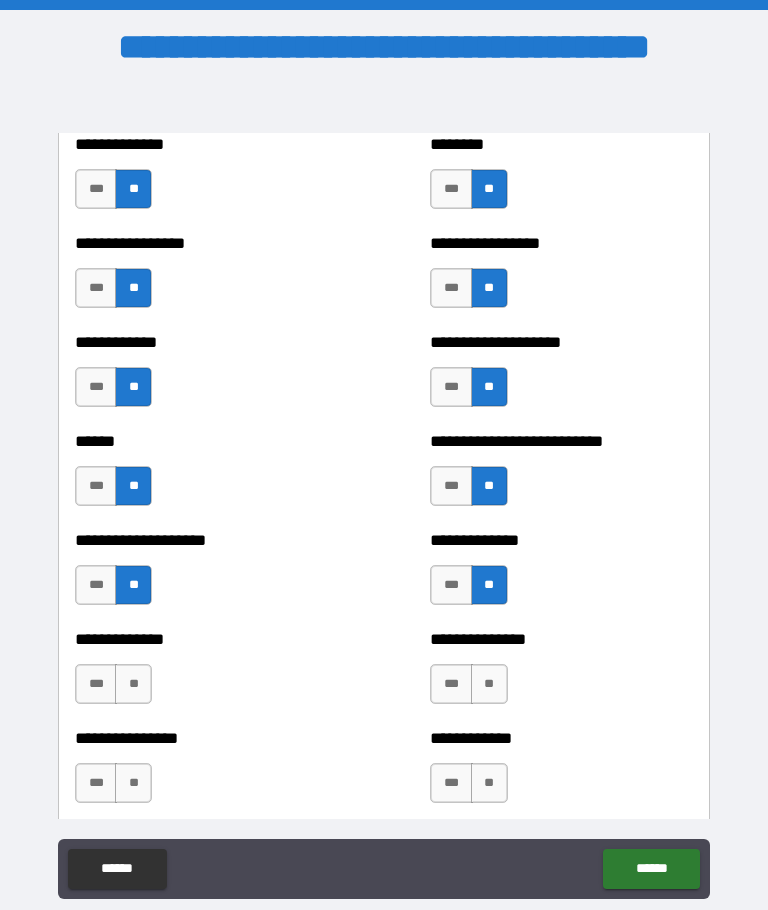 click on "**" at bounding box center [133, 684] 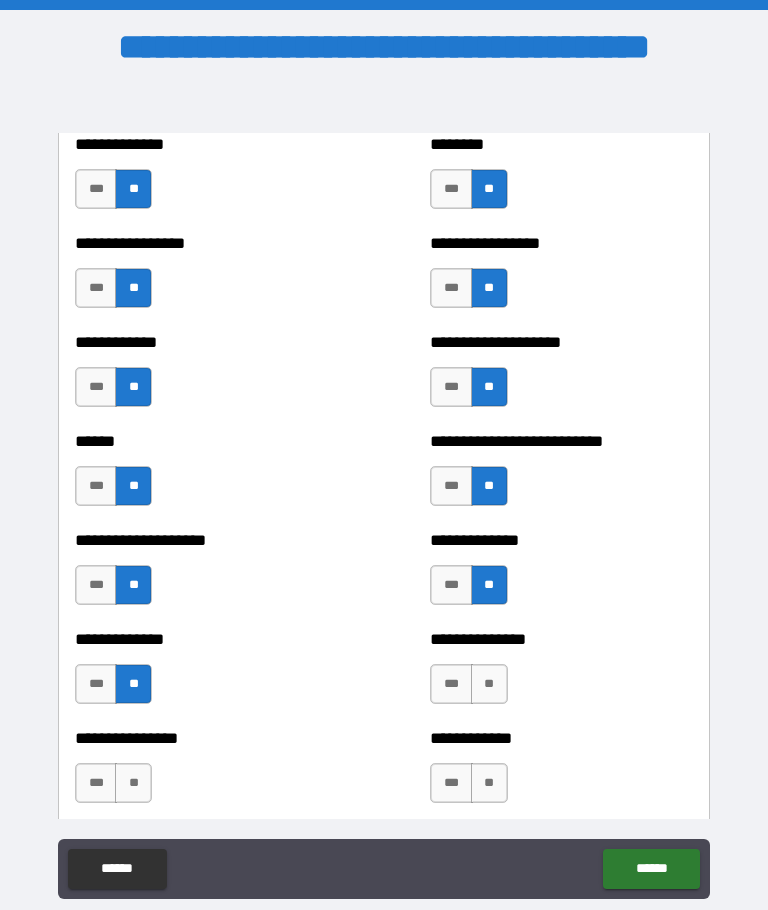 click on "**" at bounding box center (489, 684) 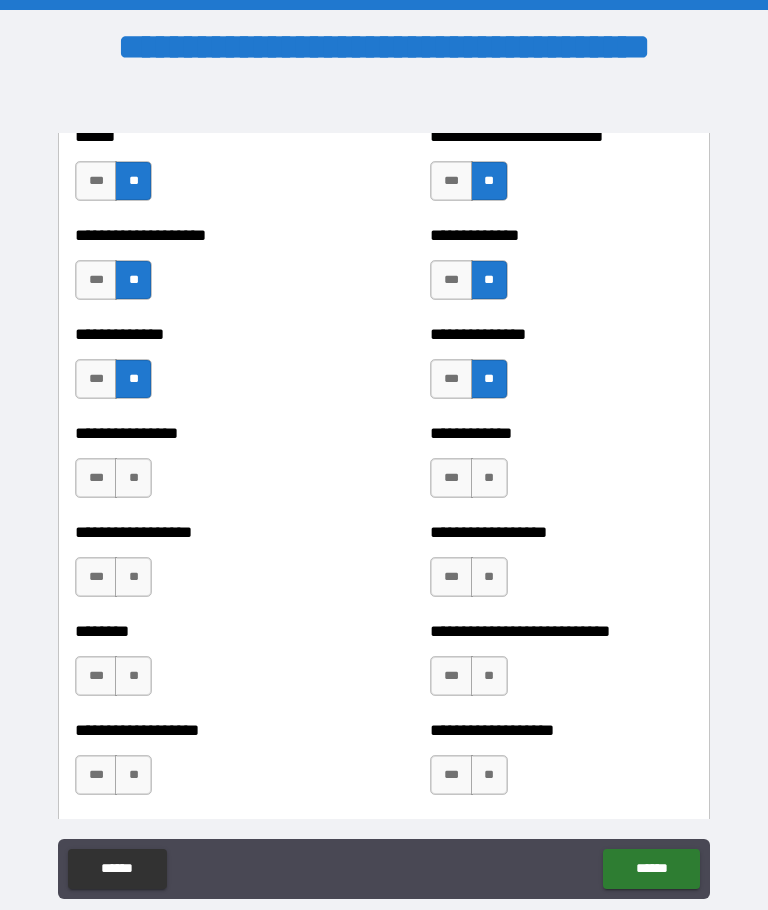 scroll, scrollTop: 4166, scrollLeft: 0, axis: vertical 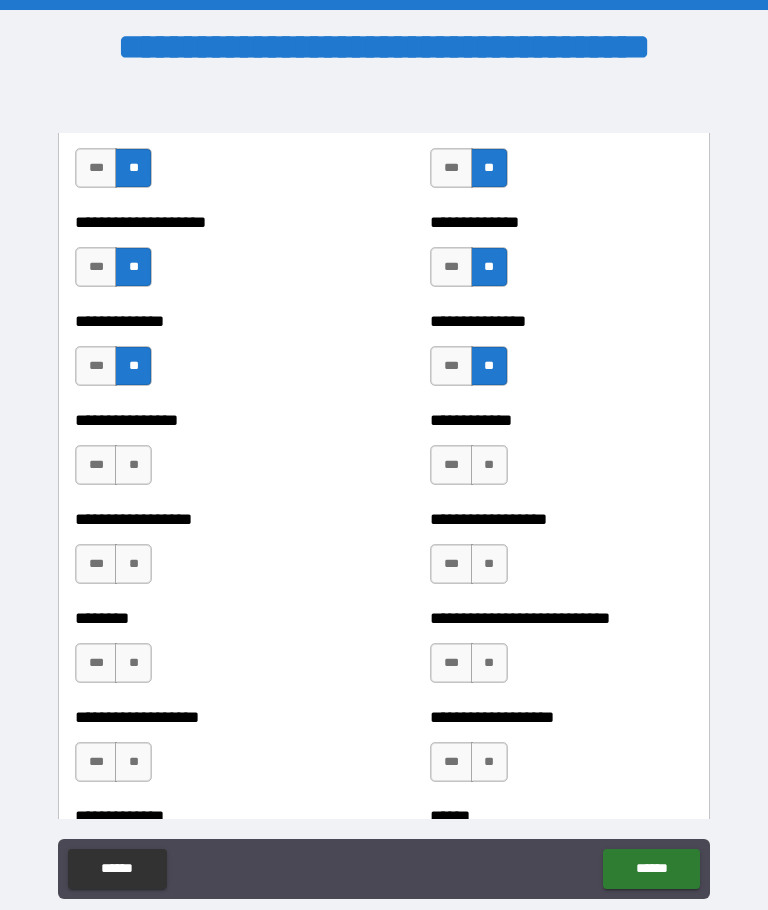 click on "**" at bounding box center [133, 465] 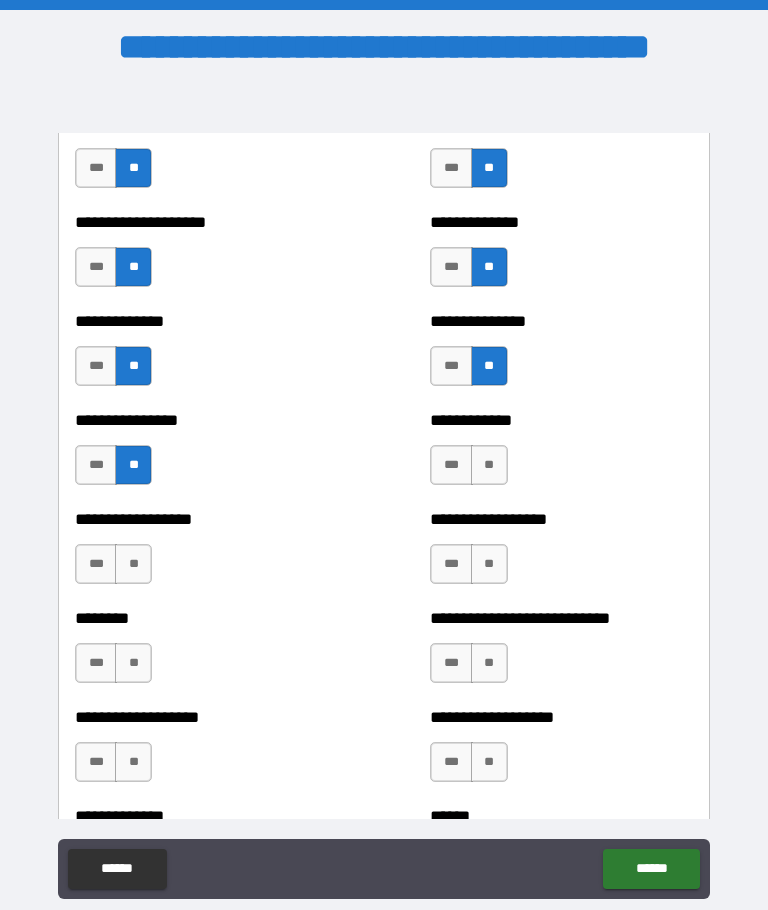 click on "**" at bounding box center (489, 465) 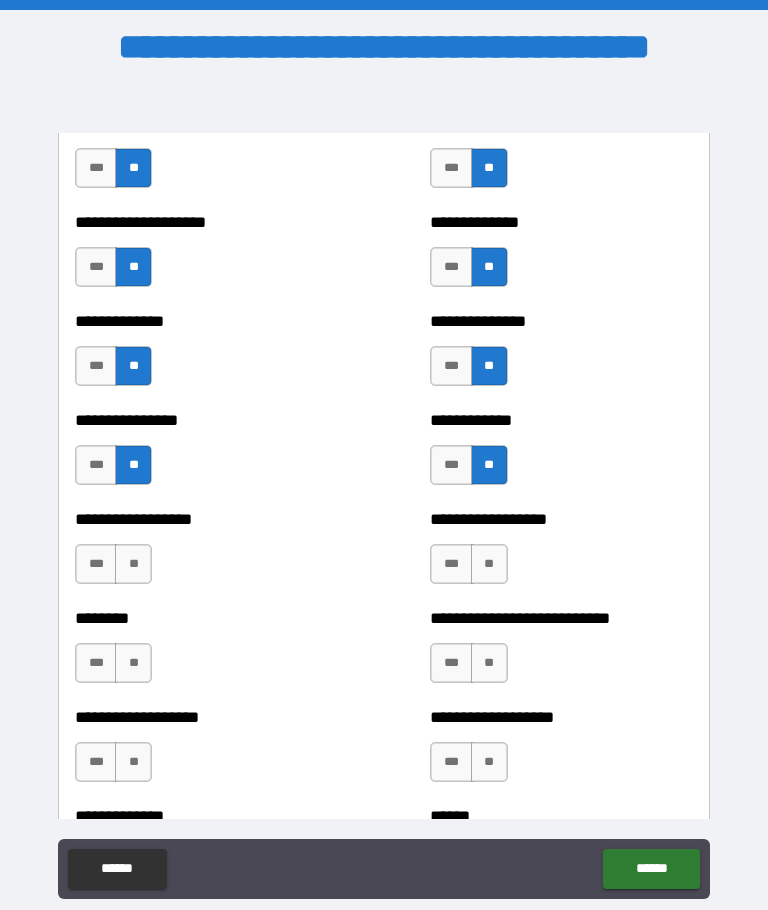 click on "**" at bounding box center (133, 564) 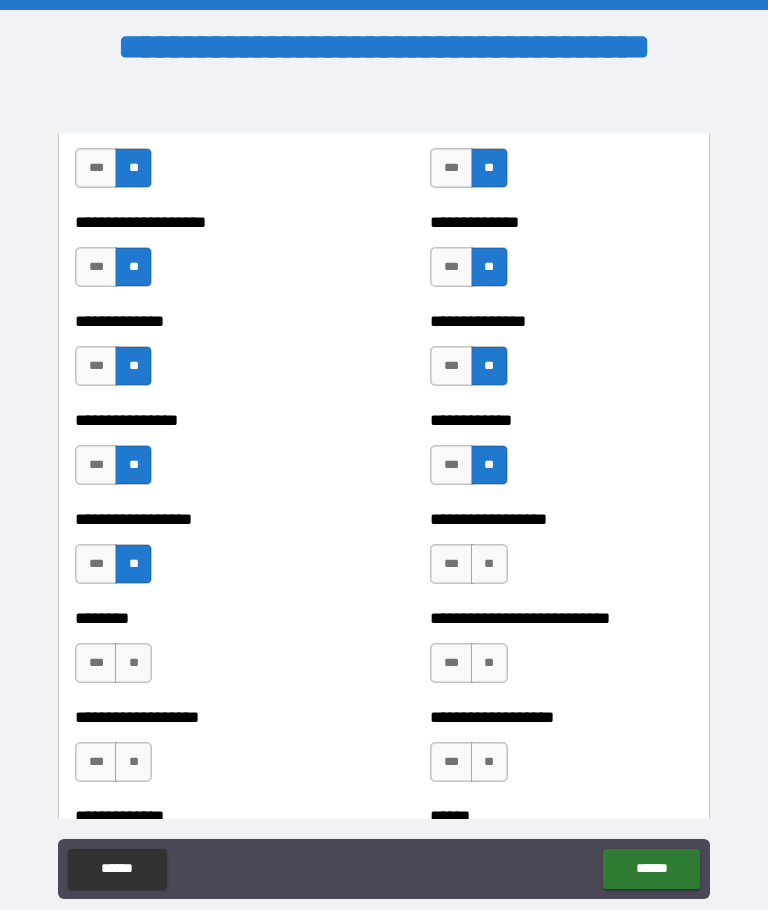 click on "**" at bounding box center (489, 564) 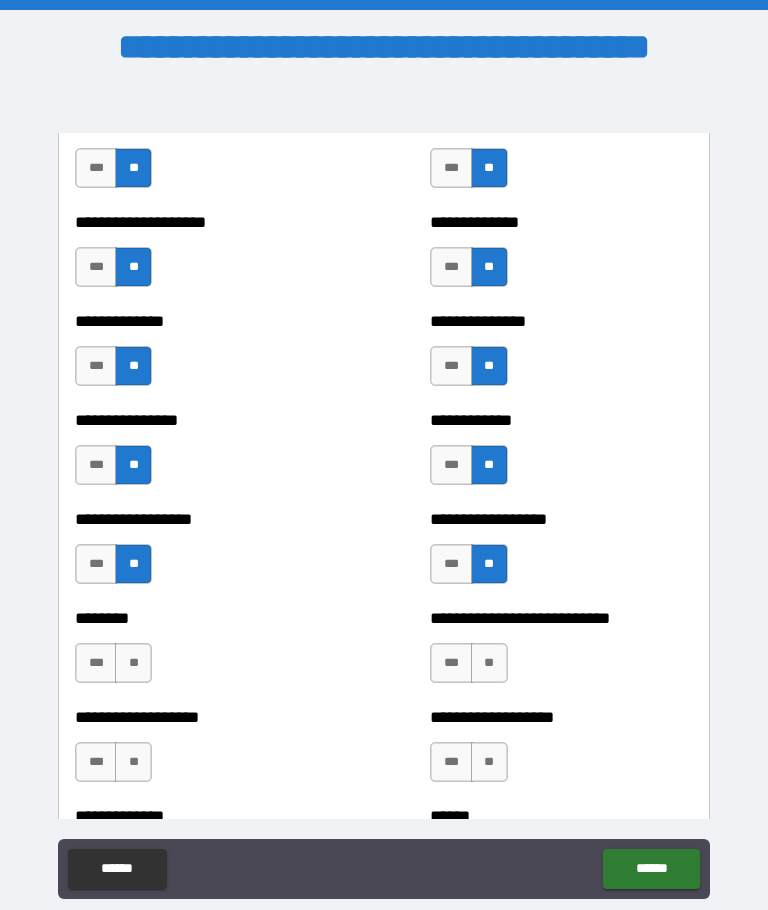 click on "**" at bounding box center [133, 663] 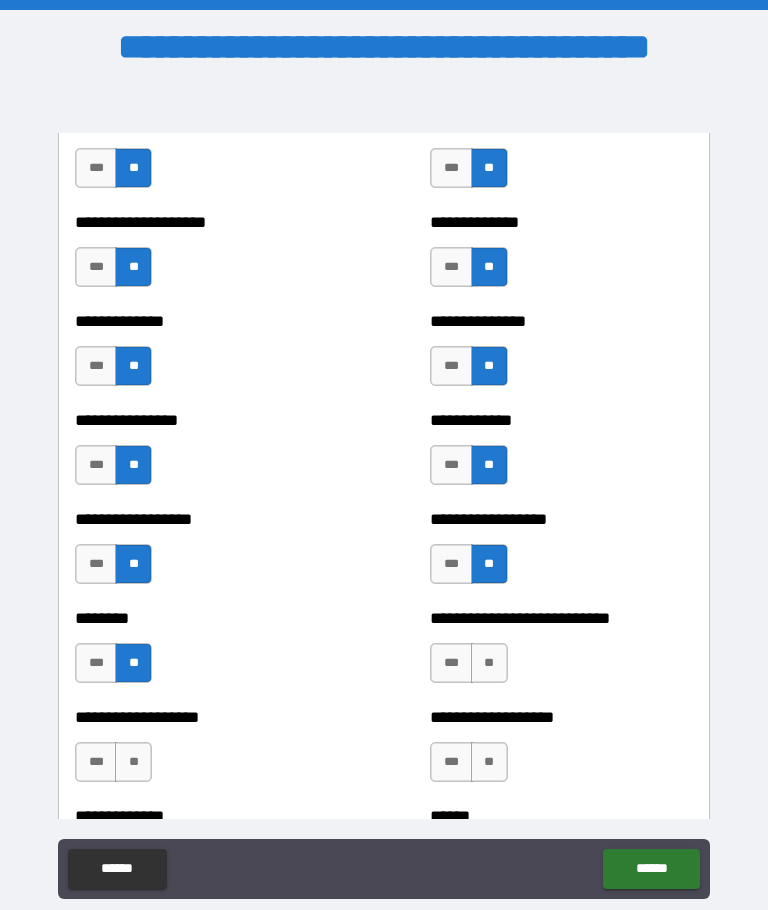 click on "**" at bounding box center (489, 663) 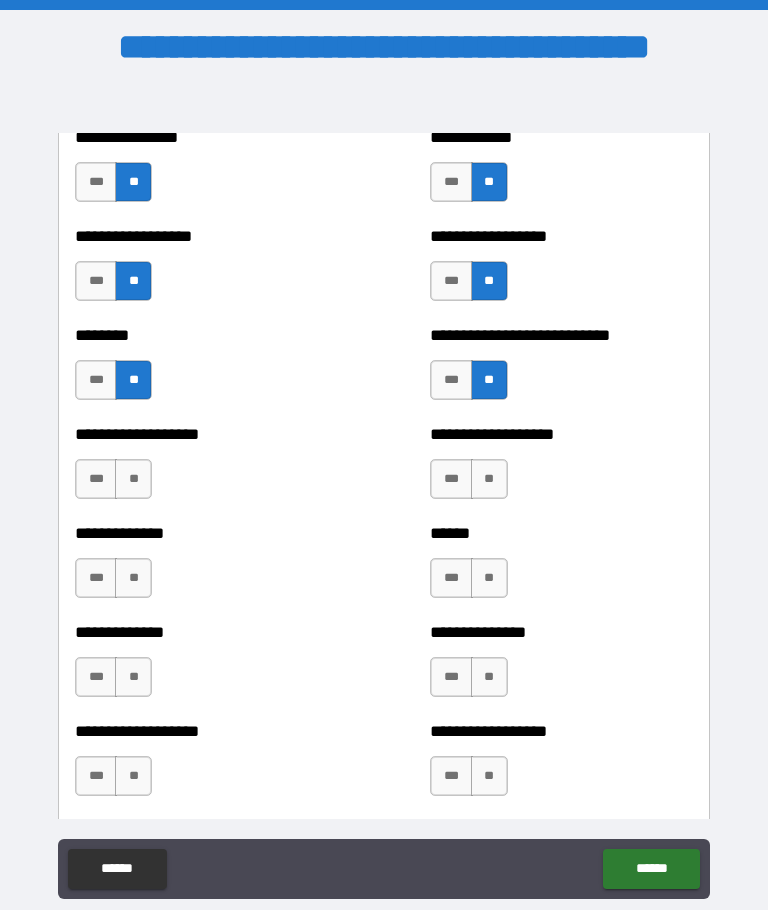 scroll, scrollTop: 4506, scrollLeft: 0, axis: vertical 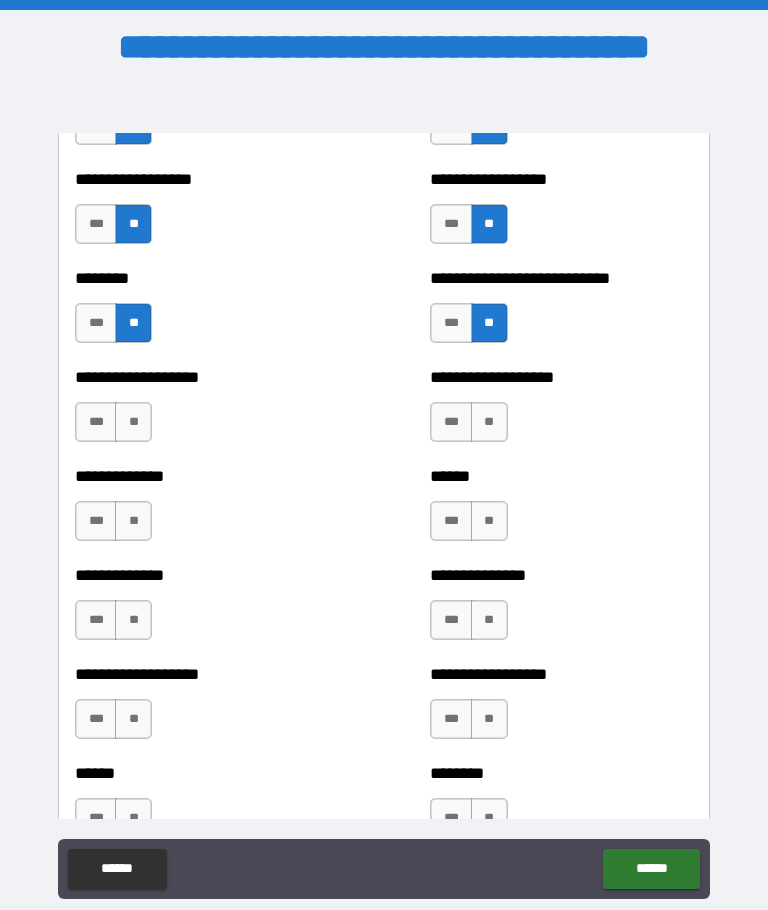 click on "**" at bounding box center [133, 422] 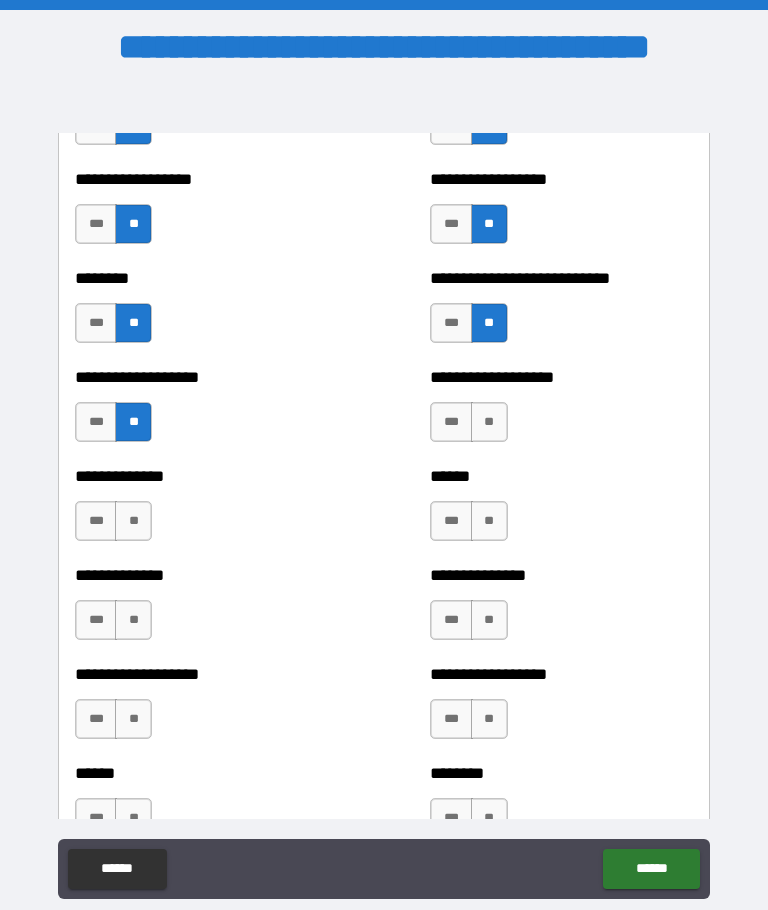 click on "**" at bounding box center (489, 422) 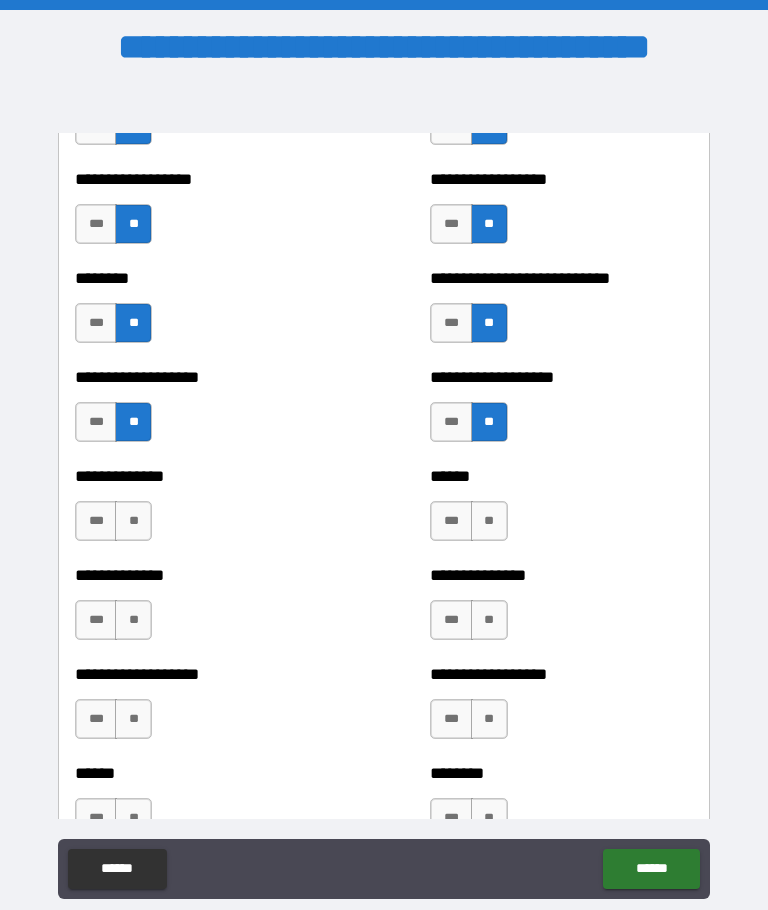 click on "**" at bounding box center (133, 521) 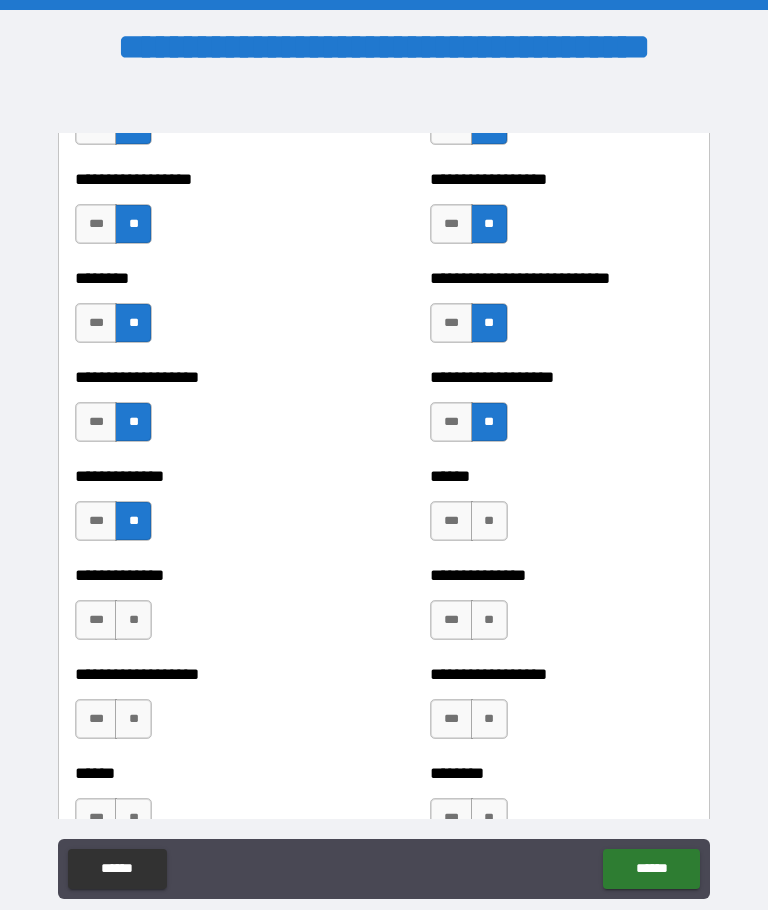 click on "**" at bounding box center (489, 521) 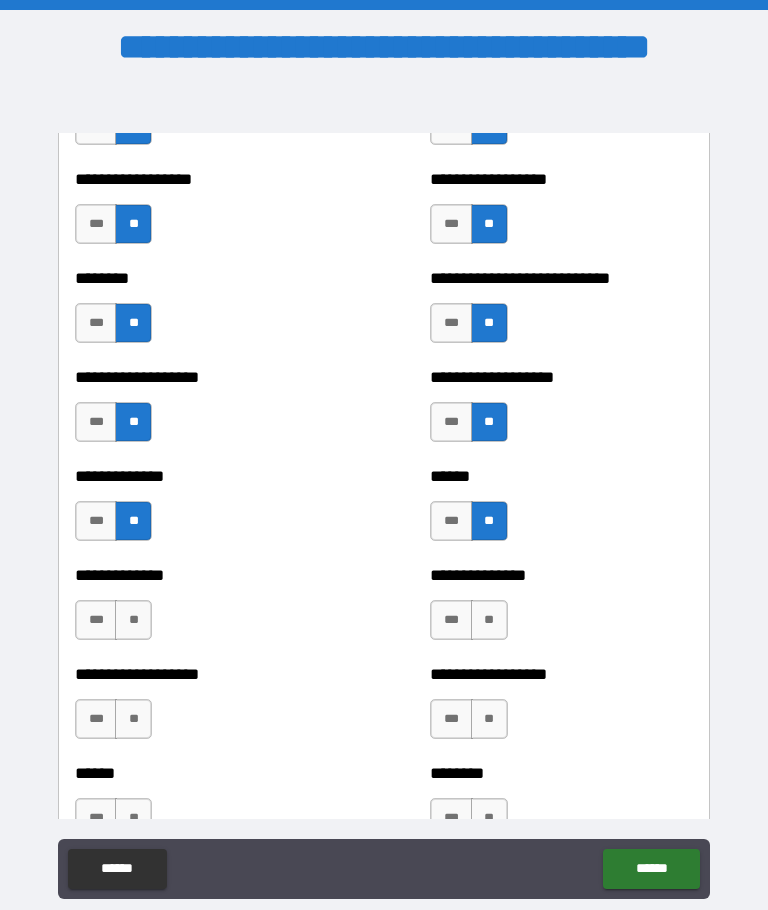 click on "**" at bounding box center [133, 620] 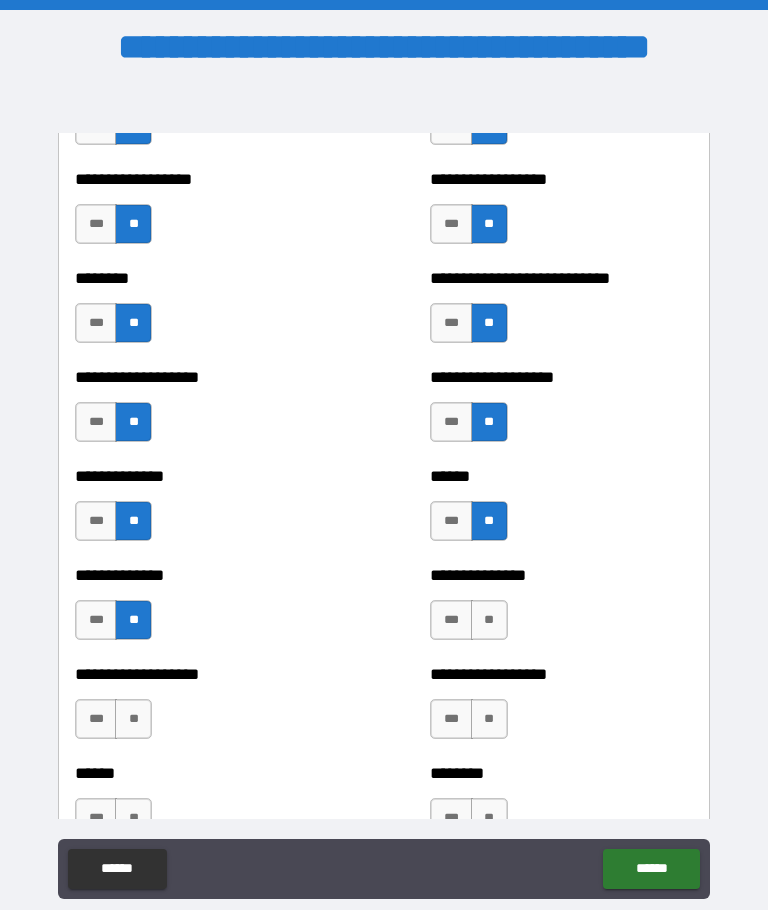 click on "**" at bounding box center [489, 620] 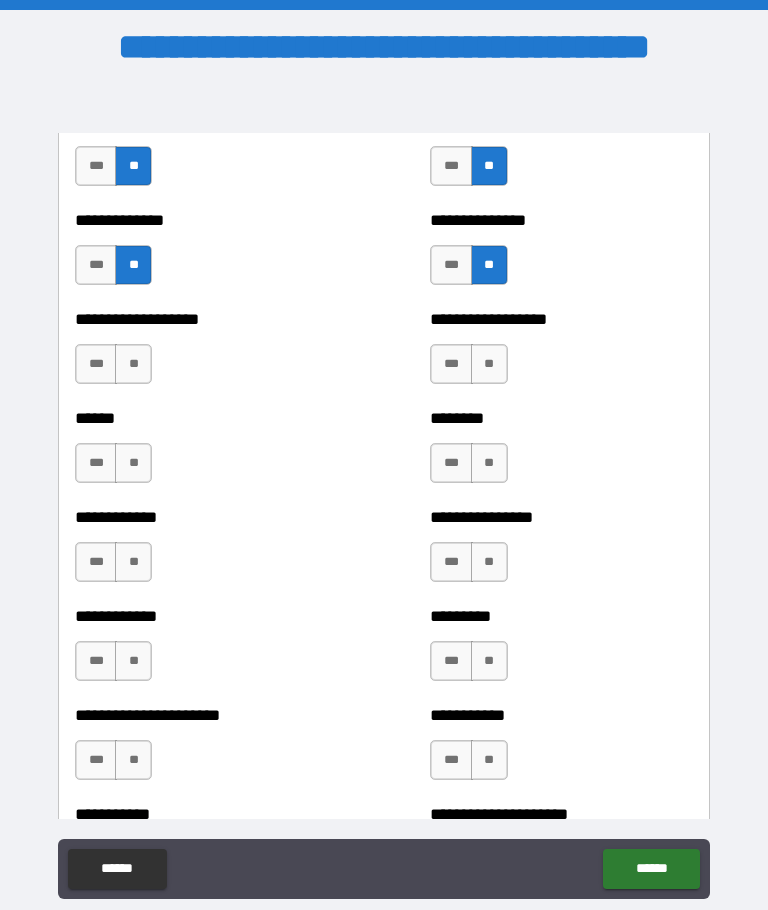 scroll, scrollTop: 4864, scrollLeft: 0, axis: vertical 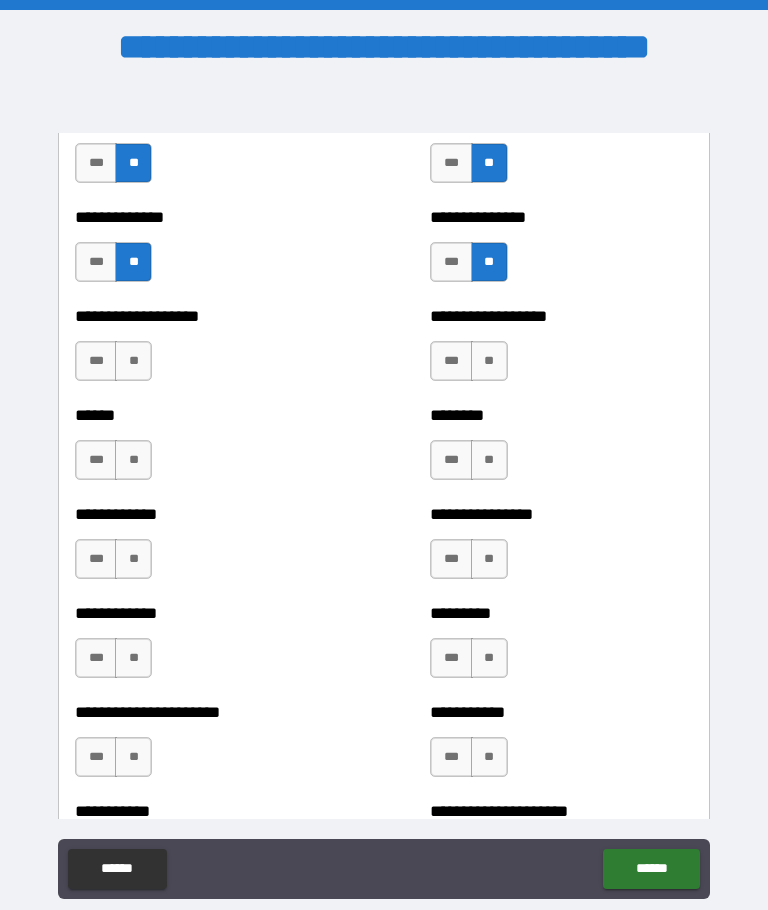 click on "**" at bounding box center (133, 361) 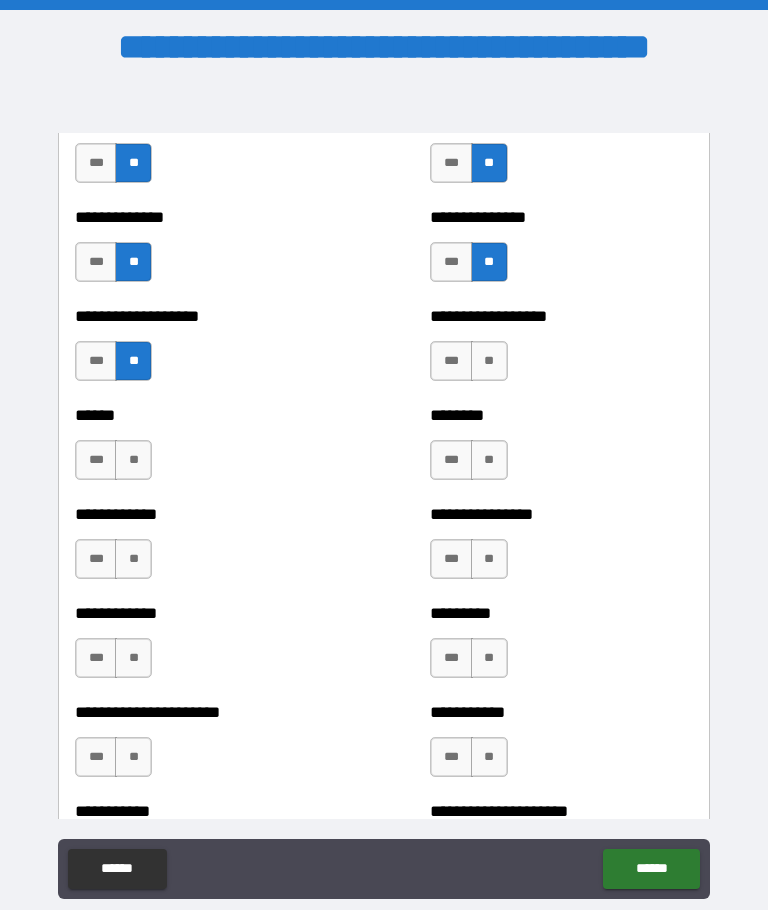 click on "**" at bounding box center (489, 361) 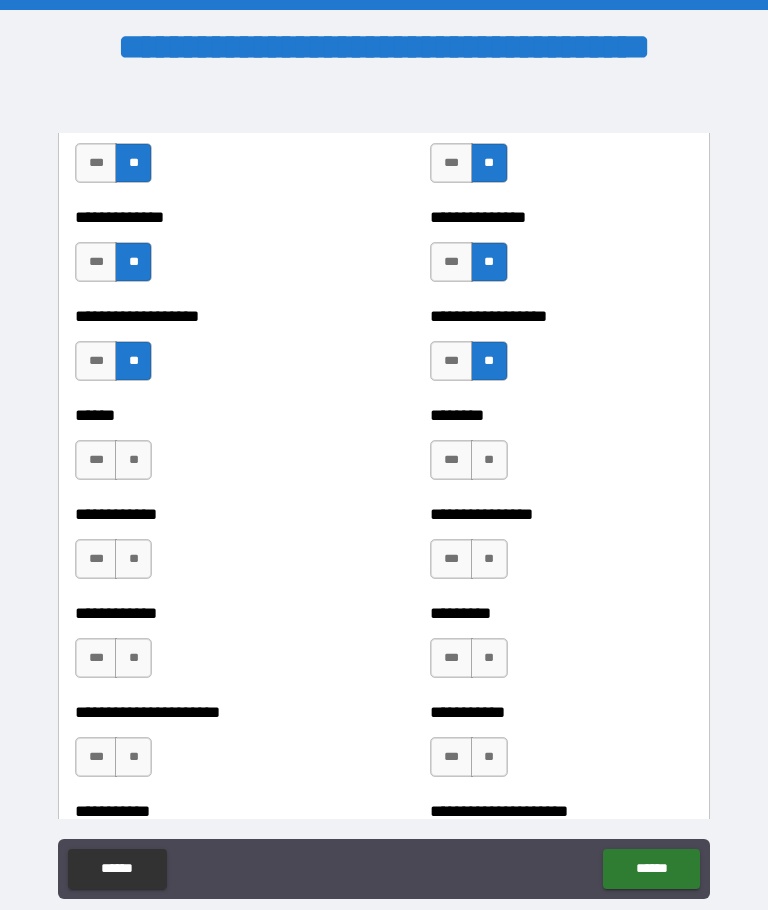 click on "**" at bounding box center [133, 460] 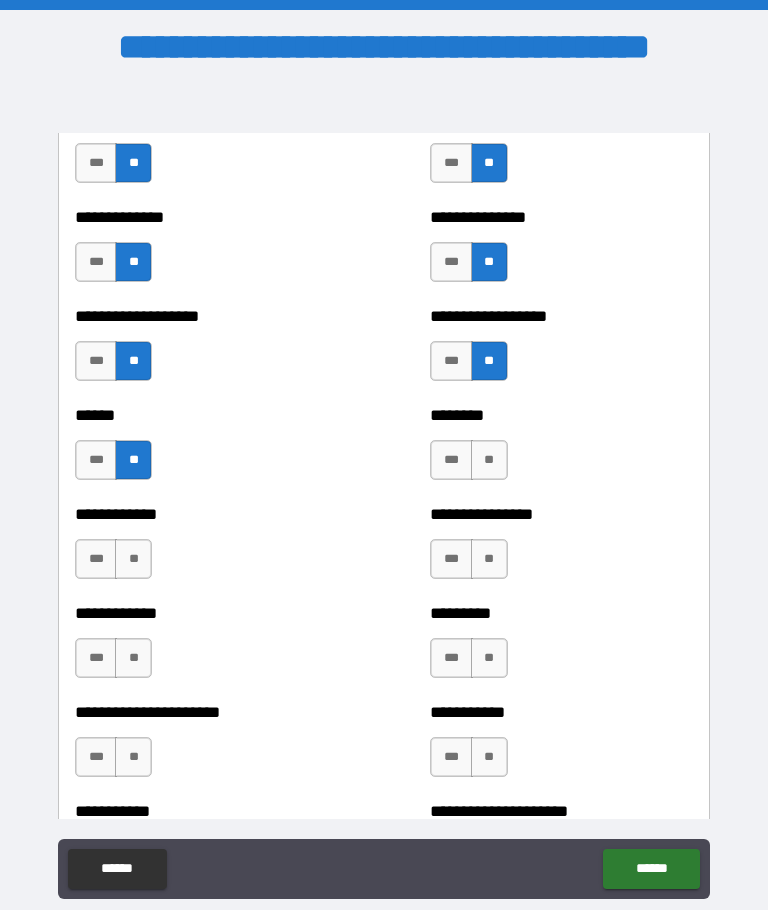 click on "**" at bounding box center [489, 460] 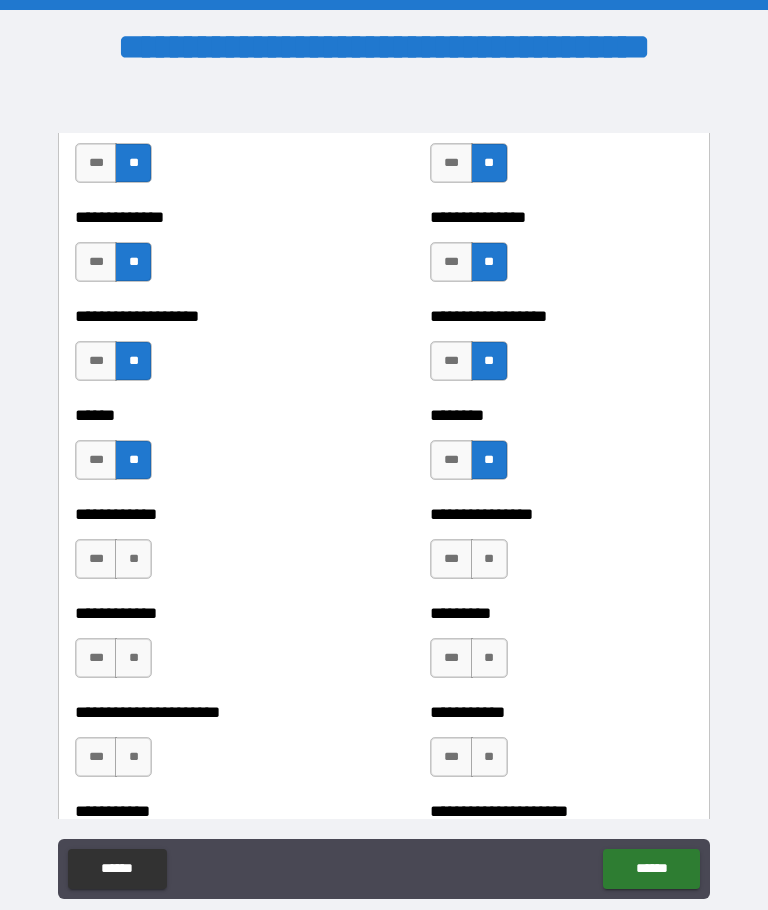 click on "**" at bounding box center (133, 559) 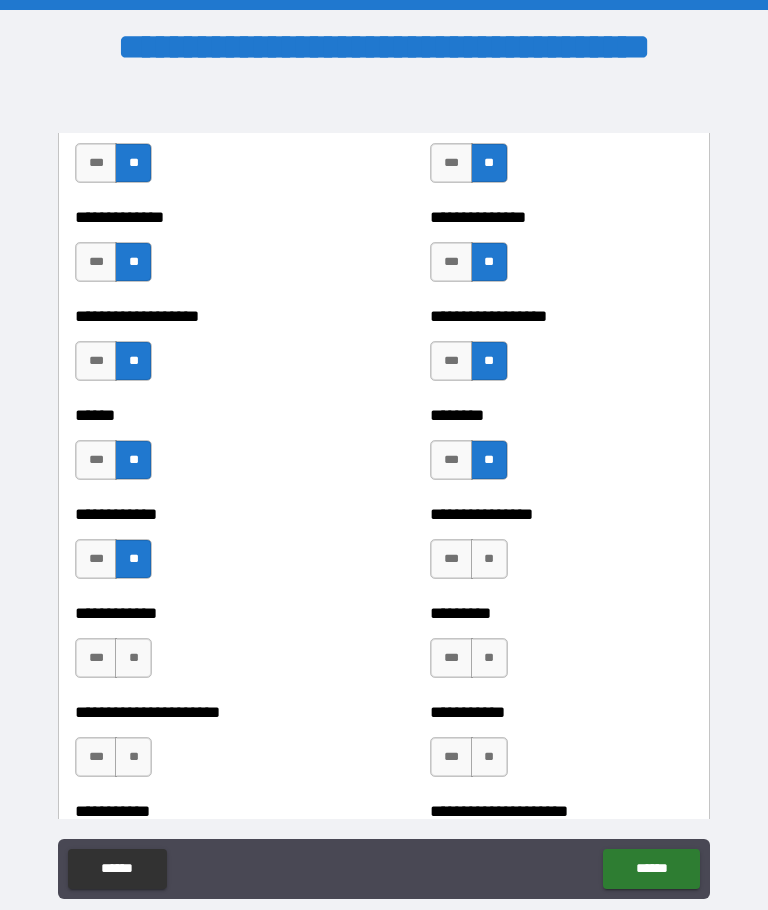 click on "**" at bounding box center [489, 559] 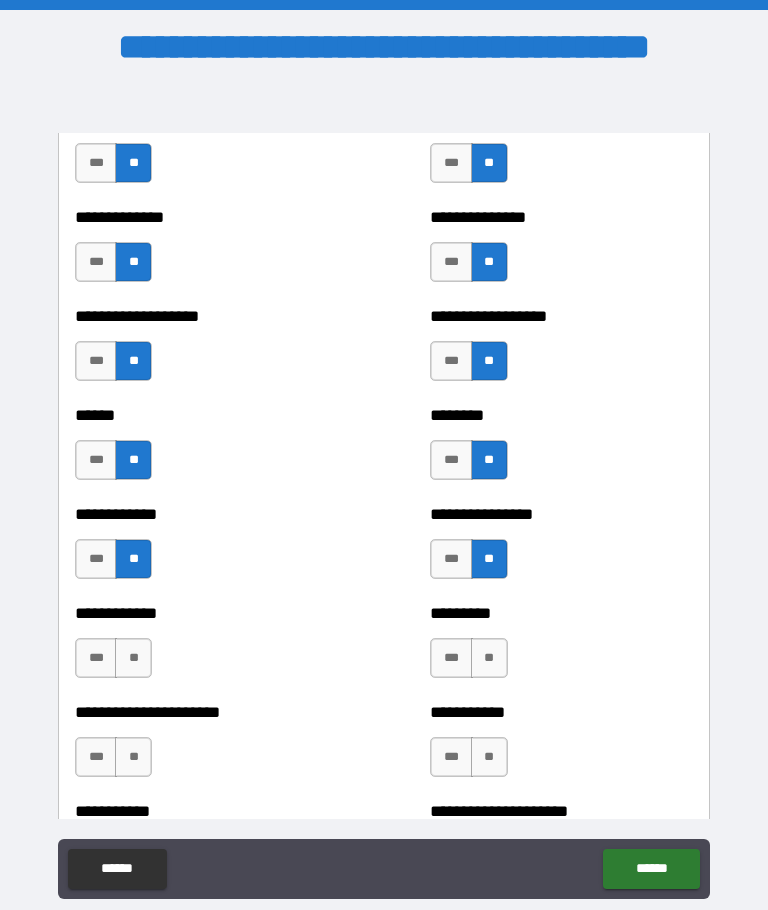 scroll, scrollTop: 4994, scrollLeft: 0, axis: vertical 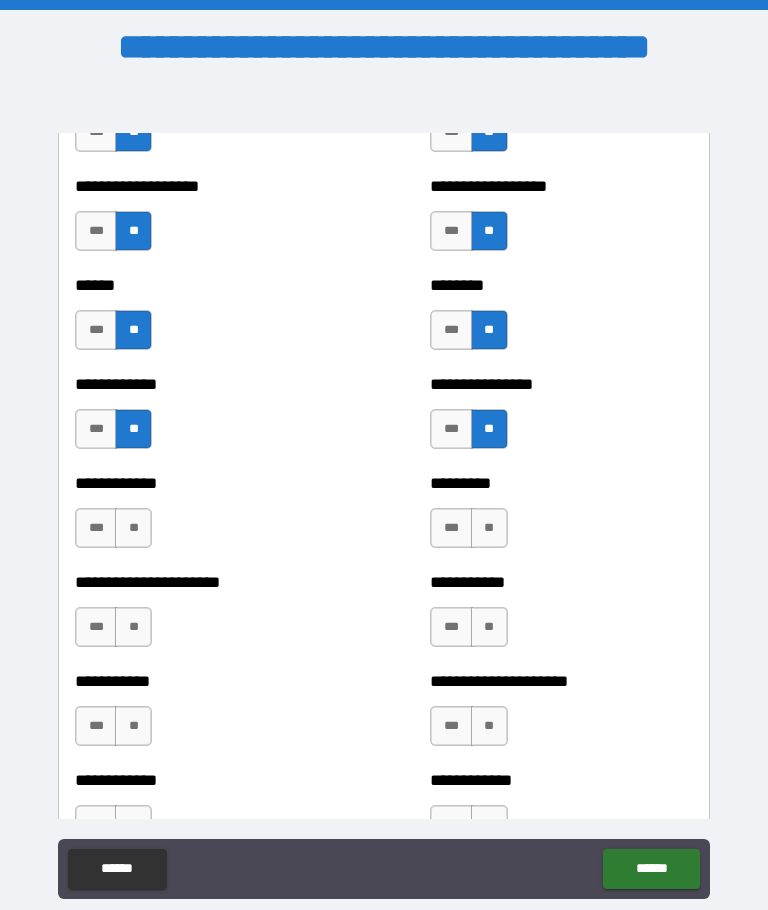 click on "**" at bounding box center (133, 528) 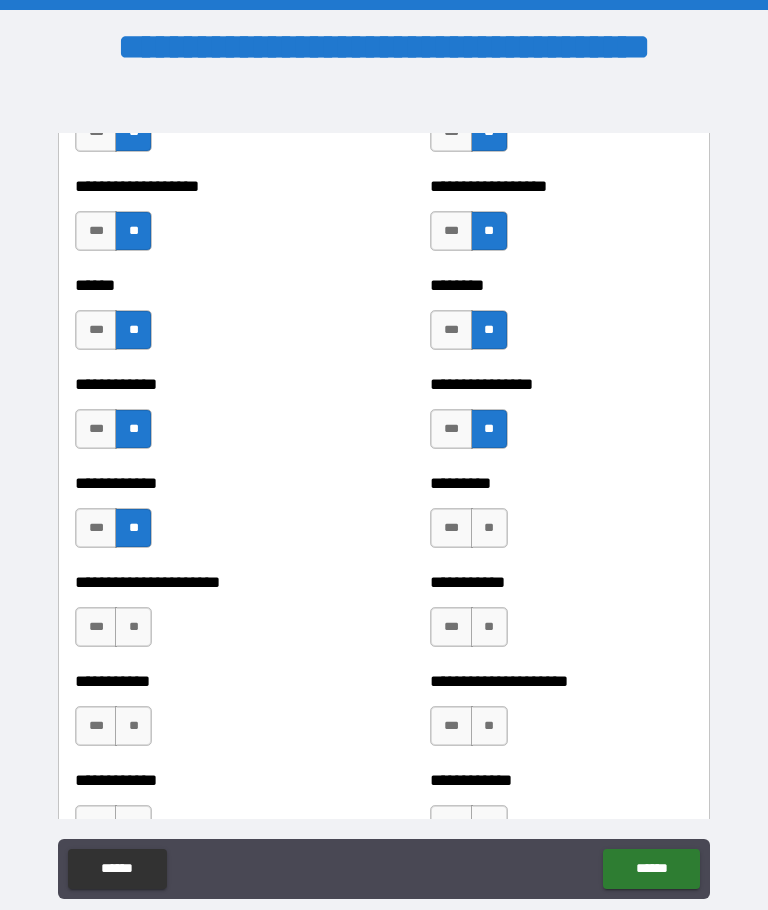 click on "**" at bounding box center (489, 528) 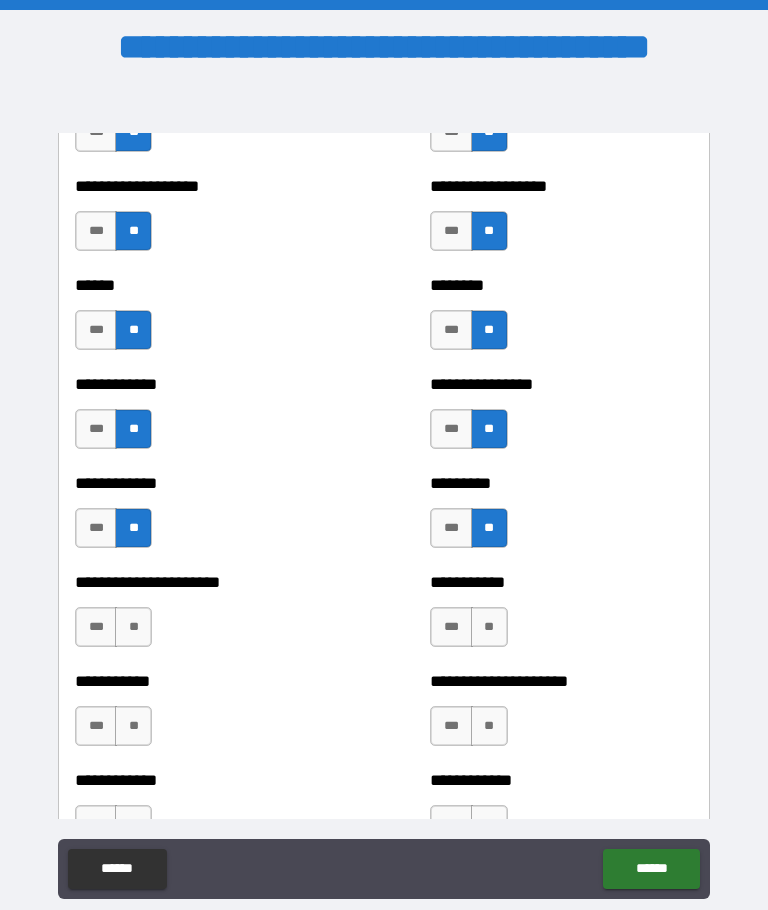 click on "**" at bounding box center (133, 627) 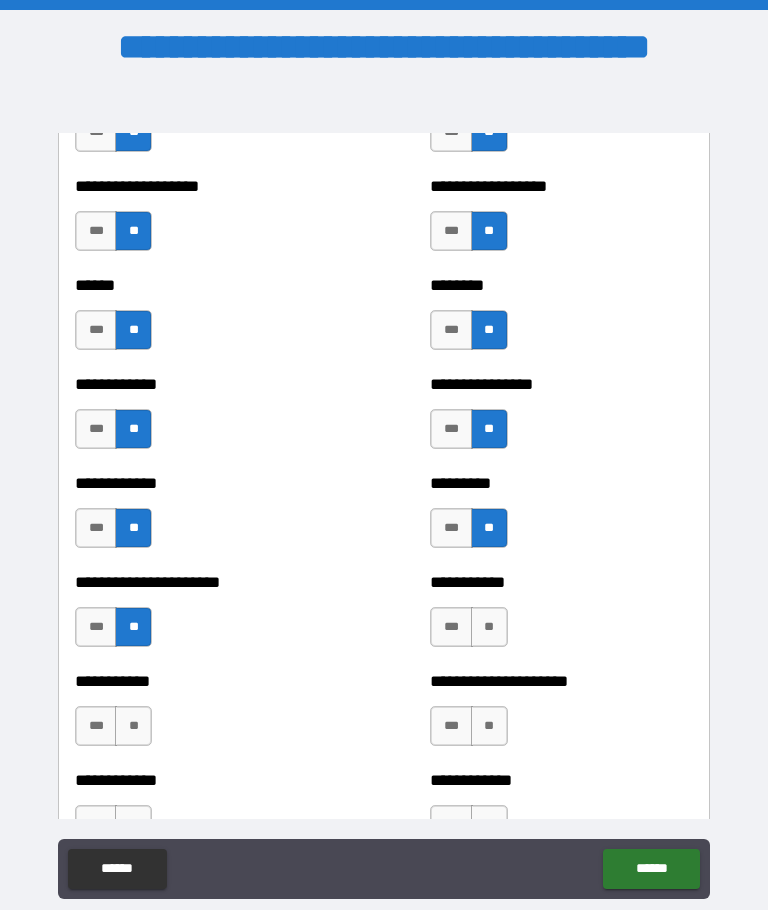 click on "**" at bounding box center (489, 627) 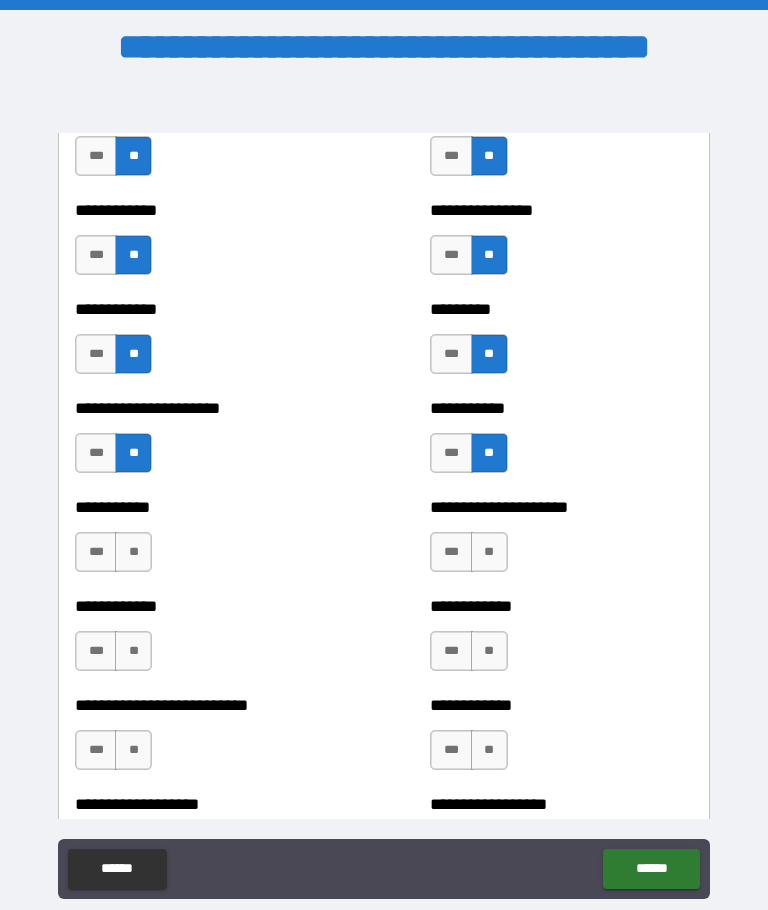 scroll, scrollTop: 5171, scrollLeft: 0, axis: vertical 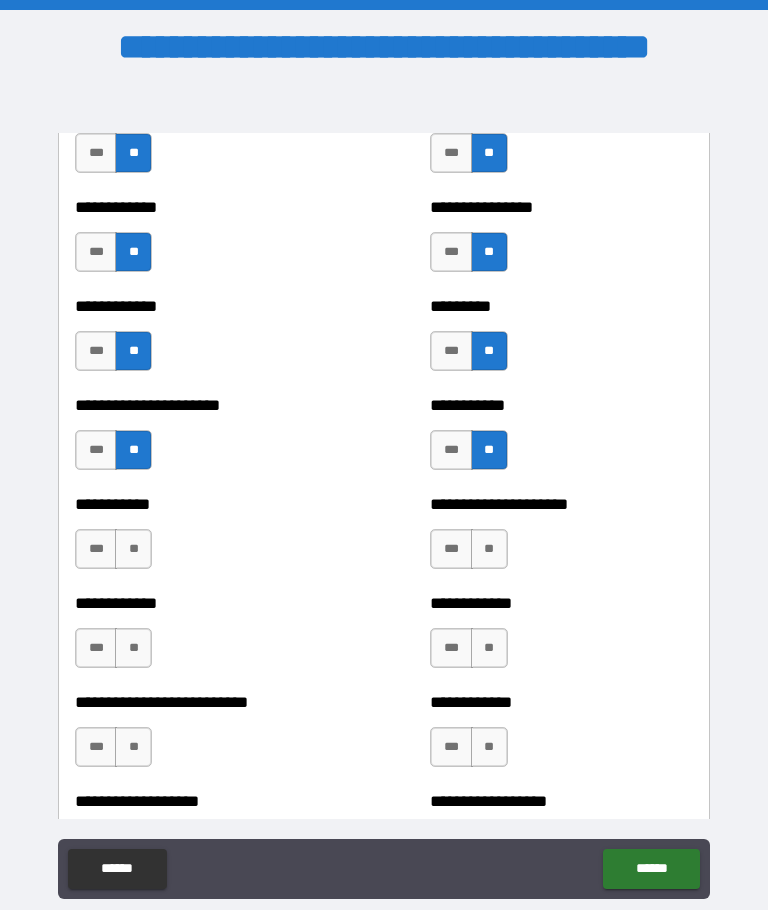 click on "**" at bounding box center [133, 549] 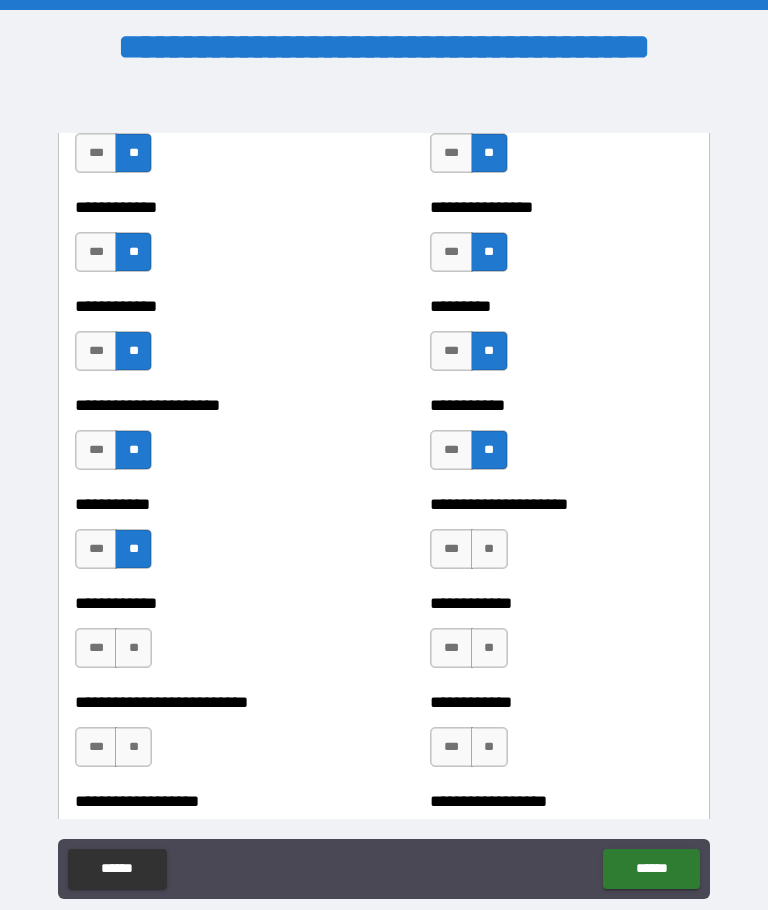 click on "**" at bounding box center (489, 549) 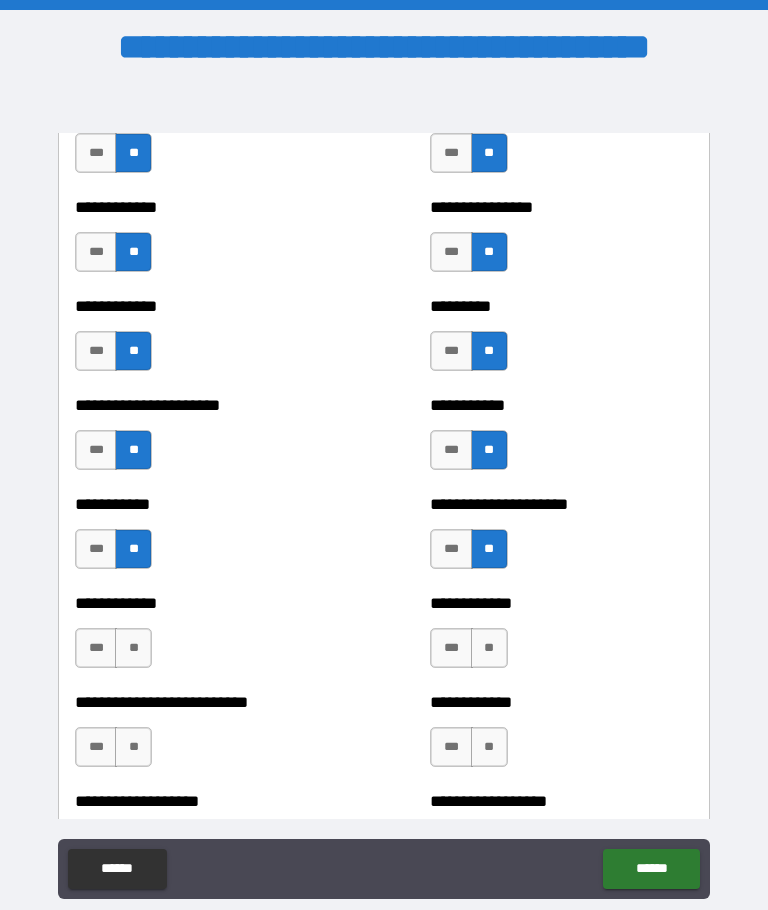 click on "**" at bounding box center [133, 648] 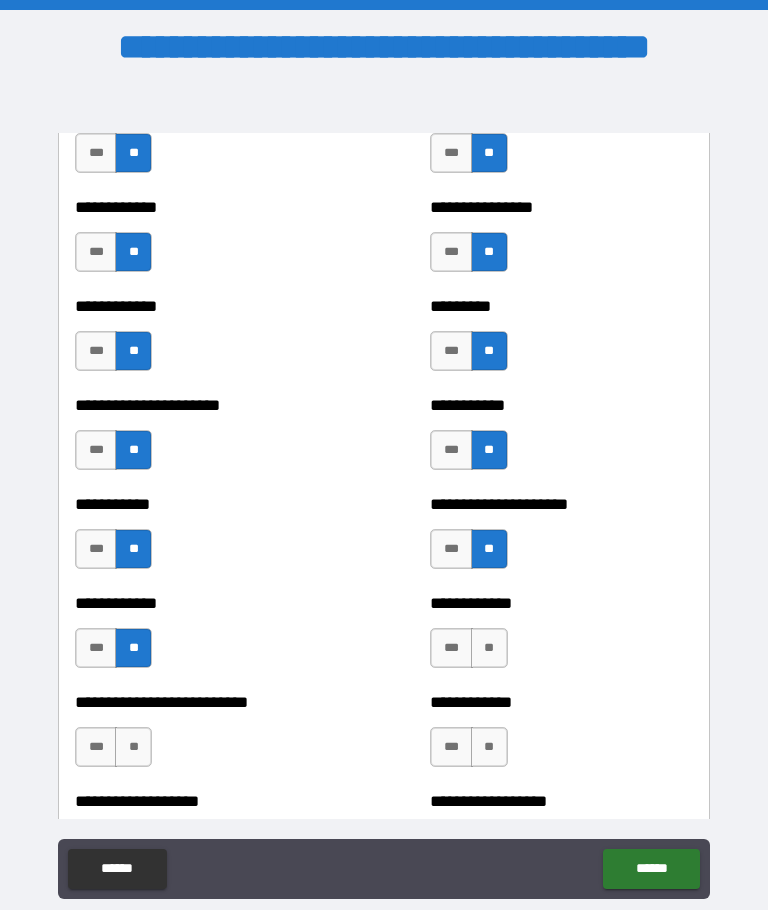 click on "**" at bounding box center (489, 648) 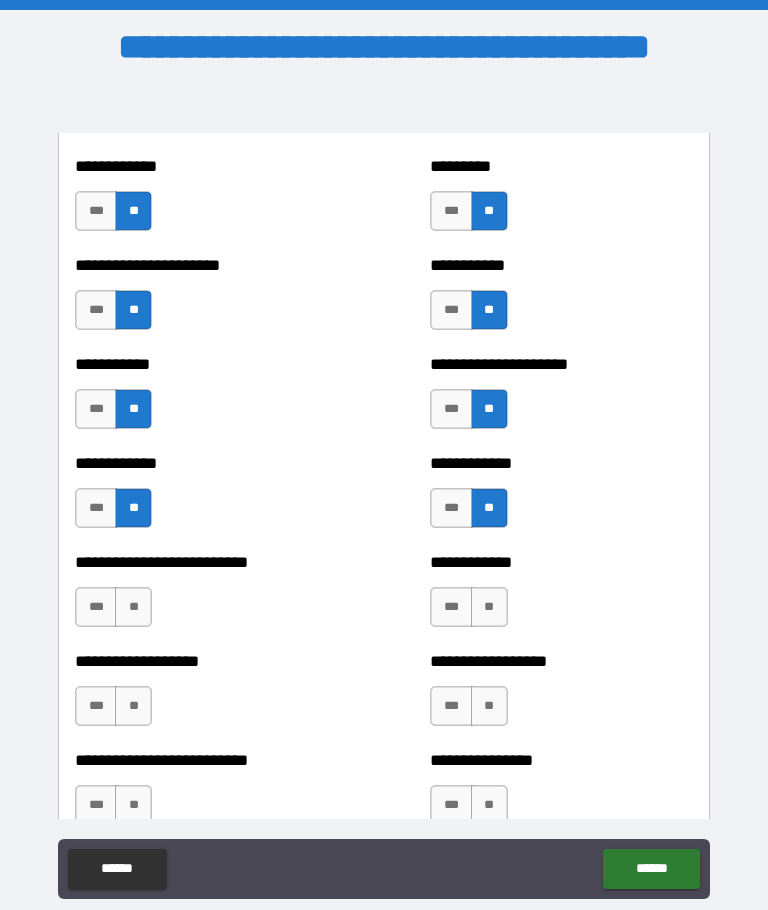 scroll, scrollTop: 5352, scrollLeft: 0, axis: vertical 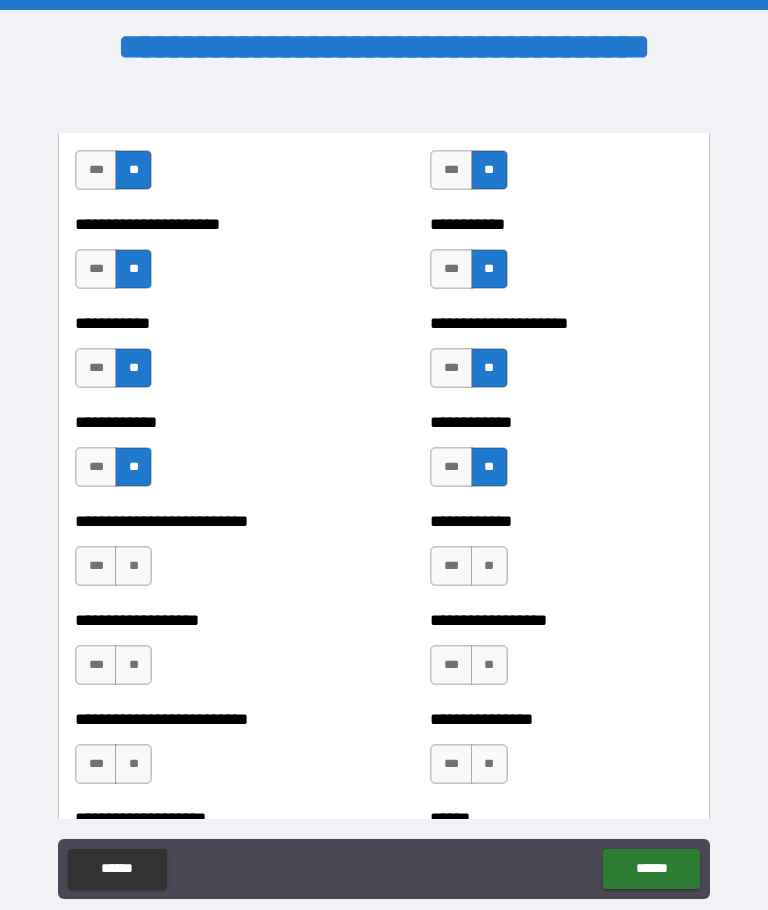 click on "**" at bounding box center [133, 566] 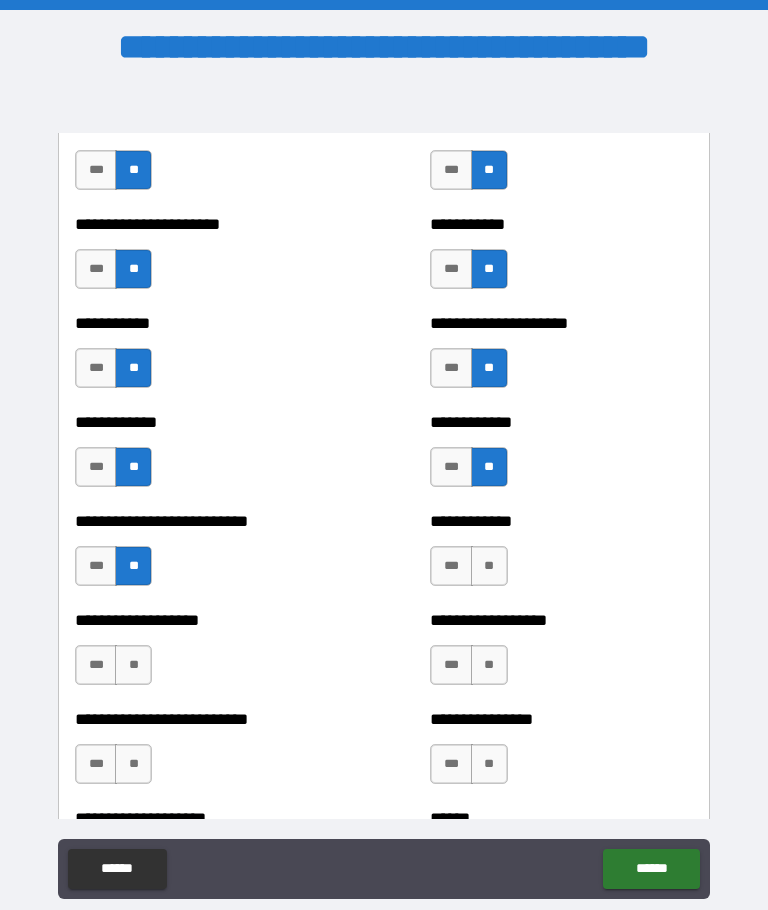 click on "**" at bounding box center [489, 566] 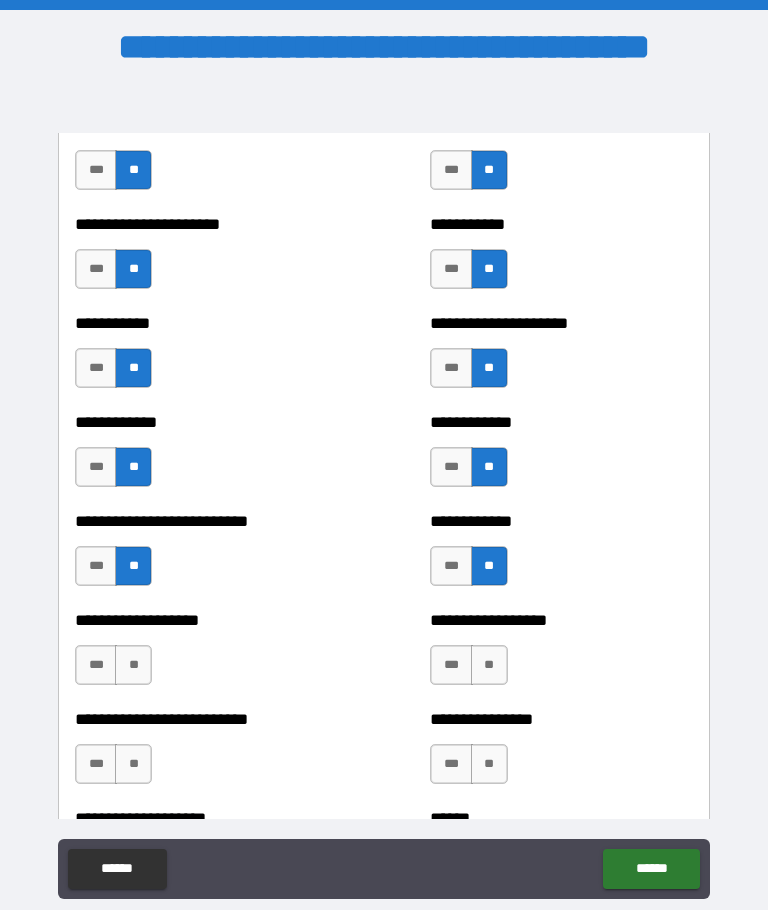 click on "**" at bounding box center [133, 665] 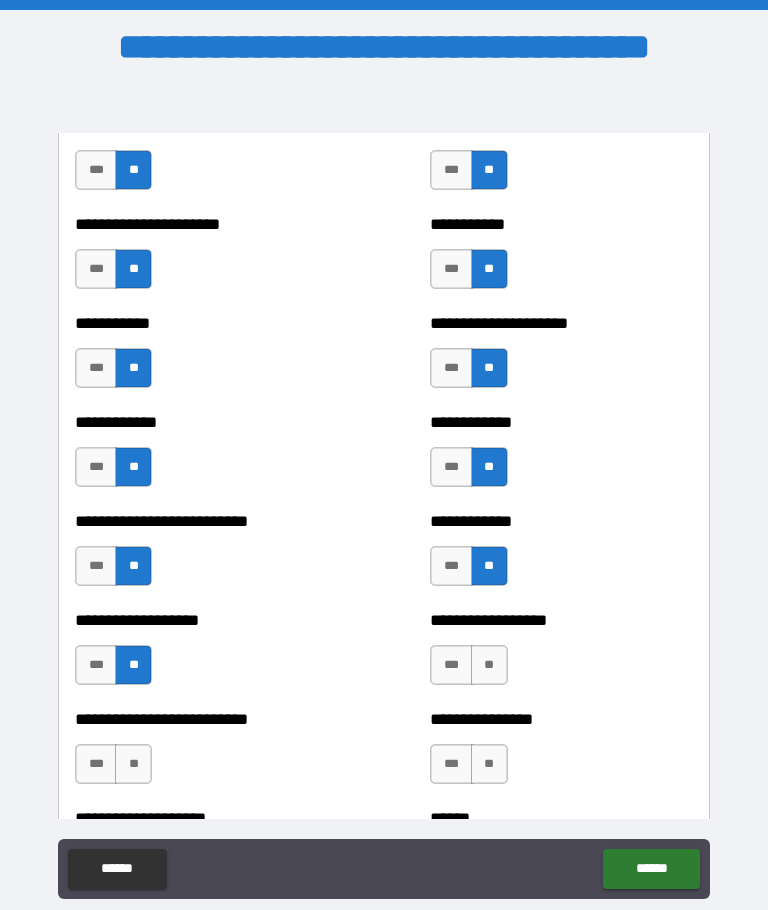 click on "**" at bounding box center (489, 665) 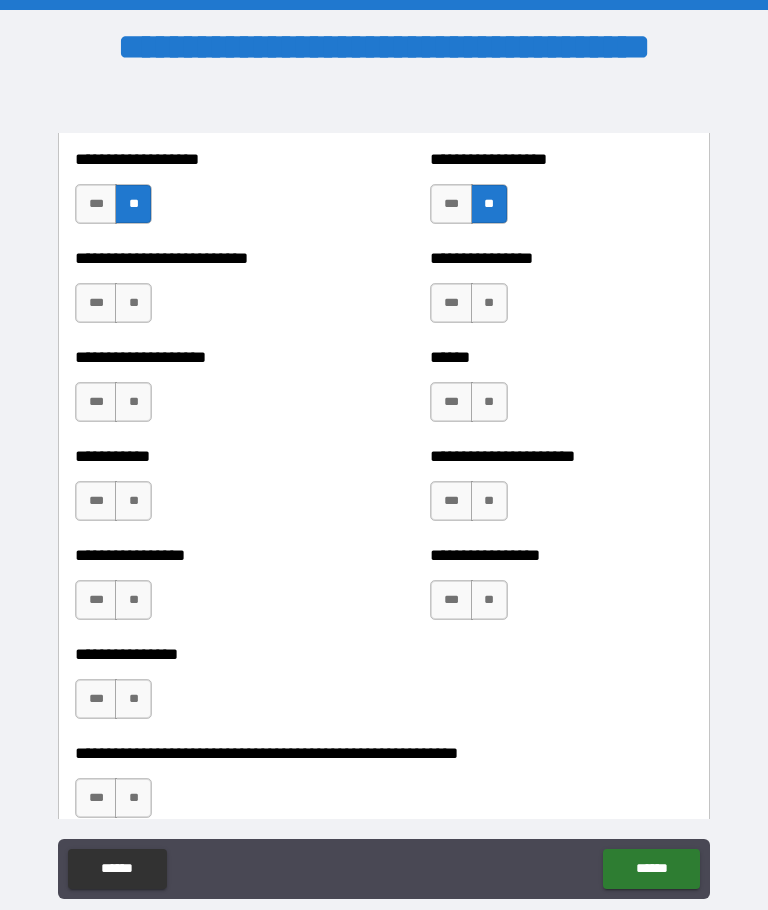 scroll, scrollTop: 5813, scrollLeft: 0, axis: vertical 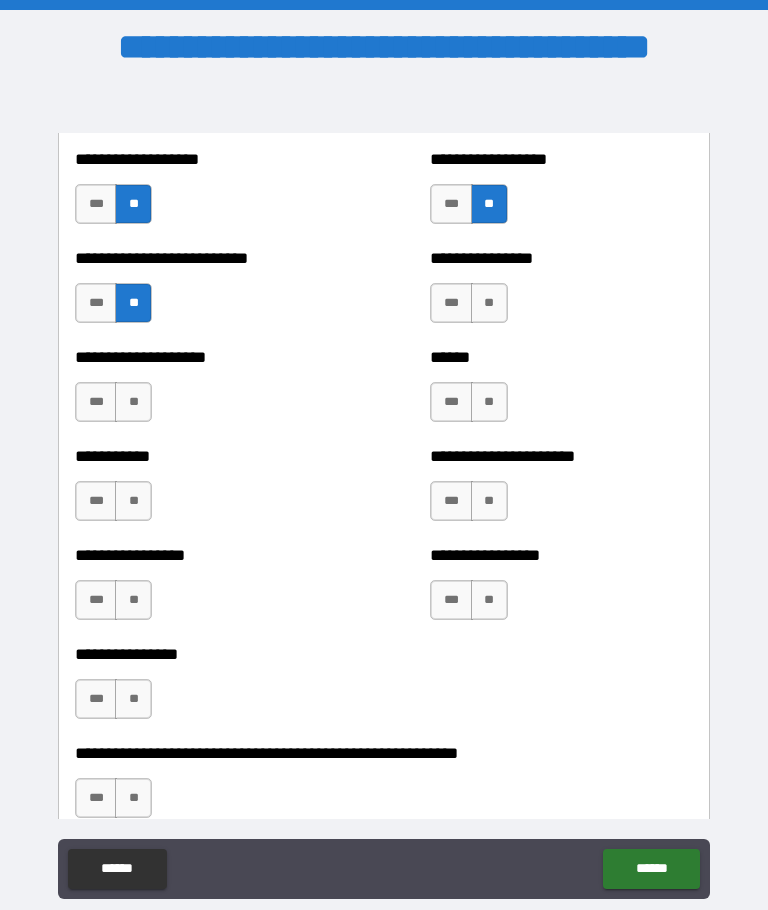 click on "**" at bounding box center [489, 303] 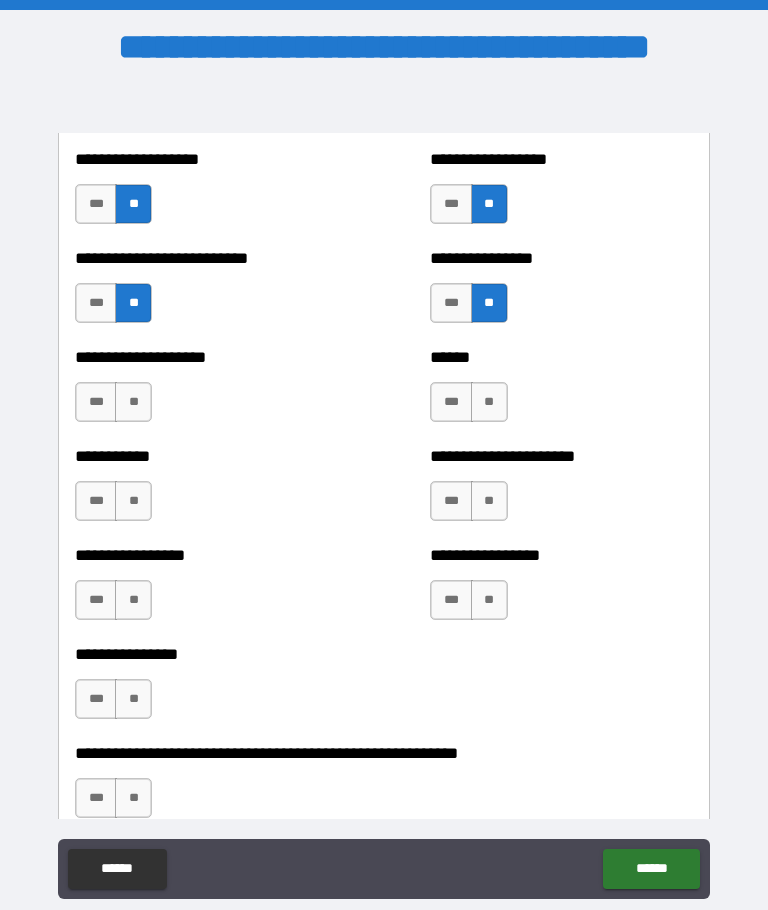 click on "**" at bounding box center (133, 402) 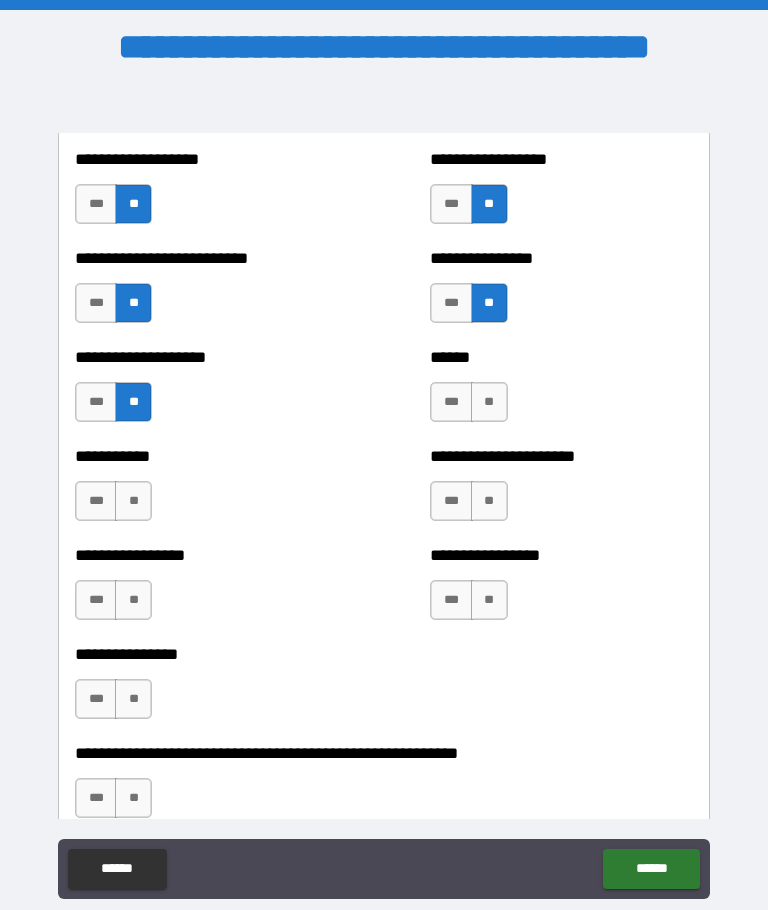 click on "**" at bounding box center [489, 402] 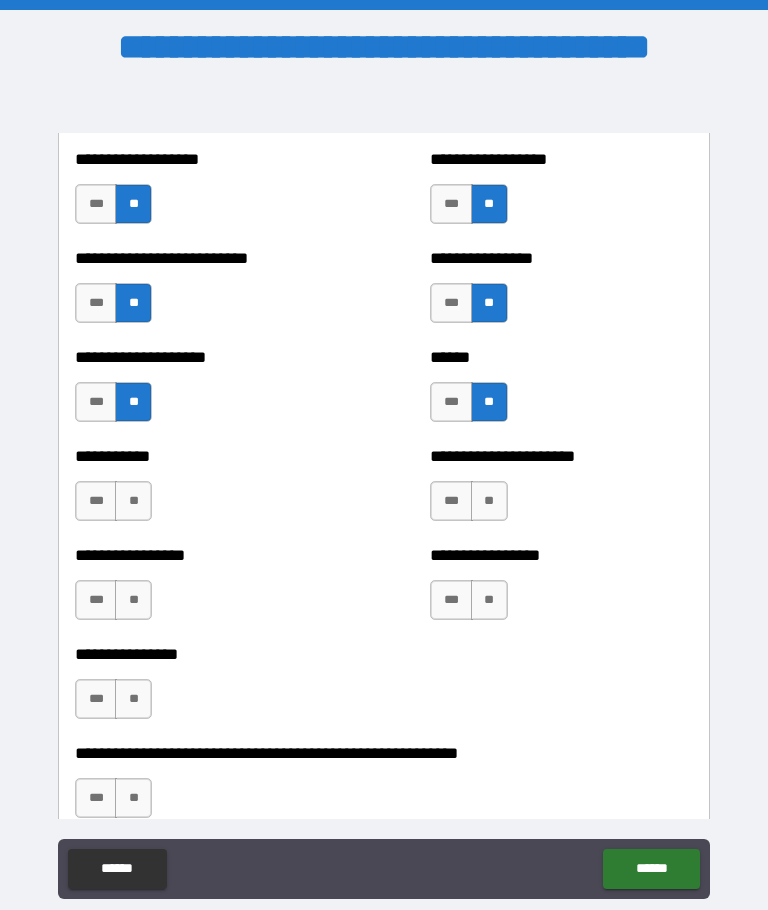 click on "**" at bounding box center (133, 501) 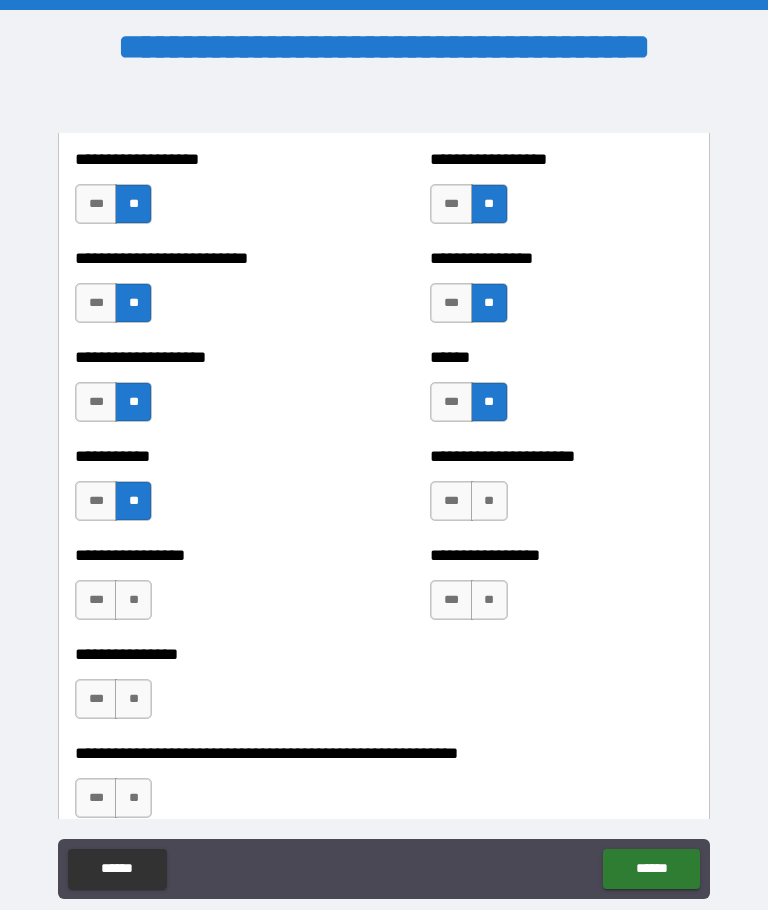 click on "**" at bounding box center [489, 501] 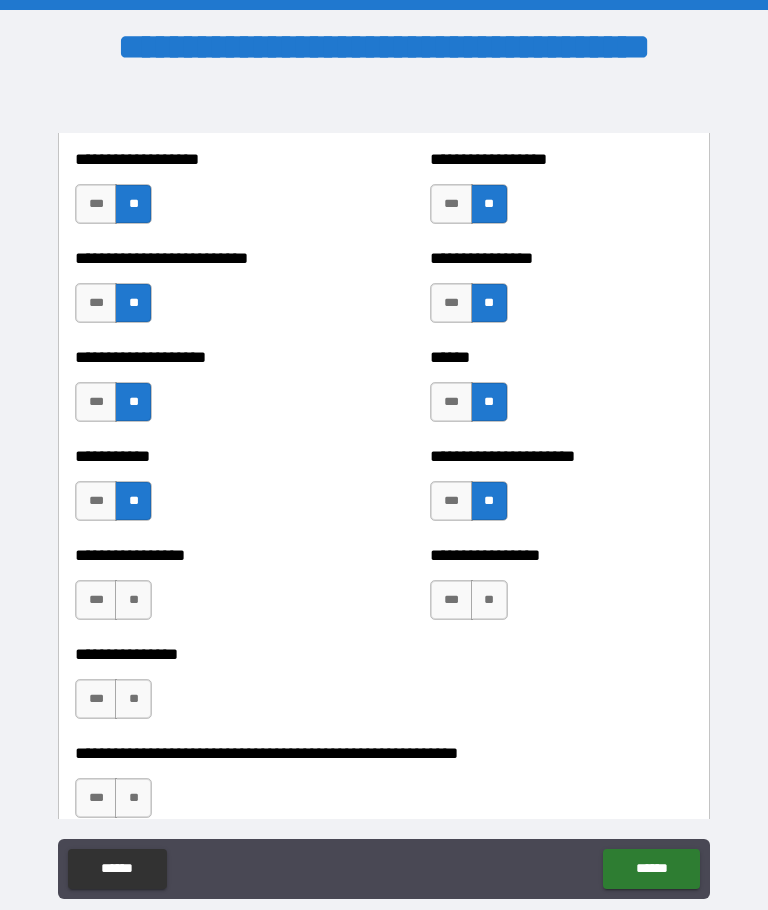 click on "***" at bounding box center [96, 600] 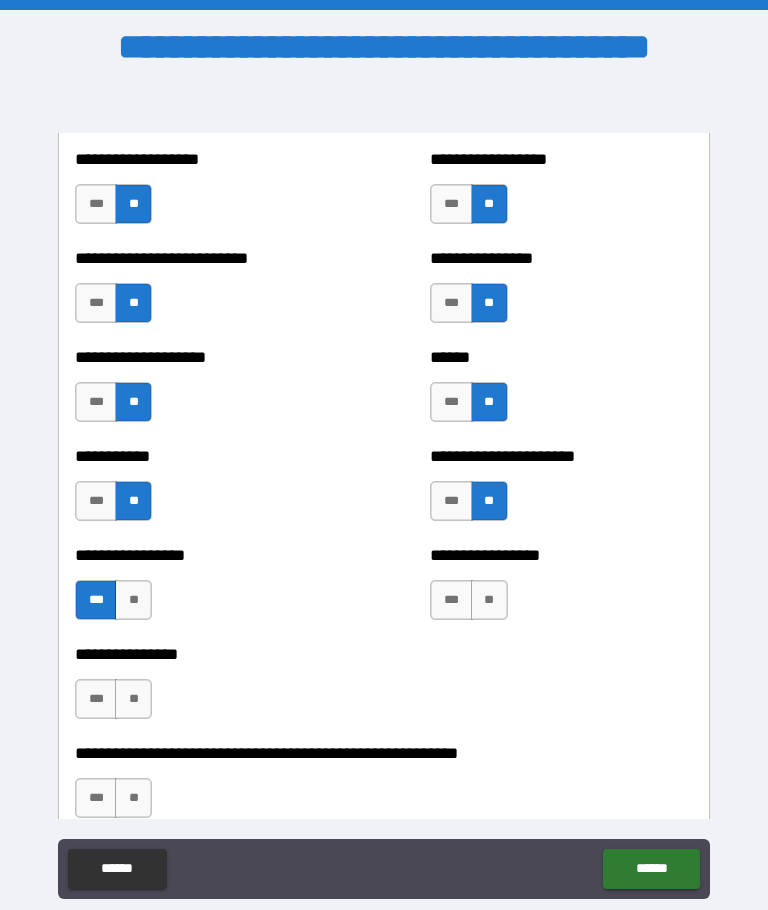 click on "**" at bounding box center [489, 600] 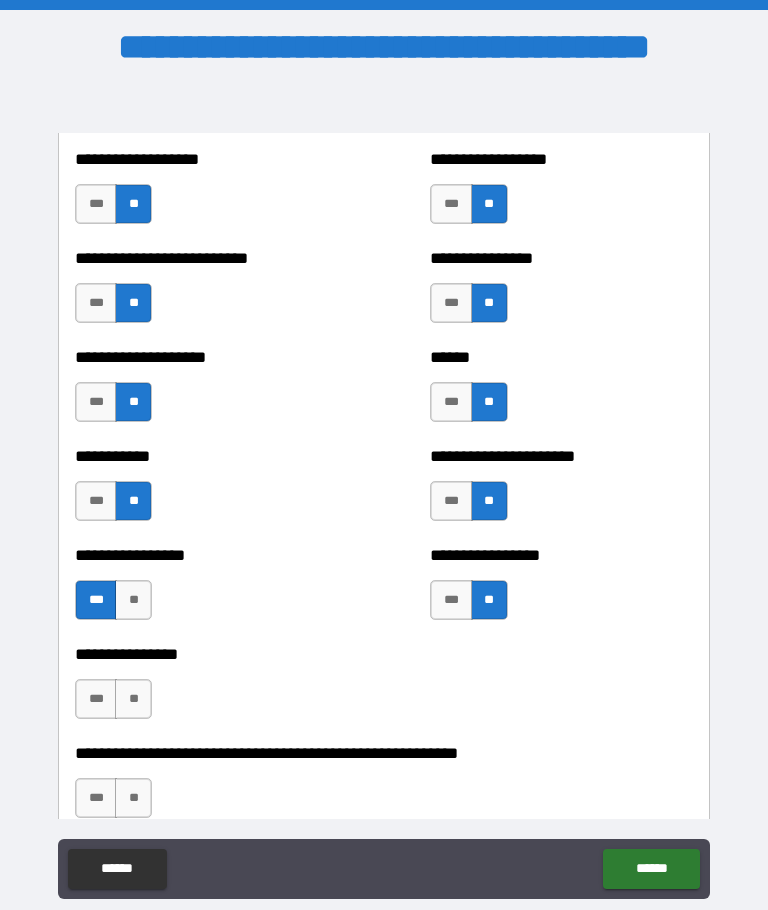 click on "**" at bounding box center [133, 600] 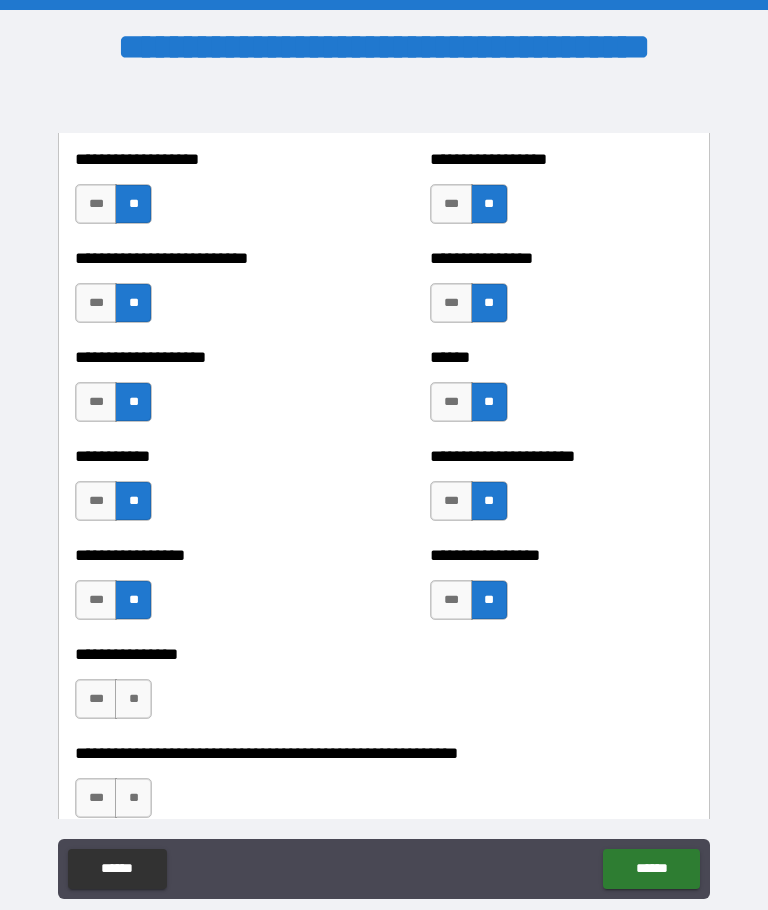 click on "**" at bounding box center (133, 699) 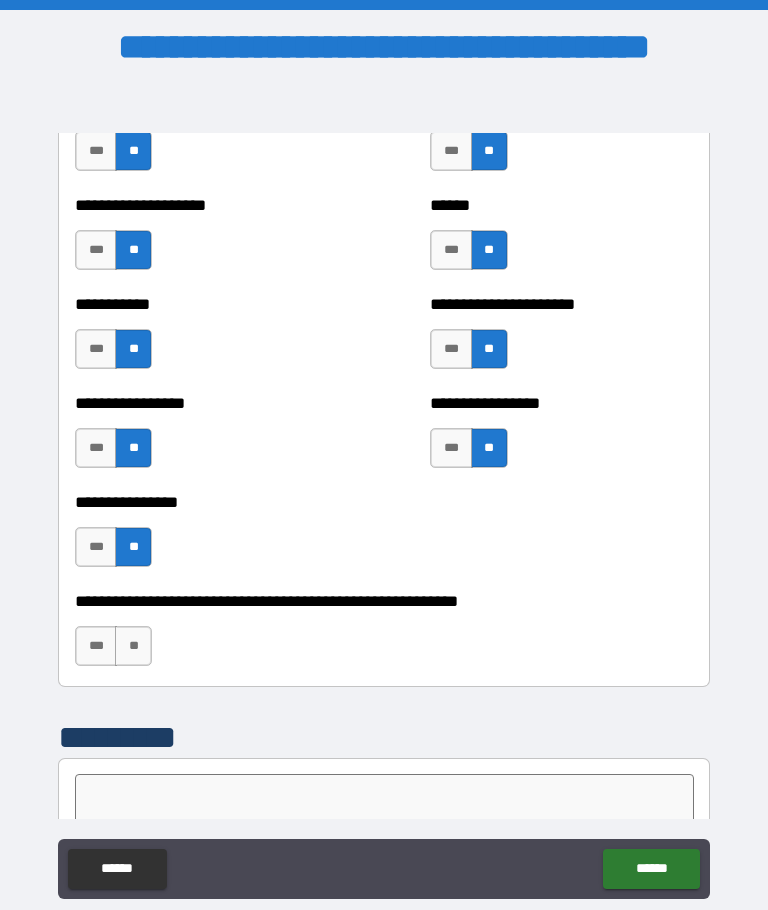 scroll, scrollTop: 5973, scrollLeft: 0, axis: vertical 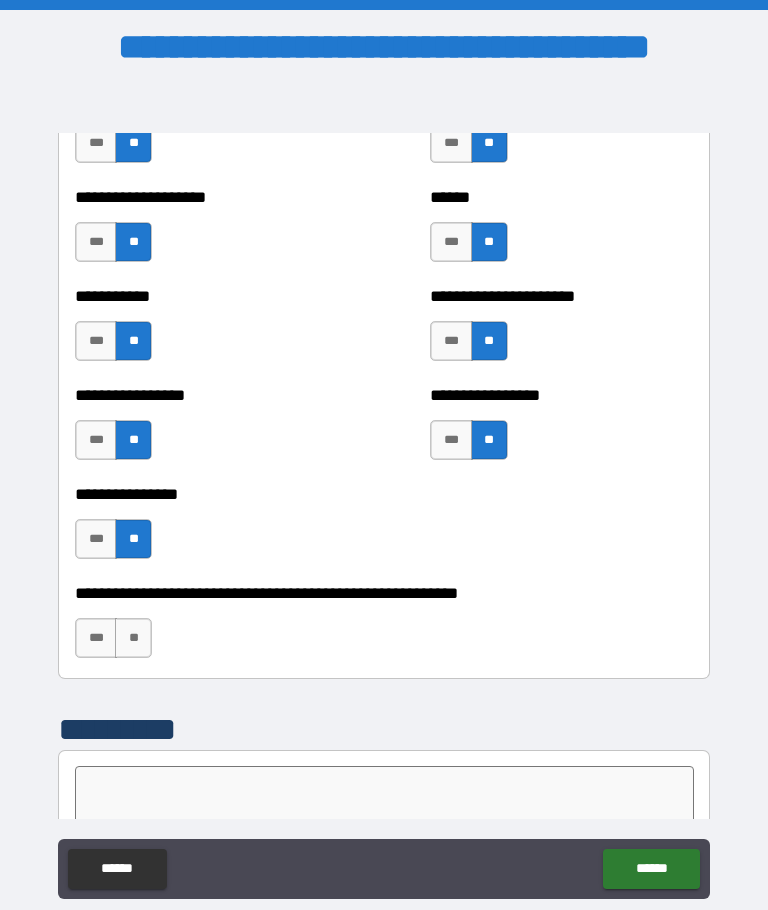 click on "**" at bounding box center [133, 638] 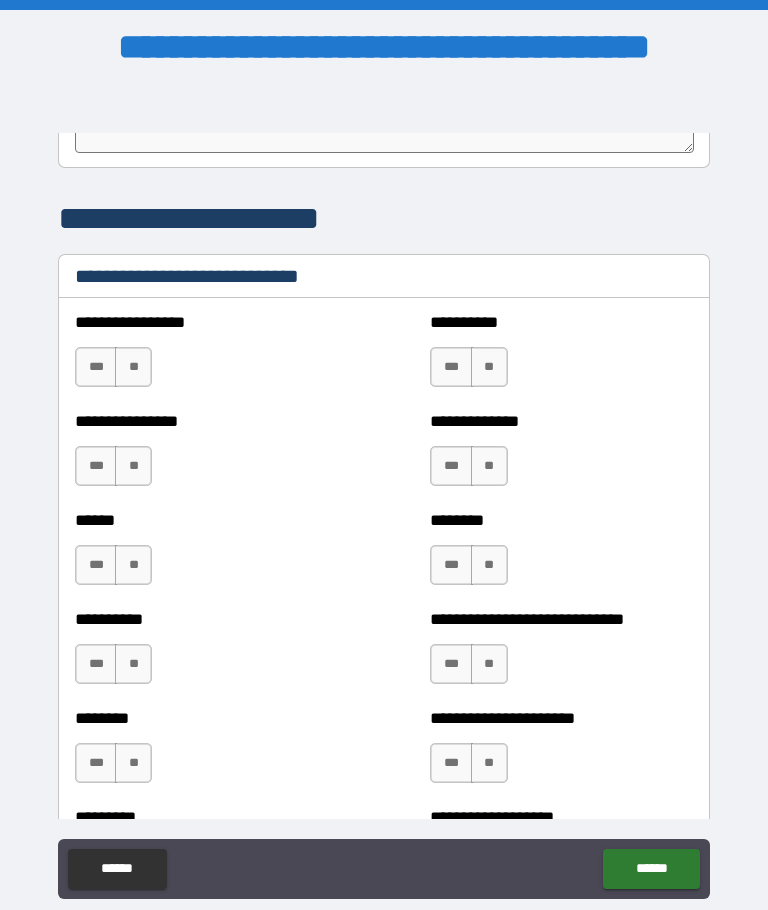 scroll, scrollTop: 6668, scrollLeft: 0, axis: vertical 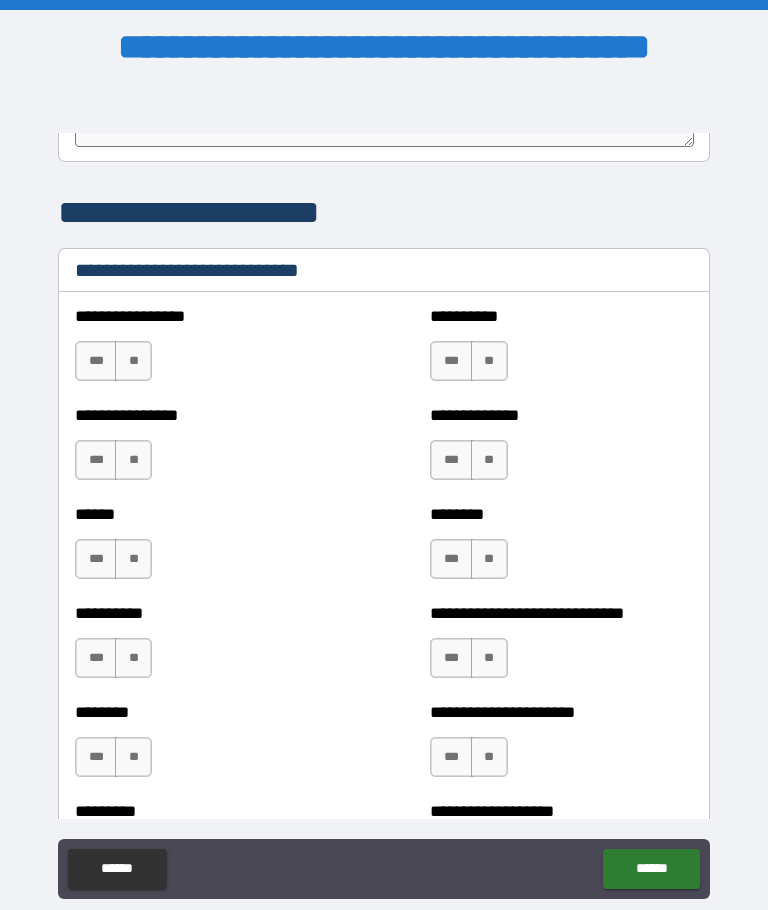 click on "**" at bounding box center (133, 361) 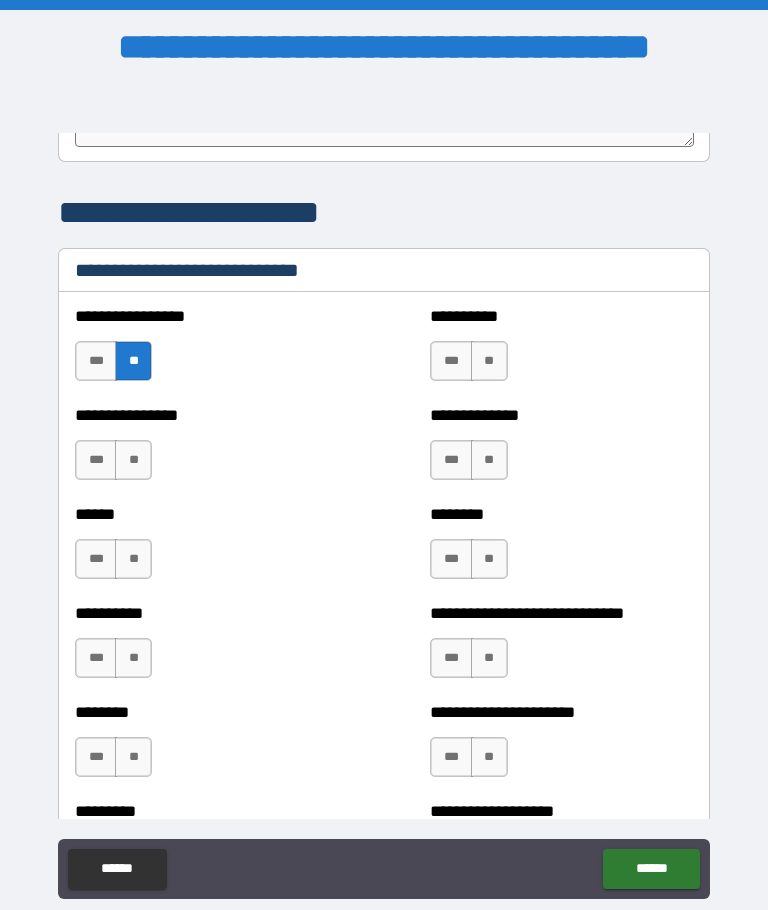 click on "***" at bounding box center (96, 361) 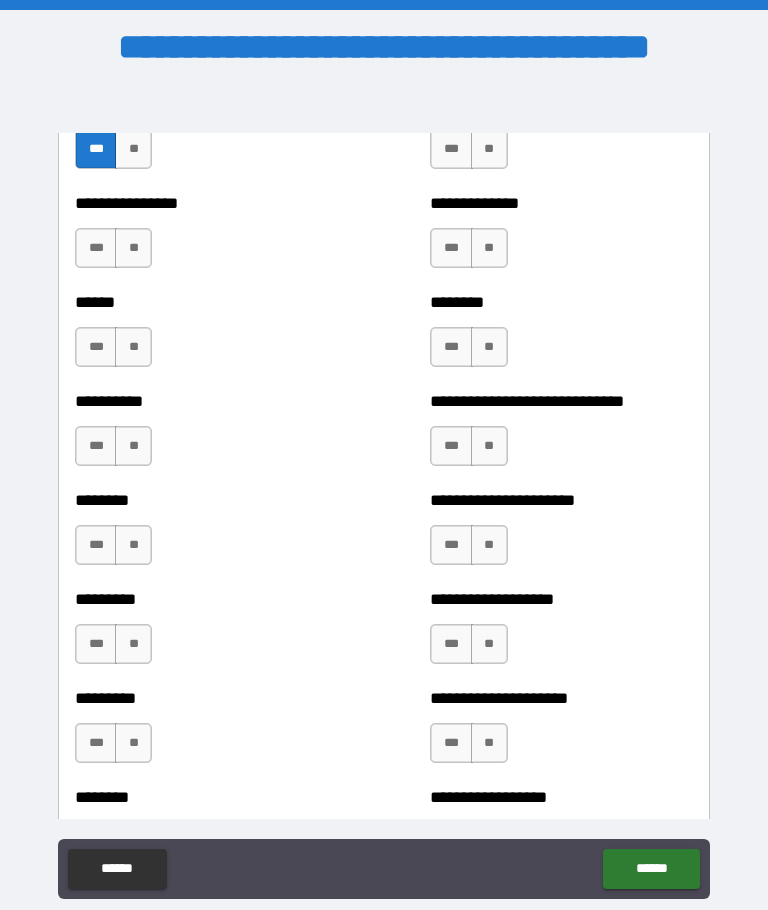 scroll, scrollTop: 6905, scrollLeft: 0, axis: vertical 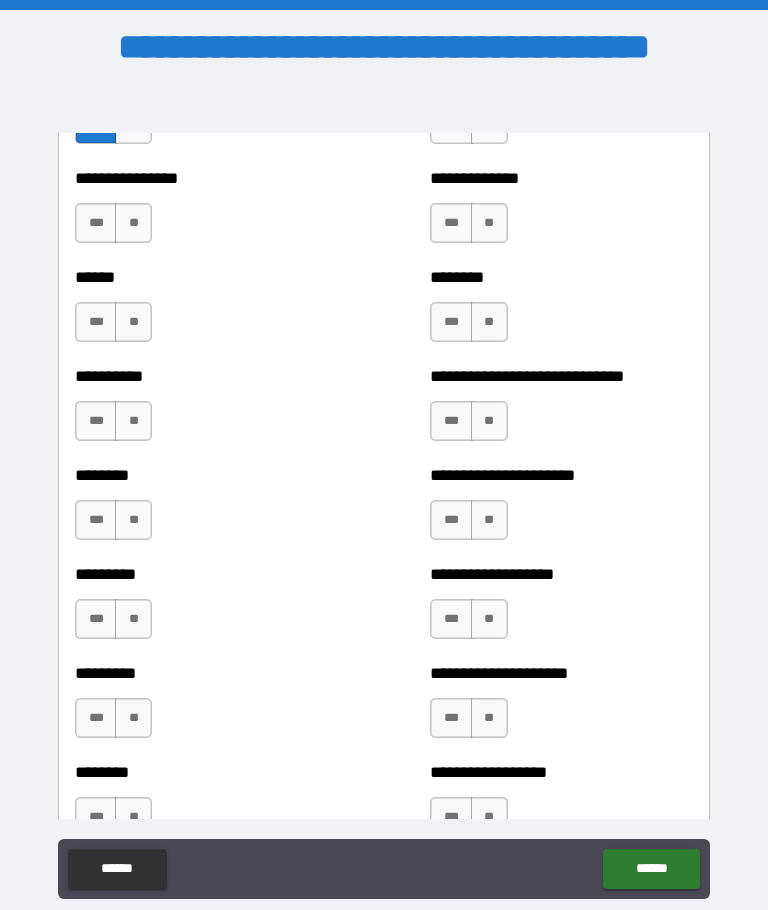 click on "***" at bounding box center (451, 421) 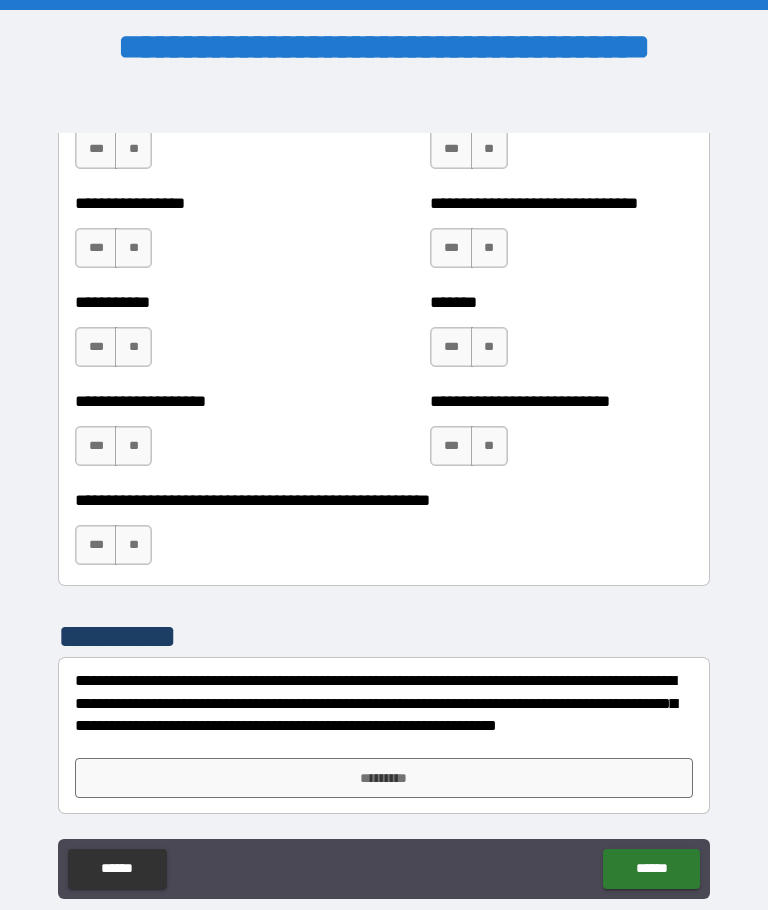 scroll, scrollTop: 7969, scrollLeft: 0, axis: vertical 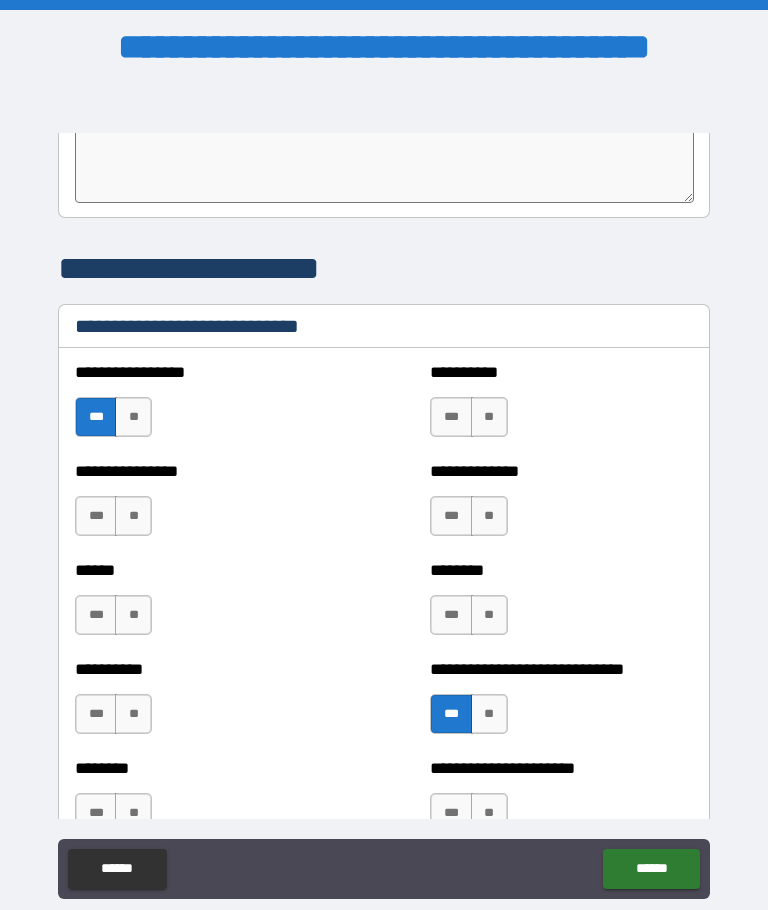 click on "**" at bounding box center [133, 417] 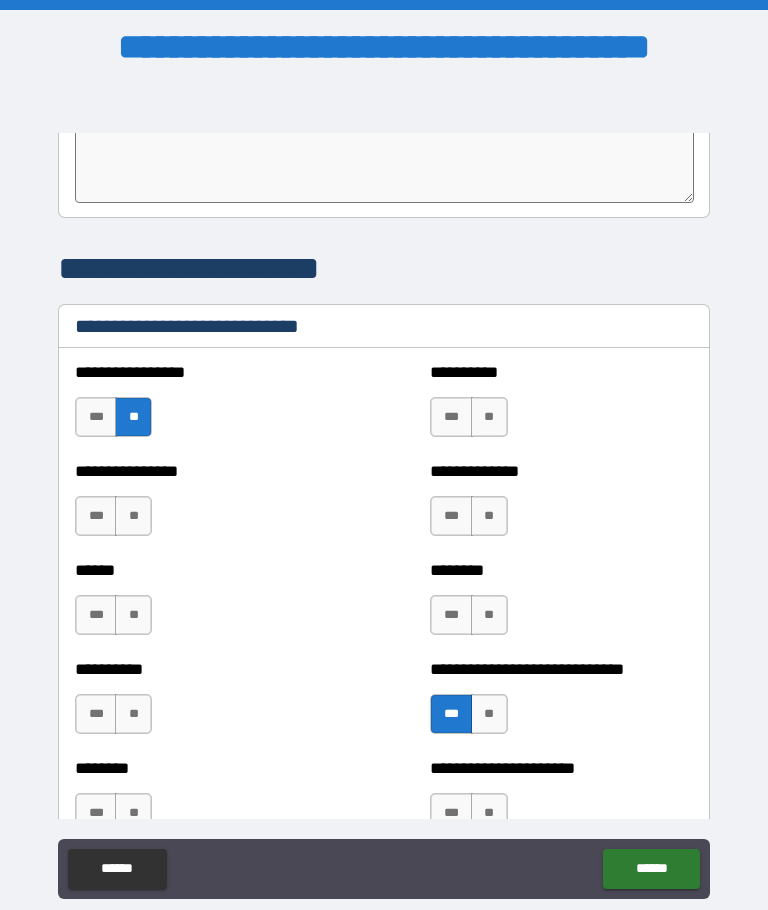 click on "***" at bounding box center (96, 417) 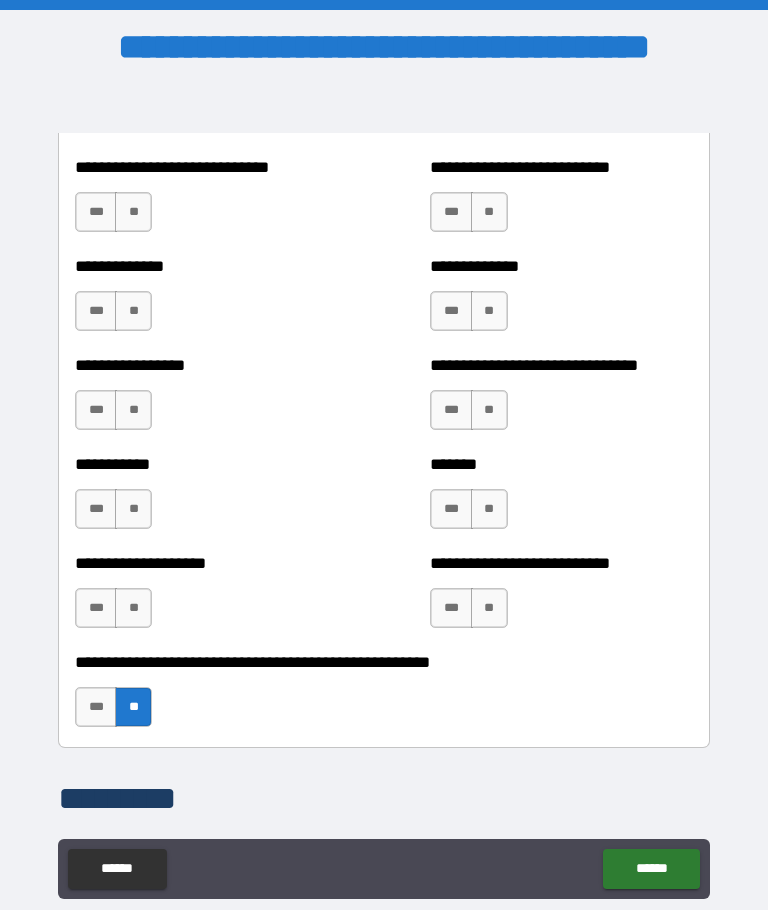 scroll, scrollTop: 7796, scrollLeft: 0, axis: vertical 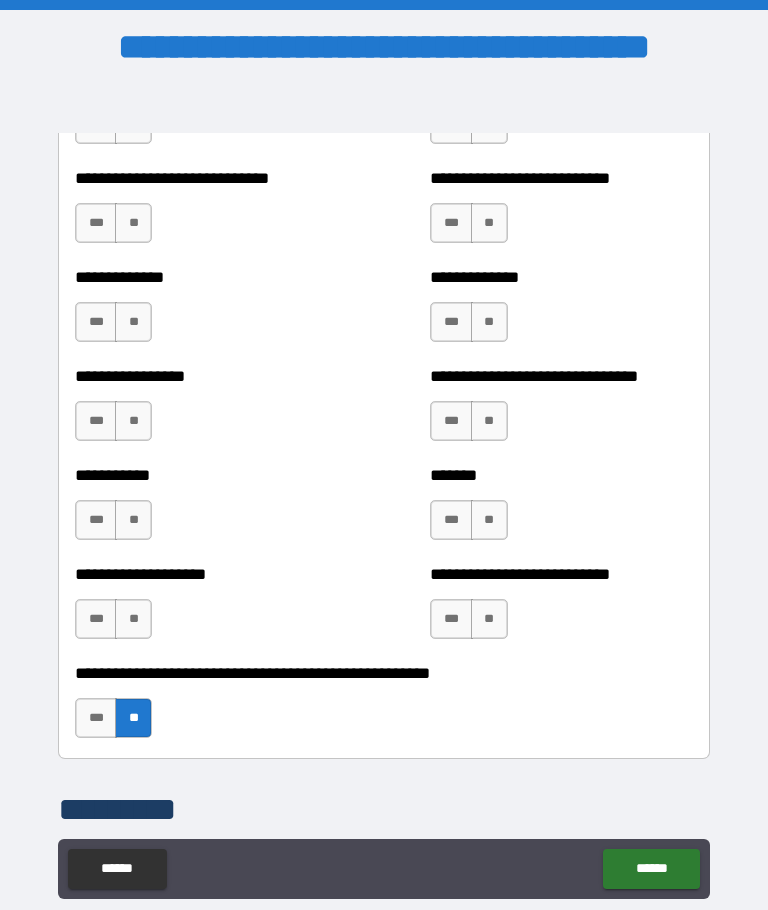 click on "**" at bounding box center [489, 619] 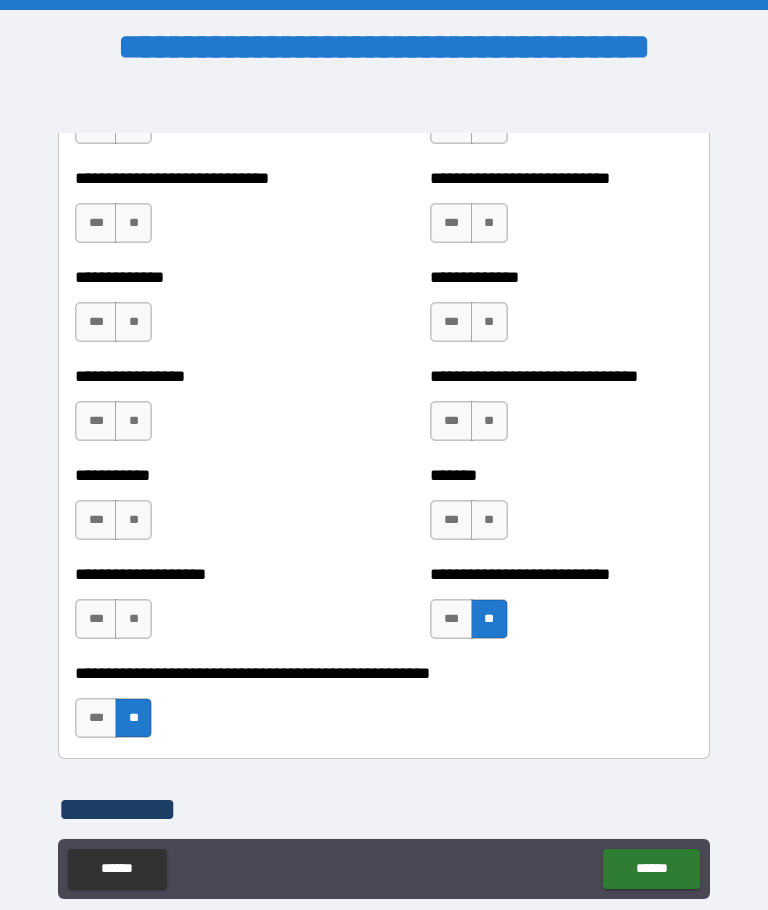 click on "**" at bounding box center [489, 520] 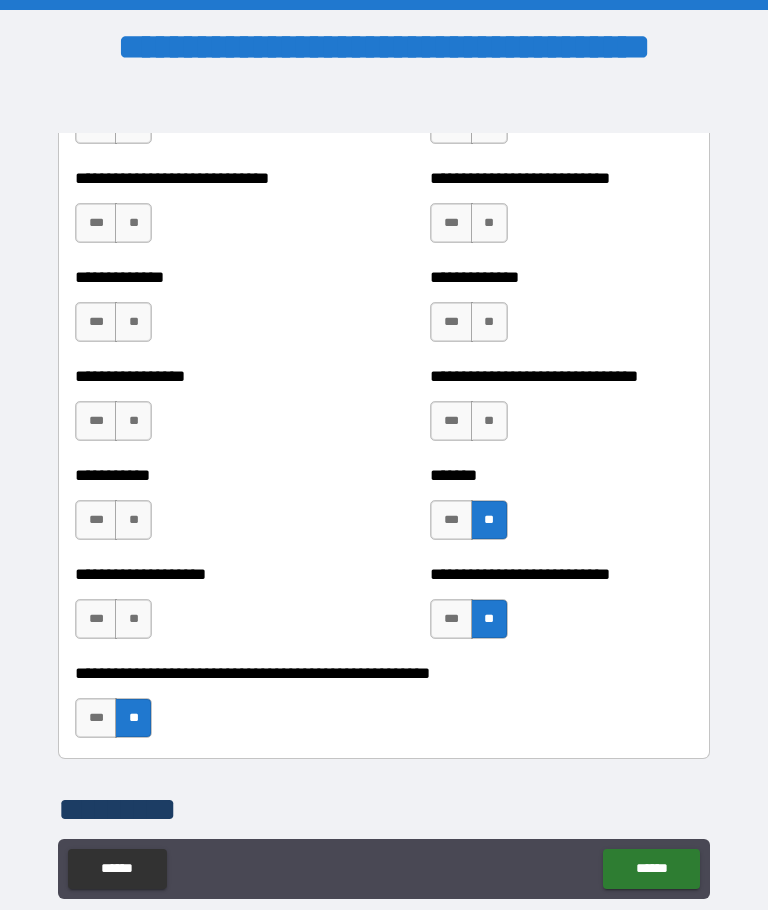 click on "**" at bounding box center [133, 619] 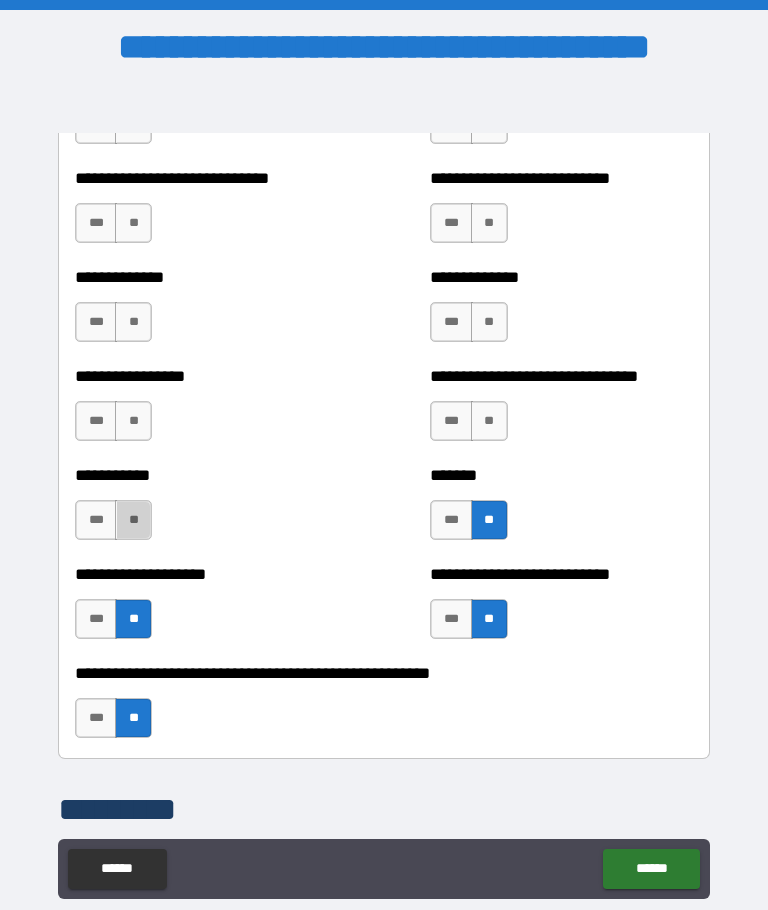 click on "**" at bounding box center (133, 520) 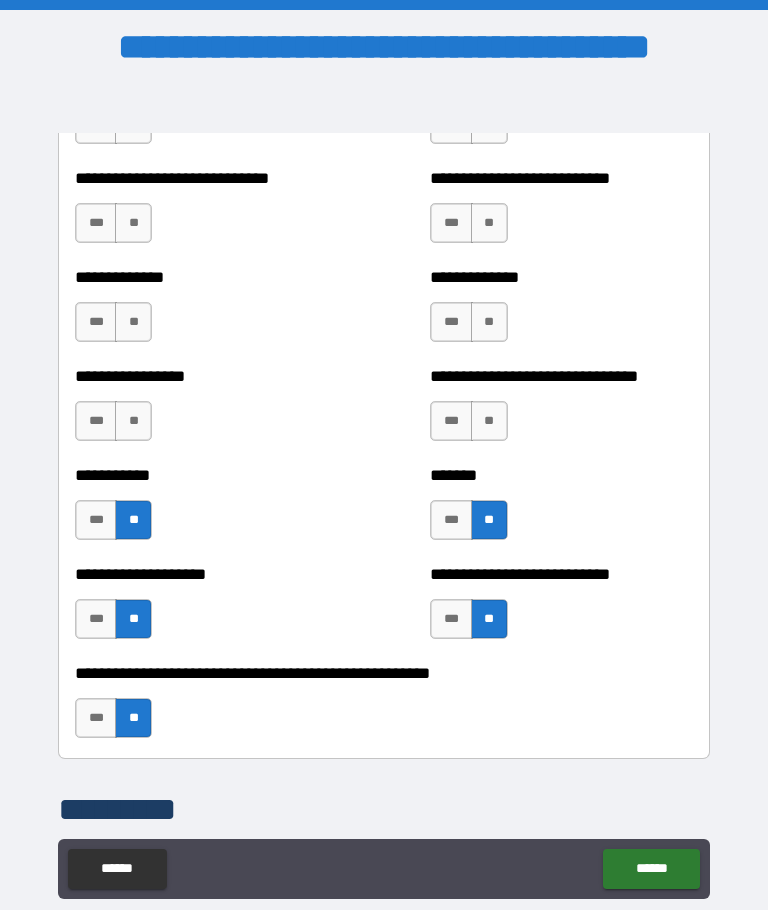 click on "**" at bounding box center [133, 421] 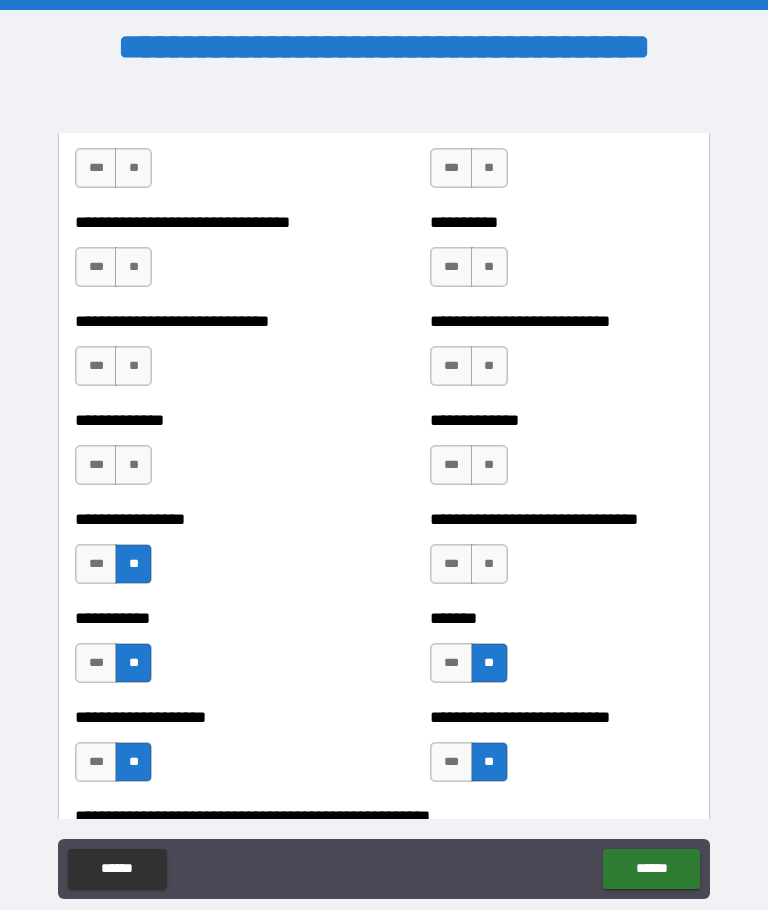 scroll, scrollTop: 7649, scrollLeft: 0, axis: vertical 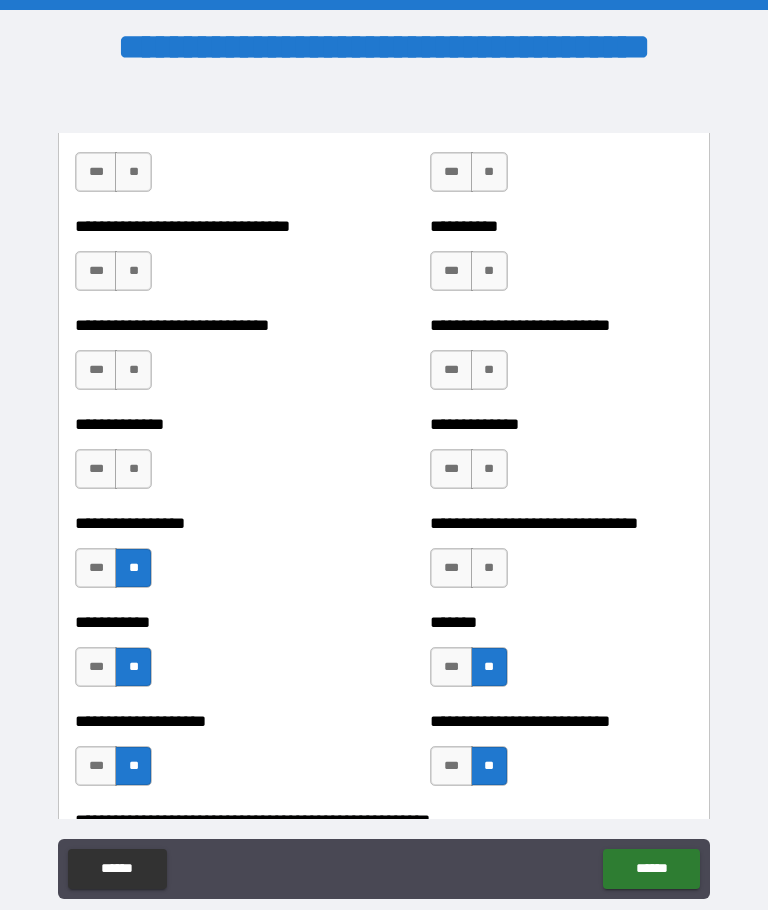 click on "**" at bounding box center [489, 568] 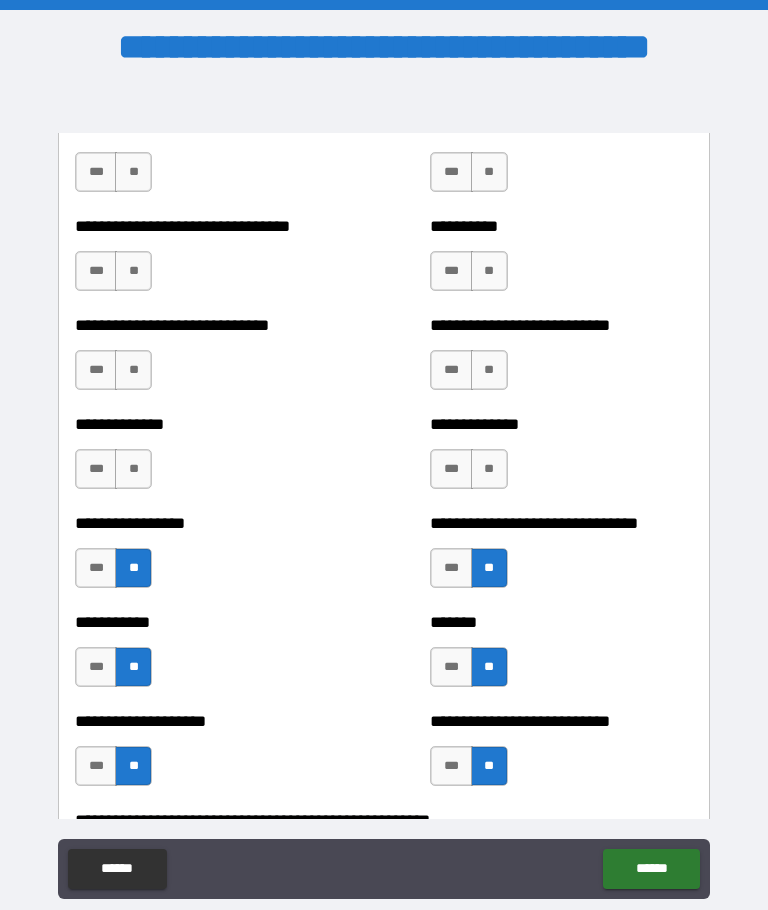 click on "***" at bounding box center (451, 469) 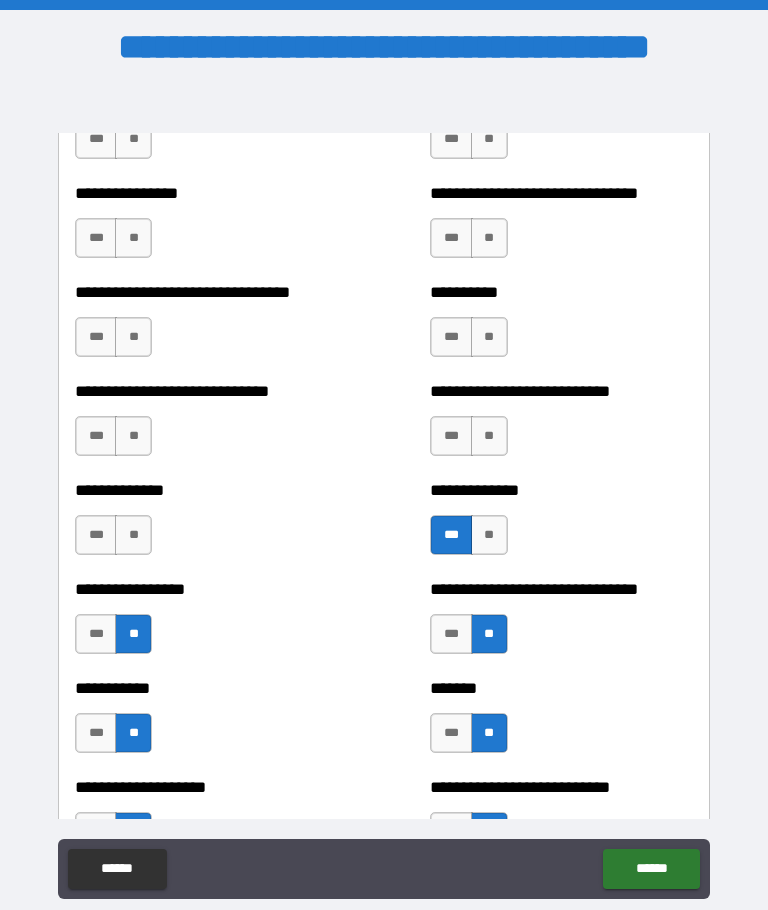 scroll, scrollTop: 7577, scrollLeft: 0, axis: vertical 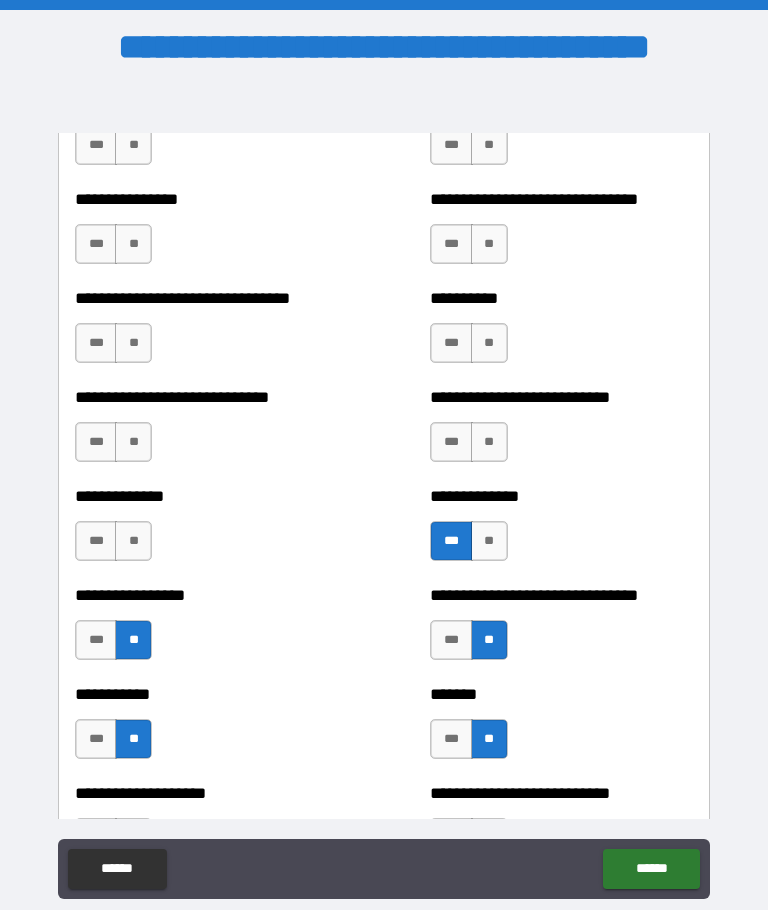 click on "**" at bounding box center [489, 442] 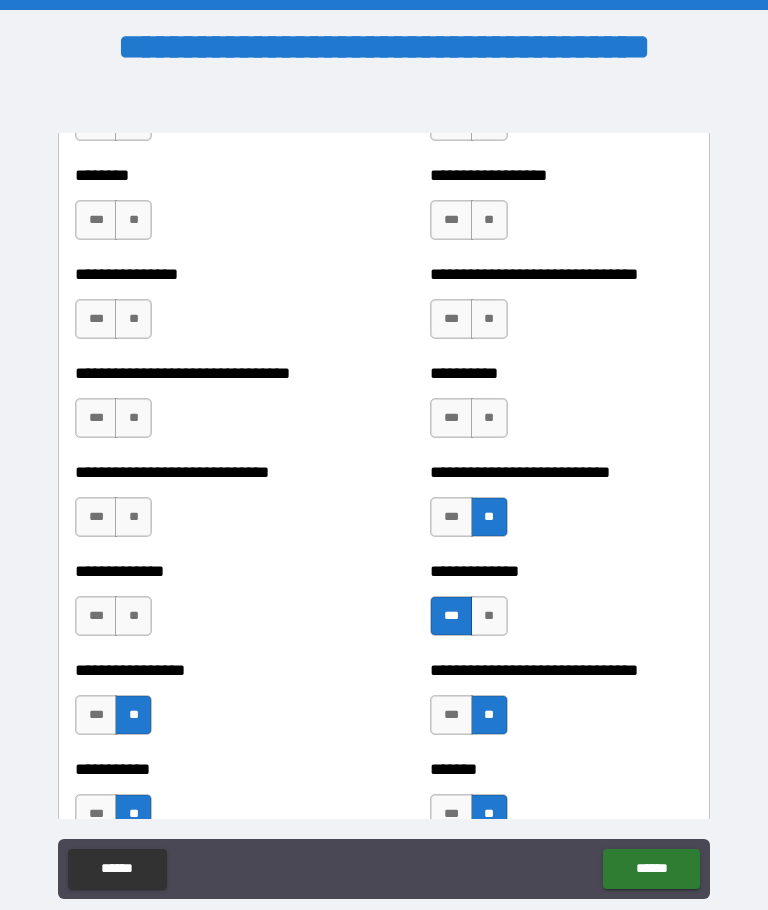 scroll, scrollTop: 7497, scrollLeft: 0, axis: vertical 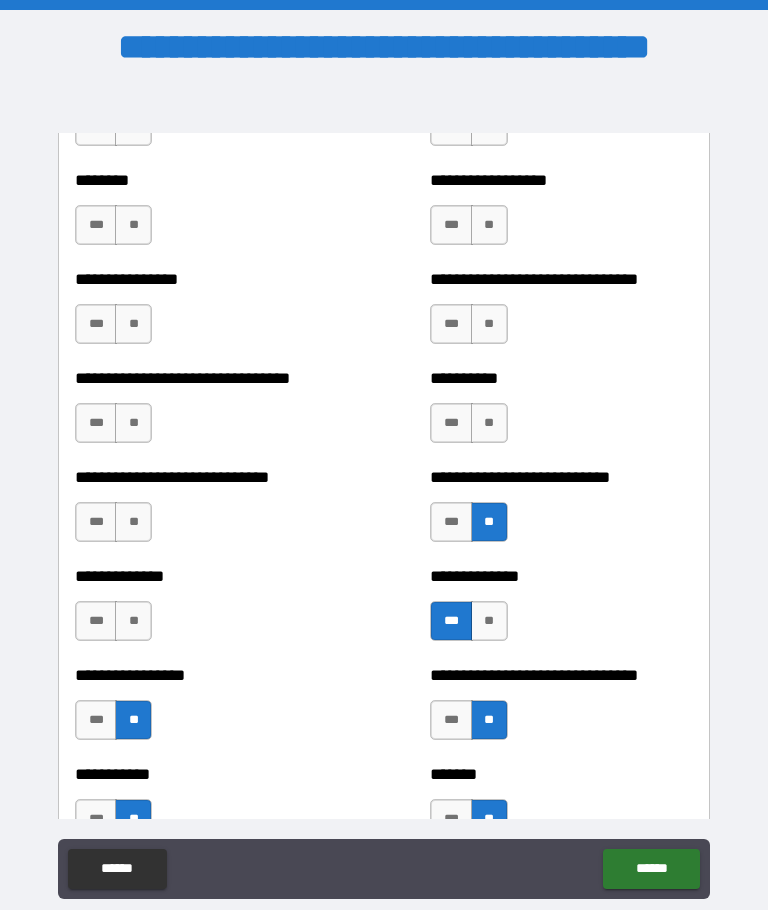 click on "**" at bounding box center (489, 423) 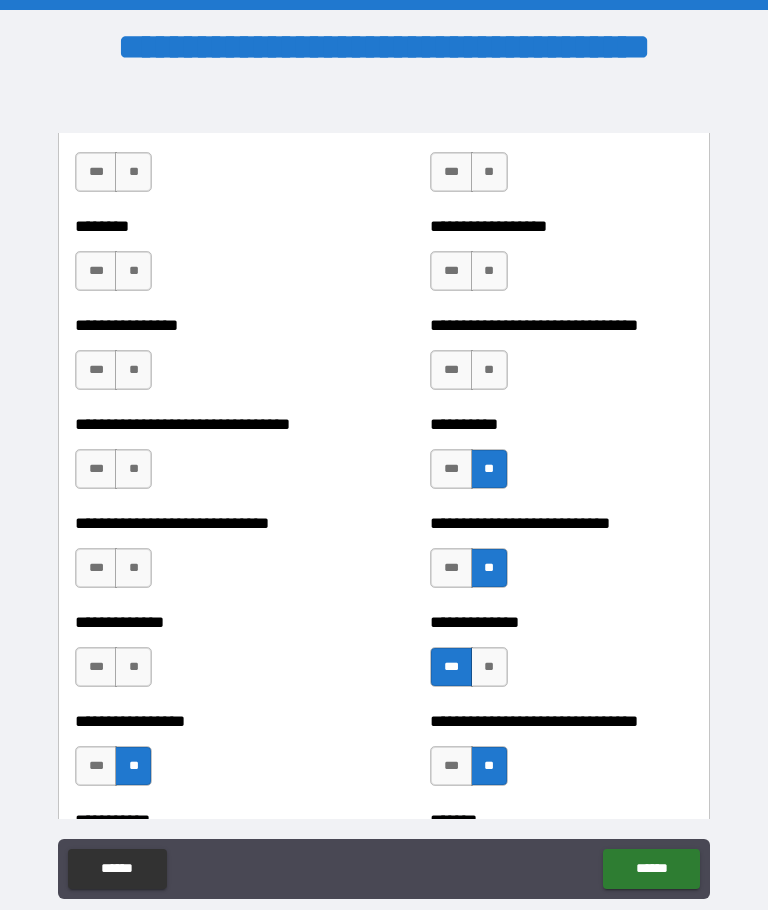 scroll, scrollTop: 7440, scrollLeft: 0, axis: vertical 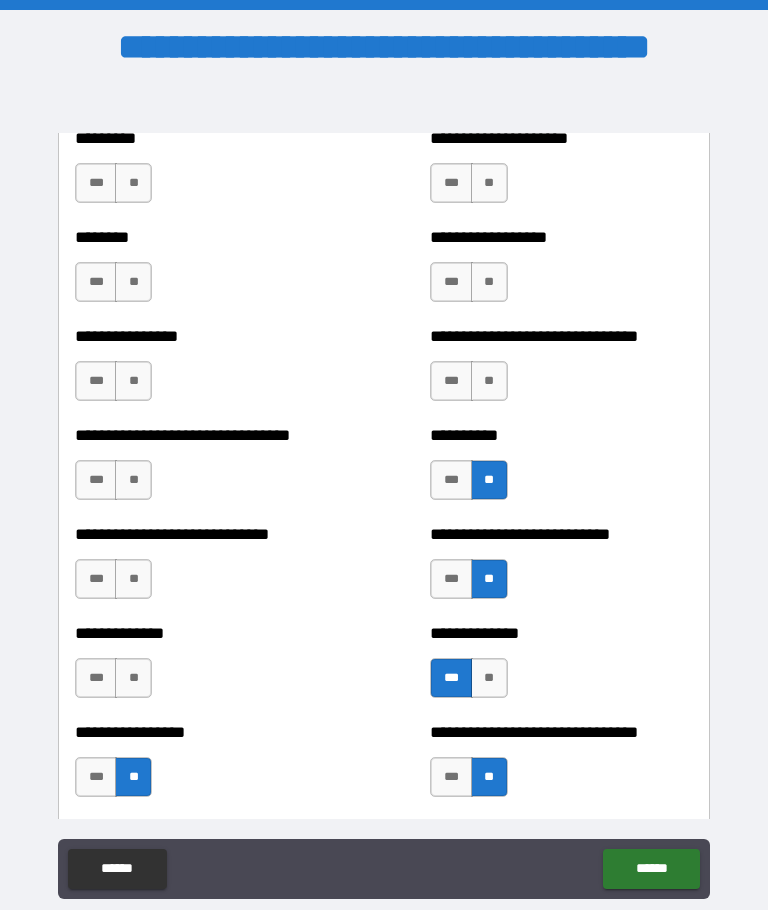 click on "**" at bounding box center (133, 678) 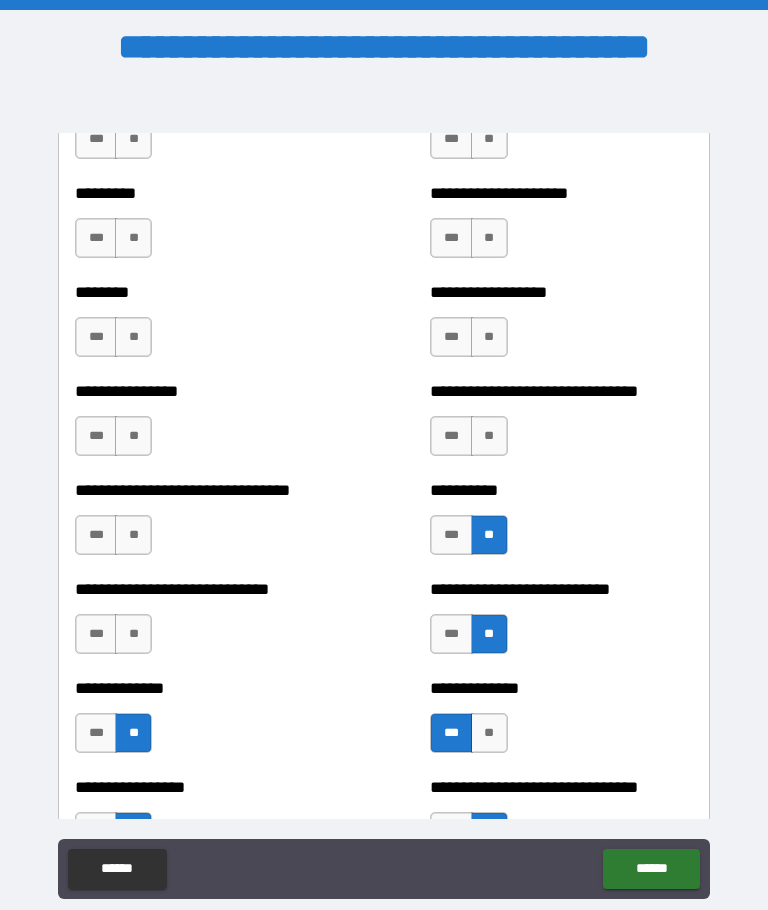 scroll, scrollTop: 7381, scrollLeft: 0, axis: vertical 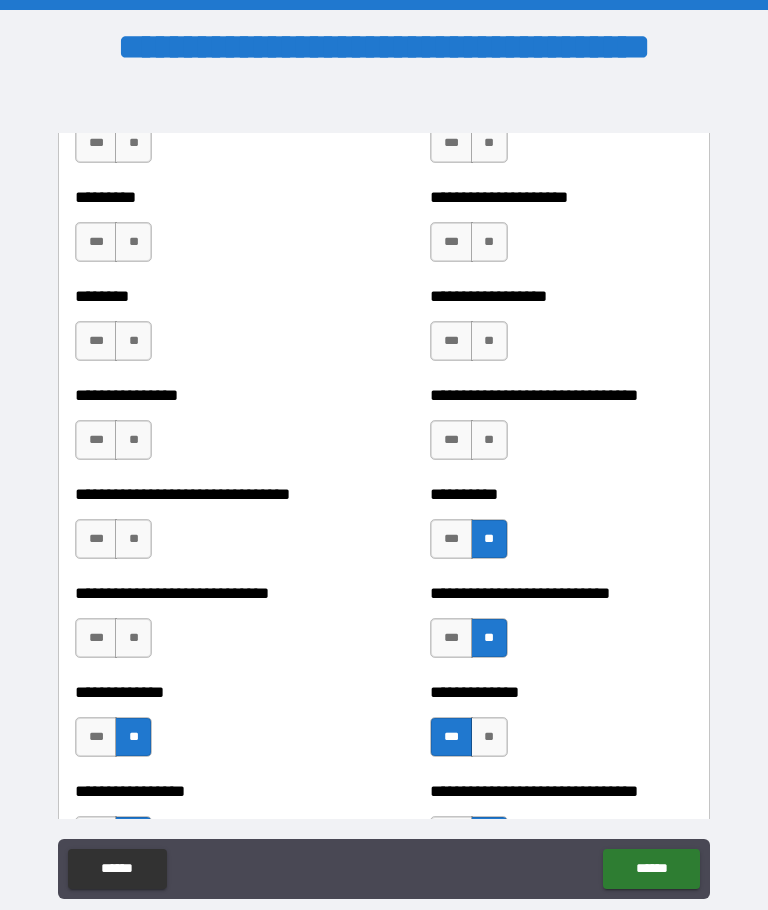 click on "**" at bounding box center (133, 638) 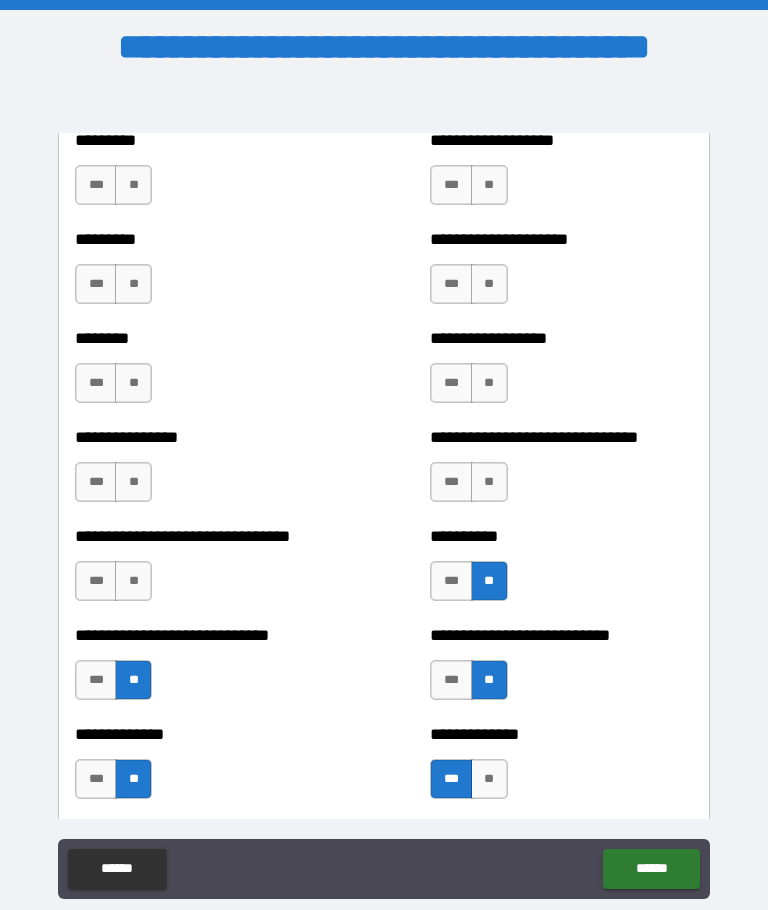 scroll, scrollTop: 7326, scrollLeft: 0, axis: vertical 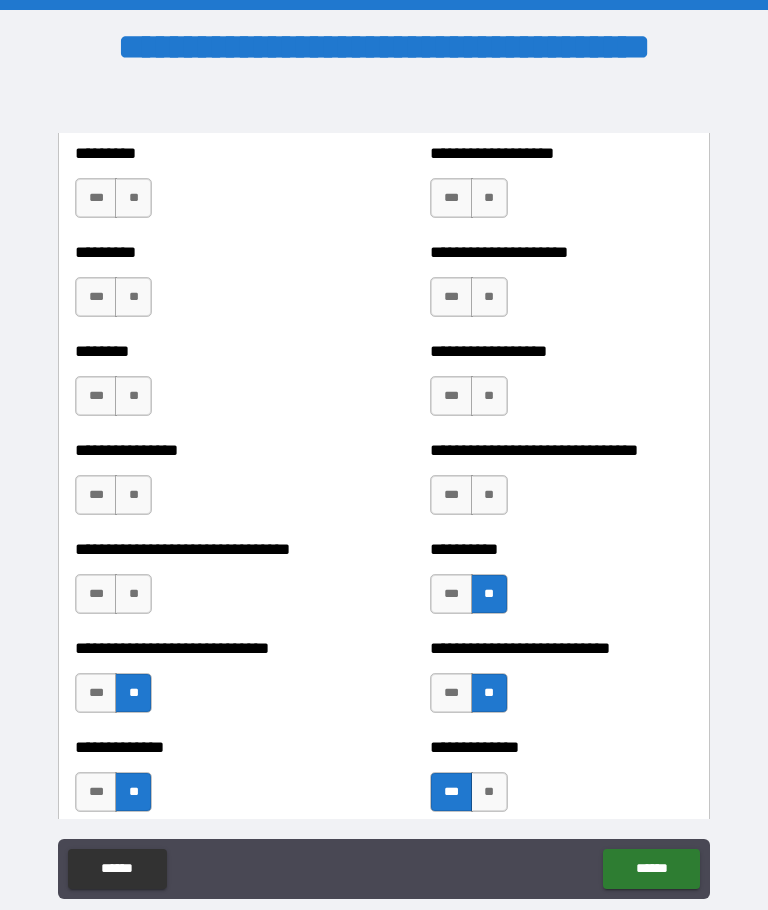 click on "**" at bounding box center (489, 495) 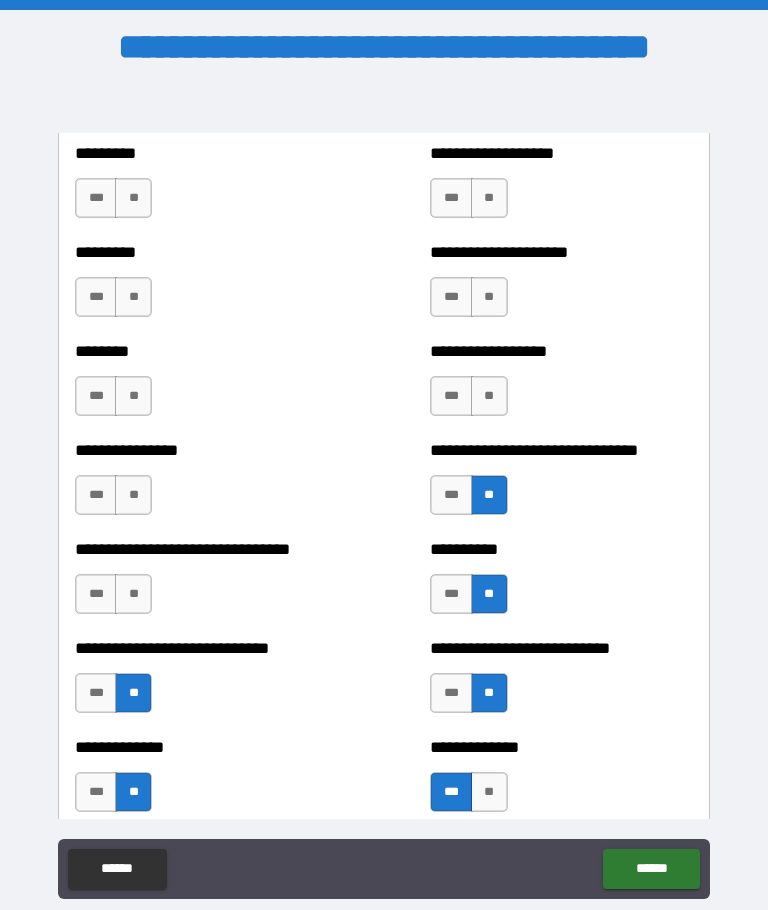 click on "**" at bounding box center [489, 396] 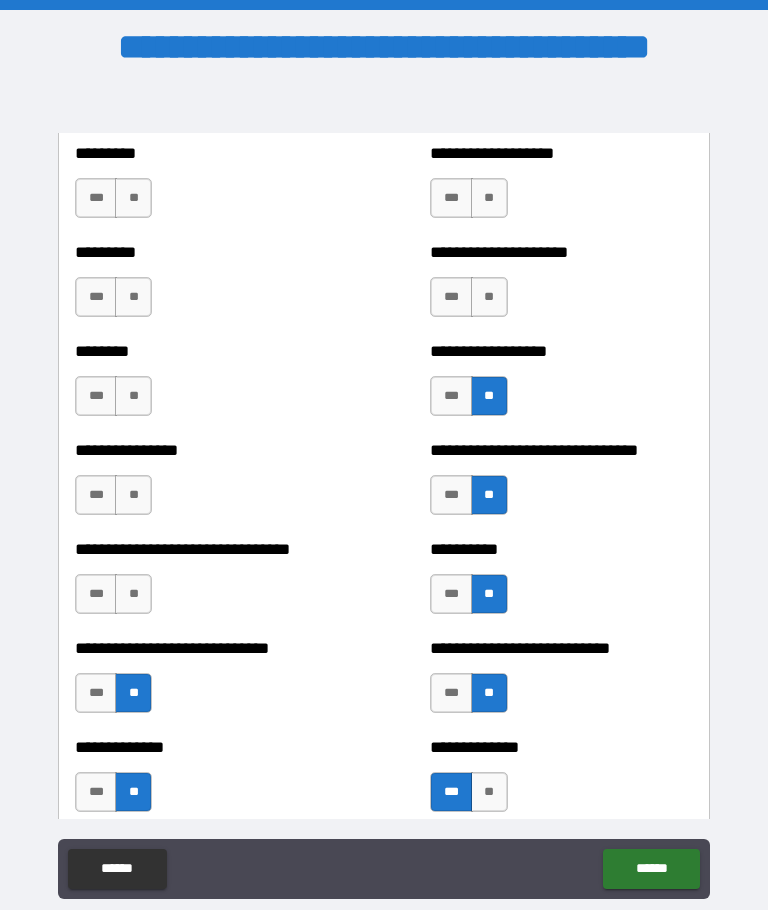 click on "**" at bounding box center (489, 297) 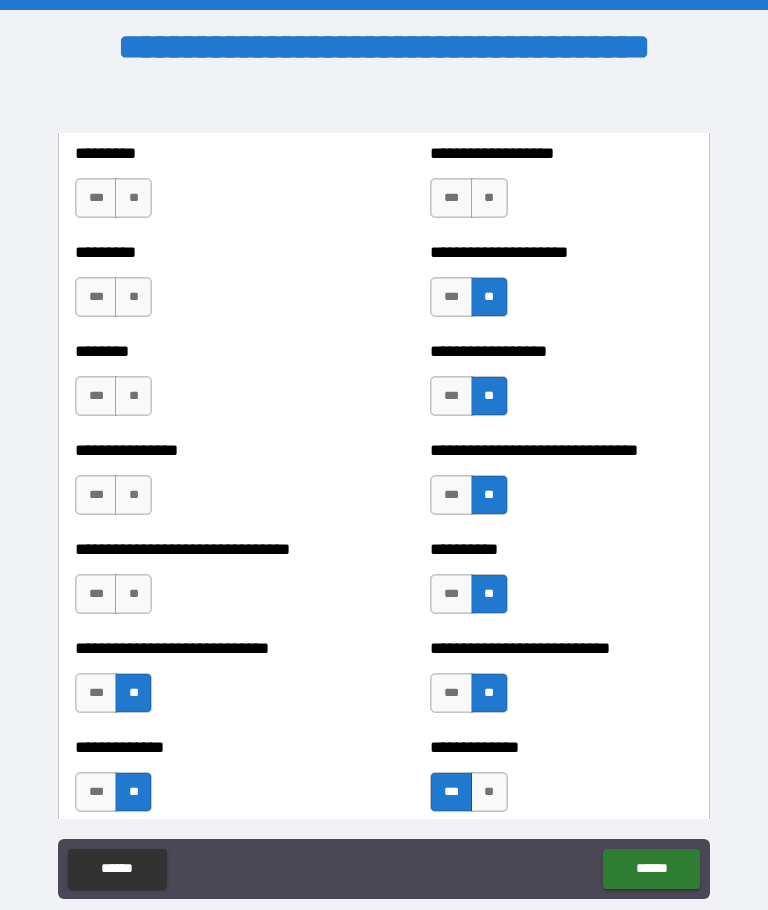 click on "**" at bounding box center (489, 198) 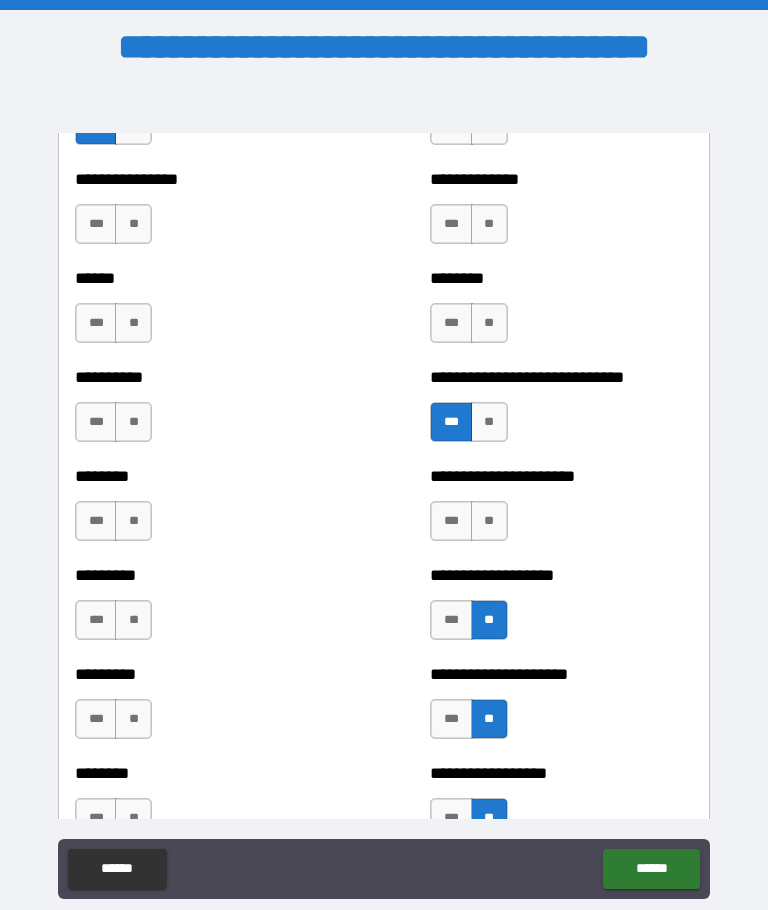 scroll, scrollTop: 6881, scrollLeft: 0, axis: vertical 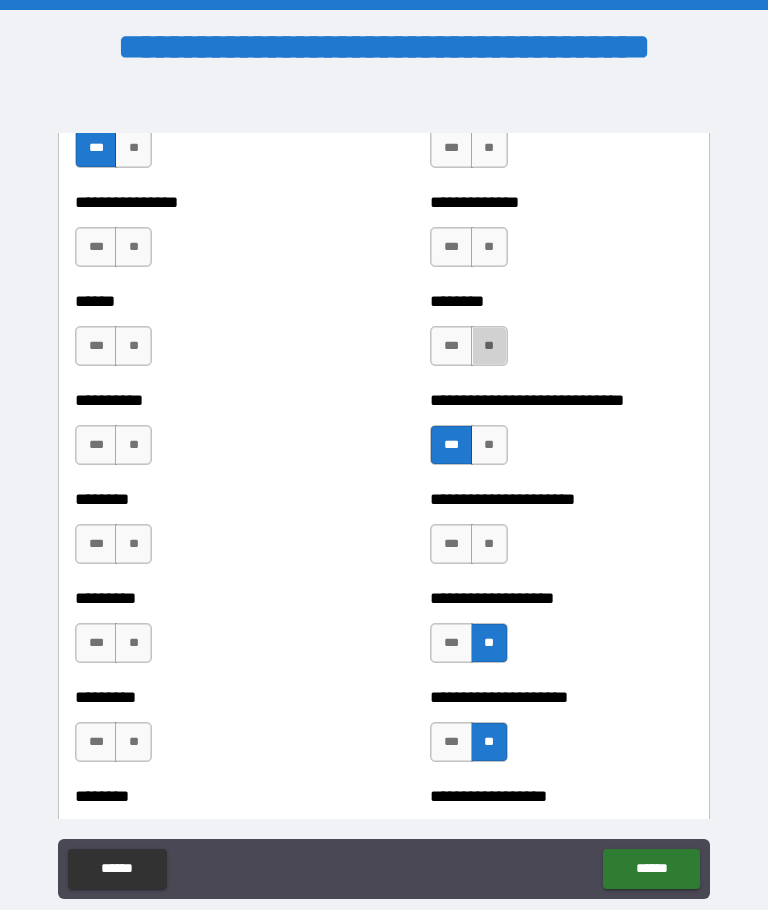 click on "**" at bounding box center [489, 346] 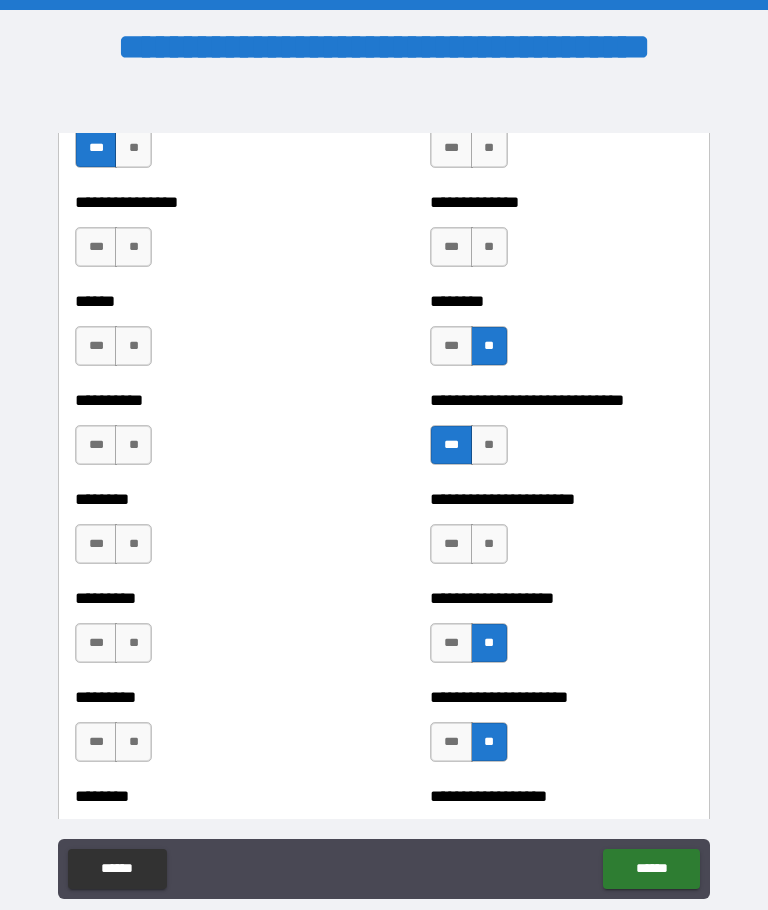 click on "**" at bounding box center [489, 247] 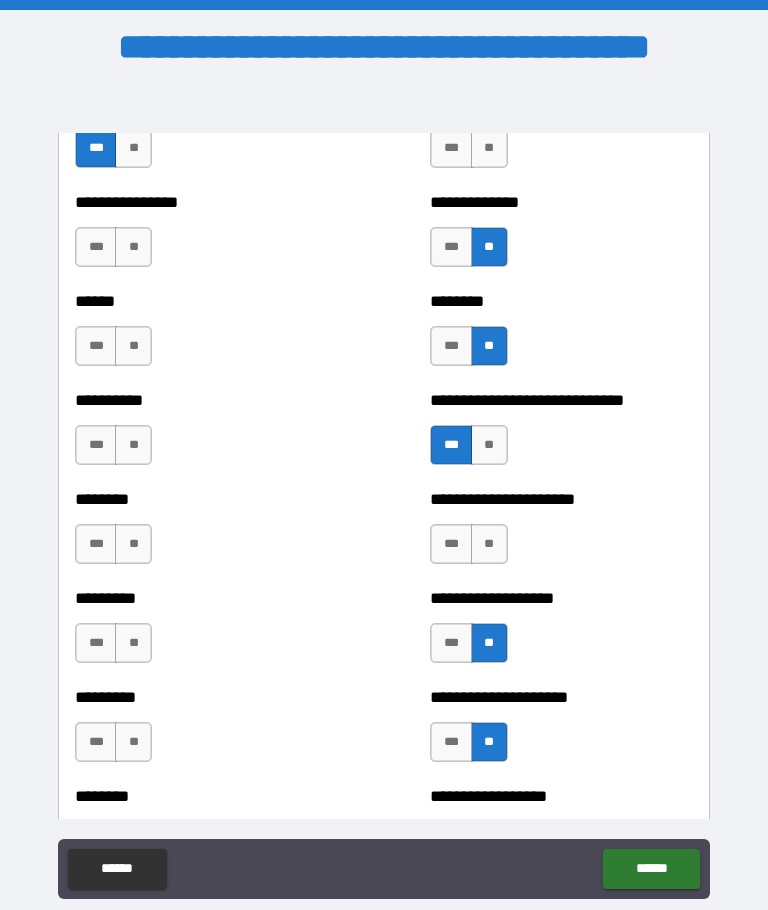 click on "**" at bounding box center (489, 544) 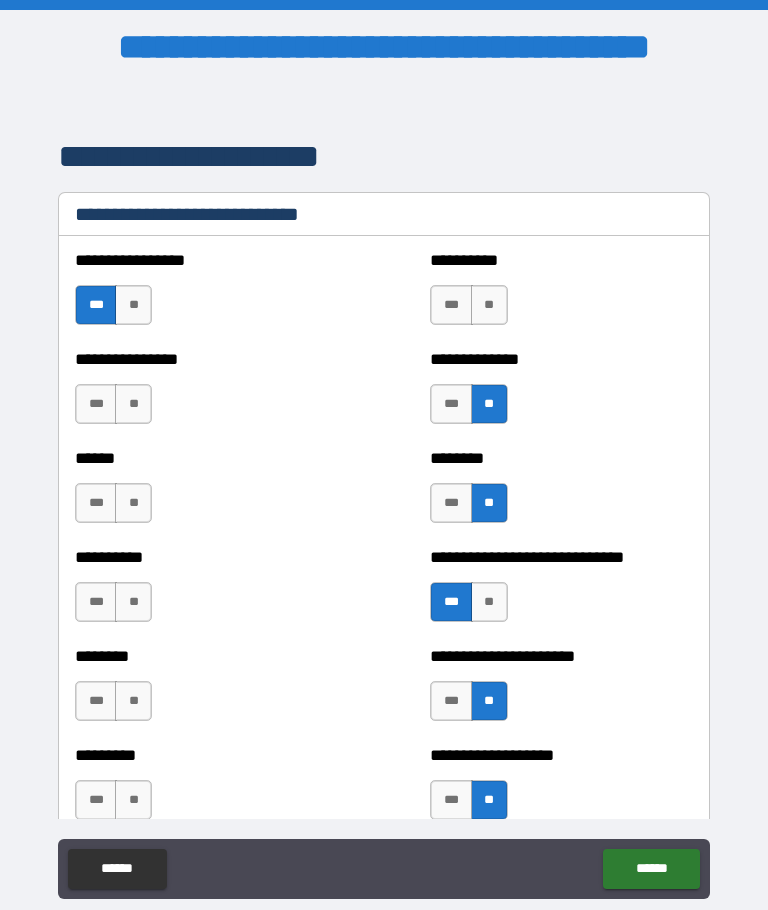 scroll, scrollTop: 6697, scrollLeft: 0, axis: vertical 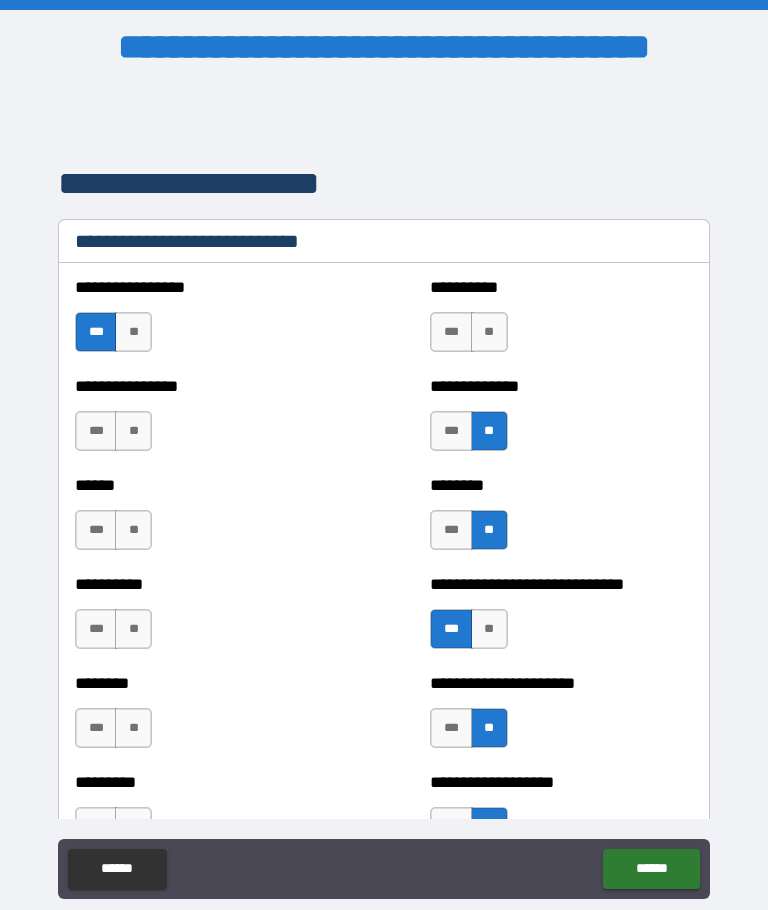 click on "**" at bounding box center [489, 332] 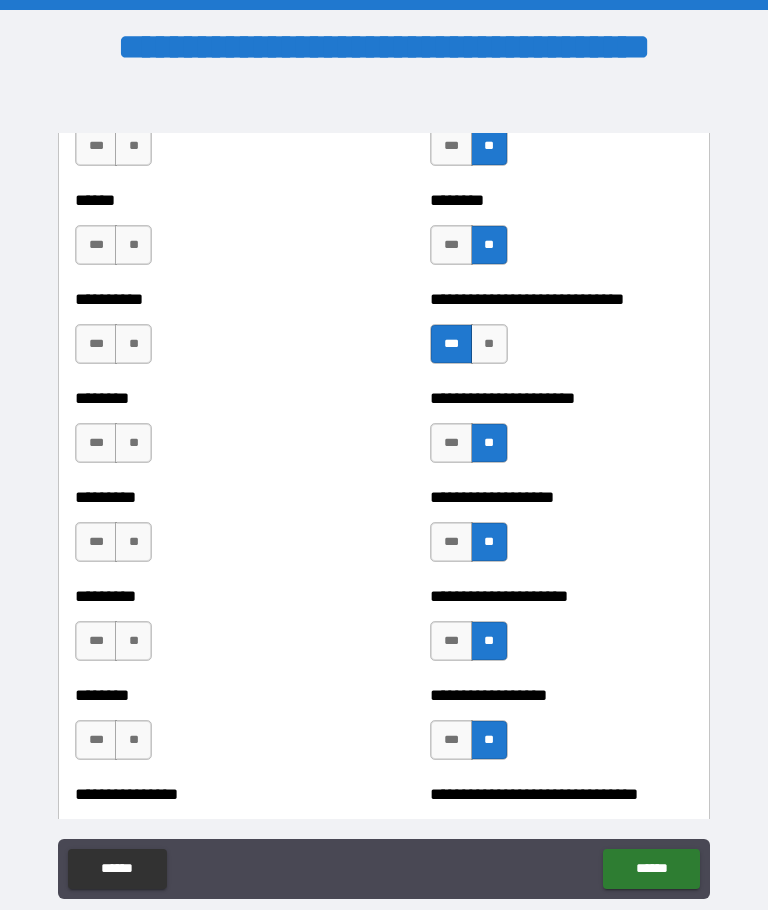 scroll, scrollTop: 7002, scrollLeft: 0, axis: vertical 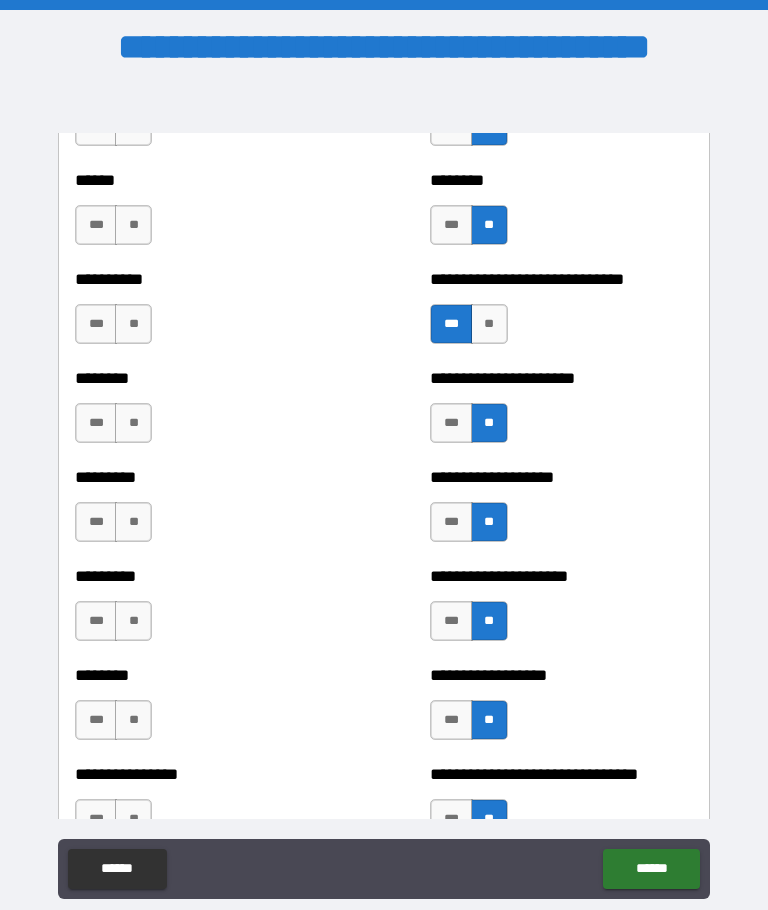 click on "**" at bounding box center (133, 225) 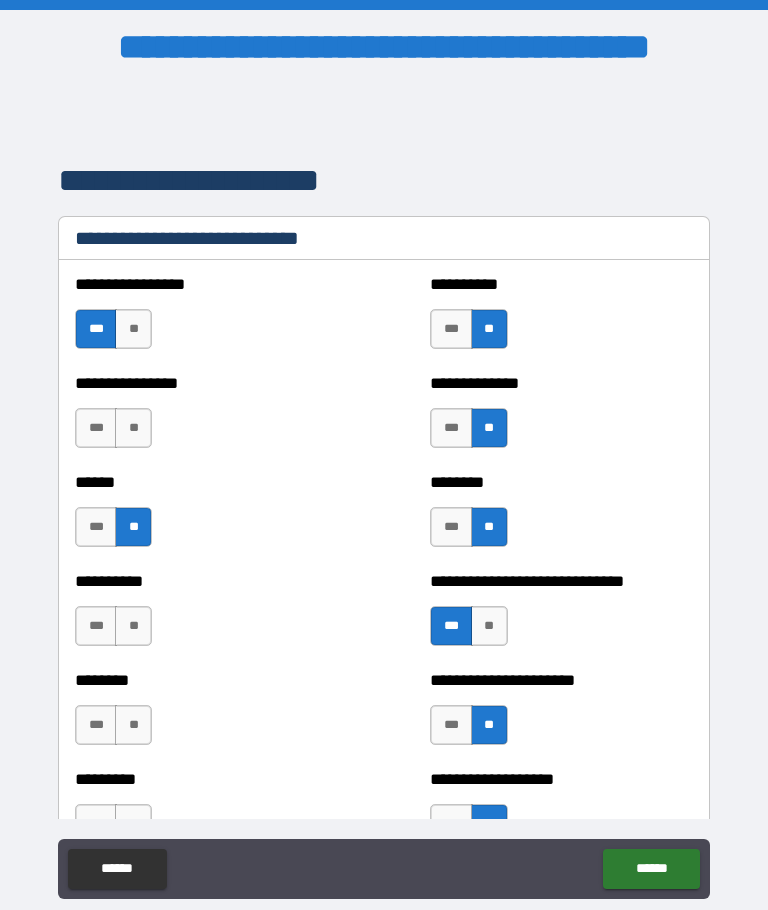 scroll, scrollTop: 6573, scrollLeft: 0, axis: vertical 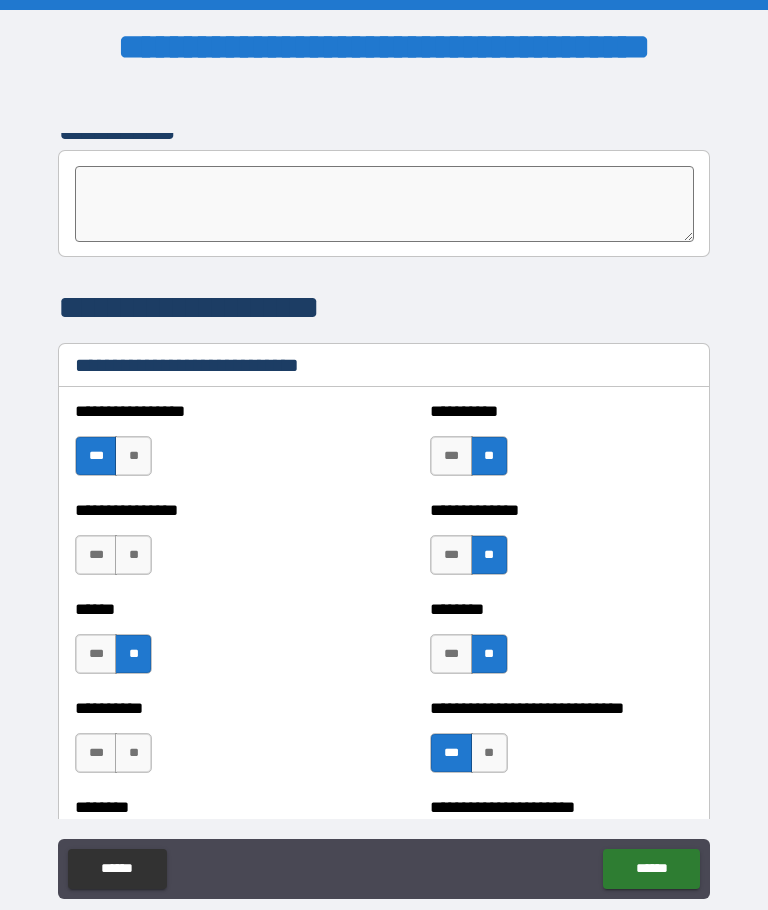 click on "**" at bounding box center (133, 555) 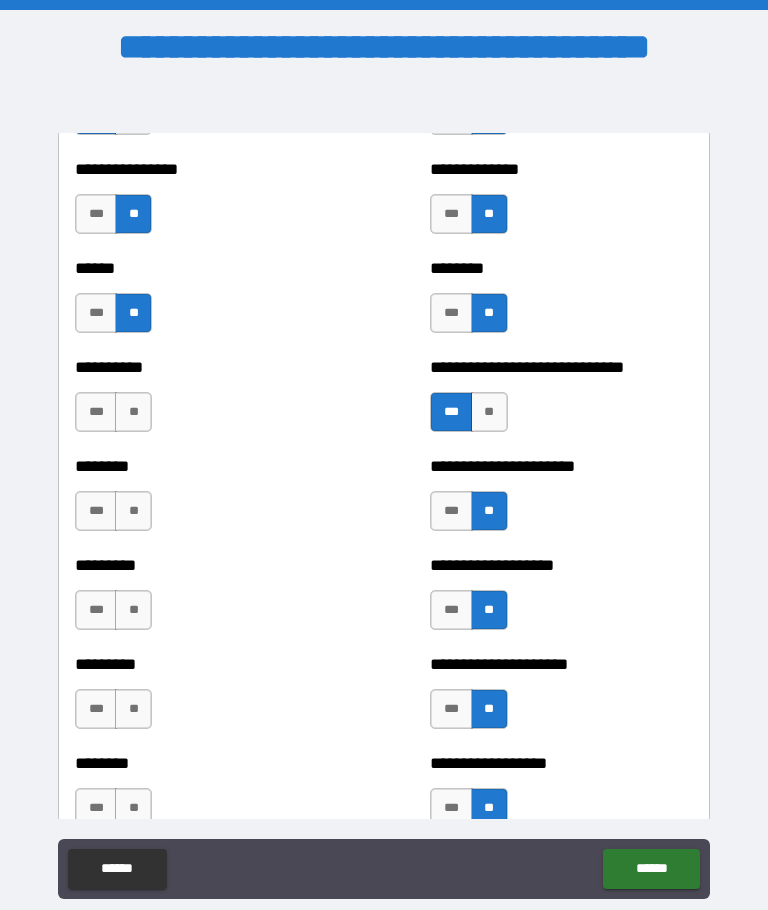 scroll, scrollTop: 6942, scrollLeft: 0, axis: vertical 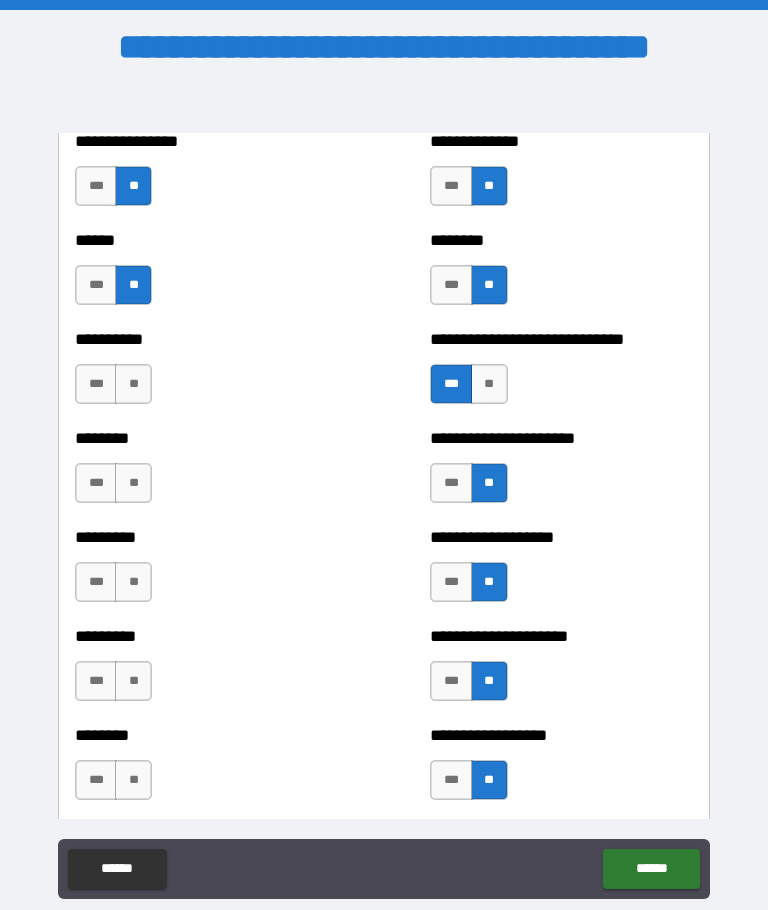 click on "**" at bounding box center (133, 384) 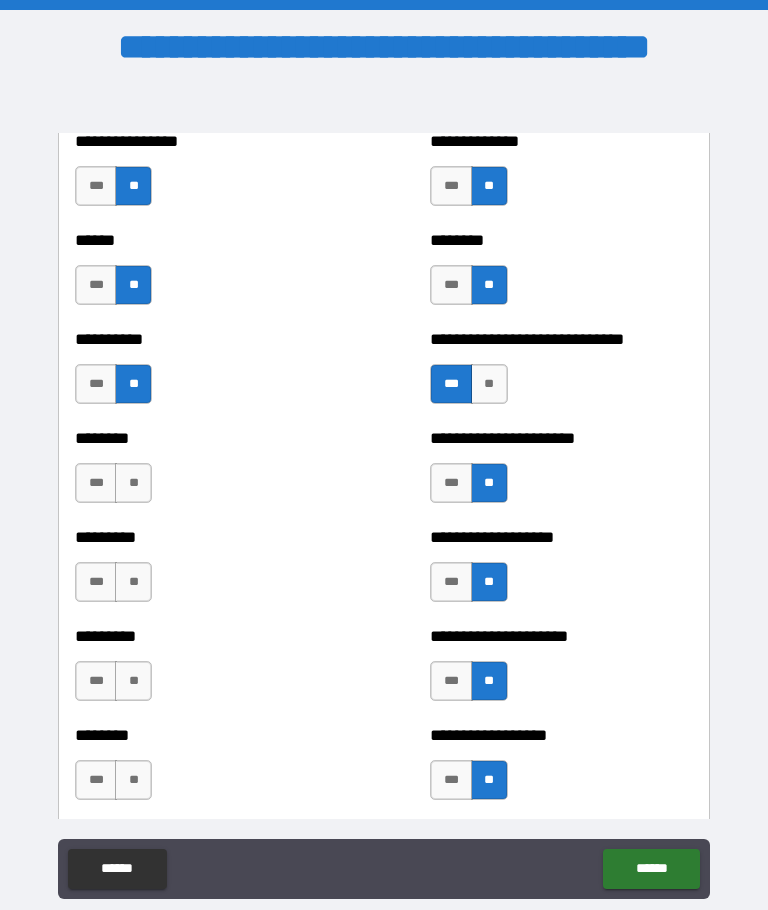 click on "**" at bounding box center (133, 483) 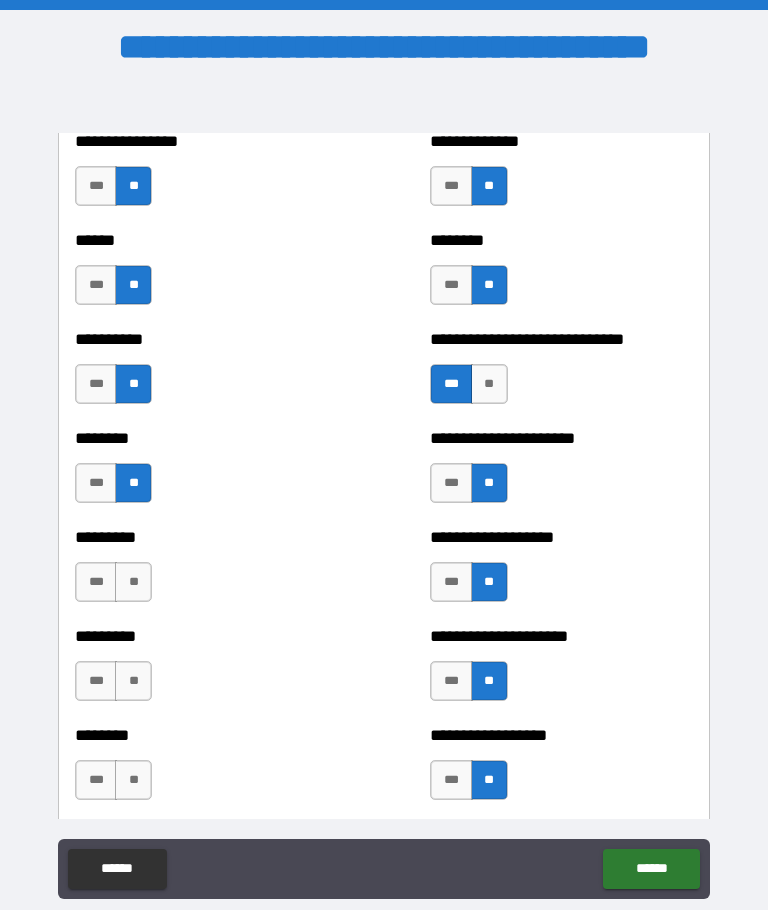 click on "**" at bounding box center [133, 582] 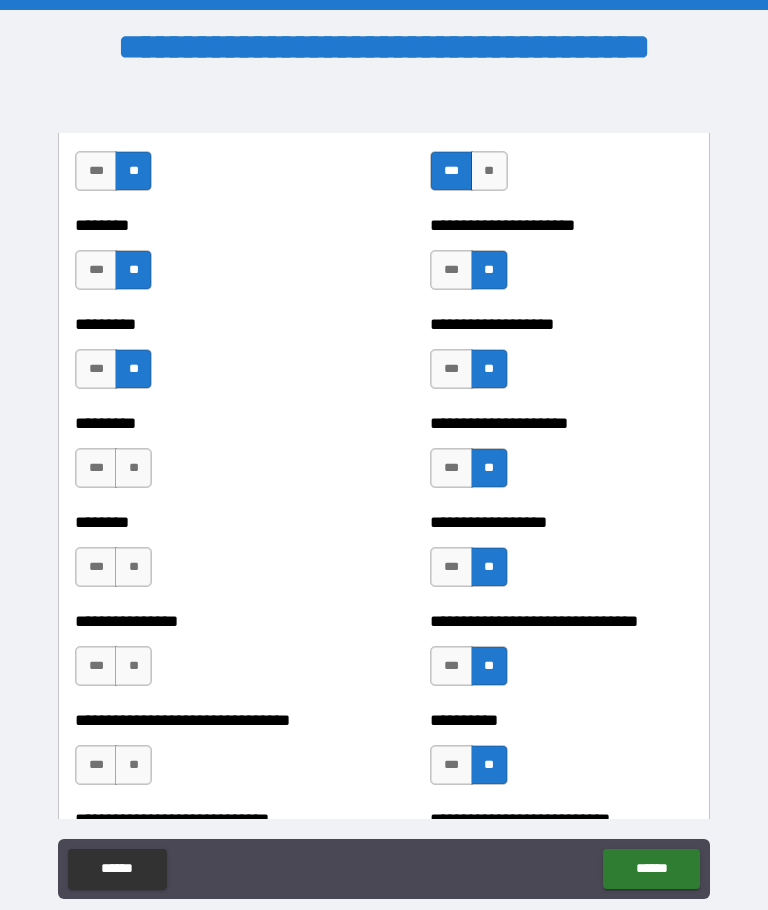 scroll, scrollTop: 7171, scrollLeft: 0, axis: vertical 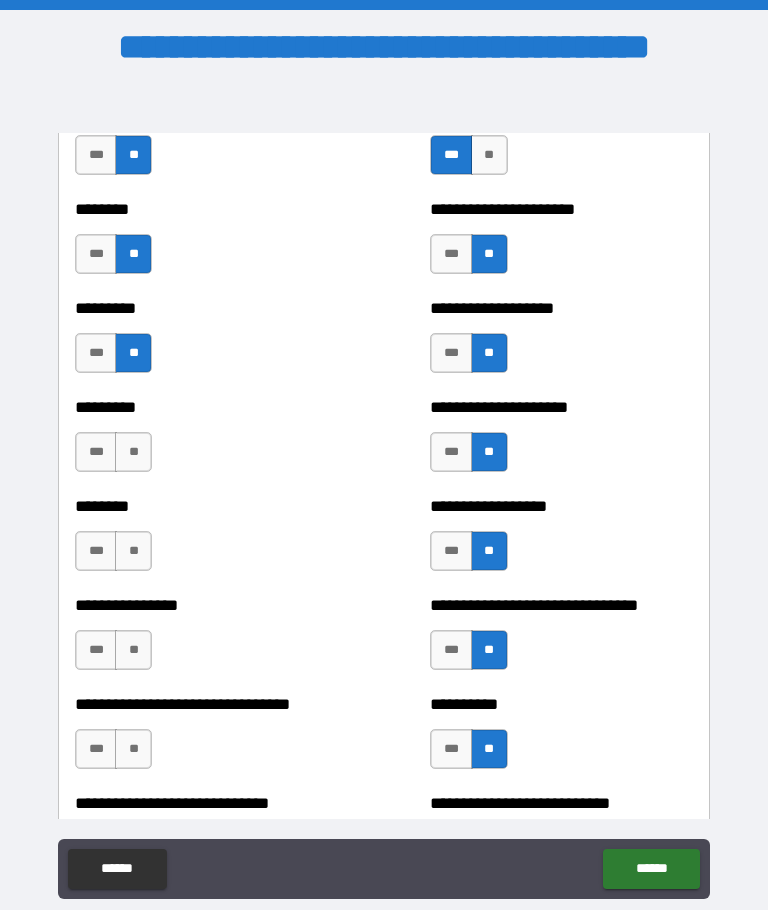 click on "**" at bounding box center (133, 452) 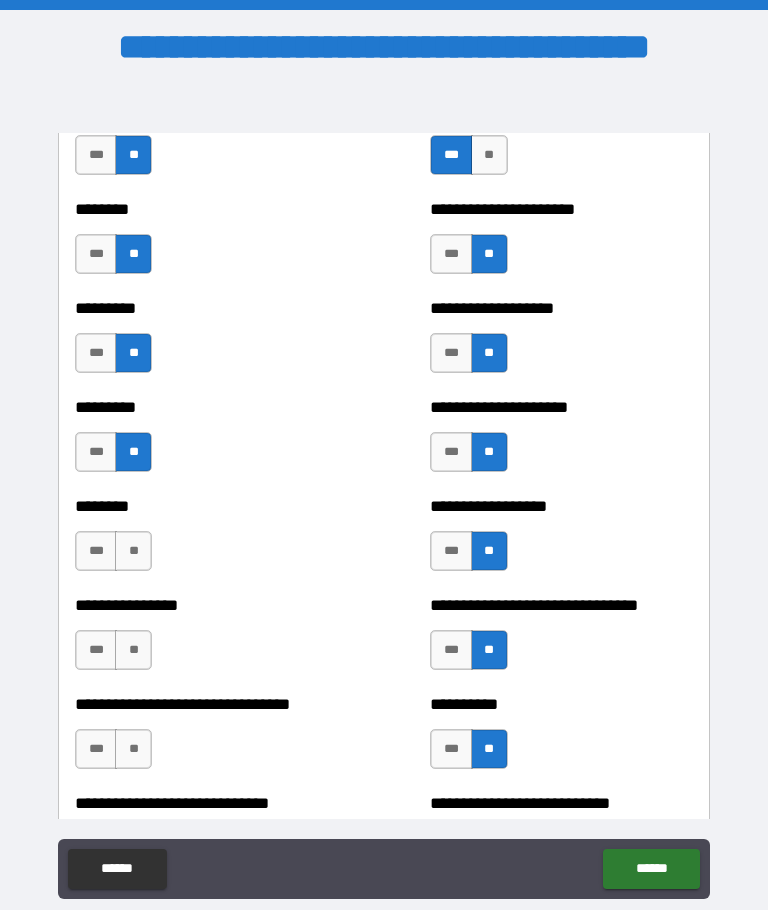 click on "**" at bounding box center [133, 551] 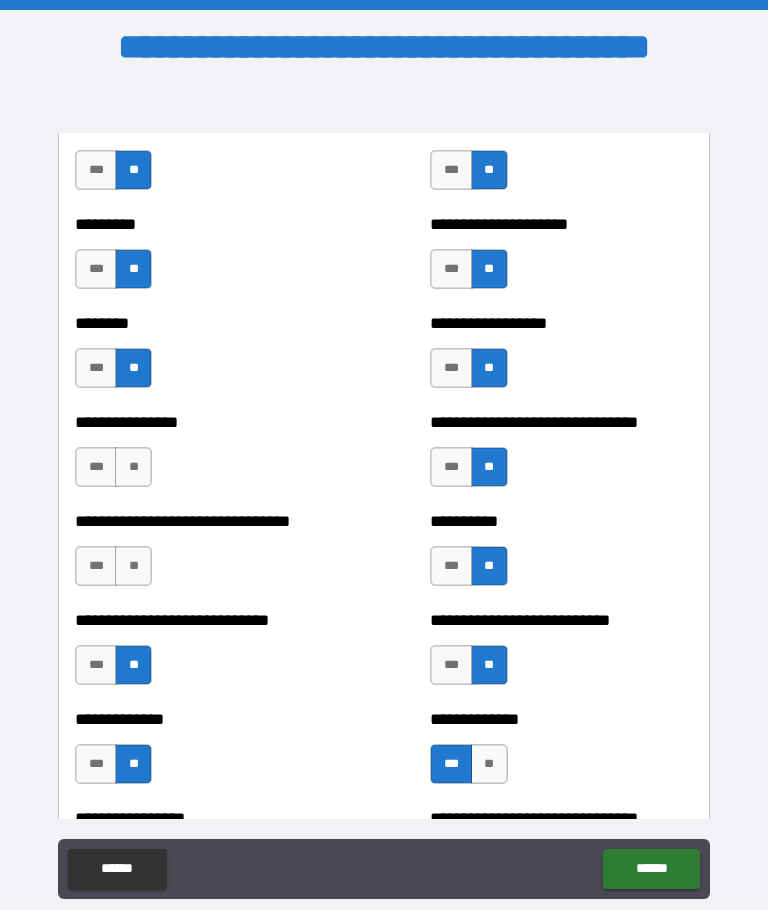 scroll, scrollTop: 7378, scrollLeft: 0, axis: vertical 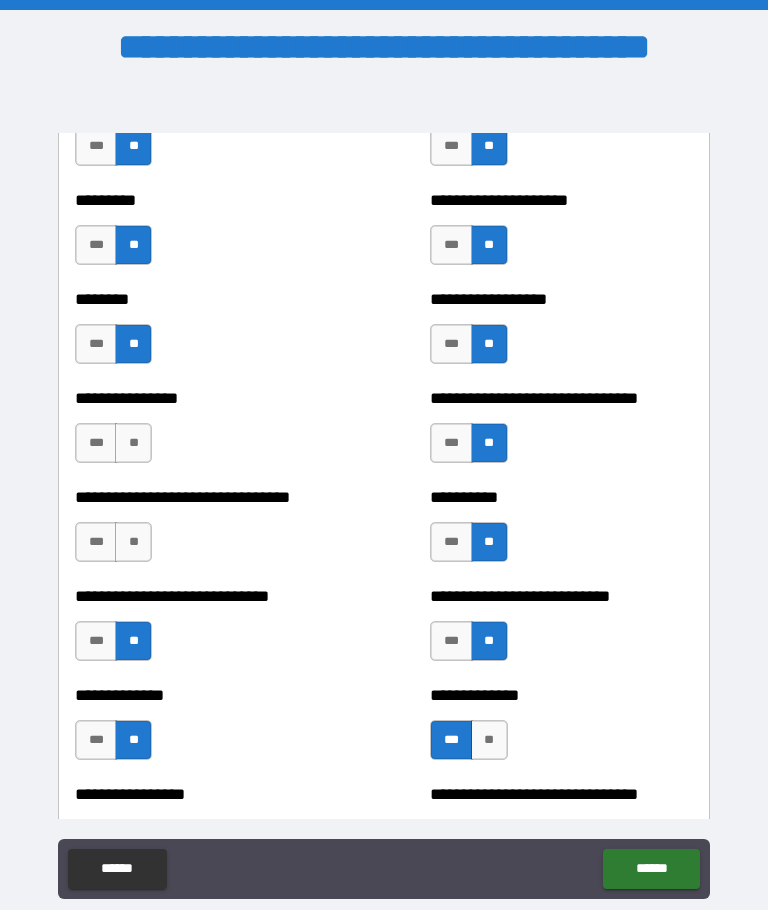 click on "**" at bounding box center (133, 443) 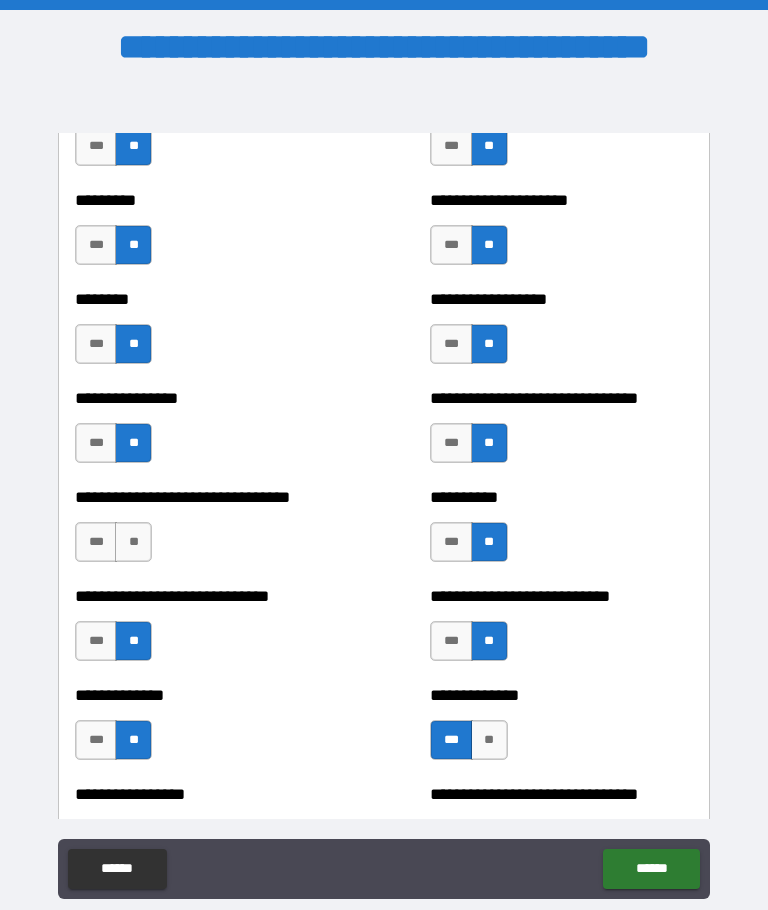 click on "**" at bounding box center [133, 542] 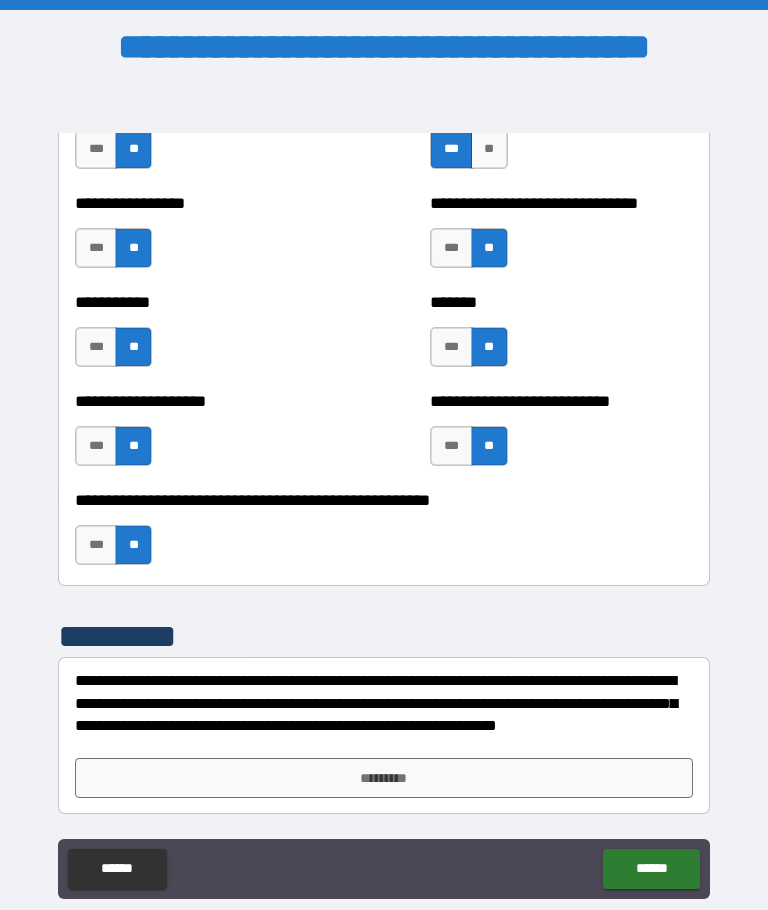 scroll, scrollTop: 7969, scrollLeft: 0, axis: vertical 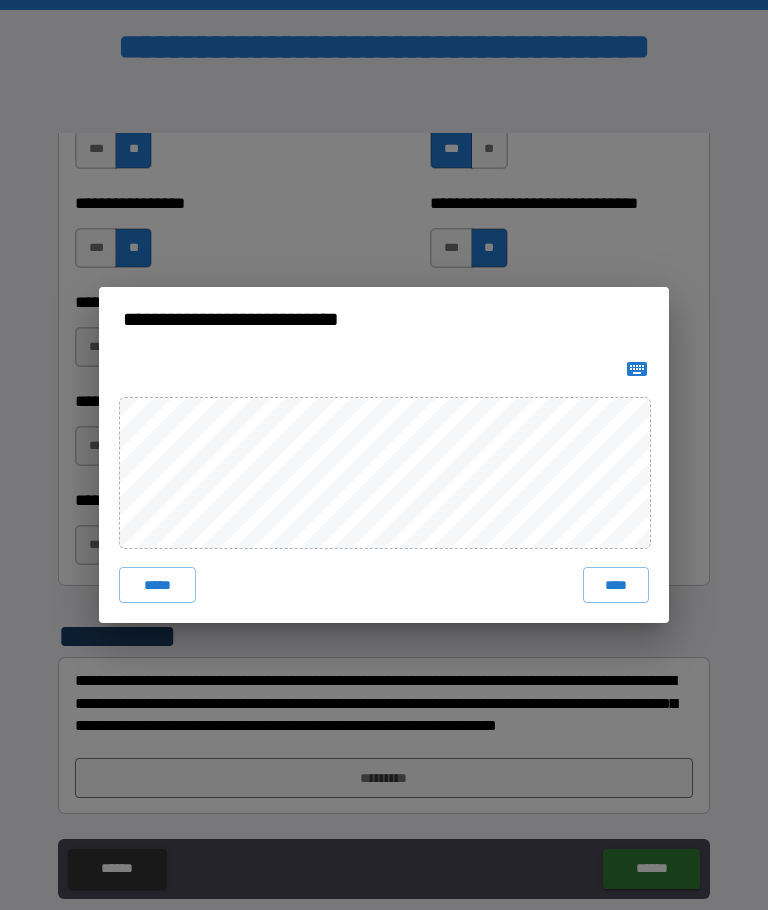 click on "****" at bounding box center [616, 585] 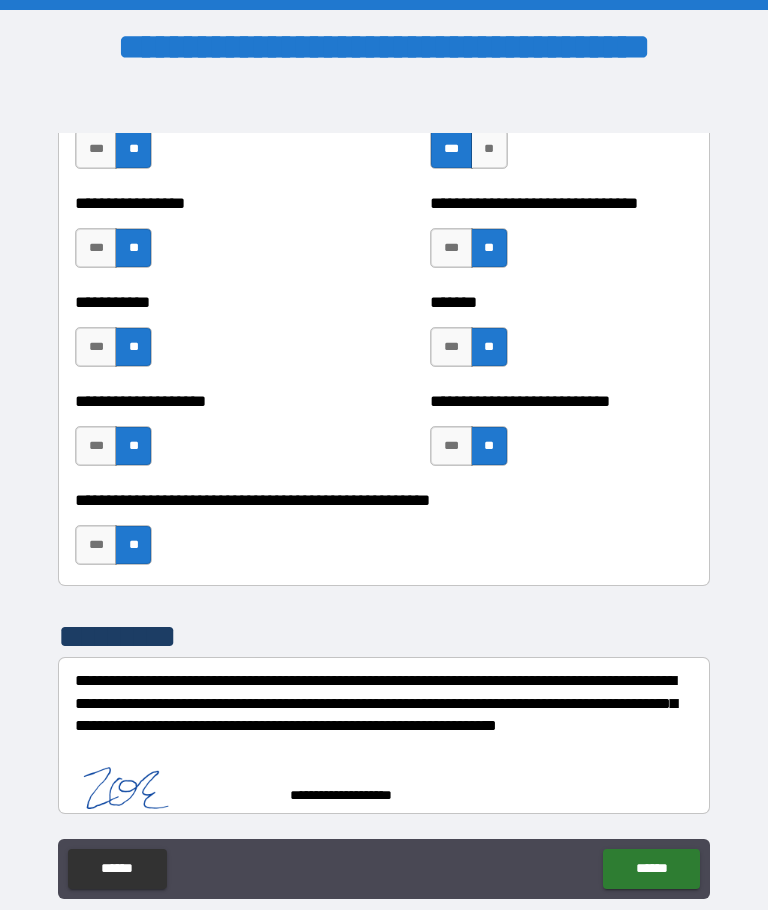 scroll, scrollTop: 7959, scrollLeft: 0, axis: vertical 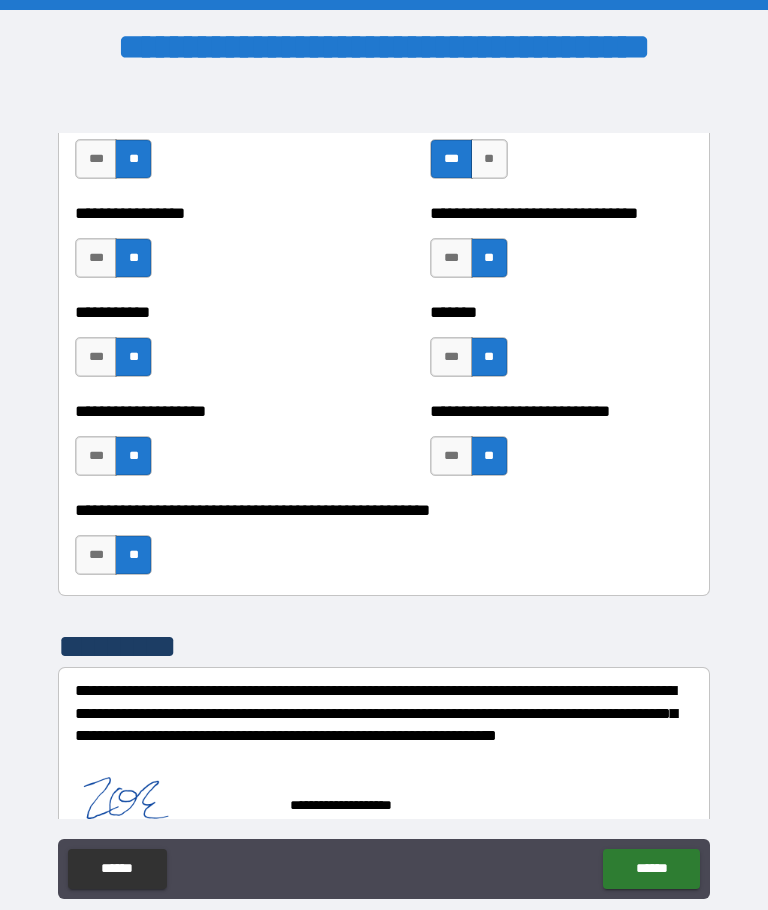 click on "******" at bounding box center (651, 869) 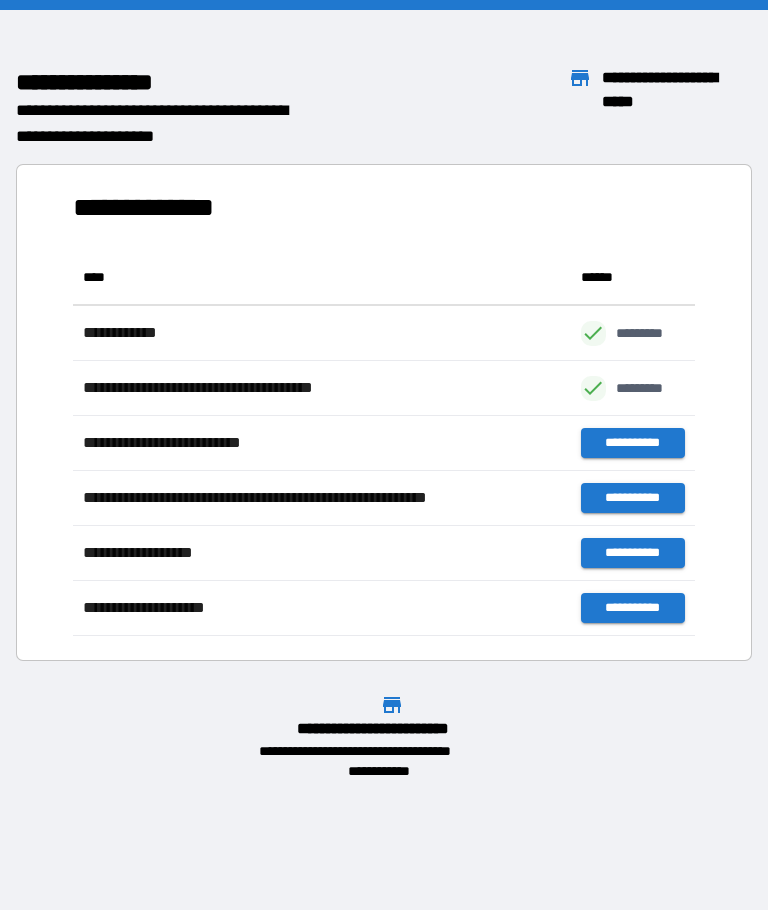 scroll, scrollTop: 386, scrollLeft: 622, axis: both 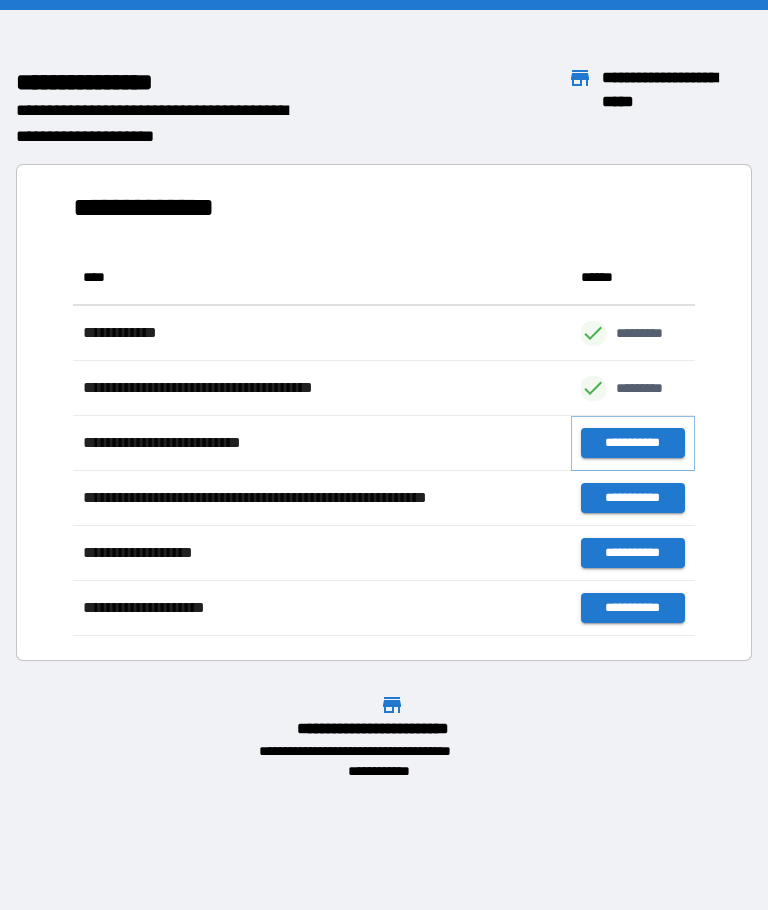 click on "**********" at bounding box center [633, 443] 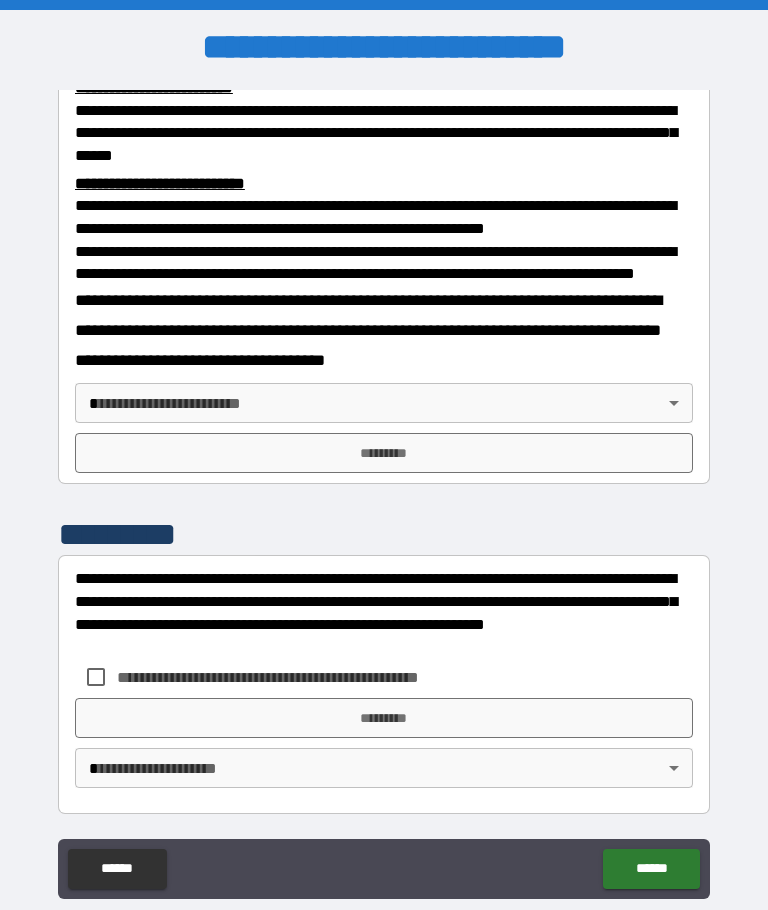 scroll, scrollTop: 719, scrollLeft: 0, axis: vertical 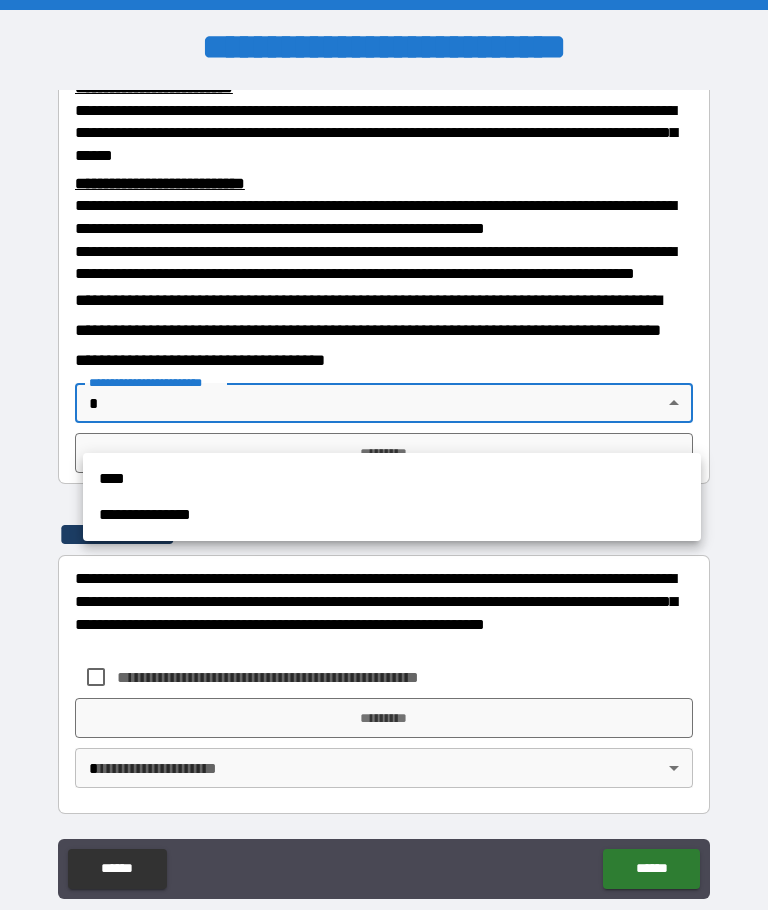 click on "**********" at bounding box center [392, 515] 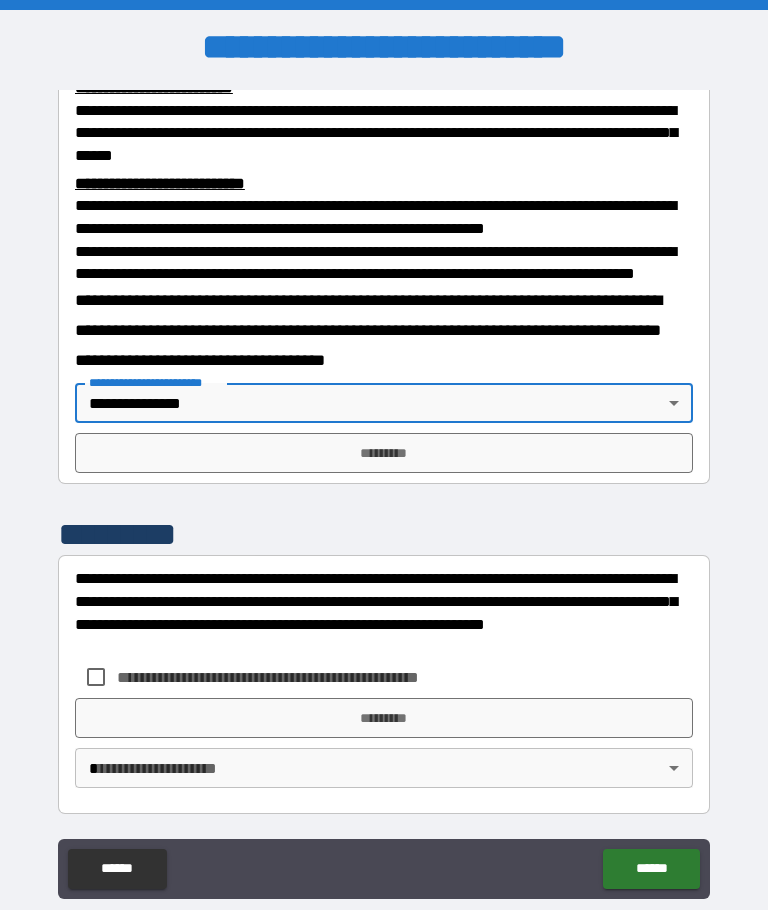 click on "**********" at bounding box center (384, 489) 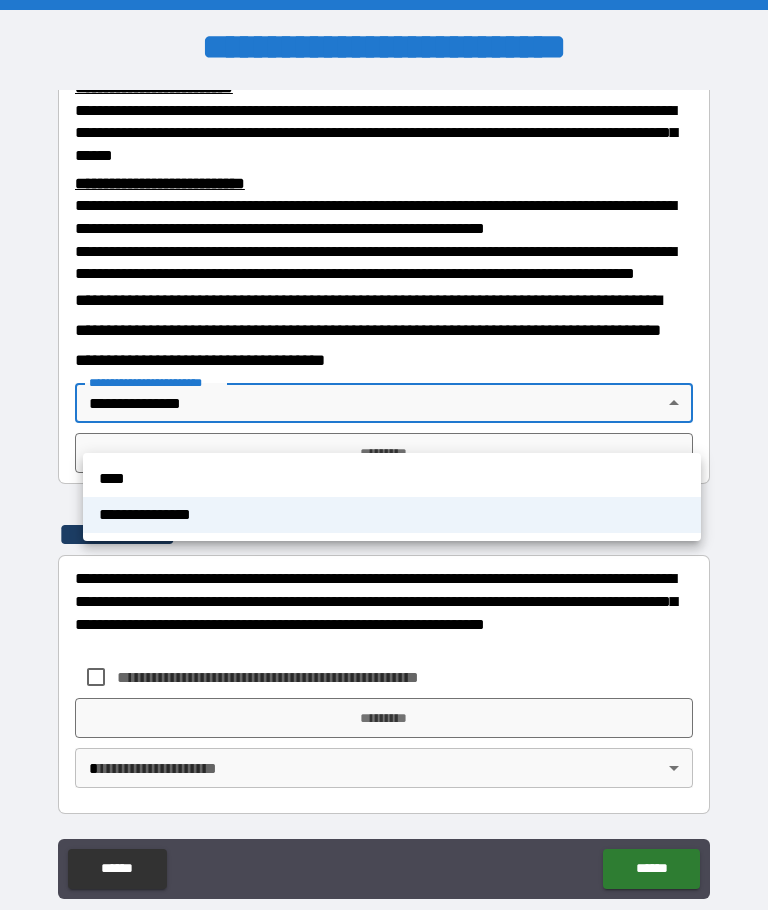 click on "****" at bounding box center (392, 479) 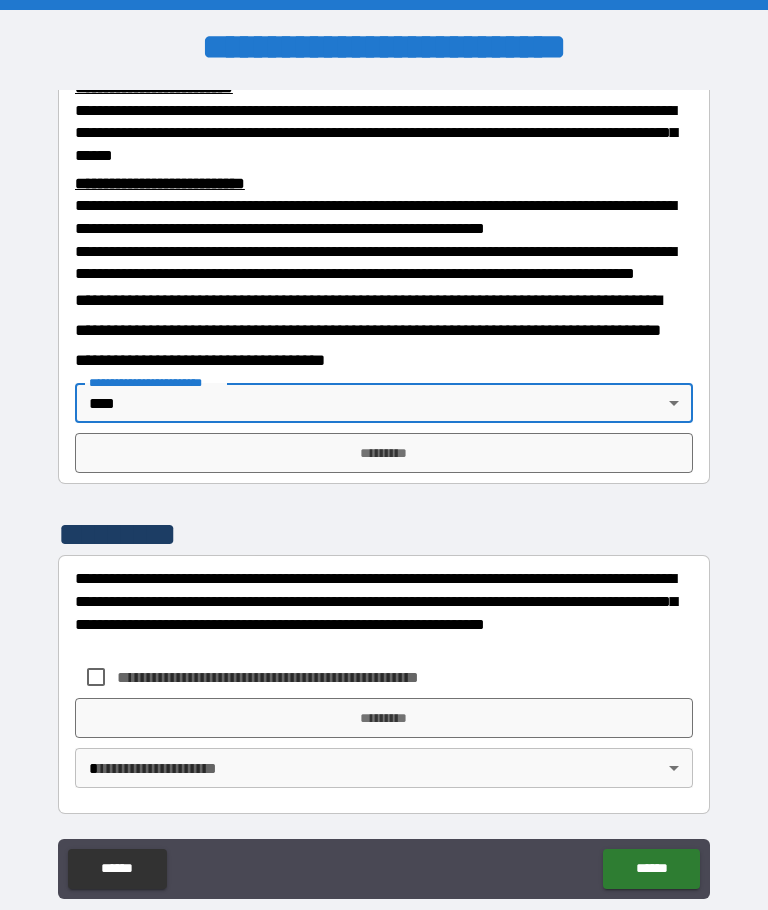 click on "*********" at bounding box center [384, 453] 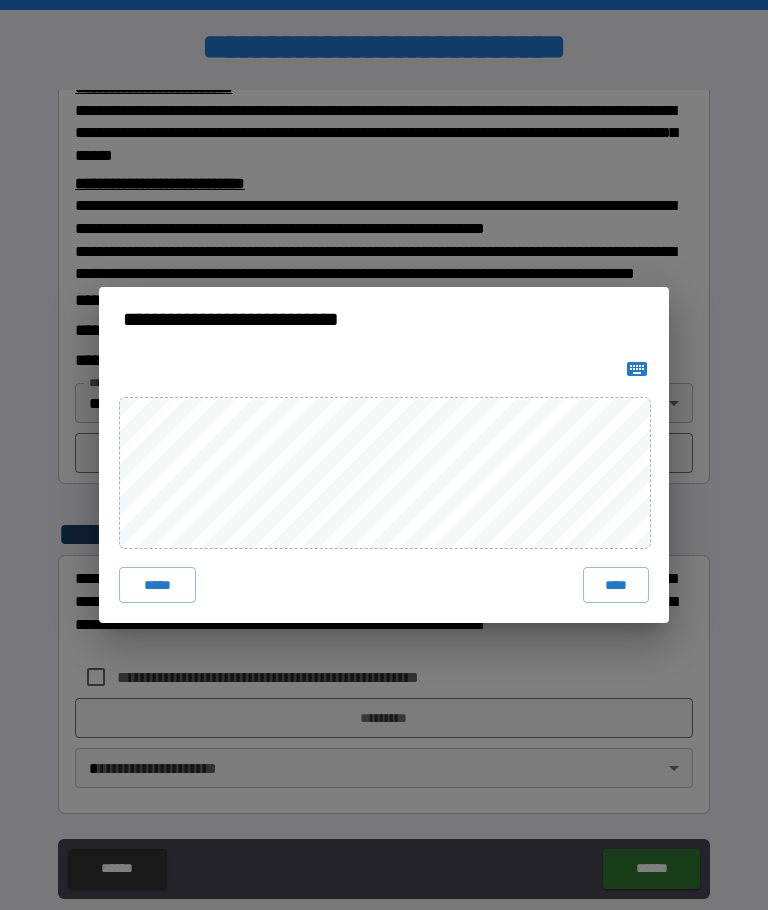 click on "*****" at bounding box center (157, 585) 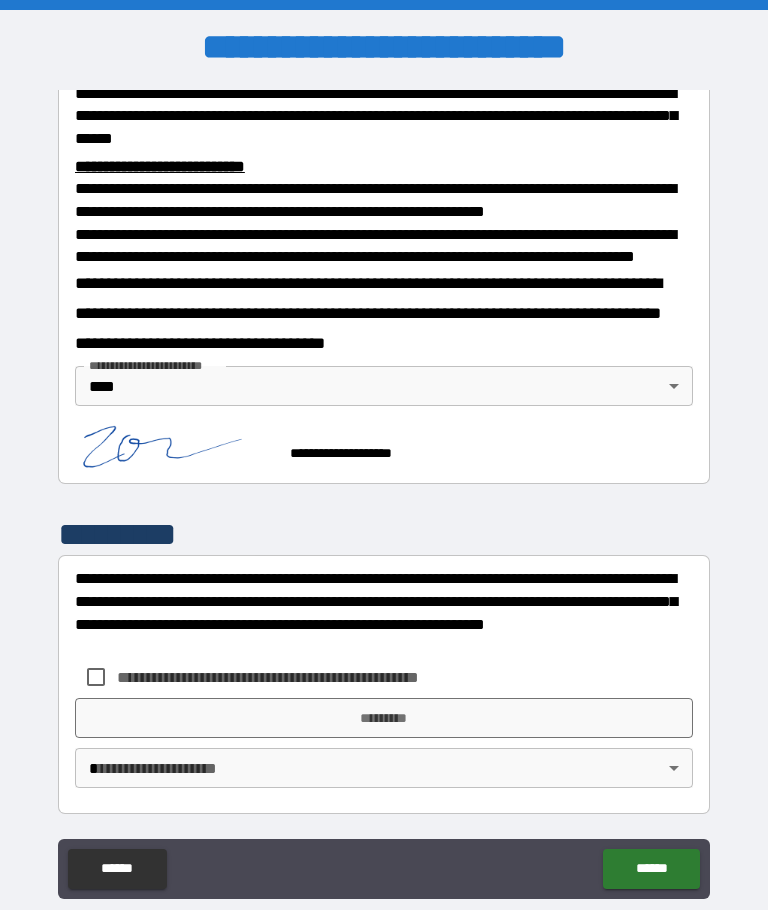 scroll, scrollTop: 756, scrollLeft: 0, axis: vertical 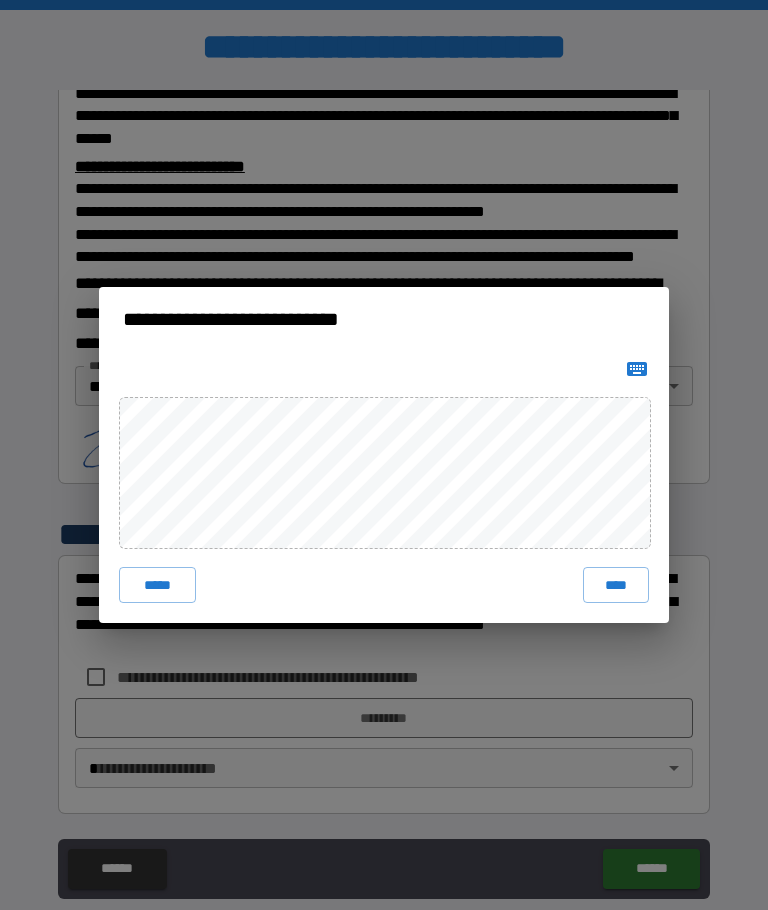 click on "****" at bounding box center [616, 585] 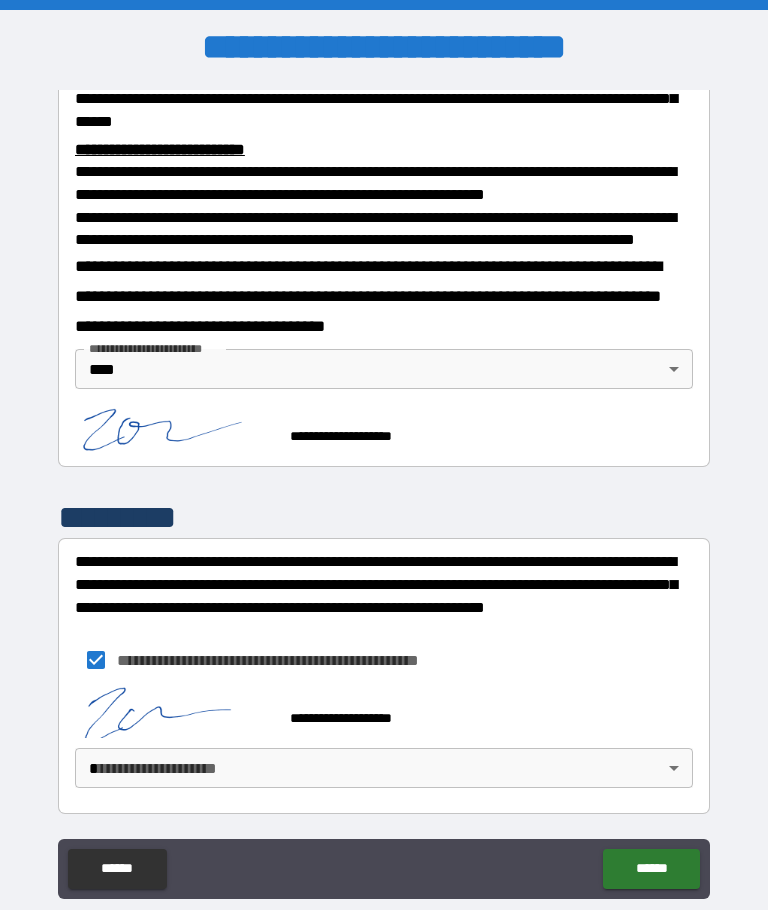 click on "**********" at bounding box center [384, 489] 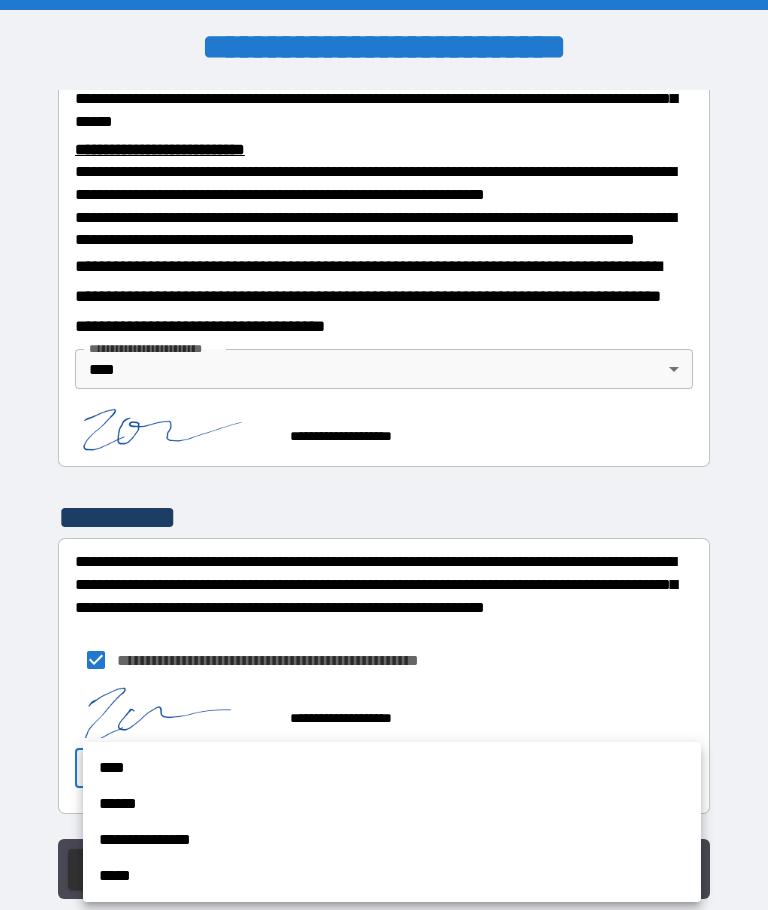 click on "****" at bounding box center (392, 768) 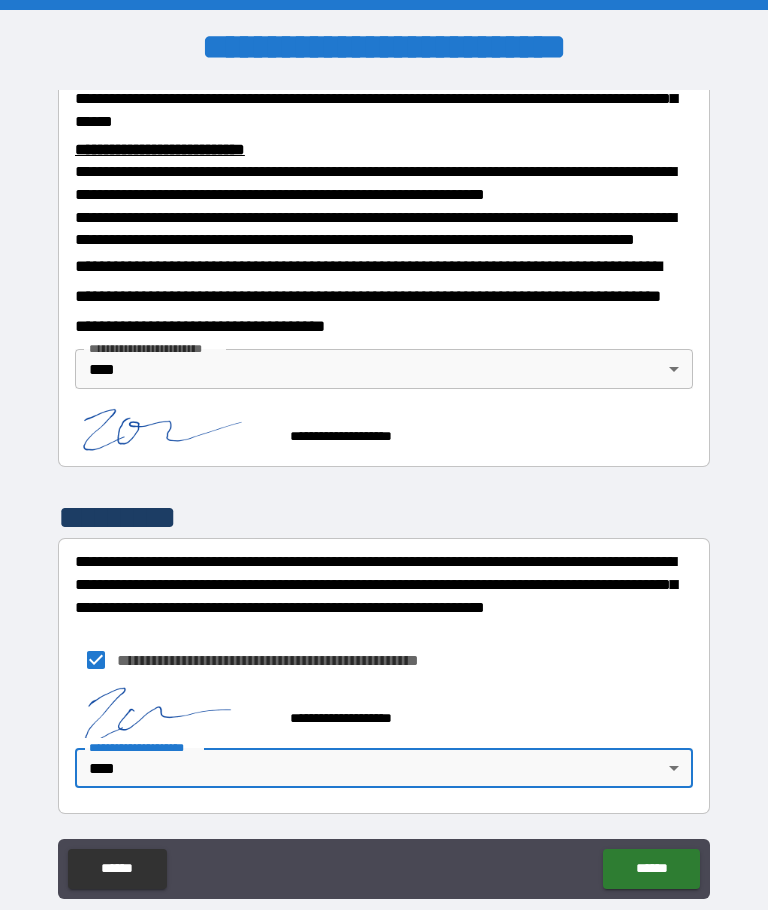 click on "******" at bounding box center (651, 869) 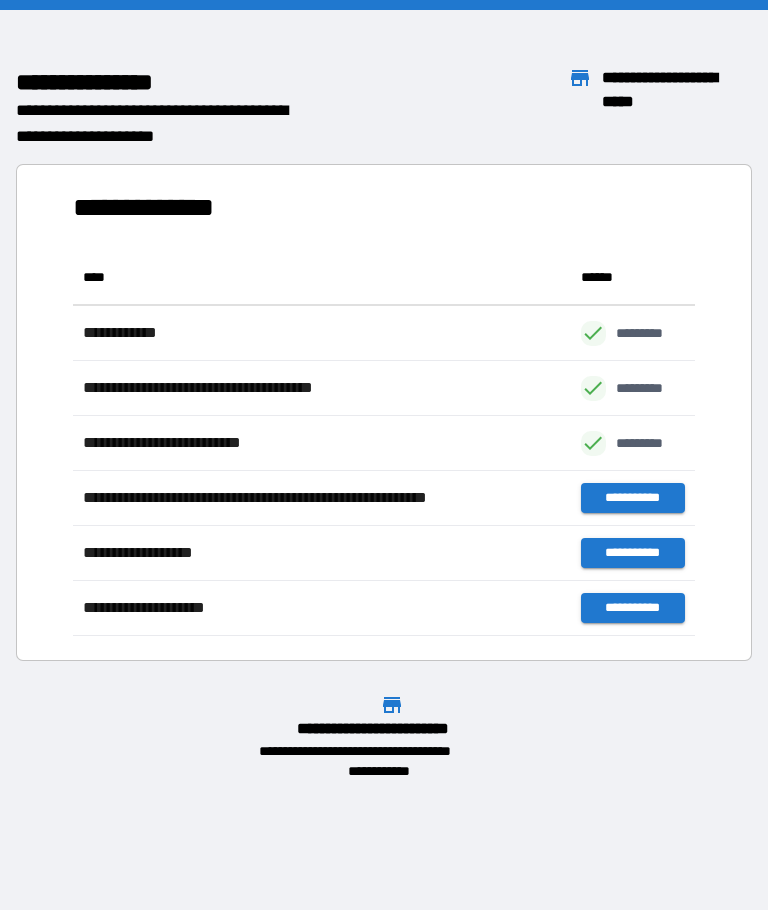 scroll, scrollTop: 1, scrollLeft: 1, axis: both 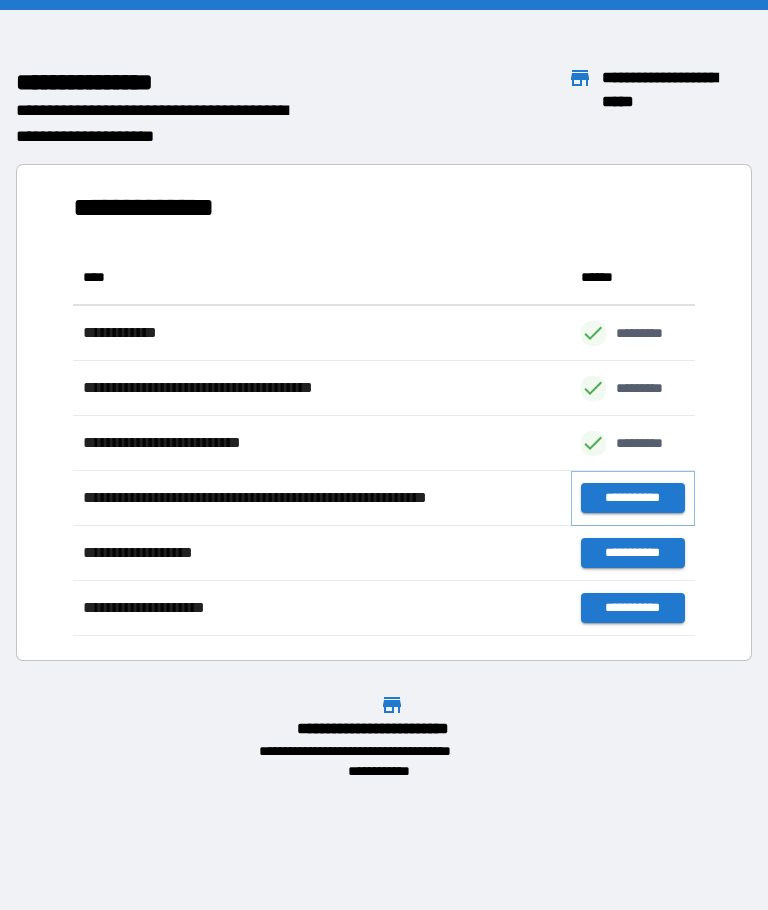 click on "**********" at bounding box center (633, 498) 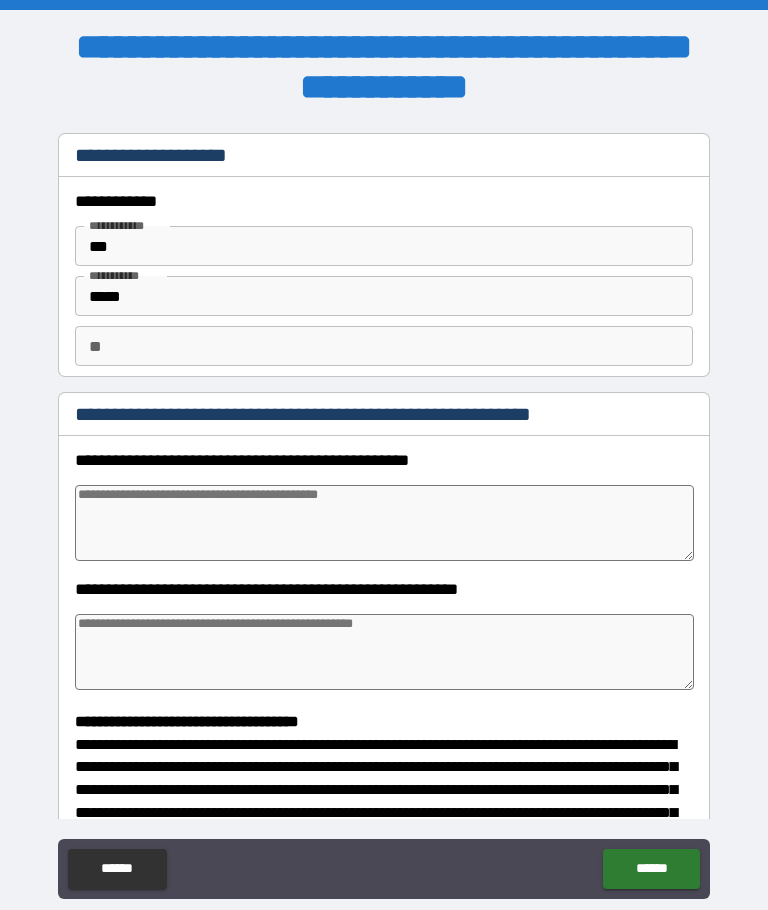 type on "*" 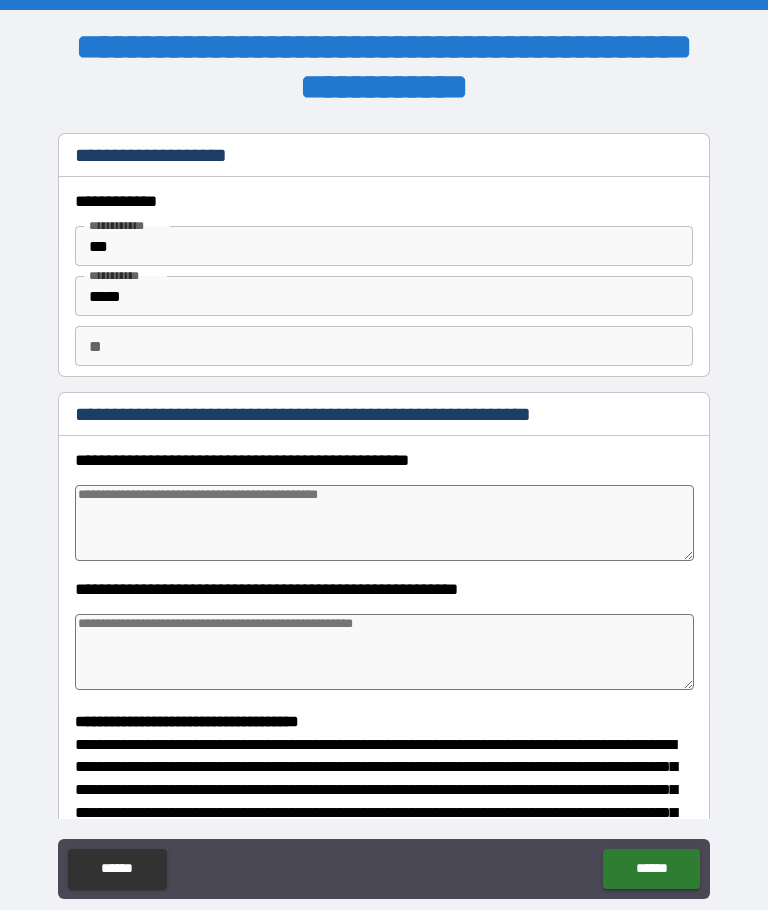 type on "*" 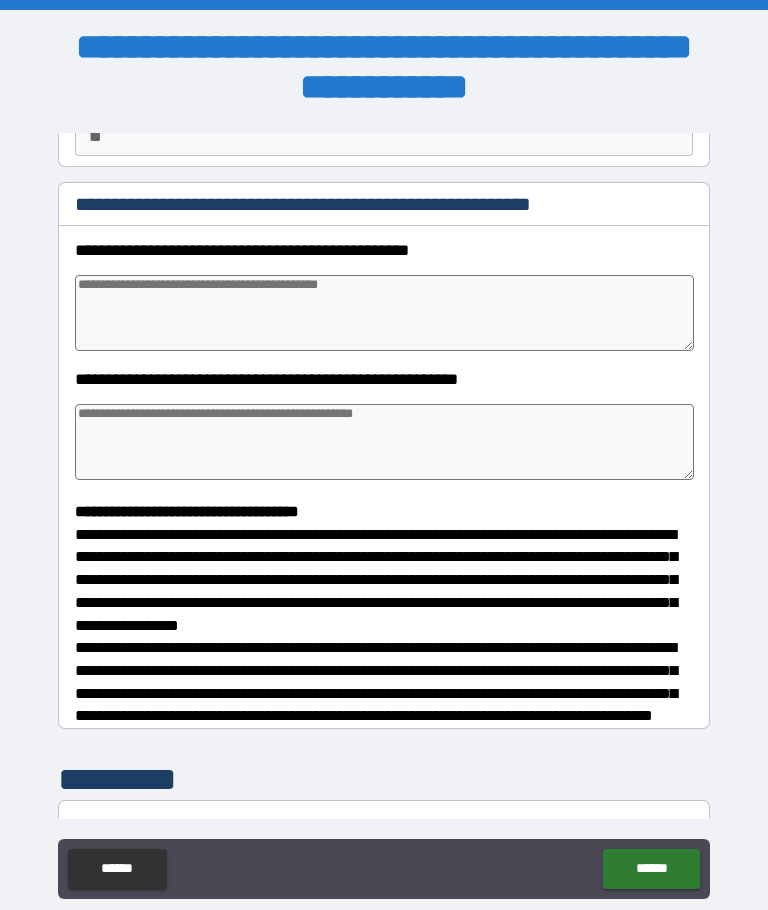 scroll, scrollTop: 212, scrollLeft: 0, axis: vertical 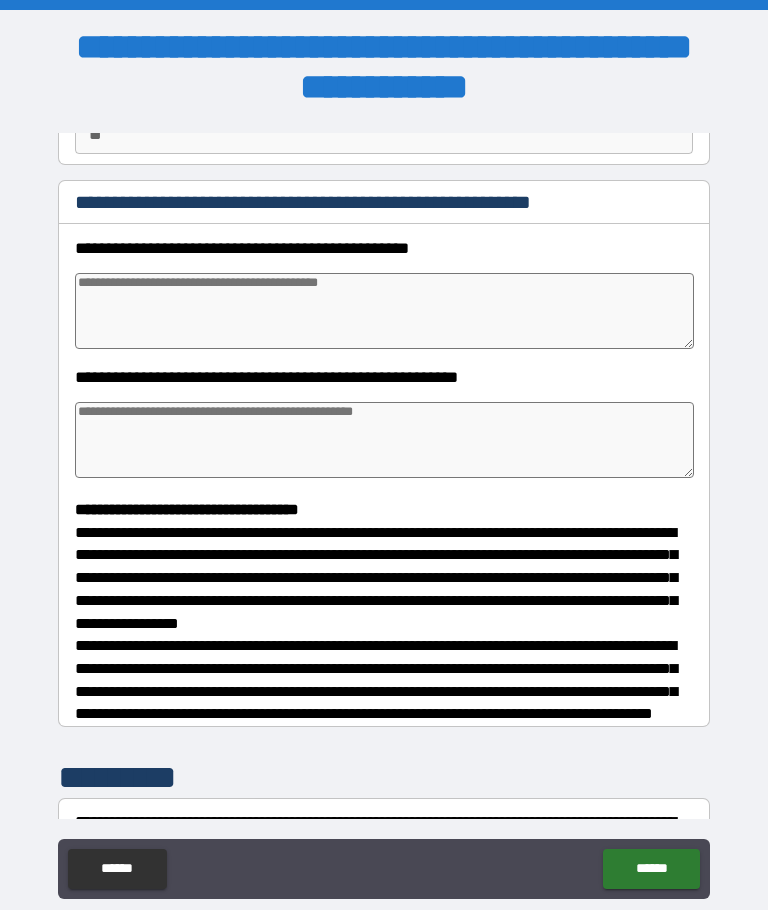click at bounding box center [384, 311] 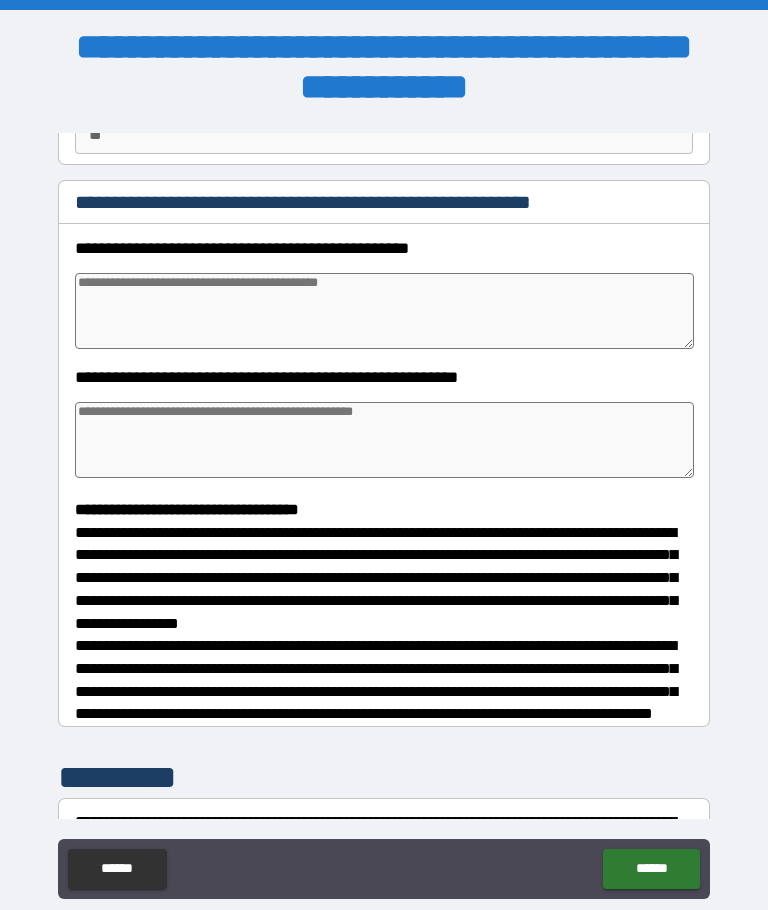 type on "*" 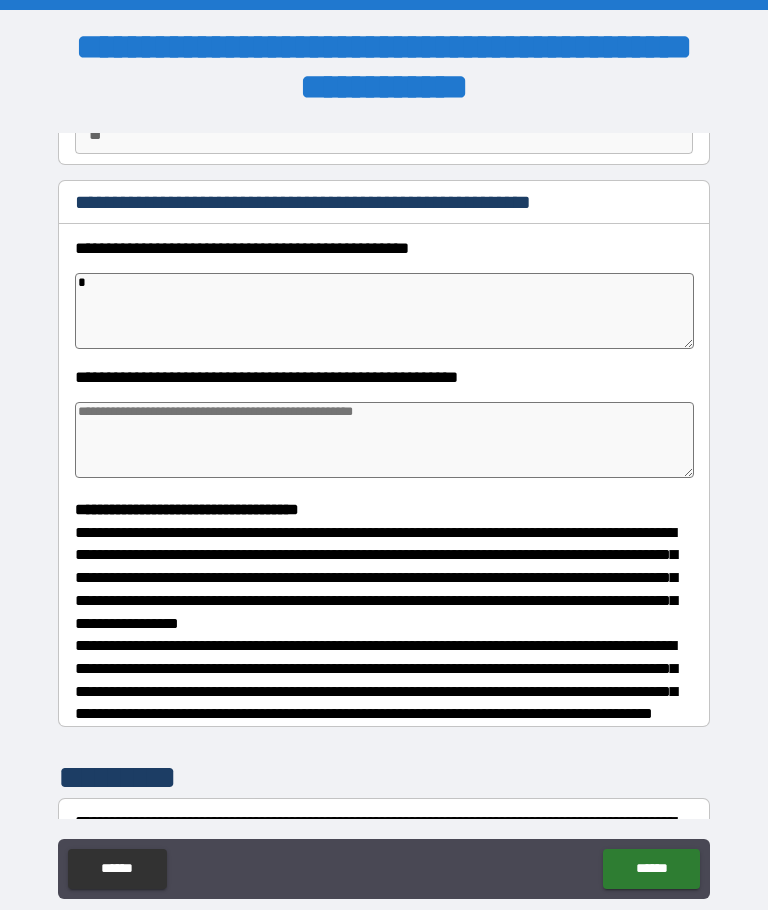 type on "*" 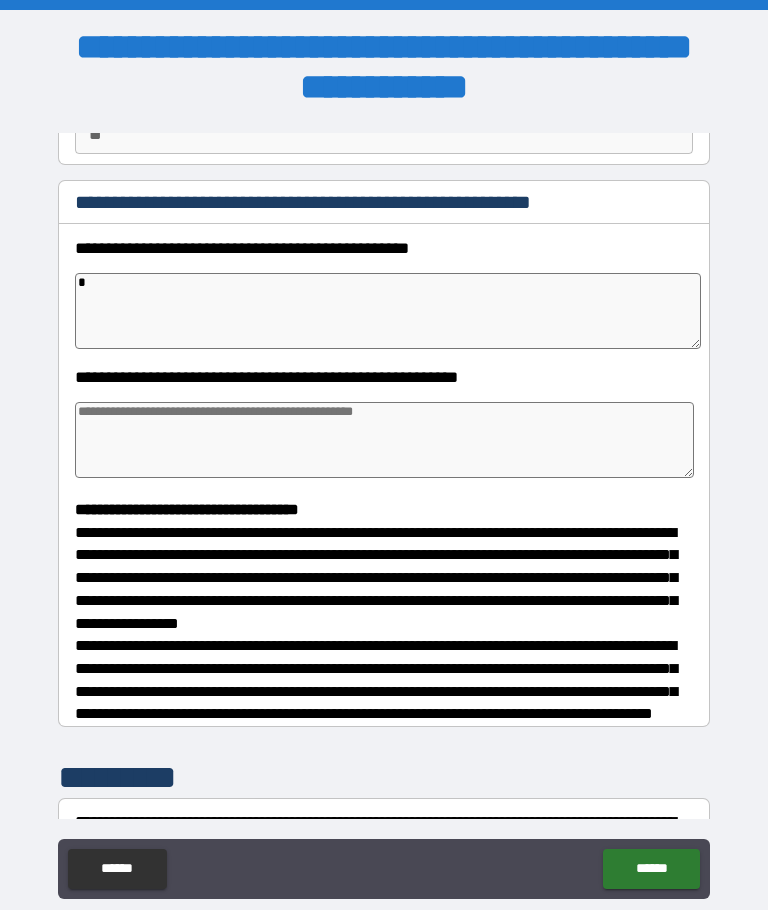 type on "*" 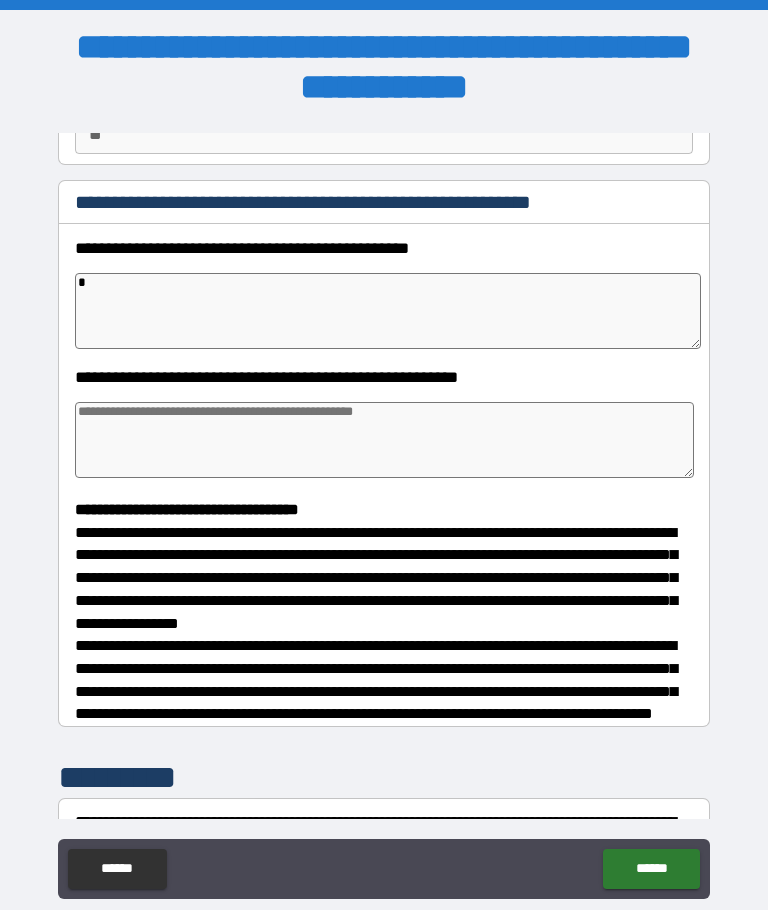 type on "*" 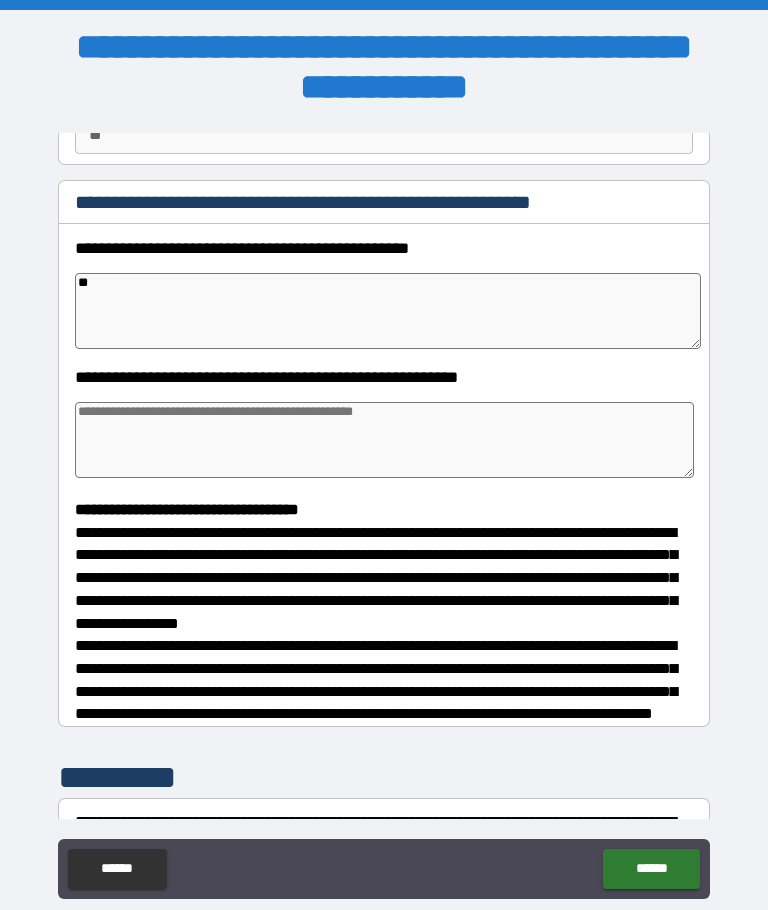 type on "*" 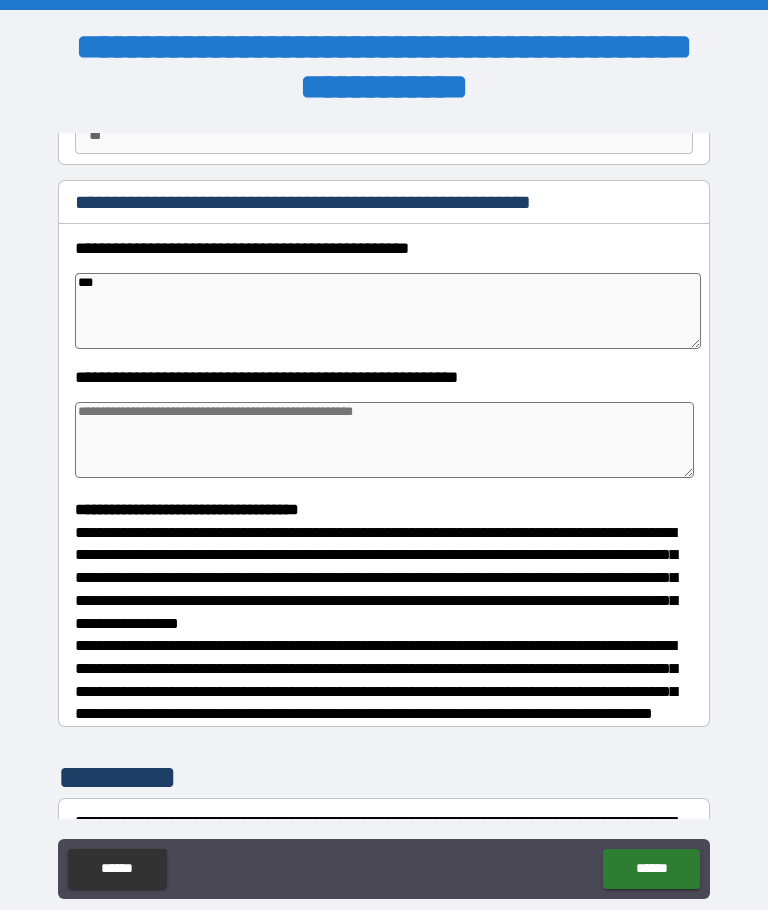 type on "*" 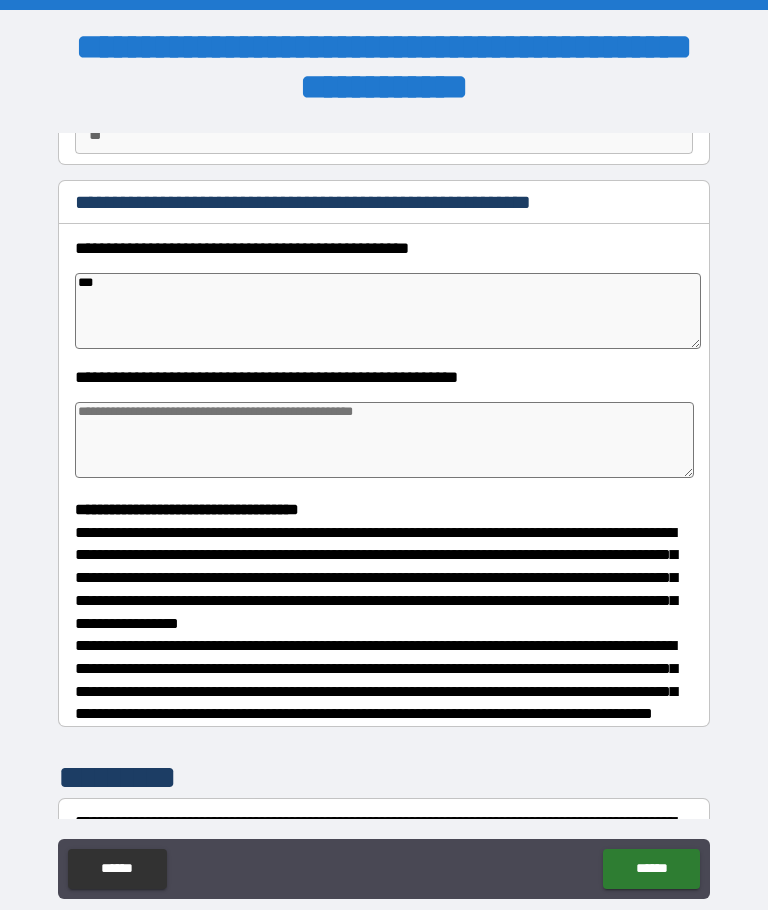 type on "*" 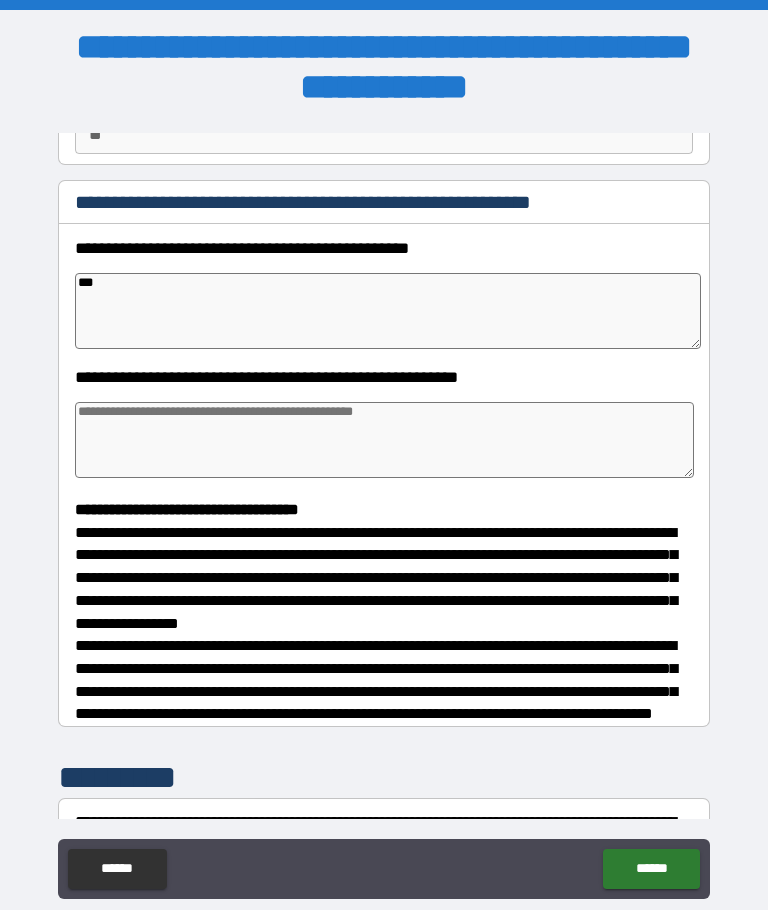 type on "*" 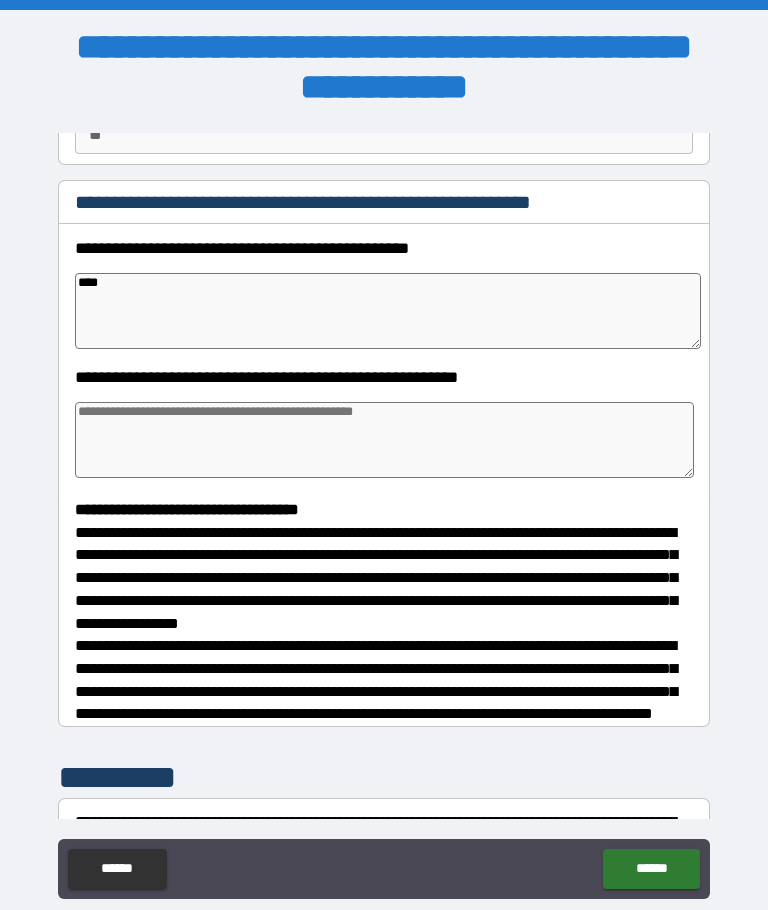 type on "*" 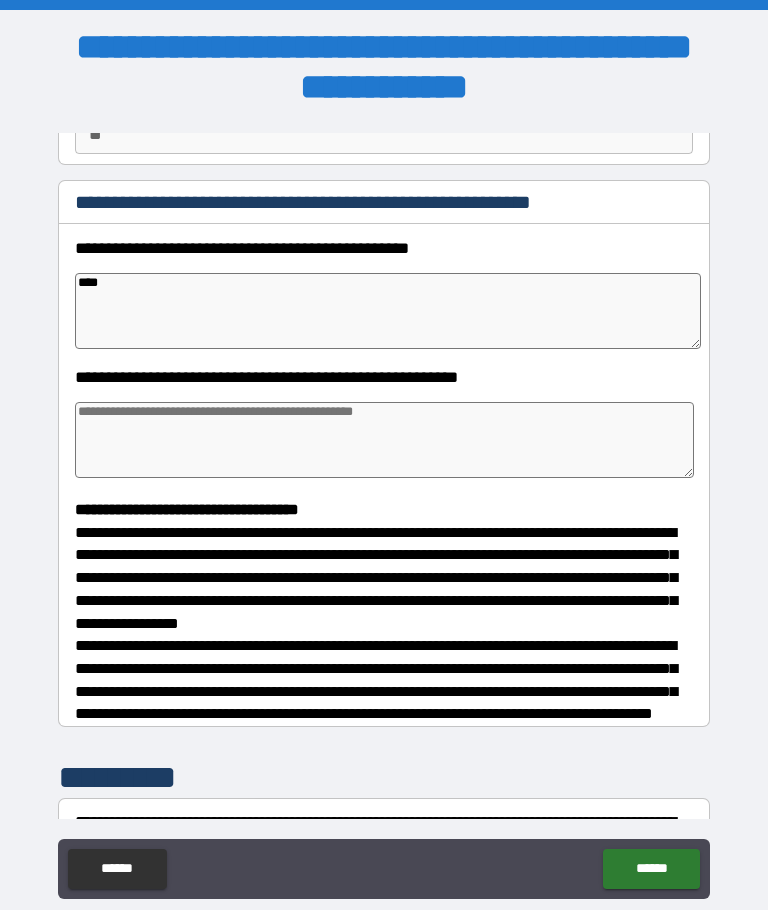 type on "*****" 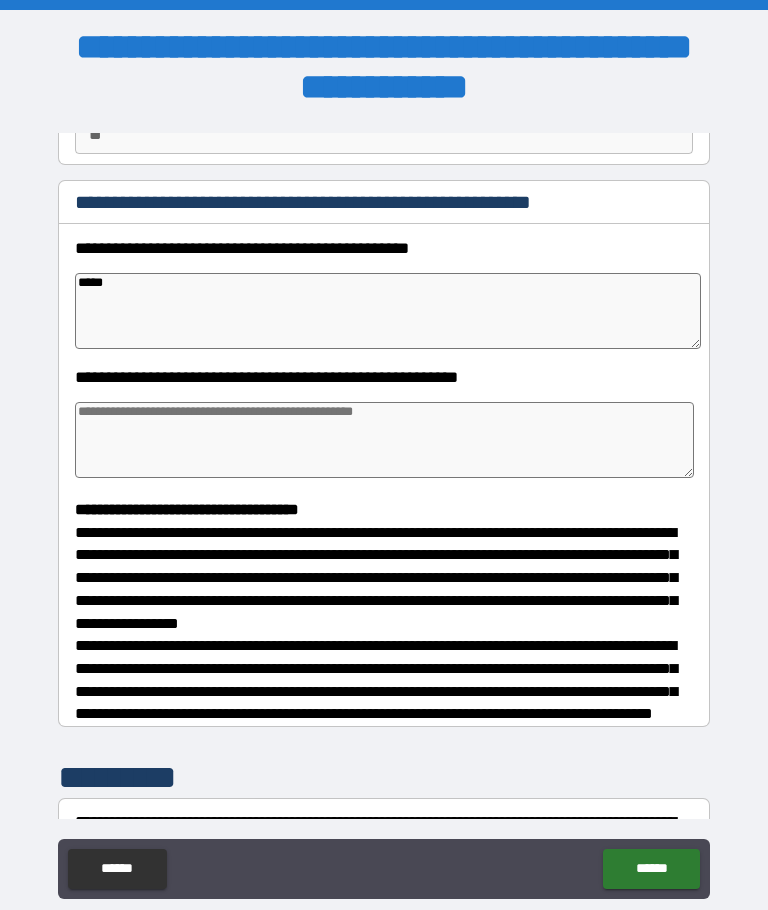 type on "*" 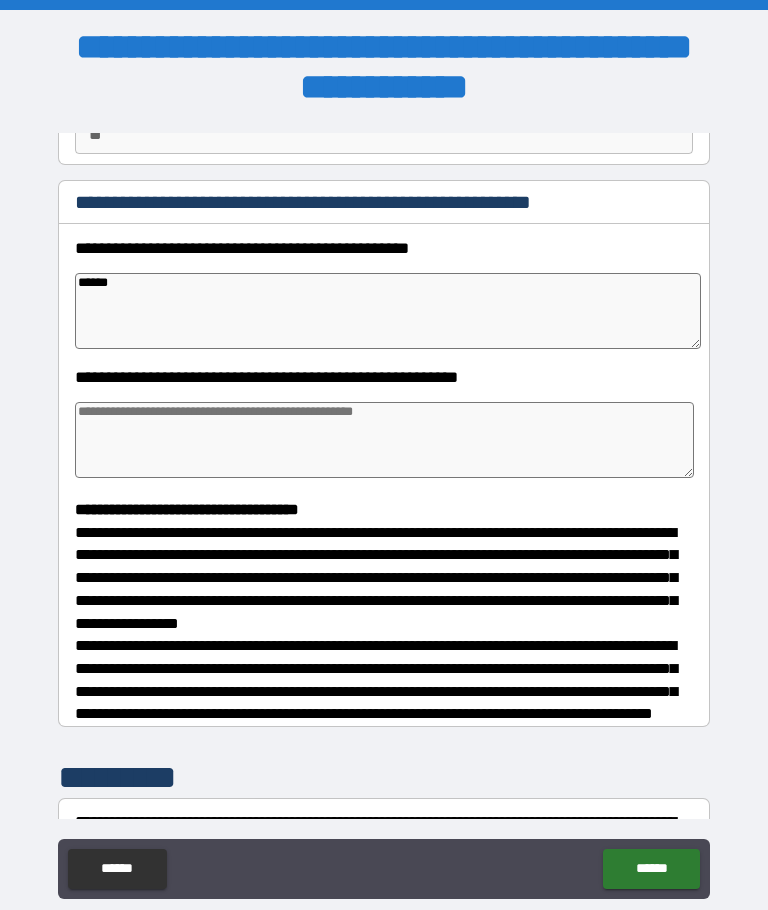 type on "******" 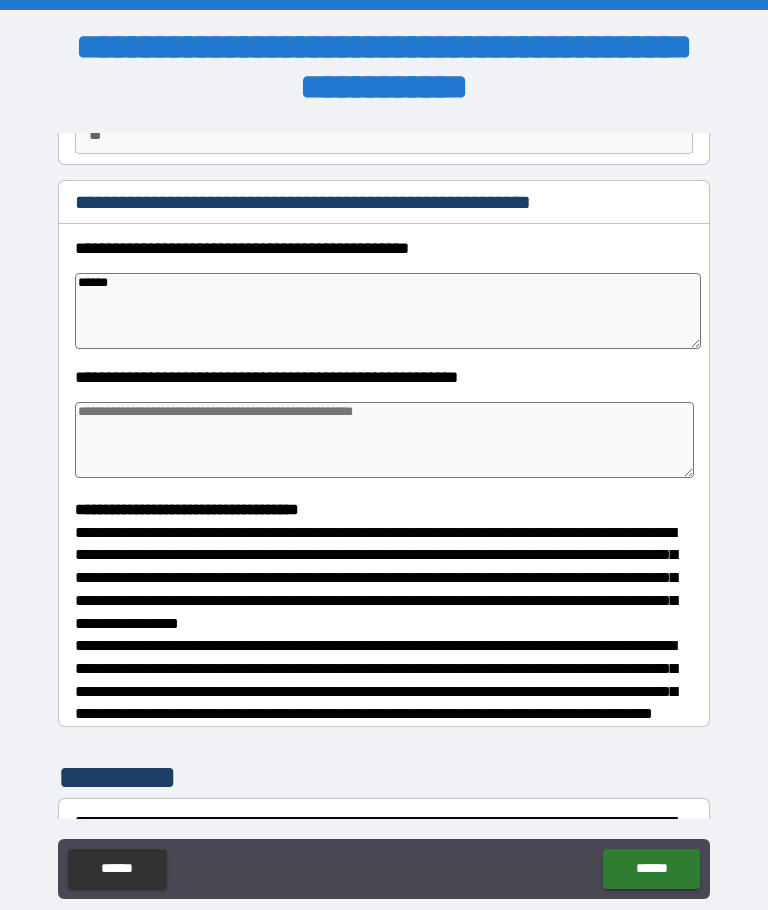 type on "*" 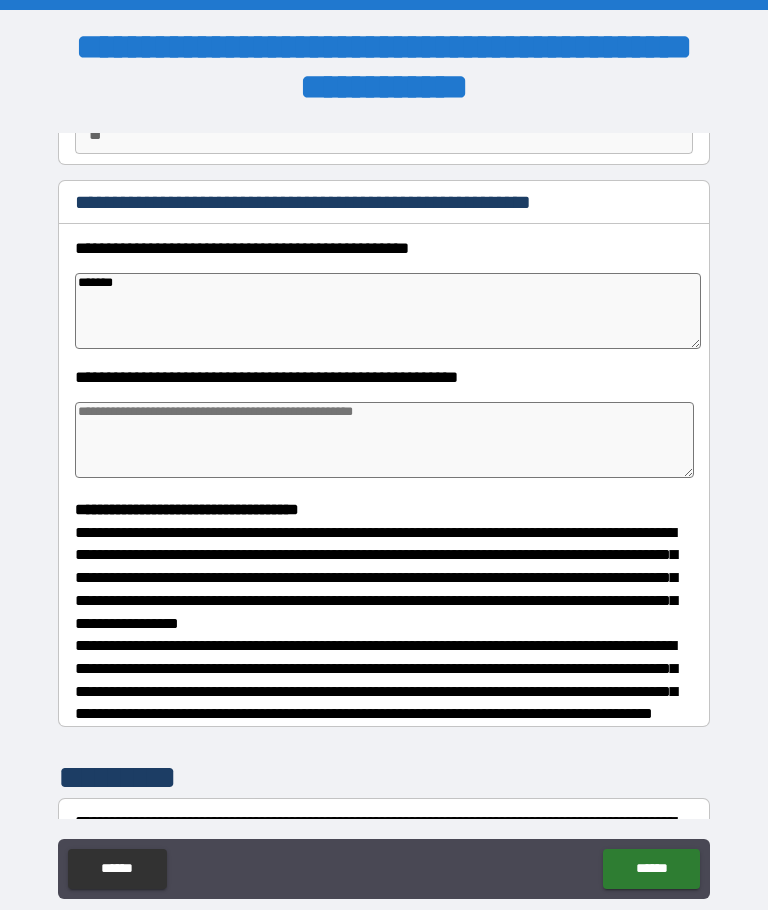 type on "*" 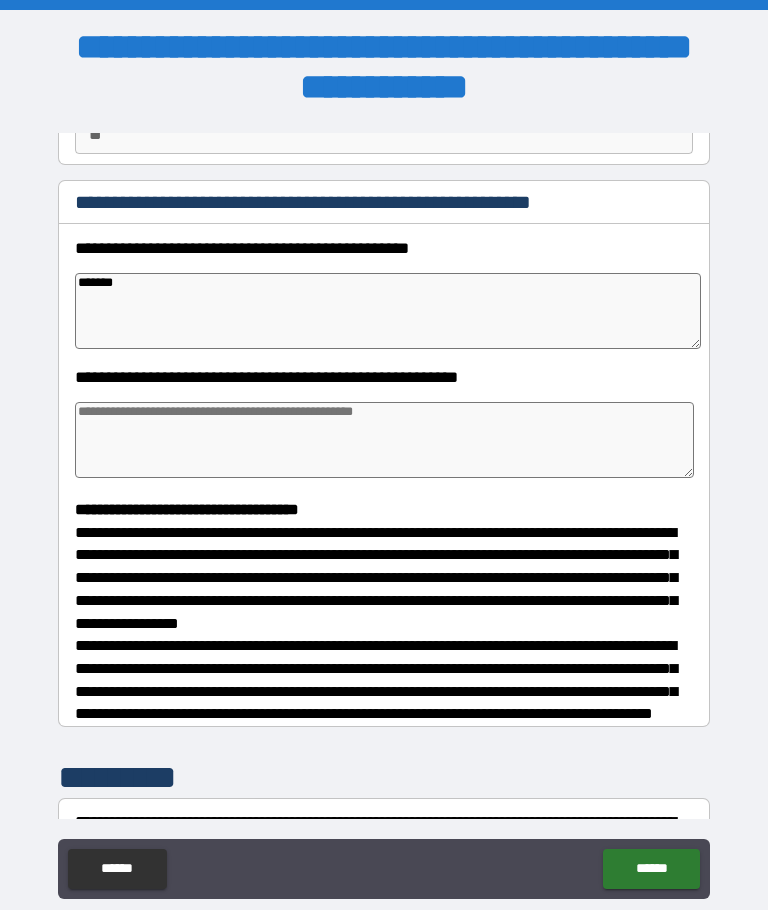 type on "*" 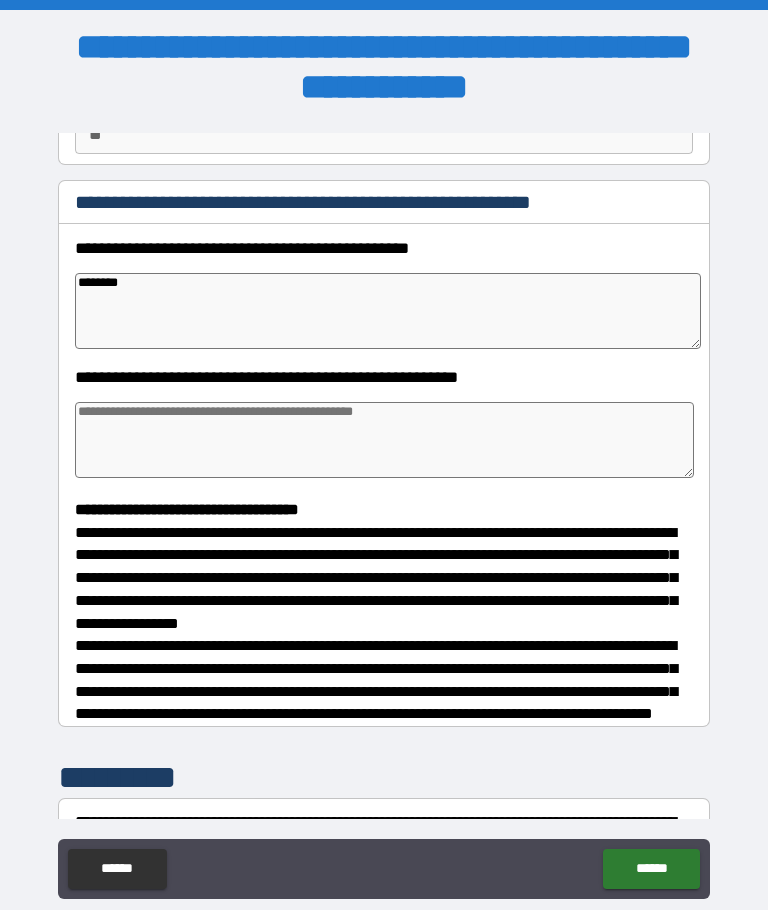 type on "*" 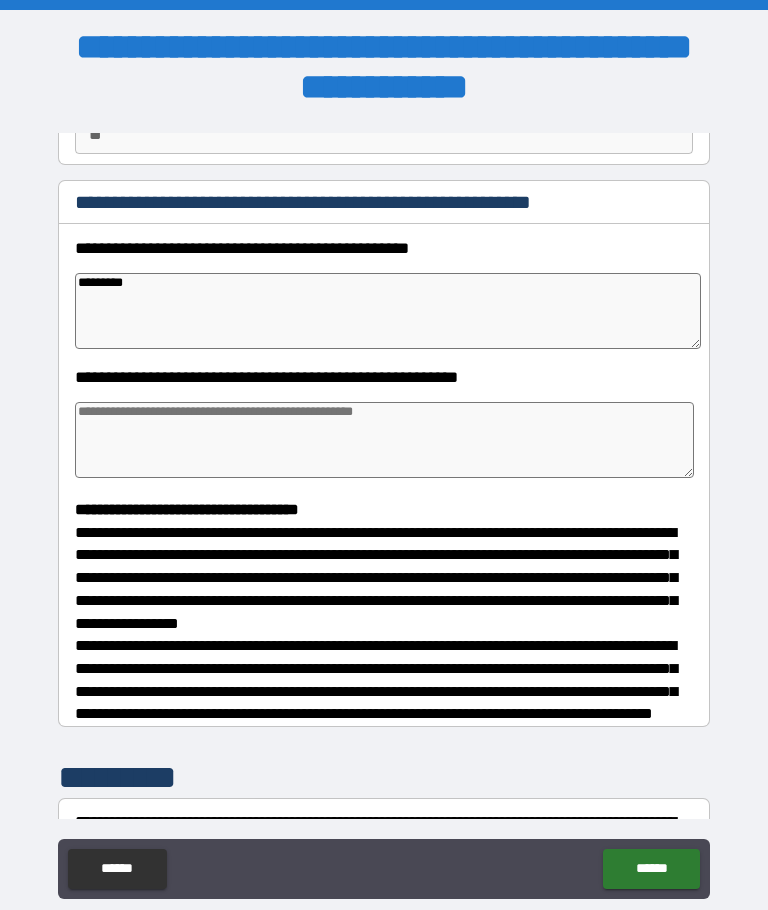 type on "*" 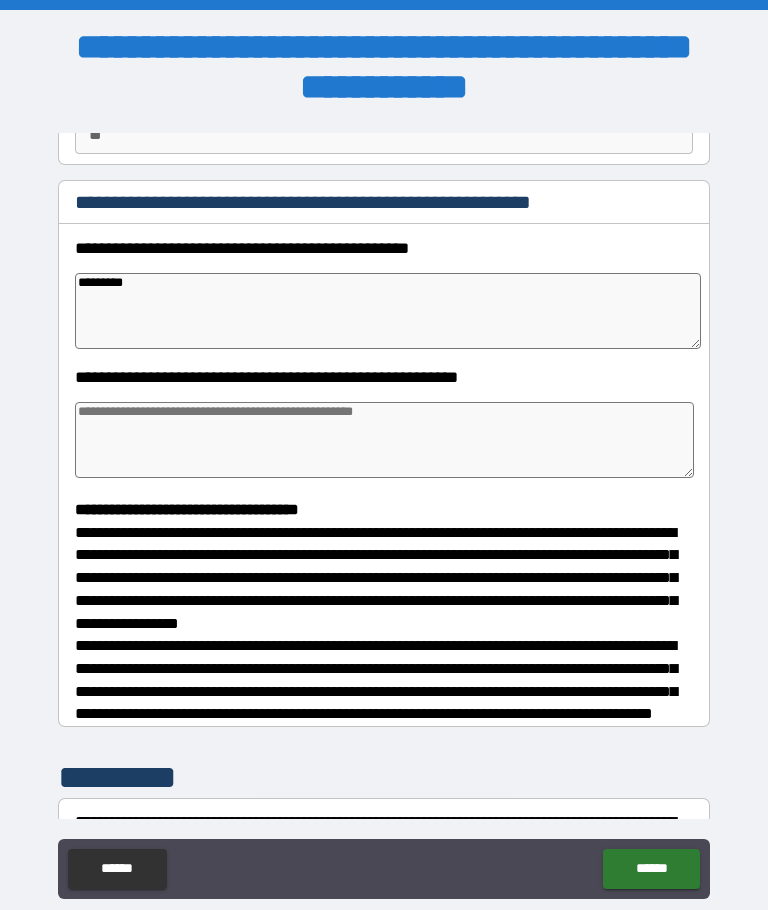 type on "*" 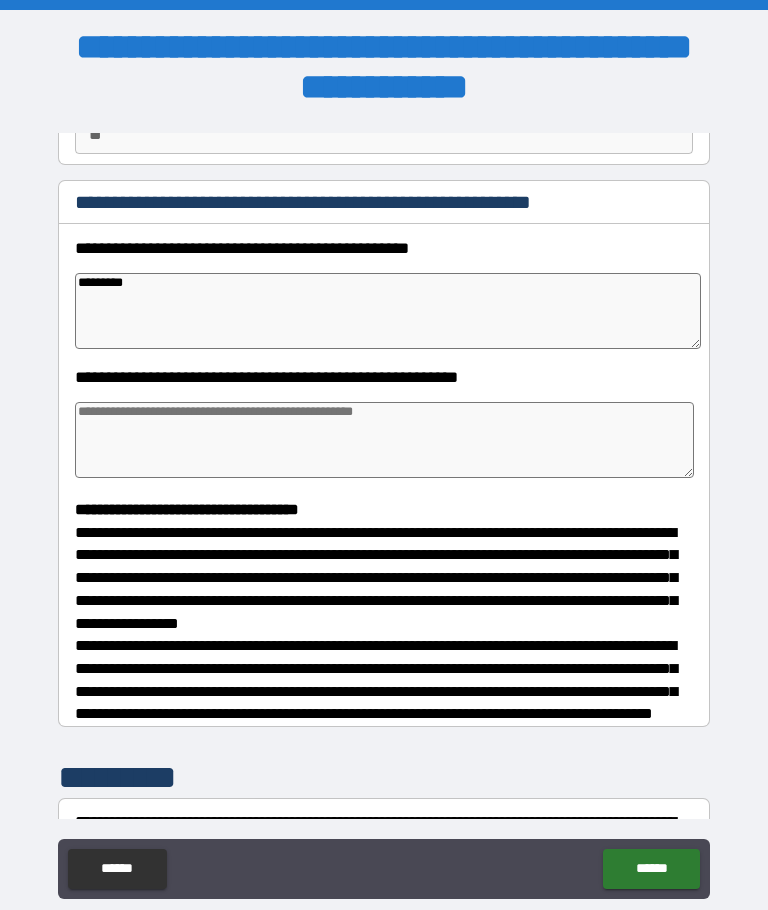 type on "*" 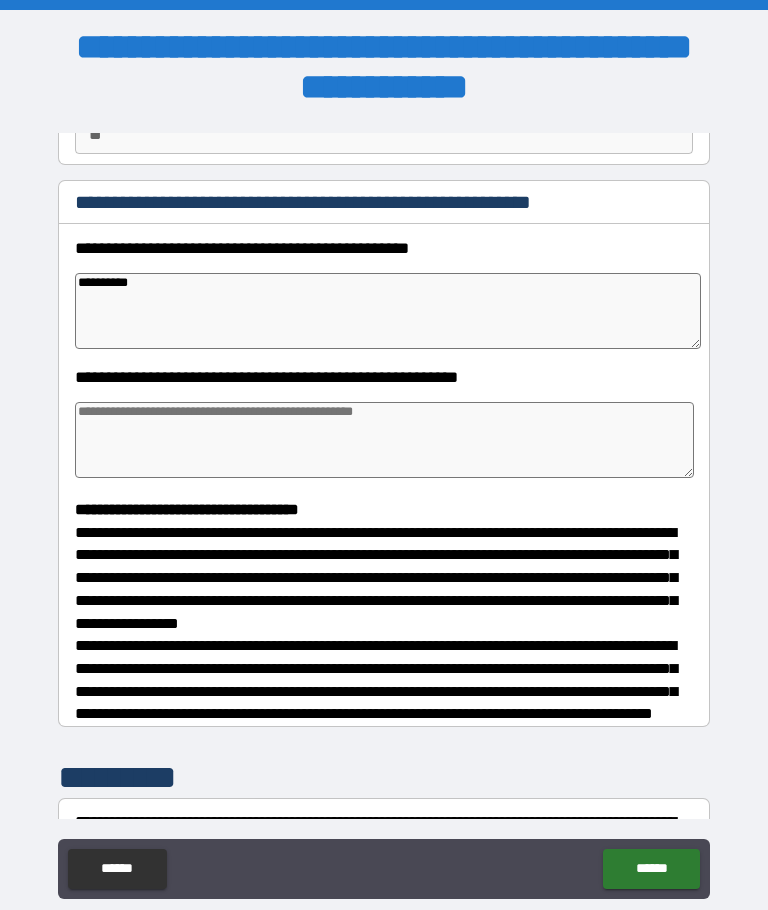type on "*" 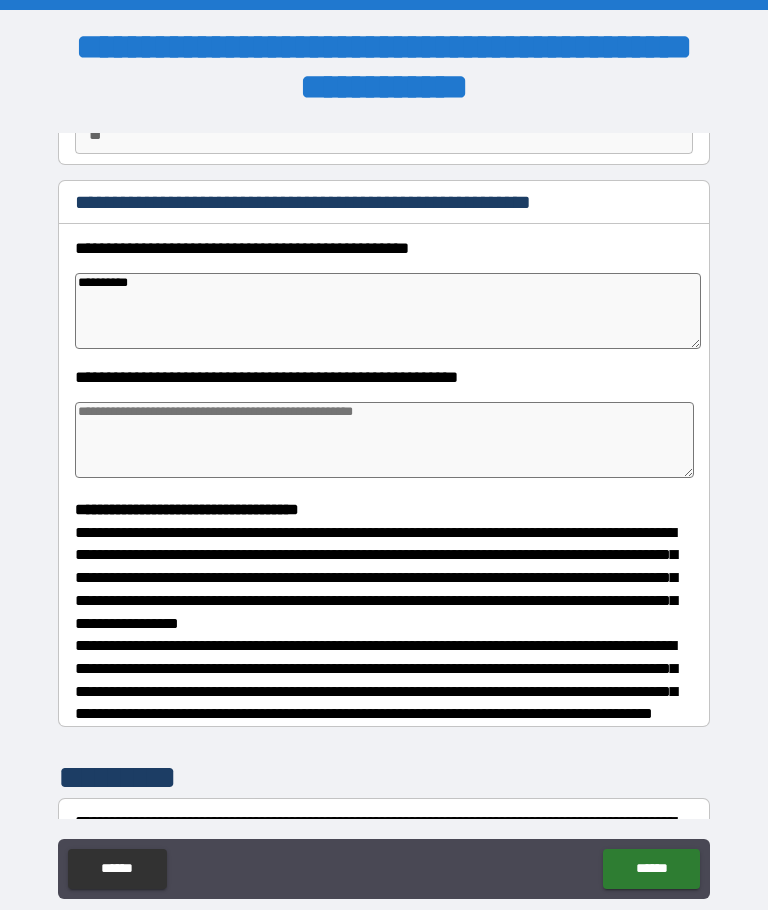 type on "*" 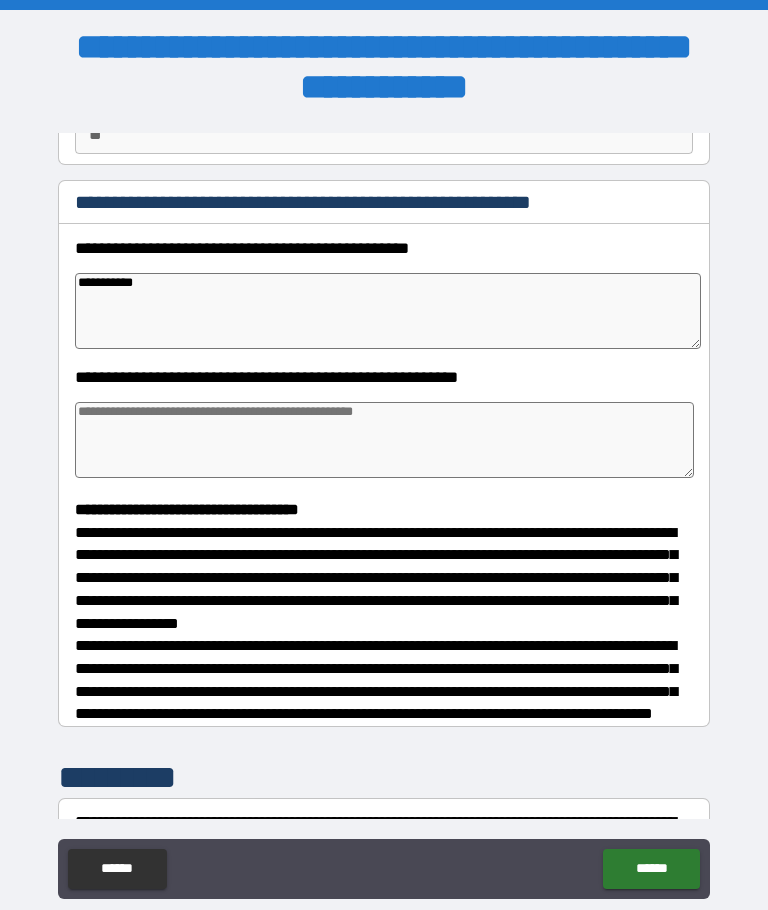 type on "*" 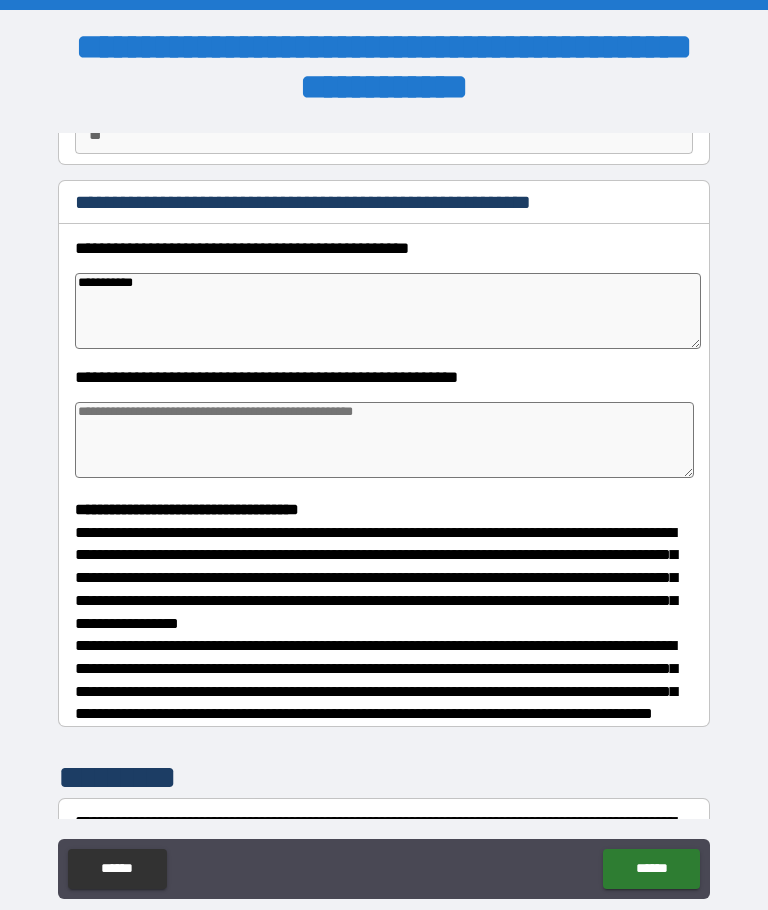 type on "*" 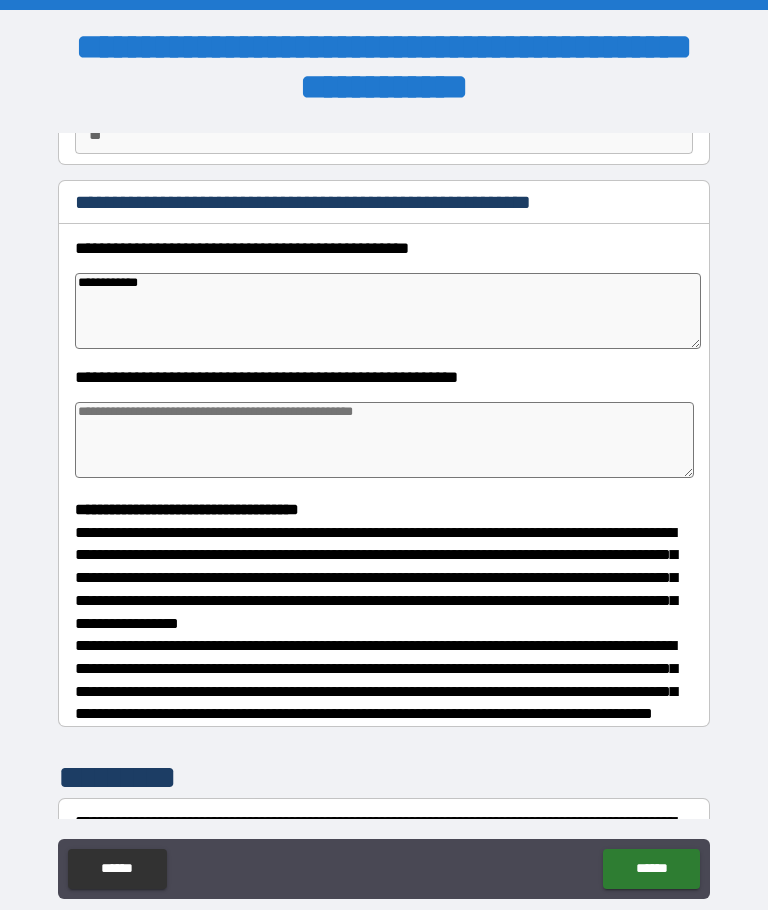 type on "*" 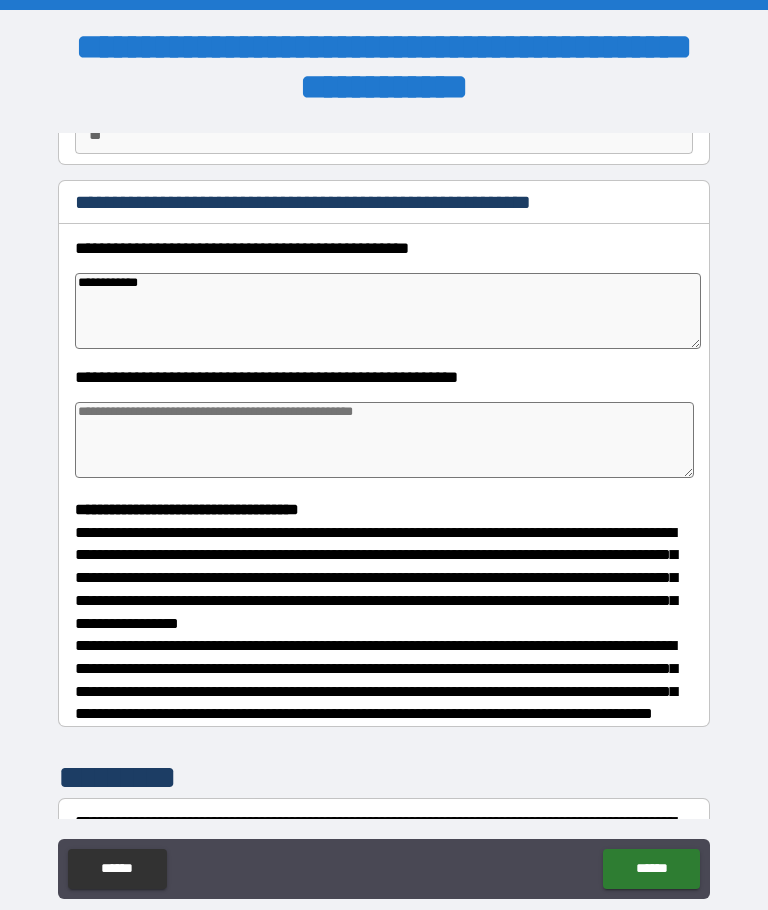 type on "*" 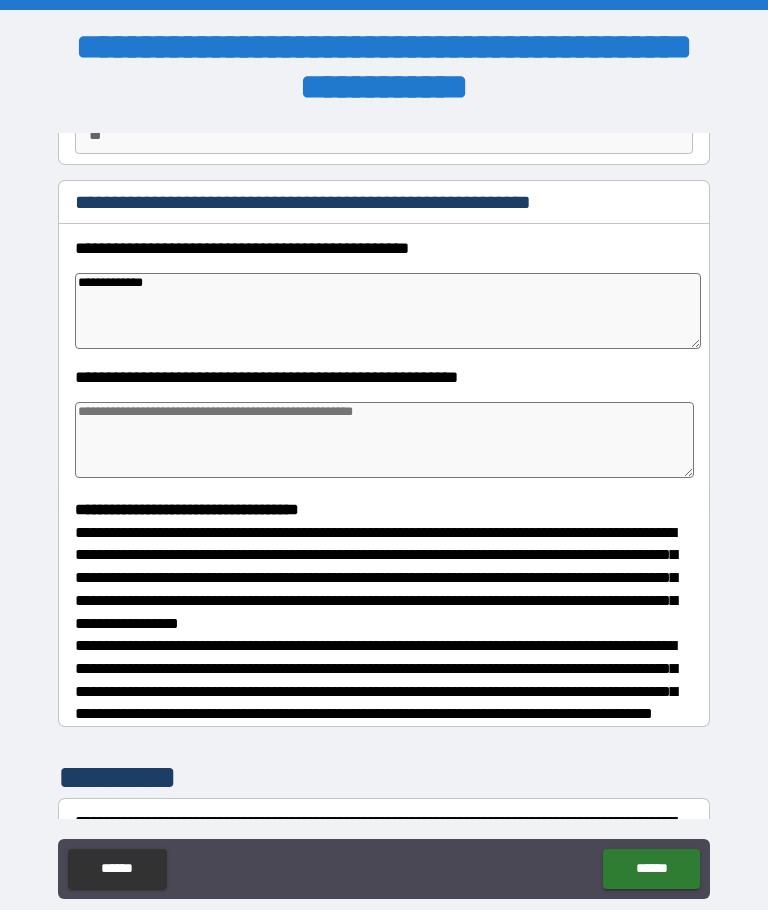 type on "*" 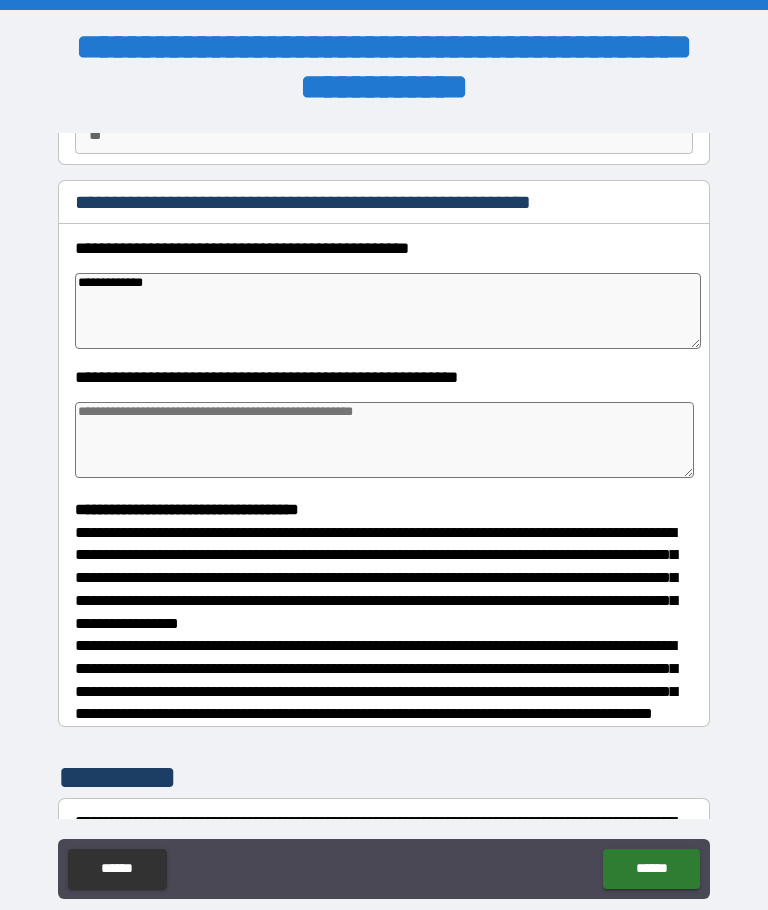 type on "*" 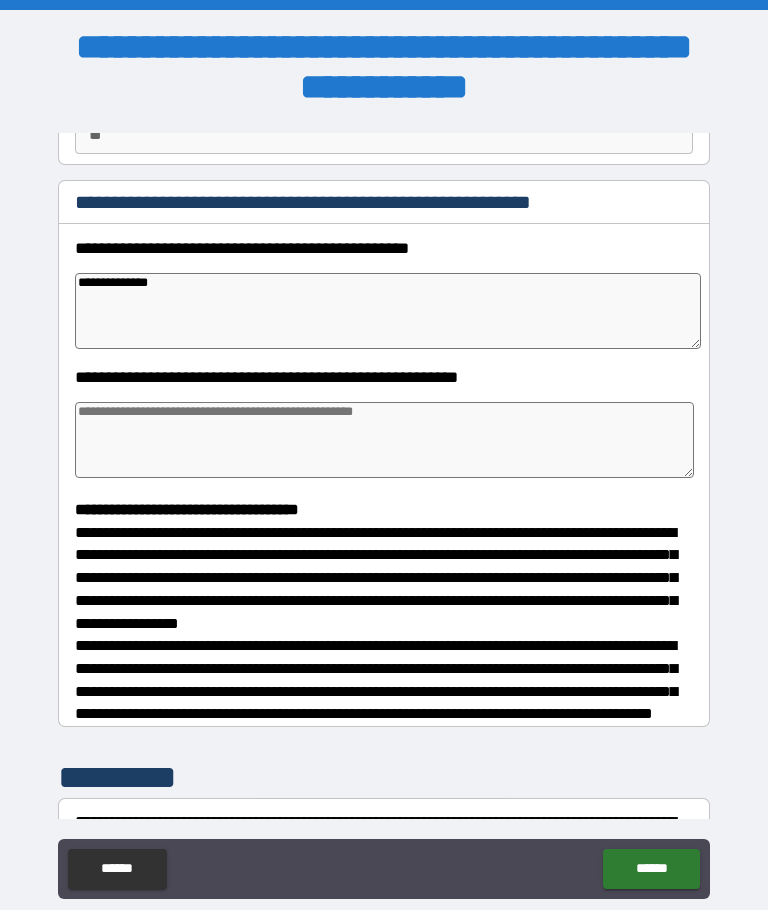 type on "*" 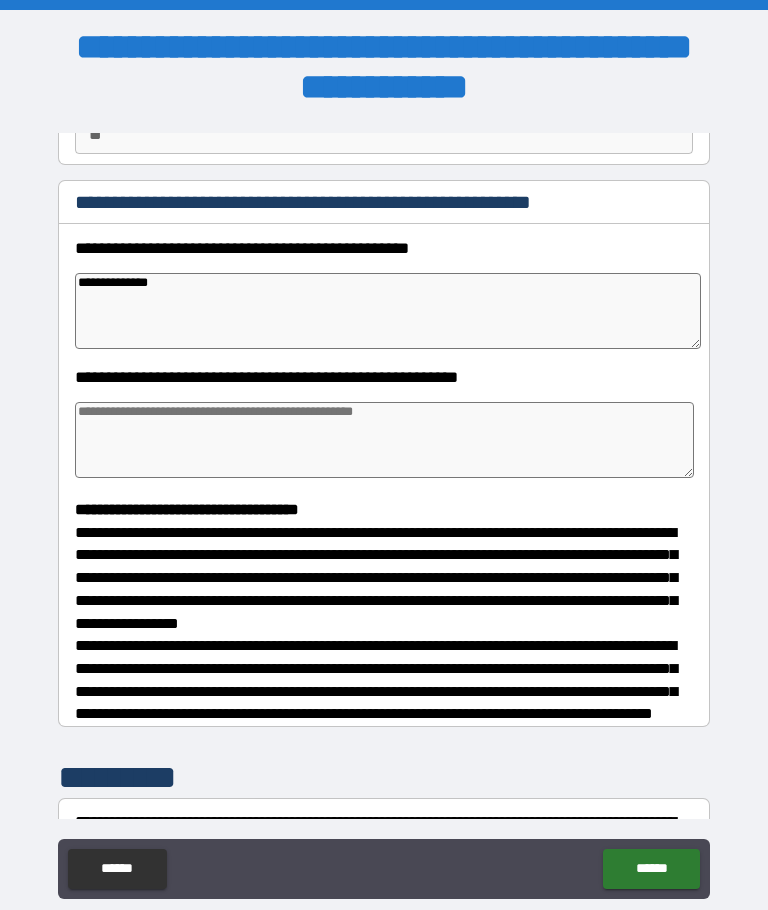 type on "**********" 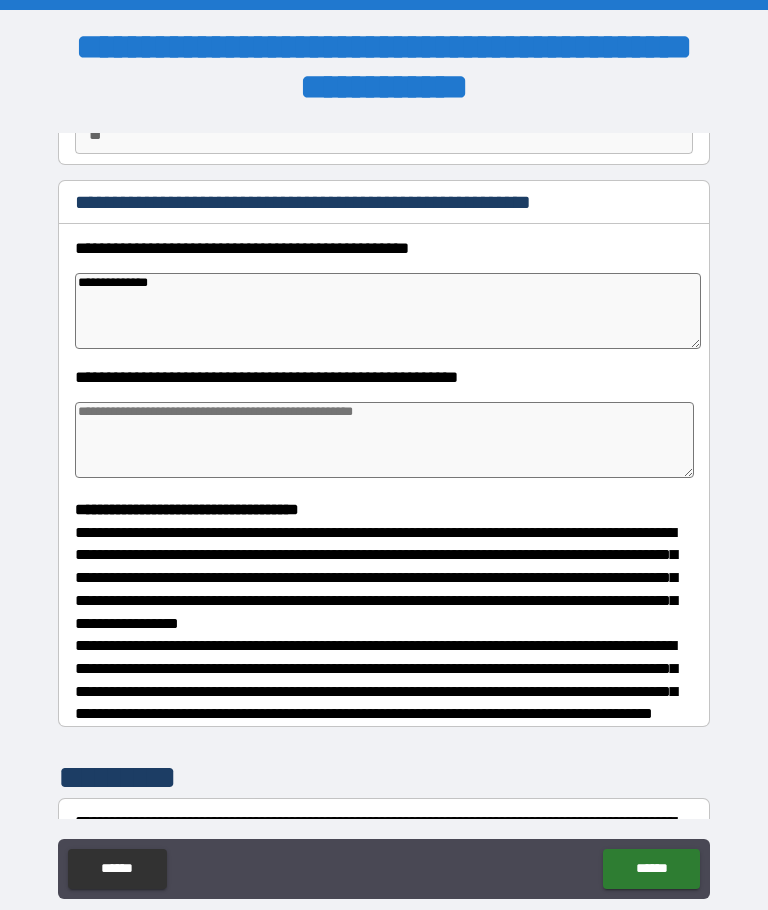 type on "*" 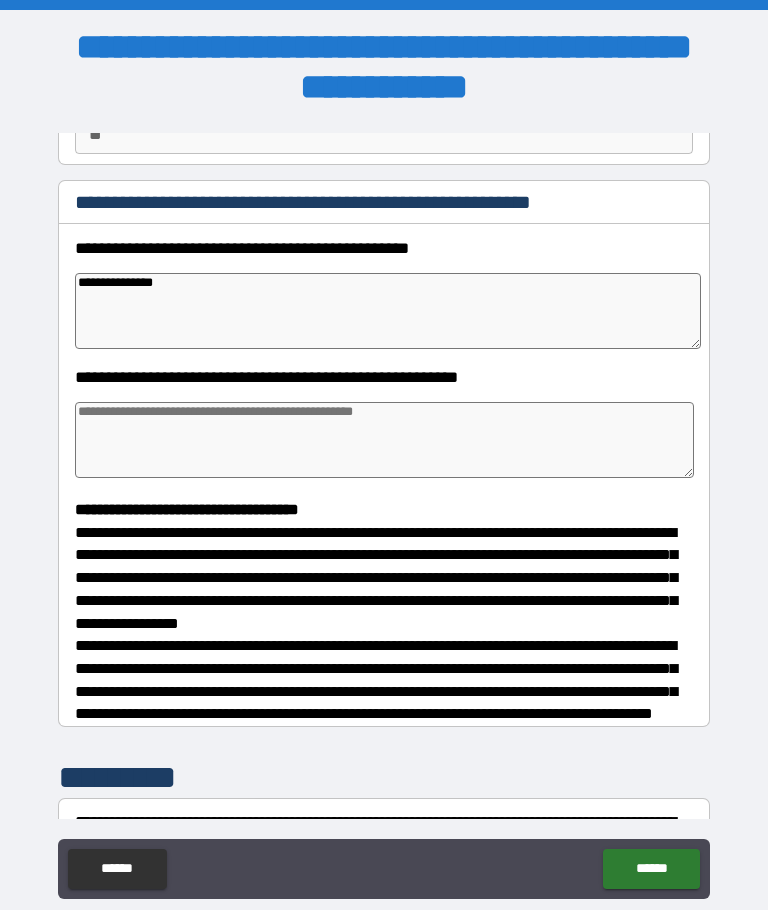 type on "*" 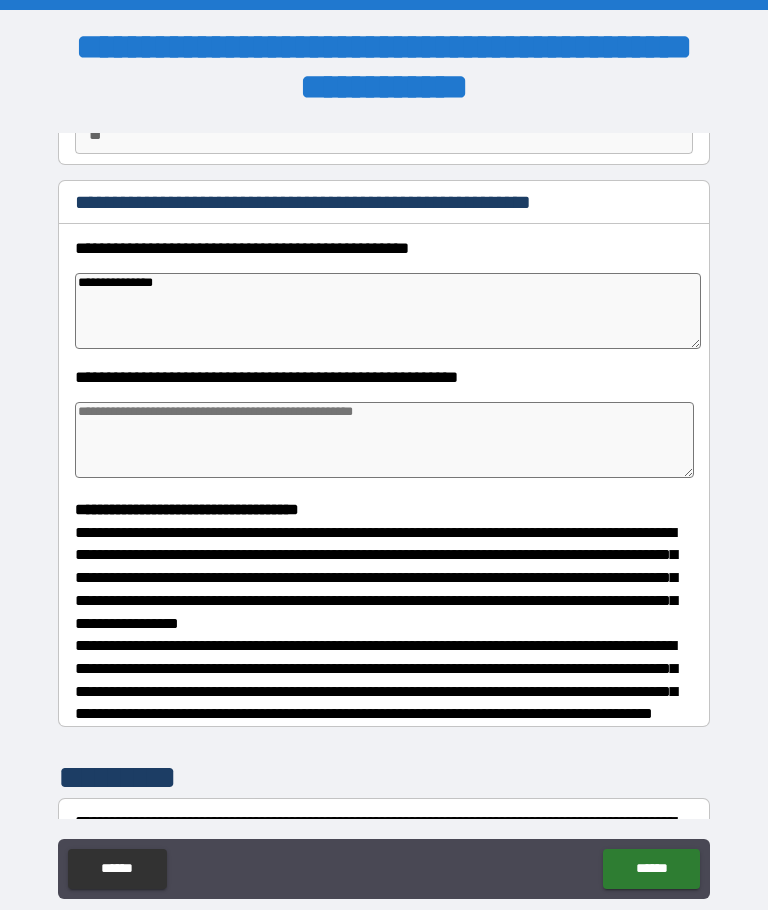 type on "*" 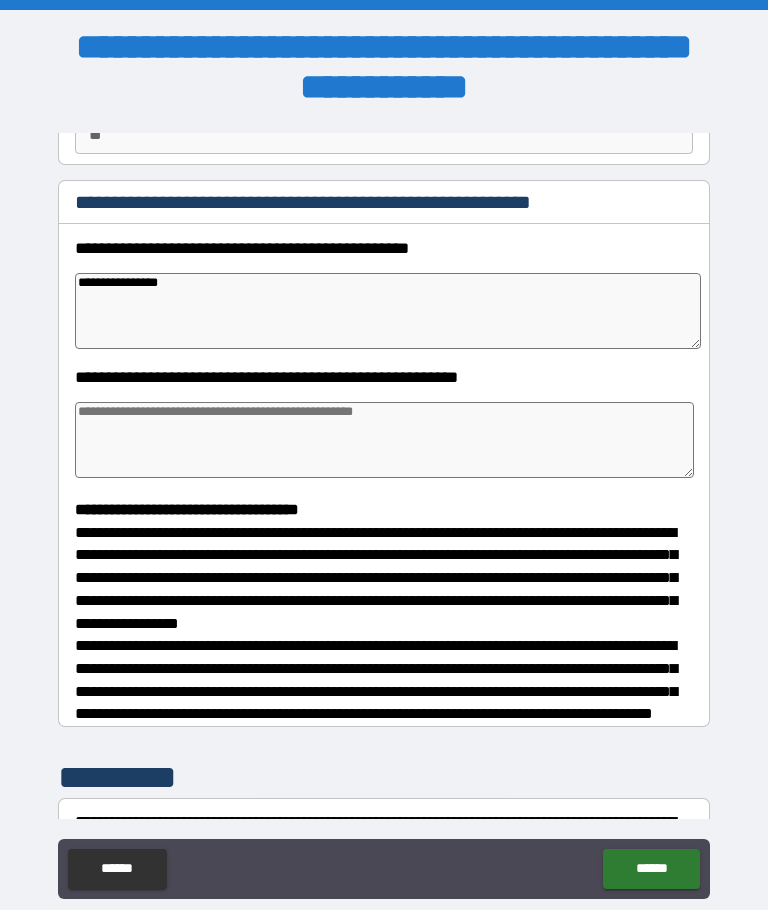 type on "*" 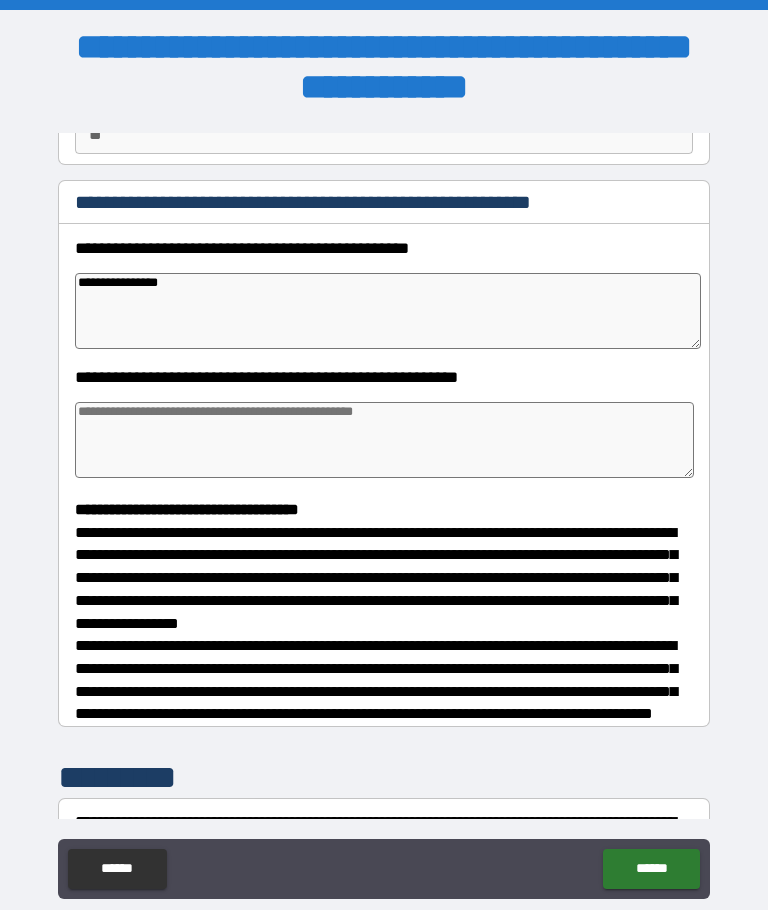 type on "*" 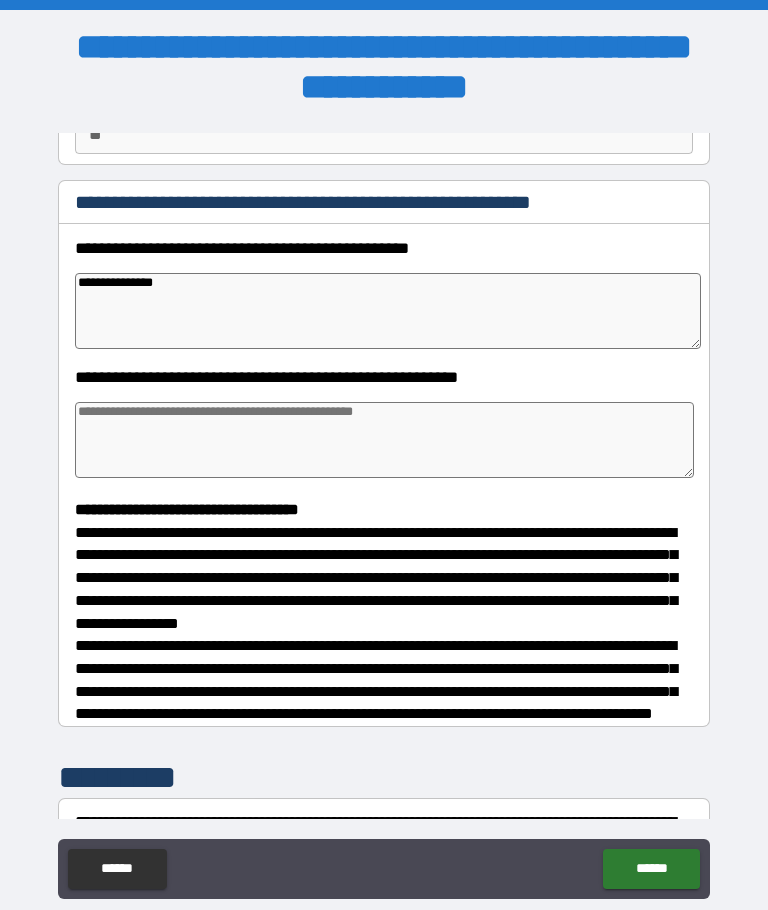type on "*" 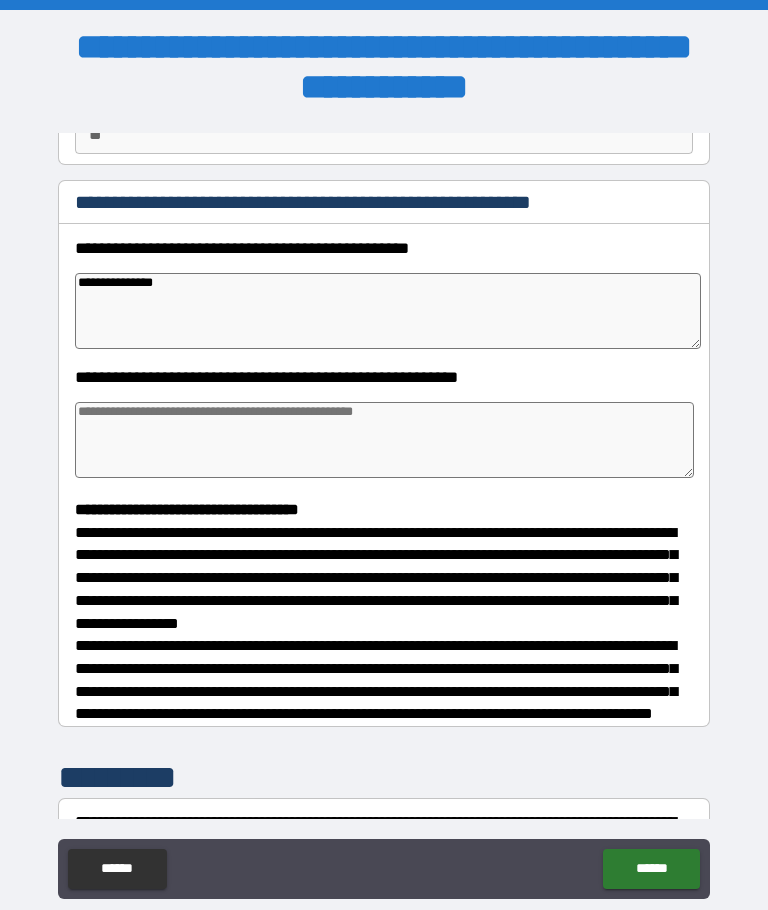 type on "*" 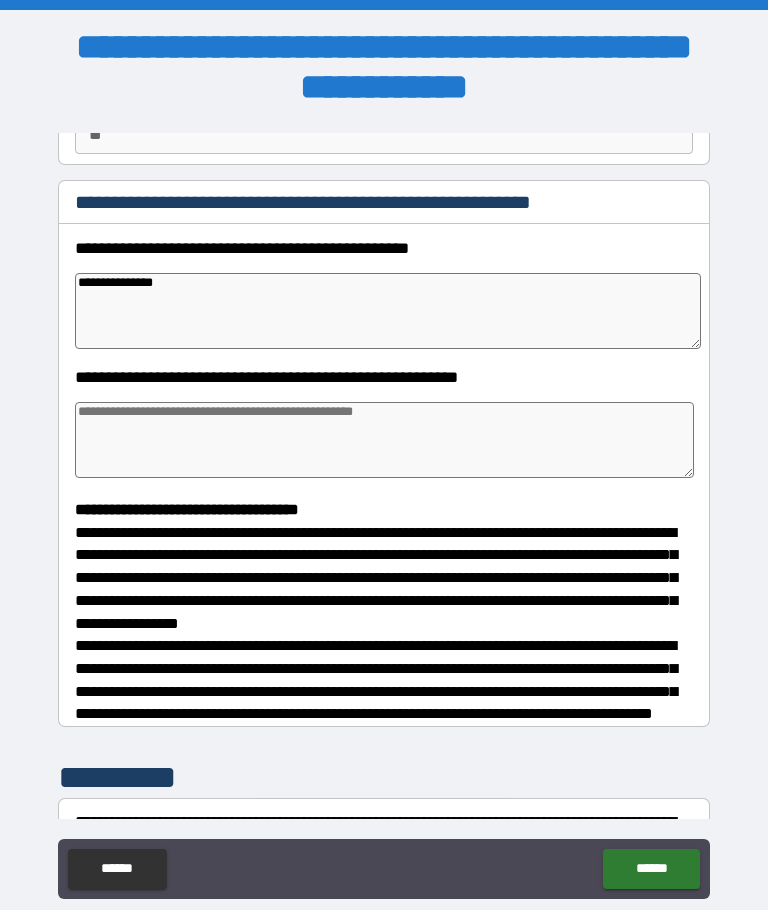 type on "*" 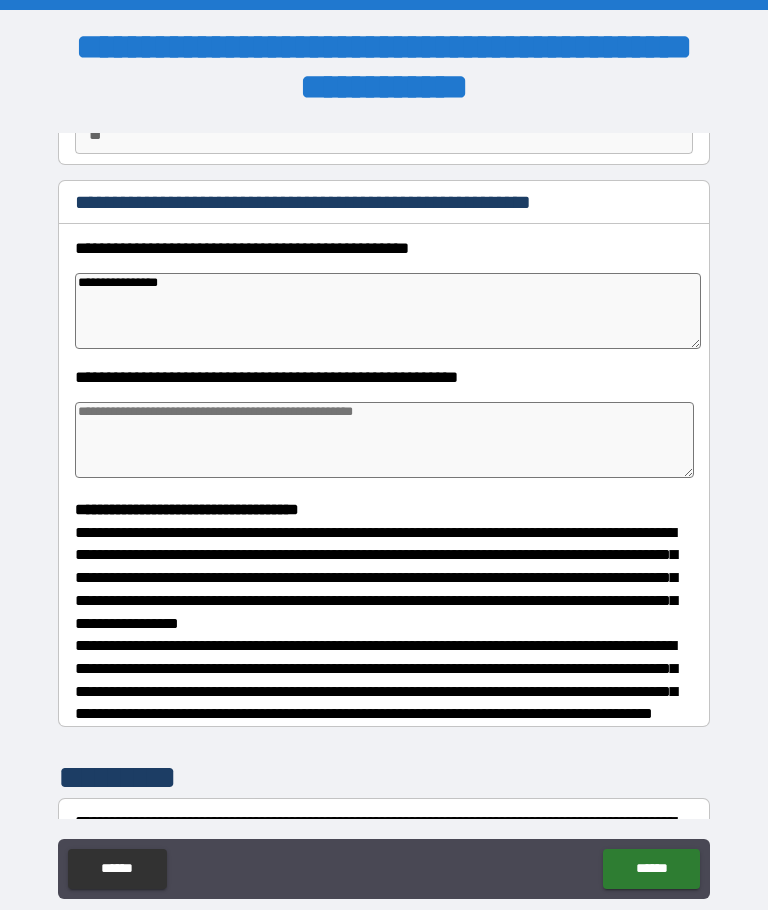 type on "*" 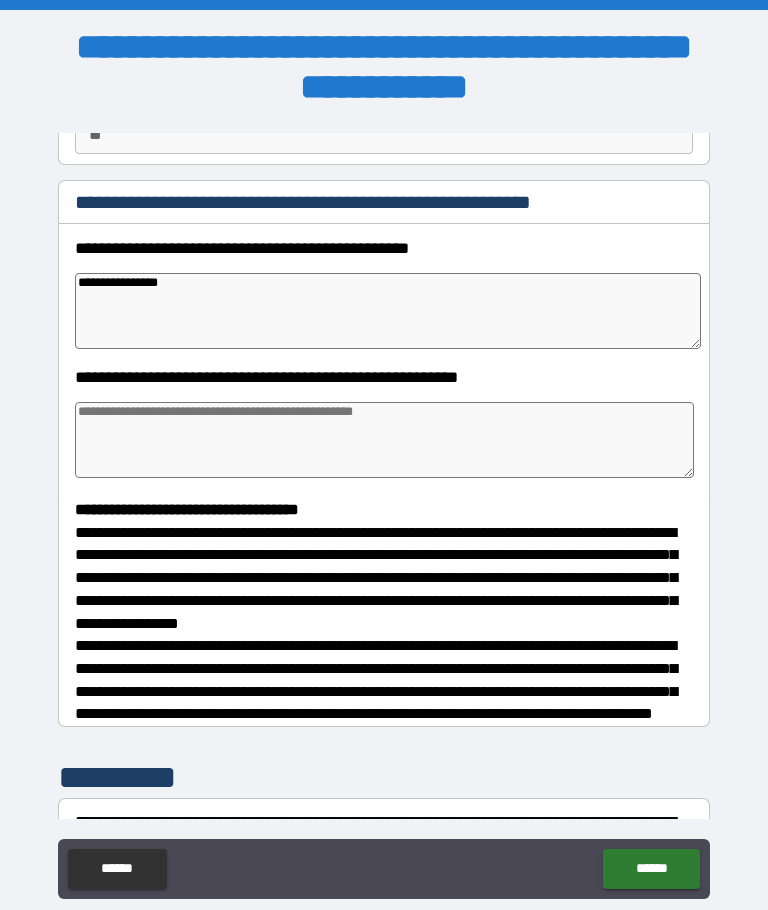 type on "*" 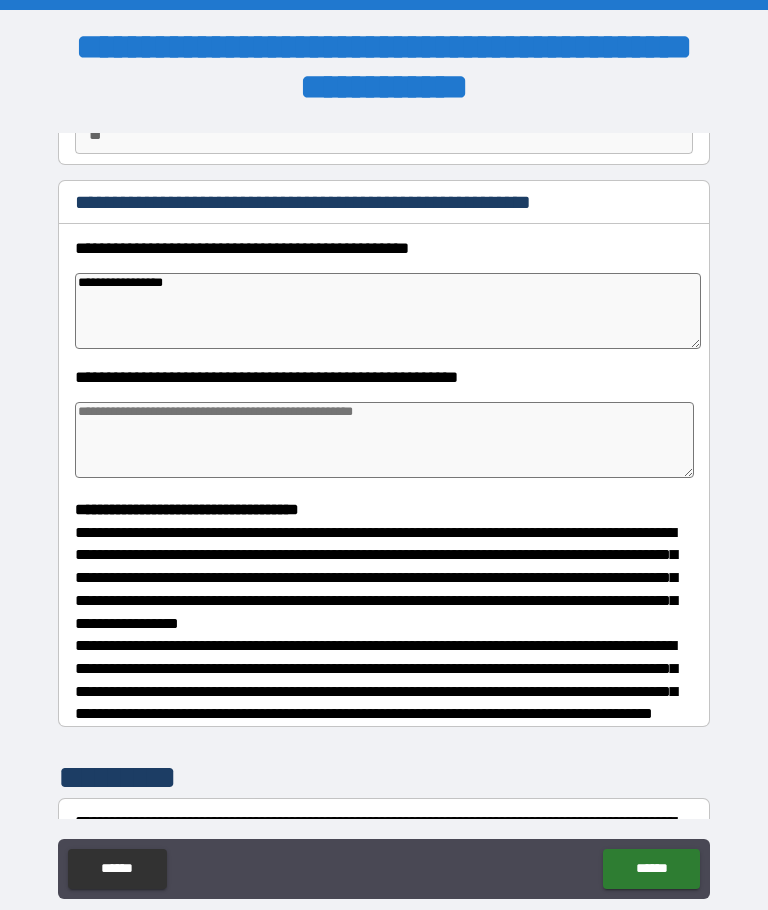 type on "*" 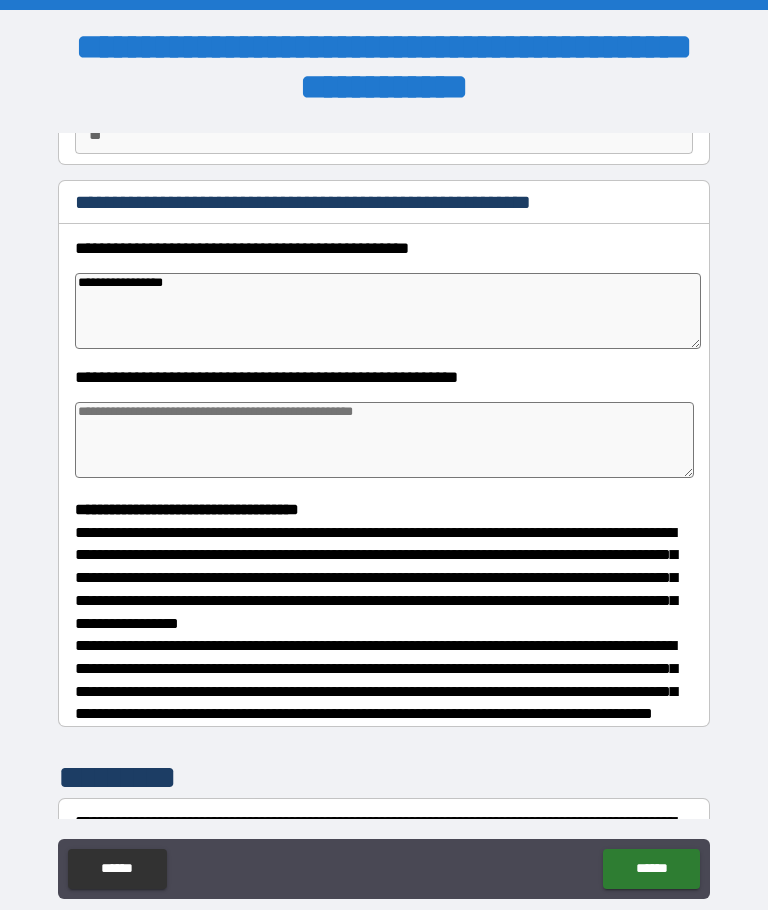 type on "*" 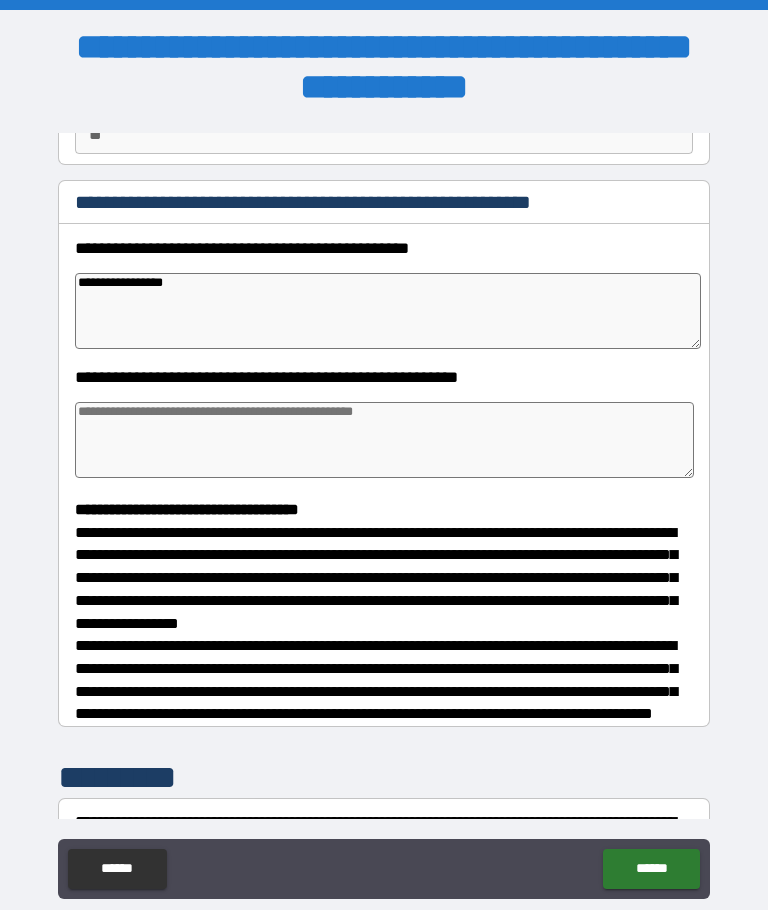 type on "*" 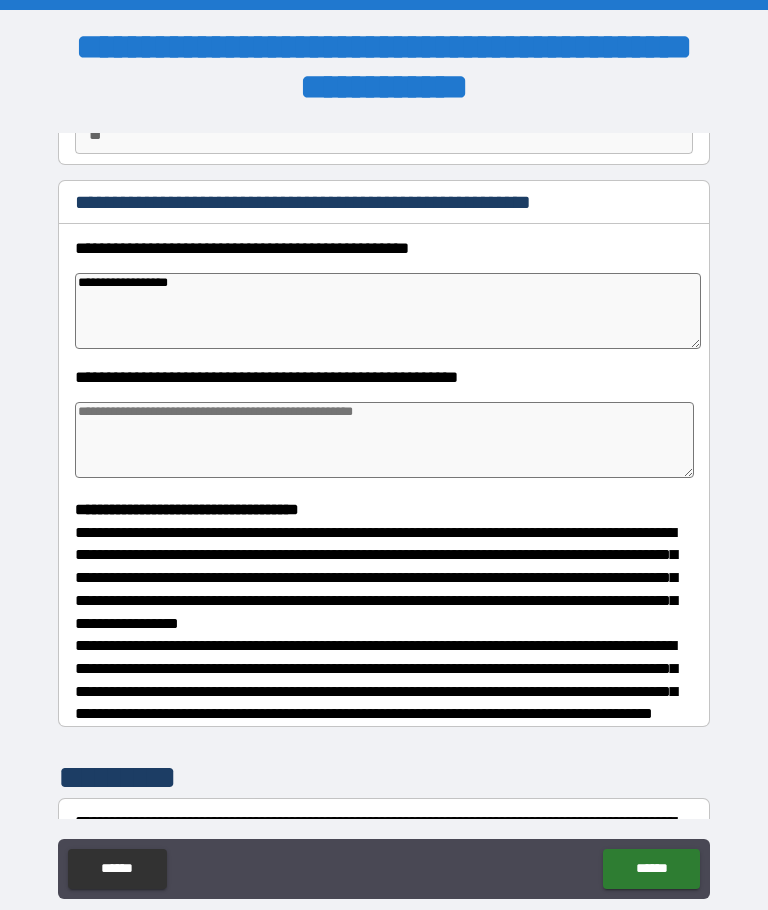 type on "*" 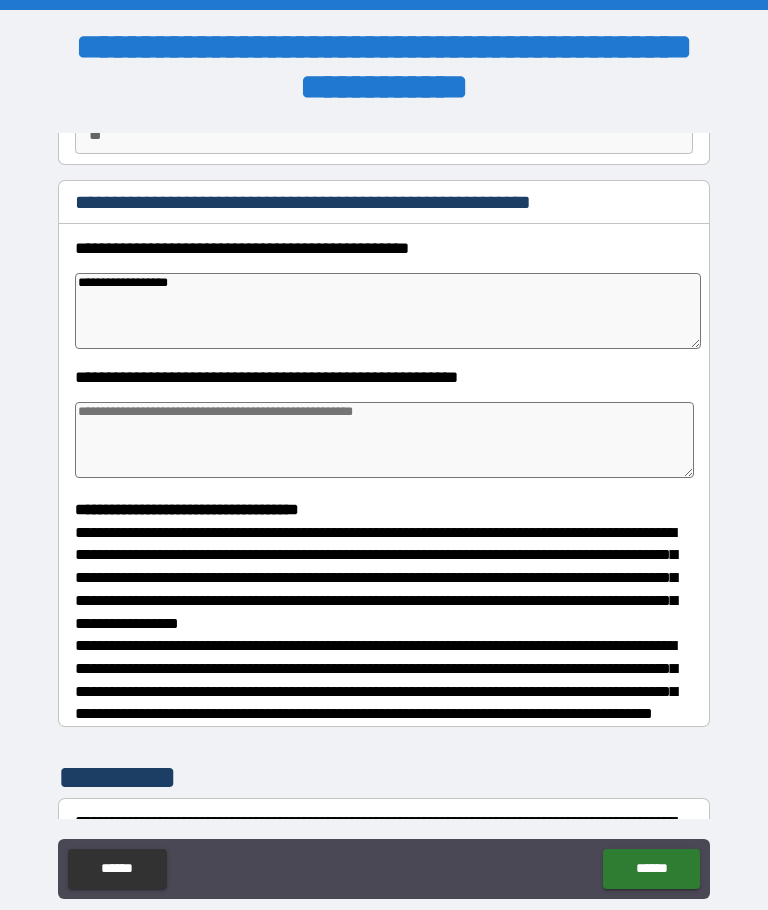 type on "*" 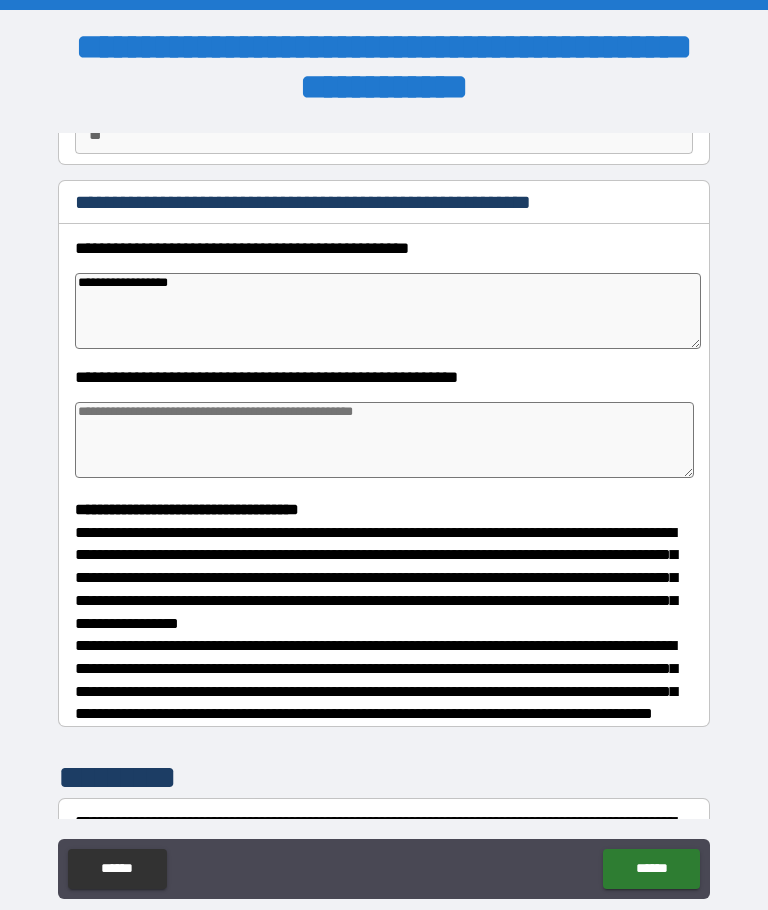 type on "*" 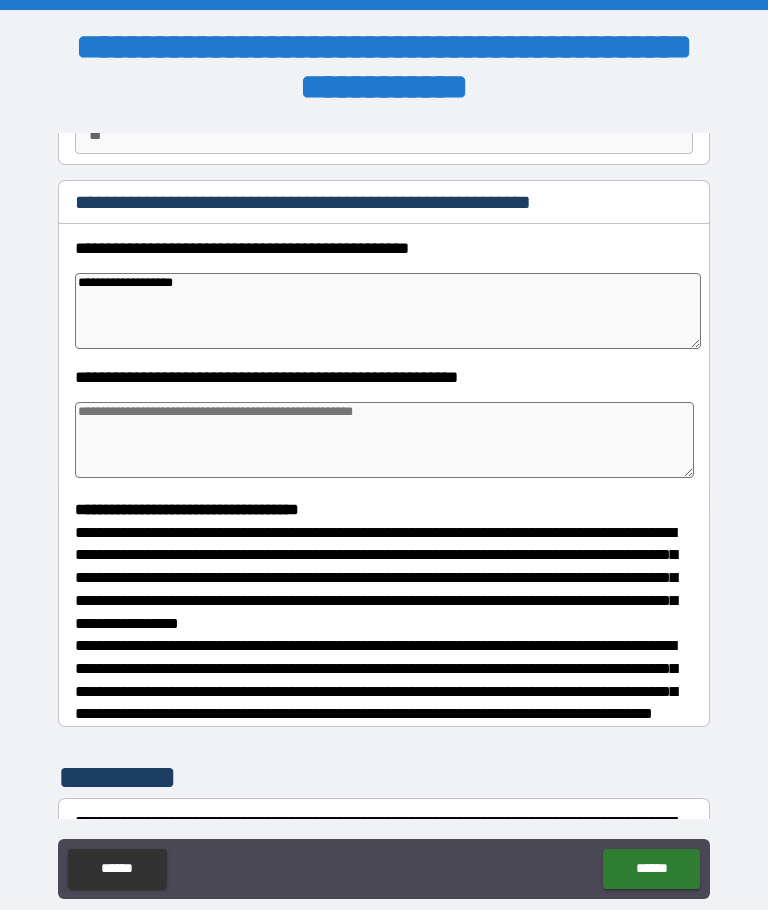 type on "**********" 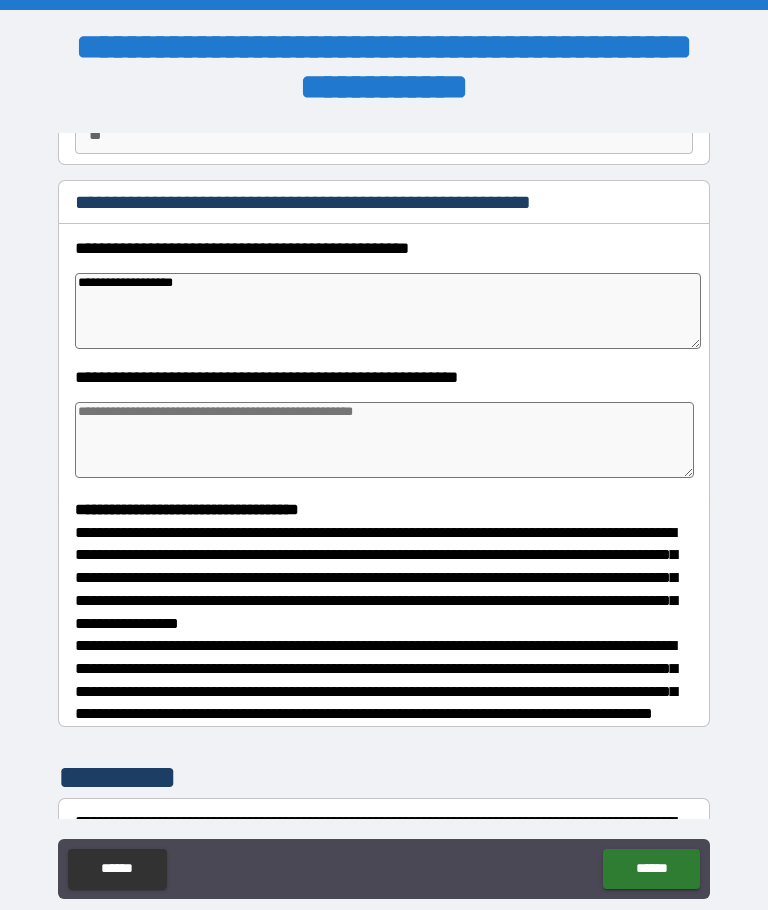 type on "*" 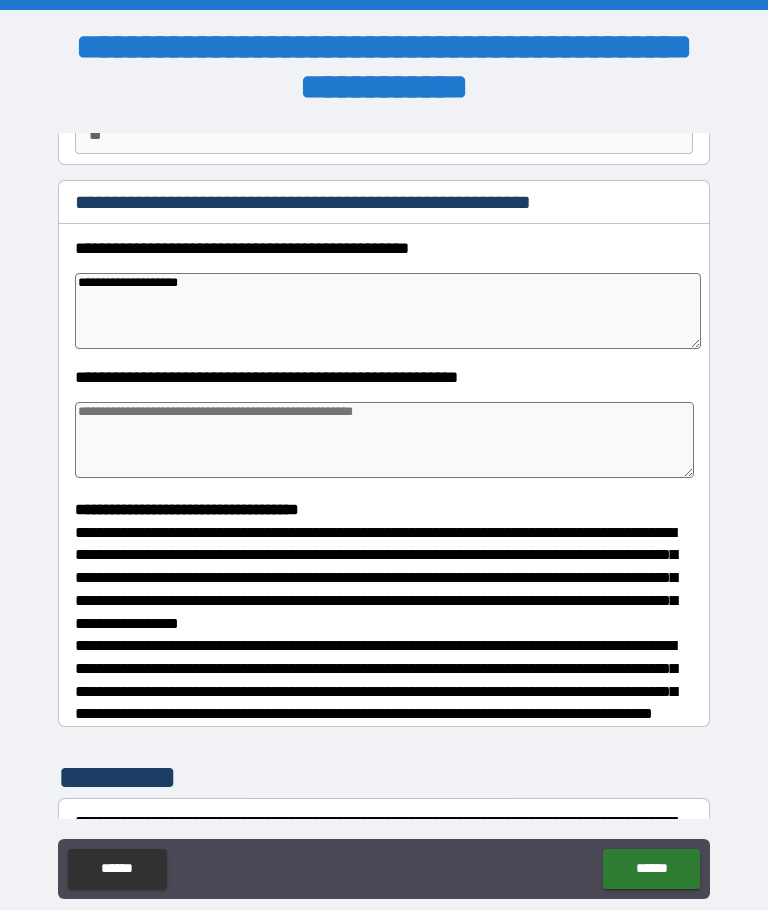 type on "*" 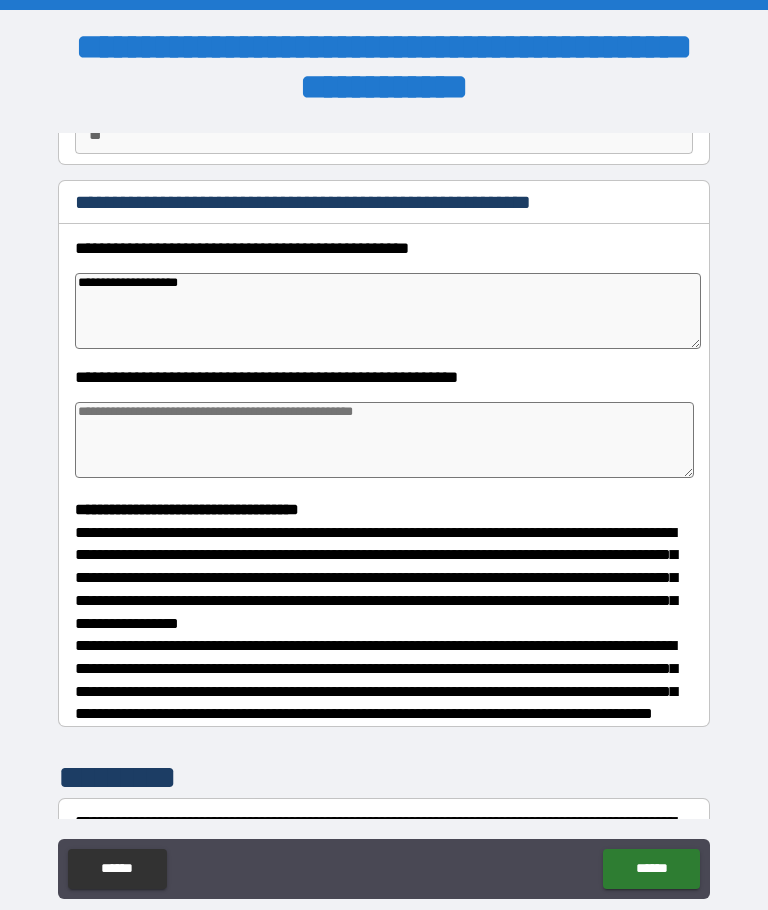 type on "*" 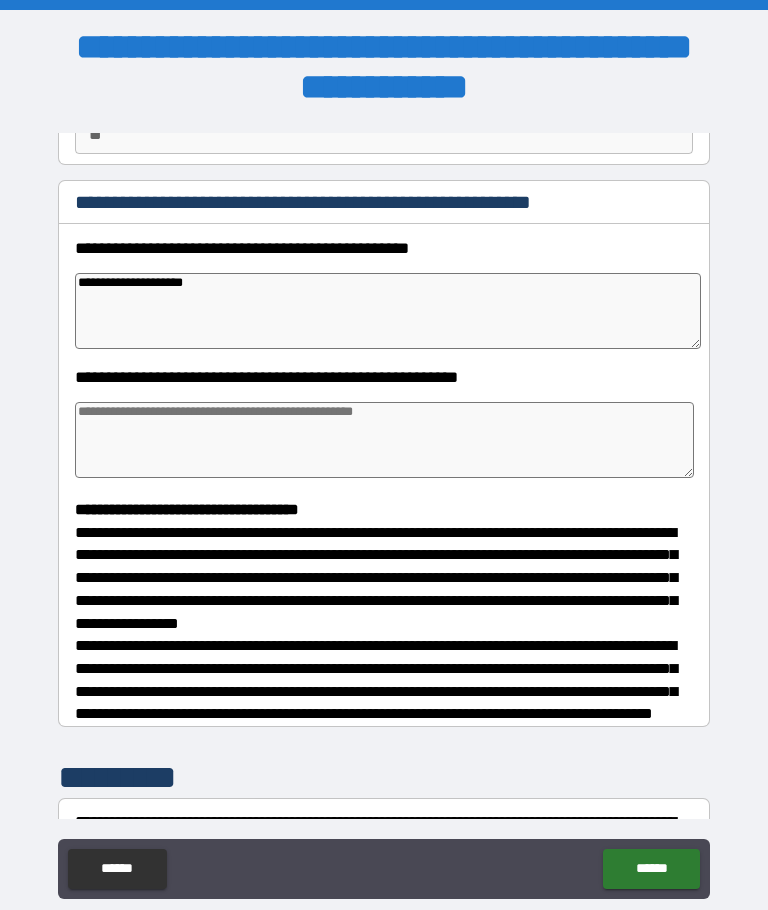 type on "*" 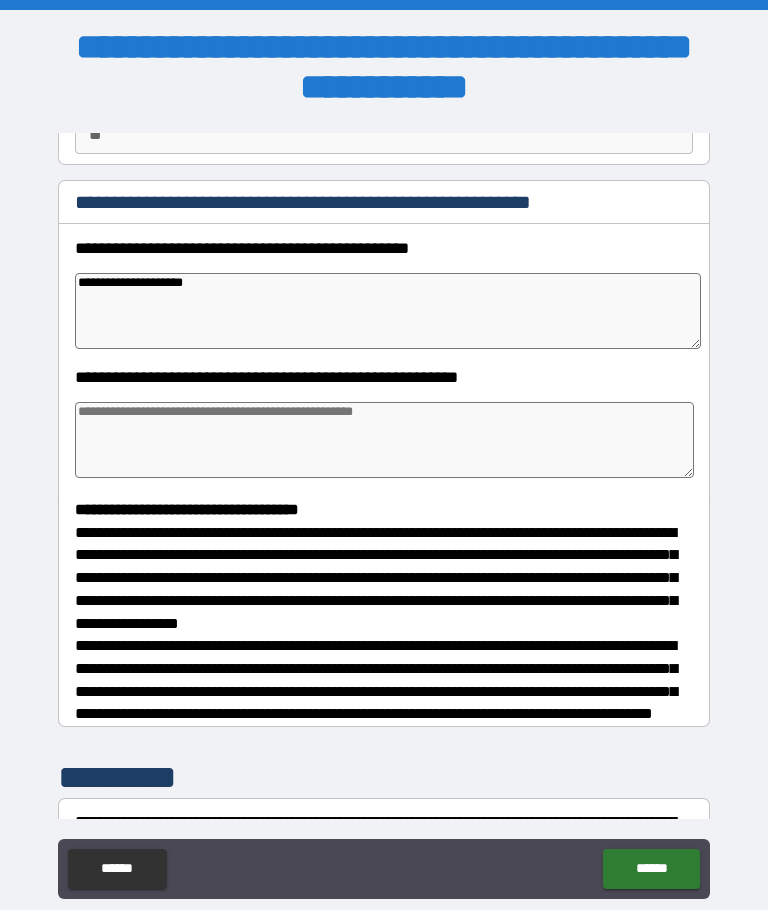 type on "*" 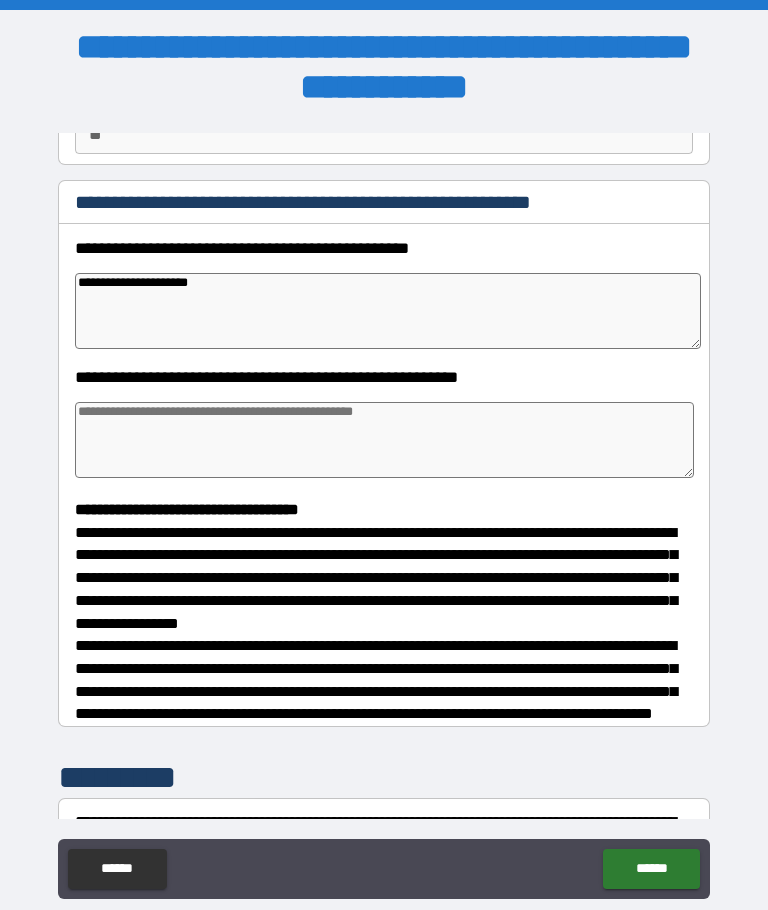 type on "*" 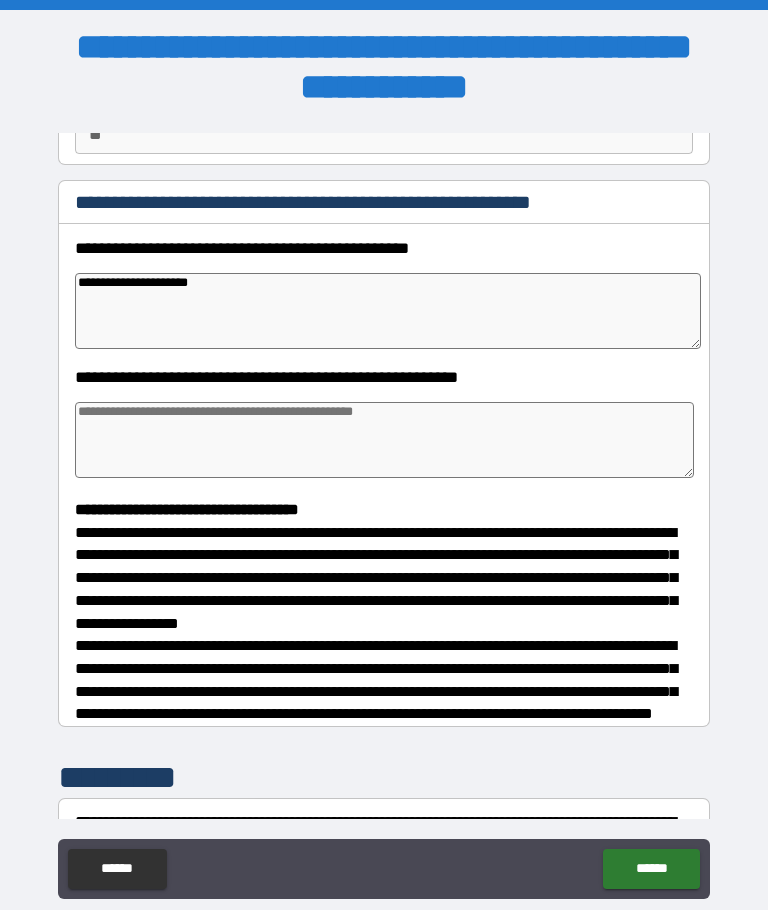 type on "*" 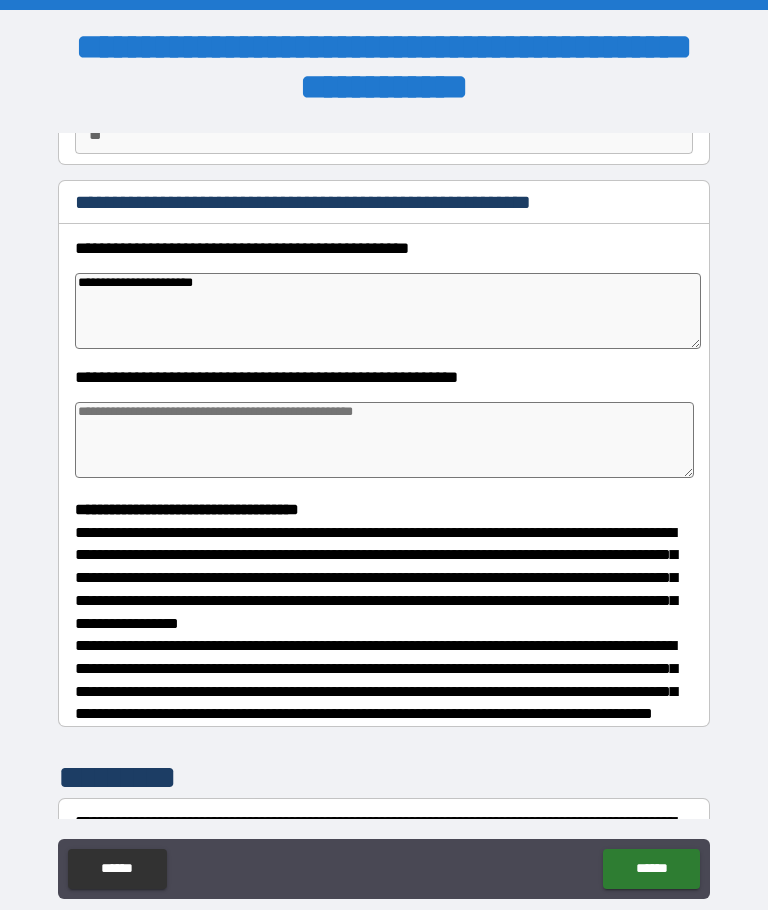 type on "*" 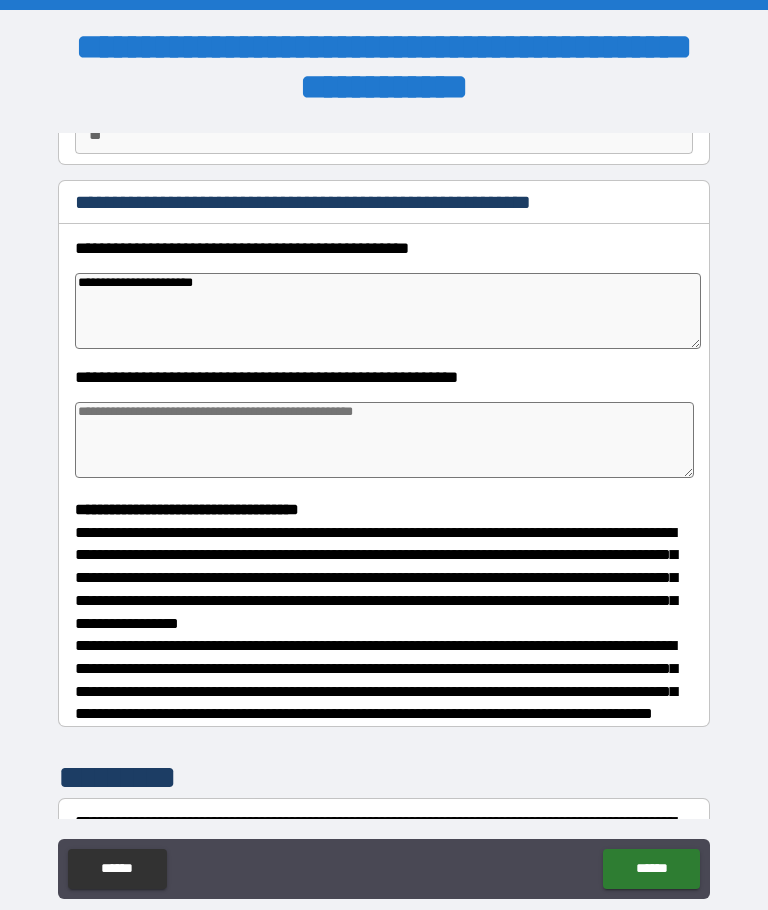 type on "*" 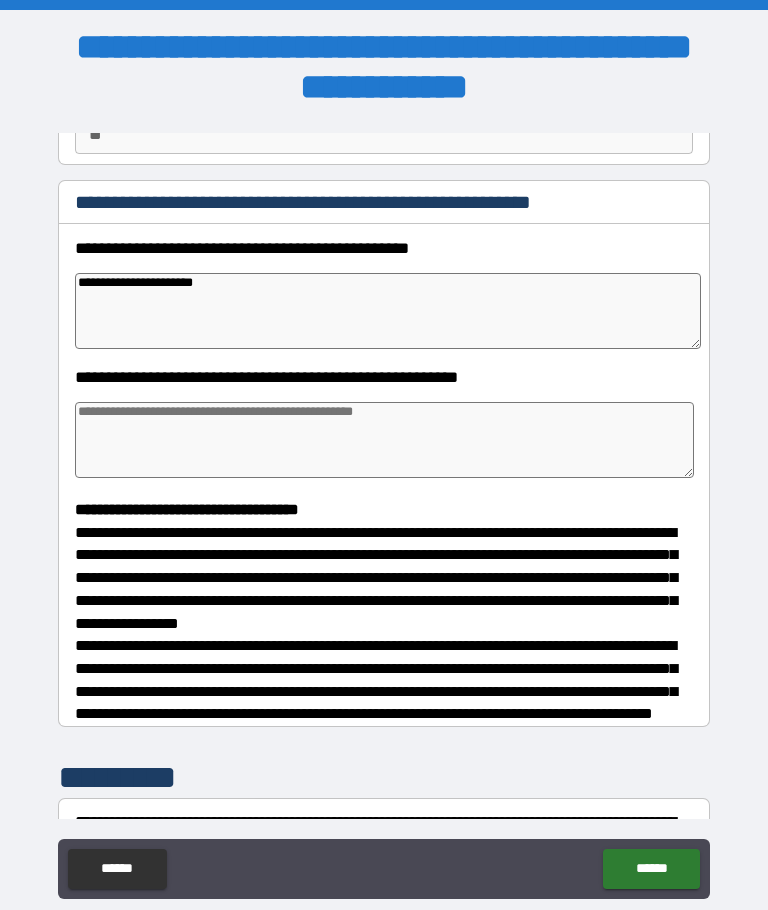 type on "**********" 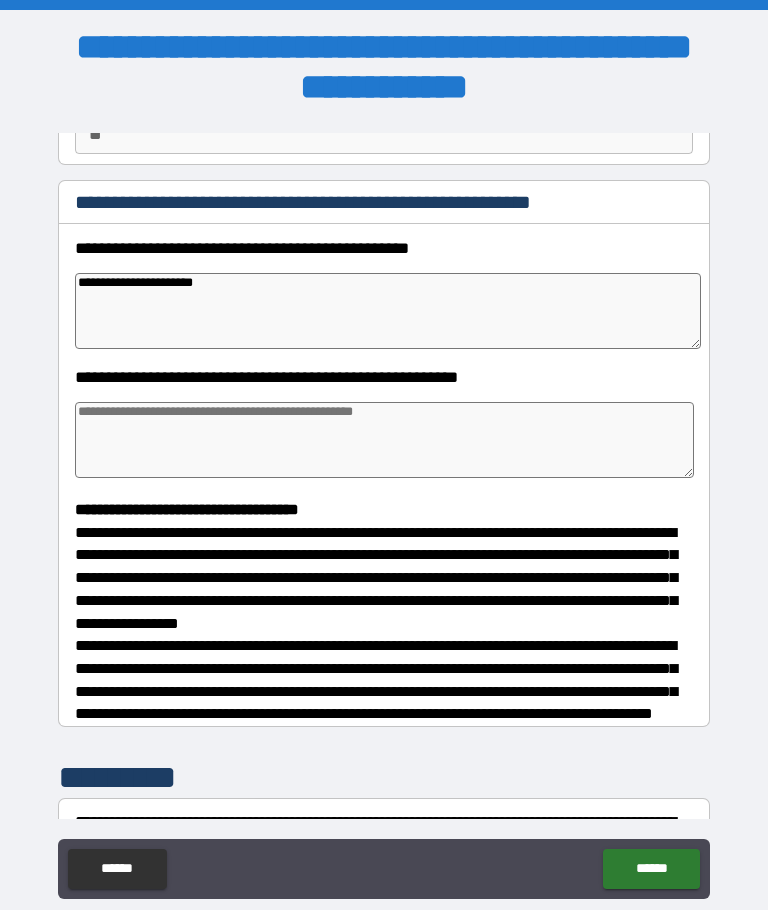 type on "*" 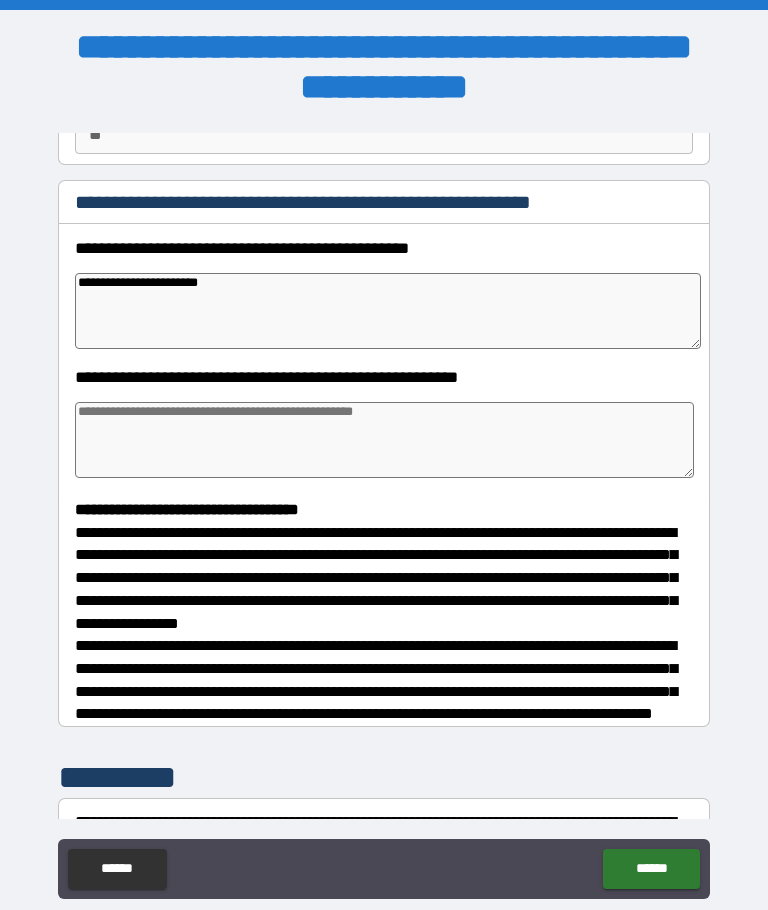 type on "*" 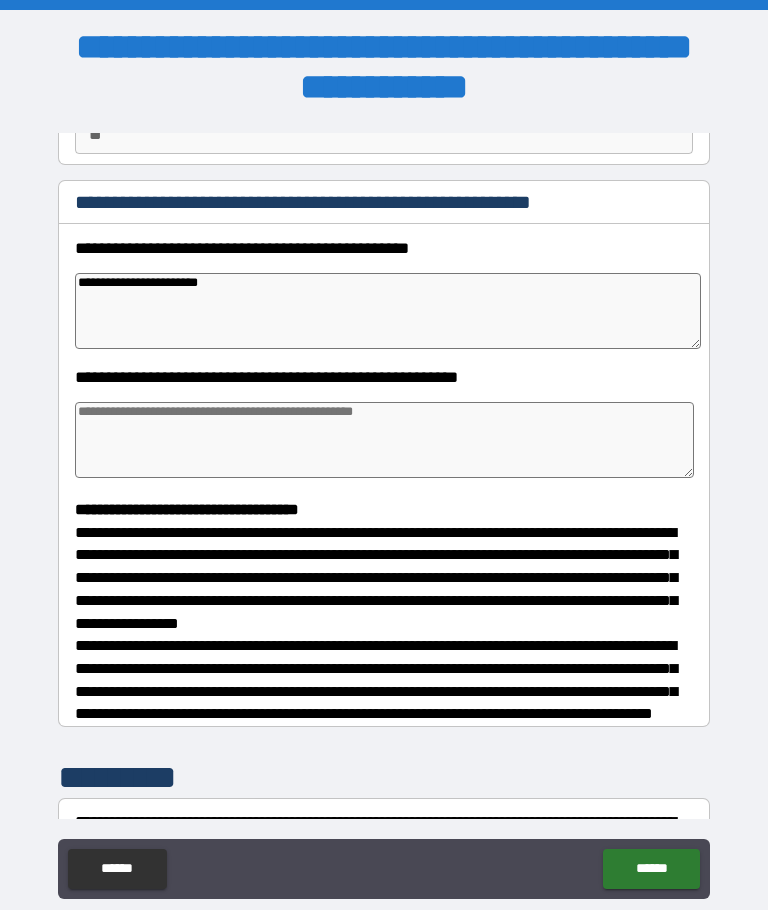 type on "*" 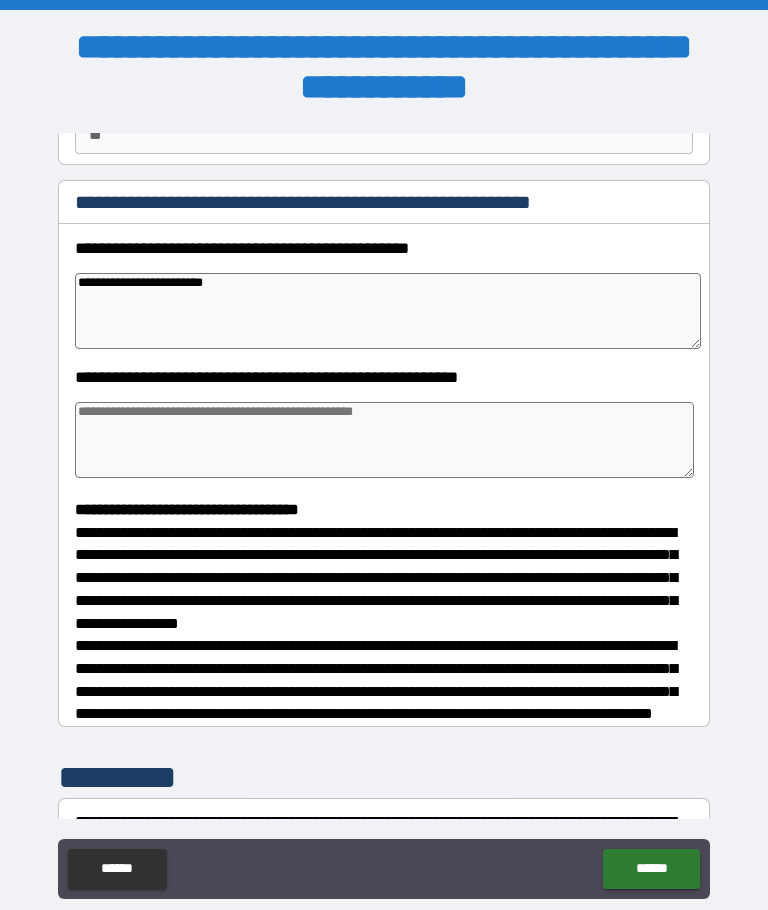 type on "*" 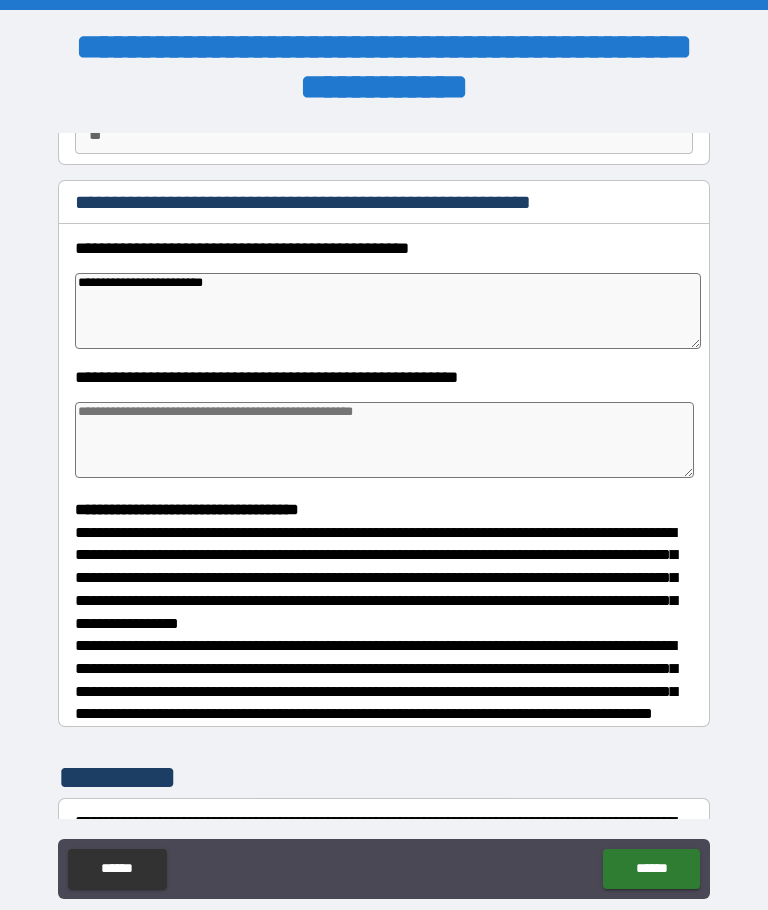 type on "*" 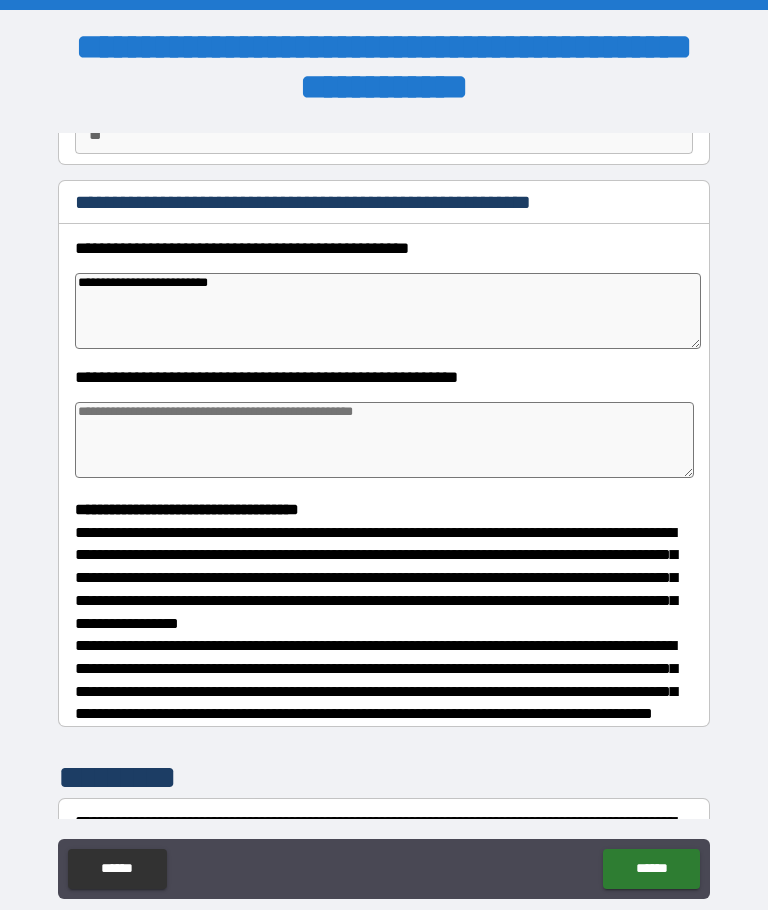 type on "*" 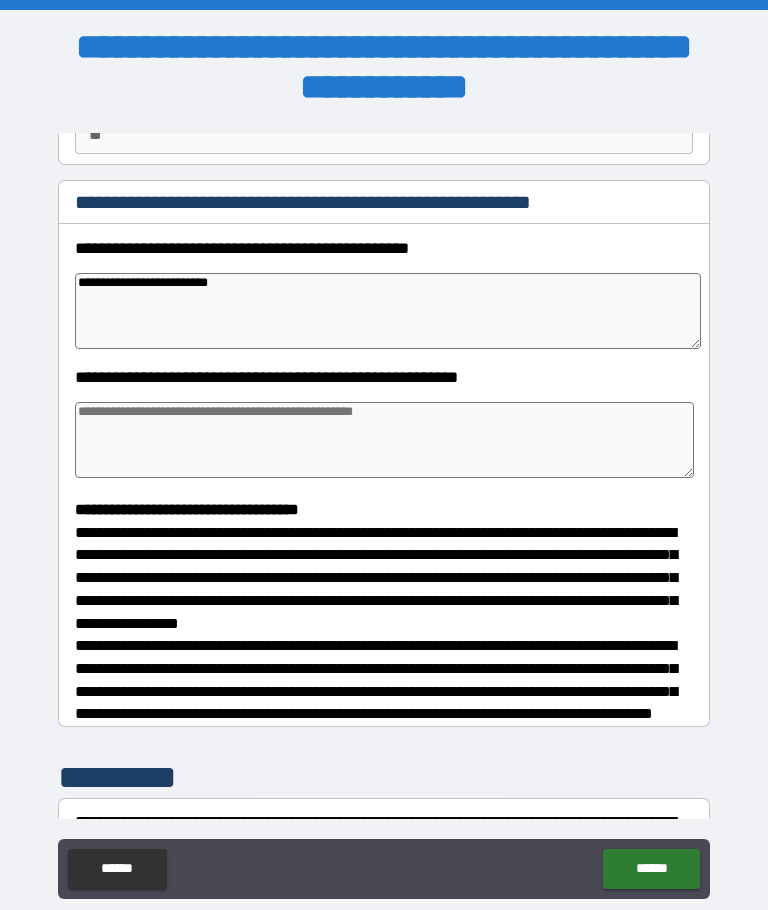 type on "*" 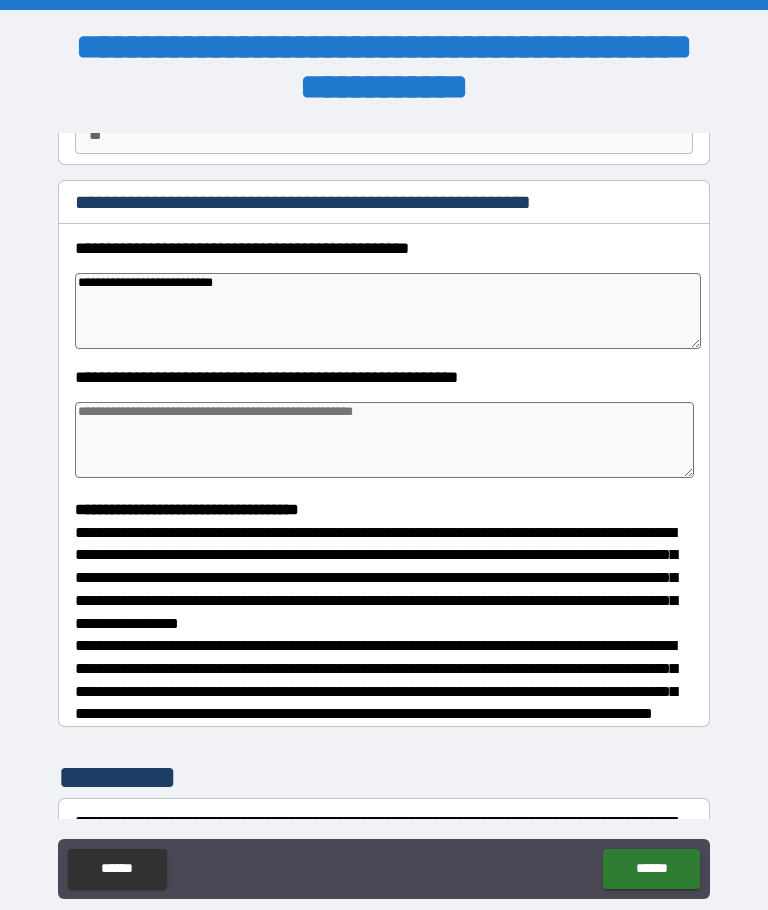 type on "*" 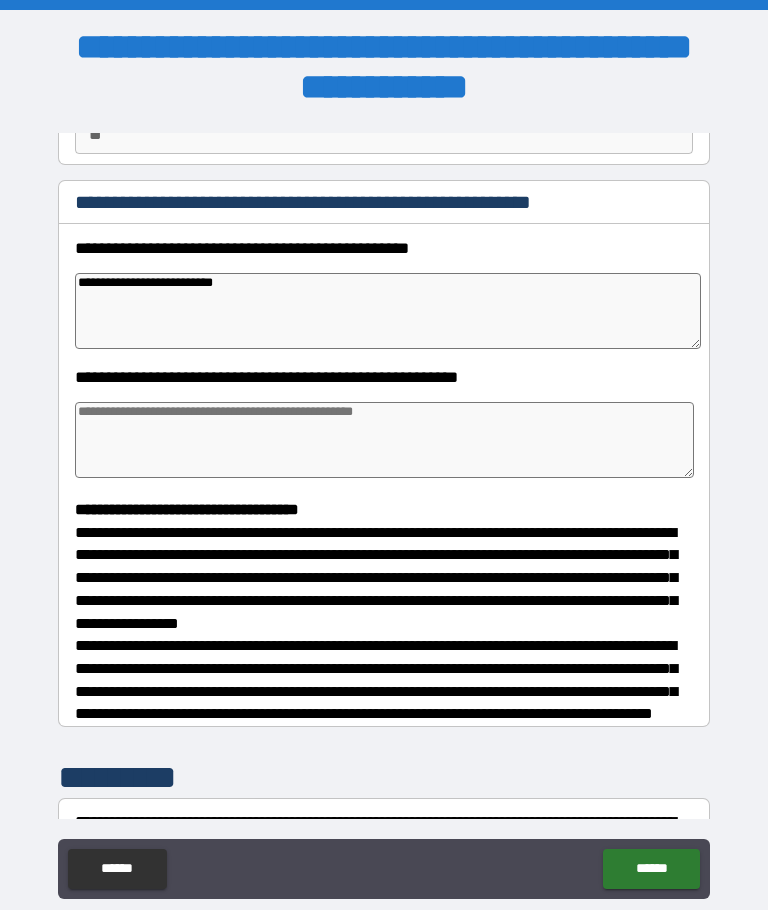 type on "*" 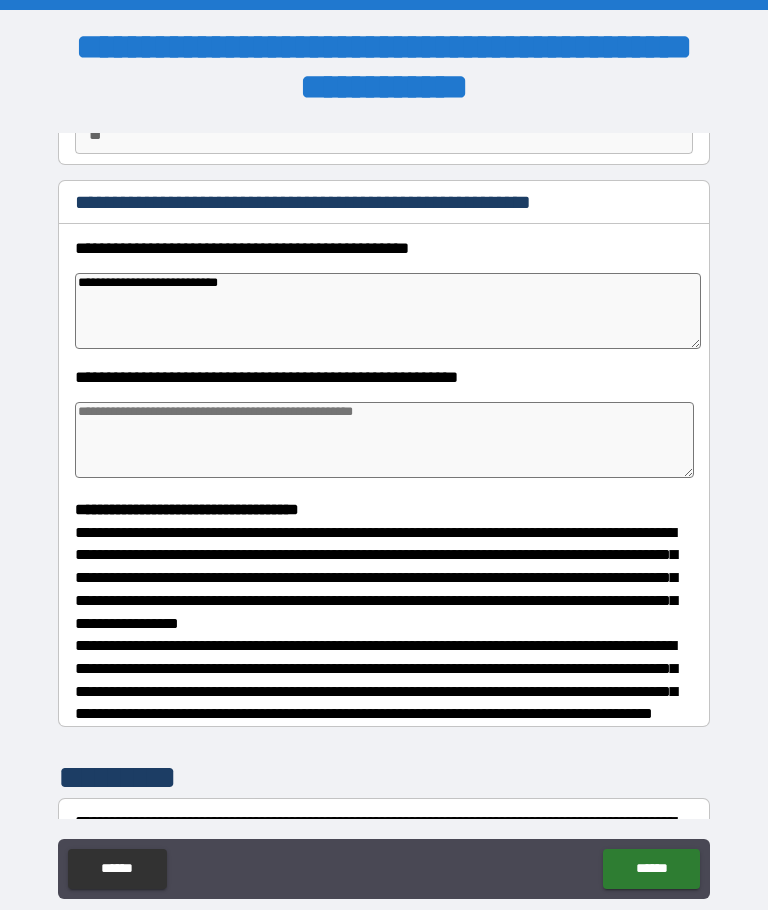 type on "*" 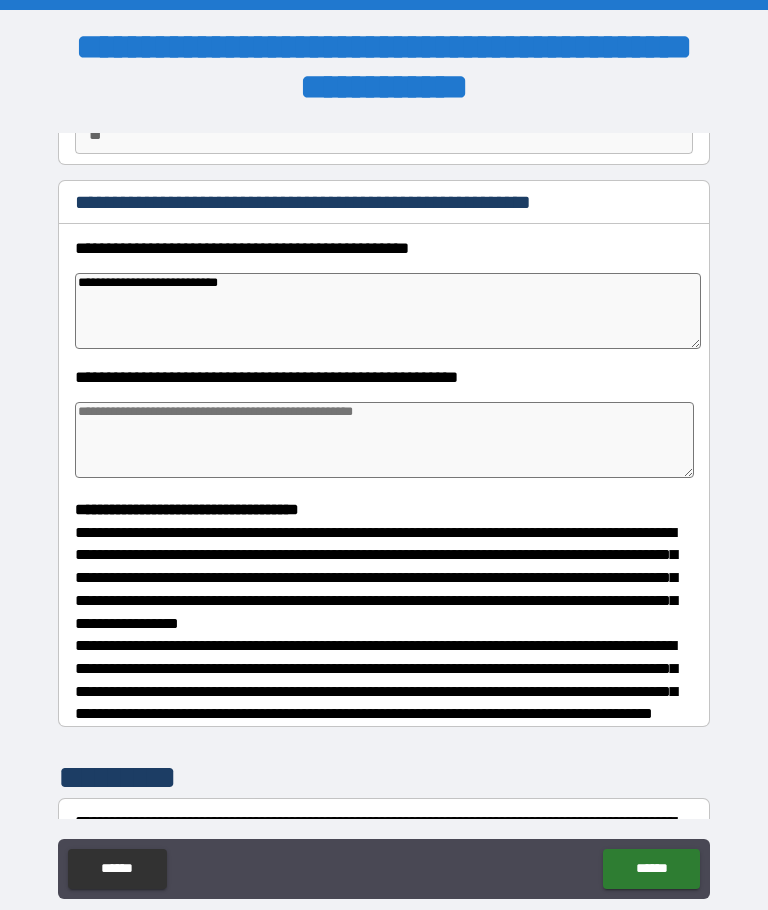 type on "*" 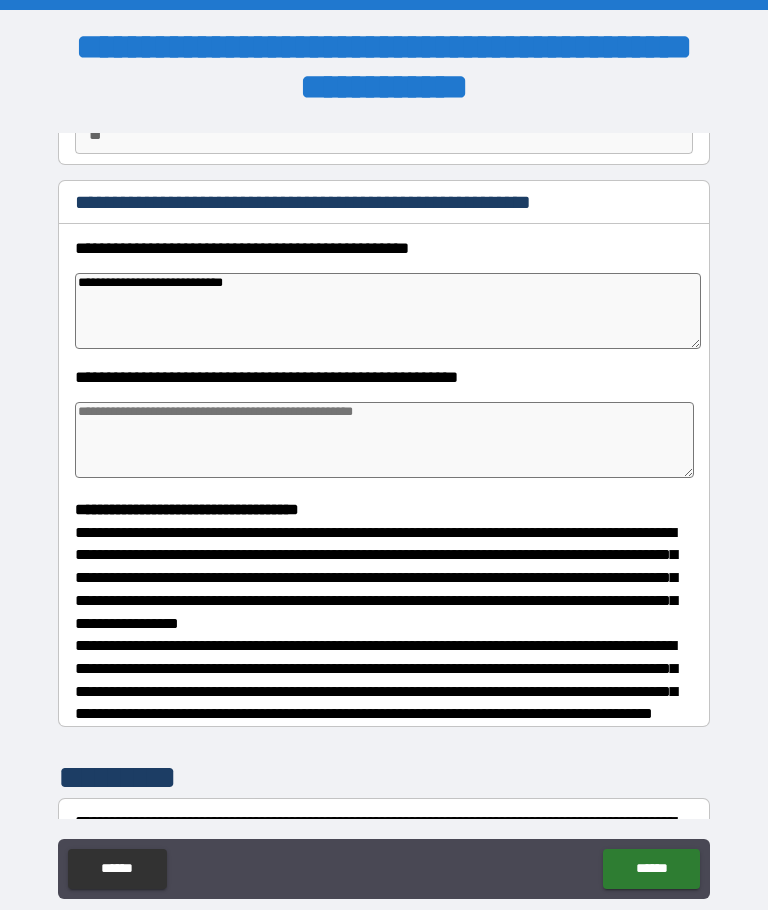type on "*" 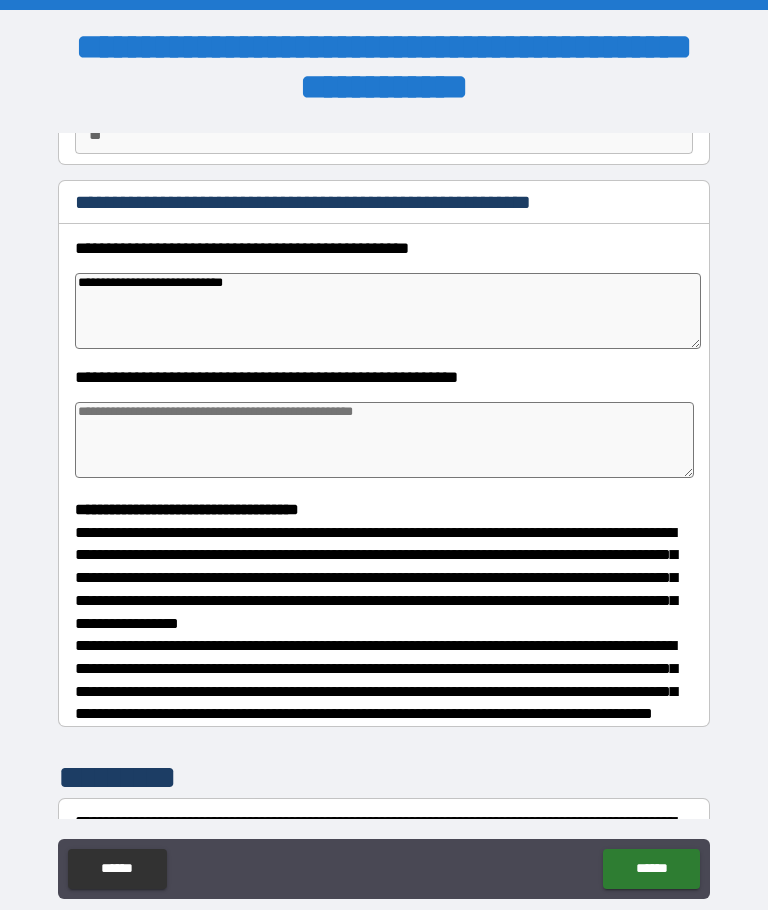 type on "*" 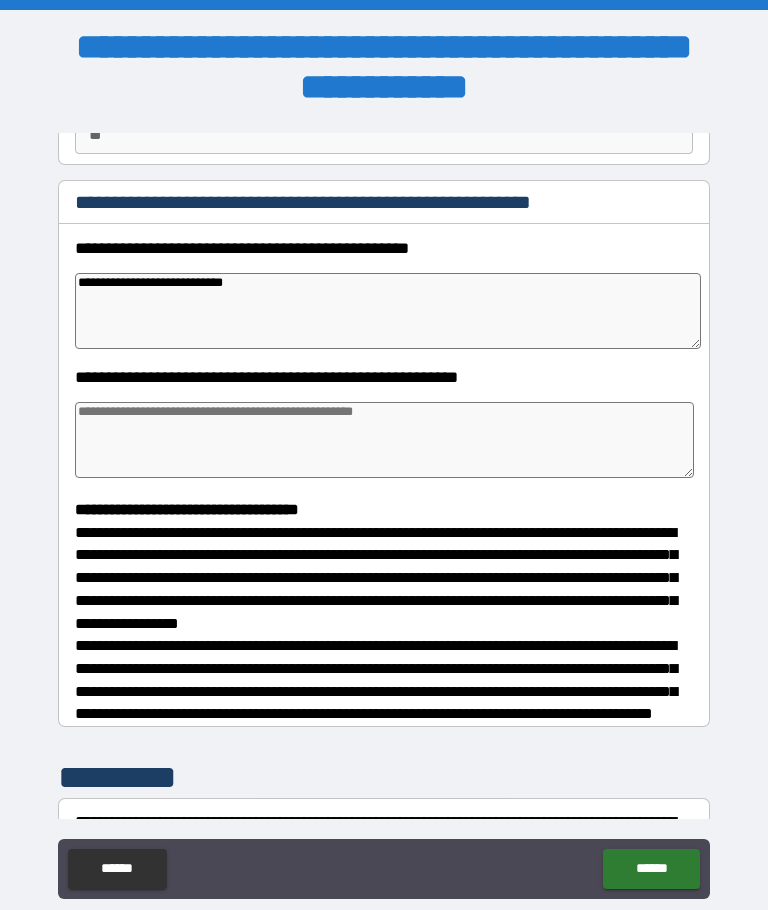 type on "**********" 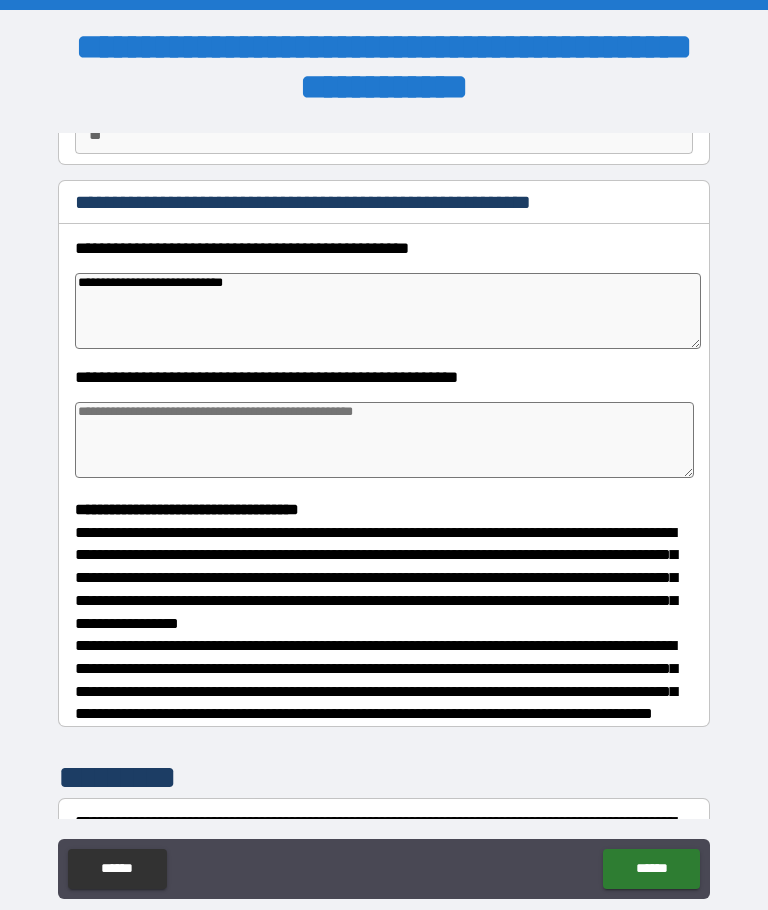type on "*" 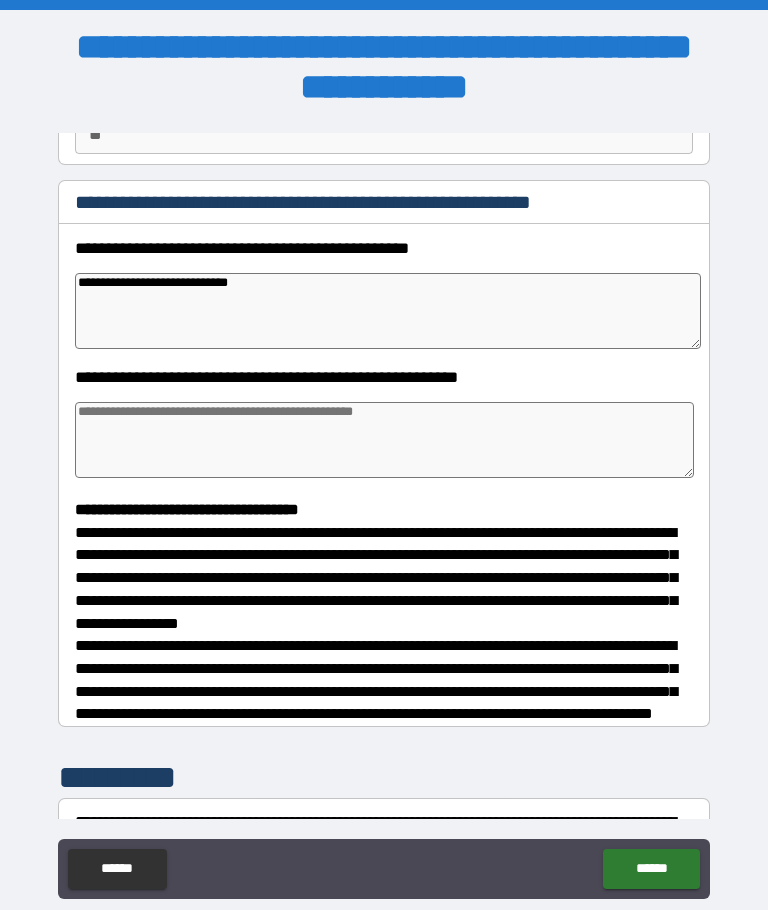 type on "*" 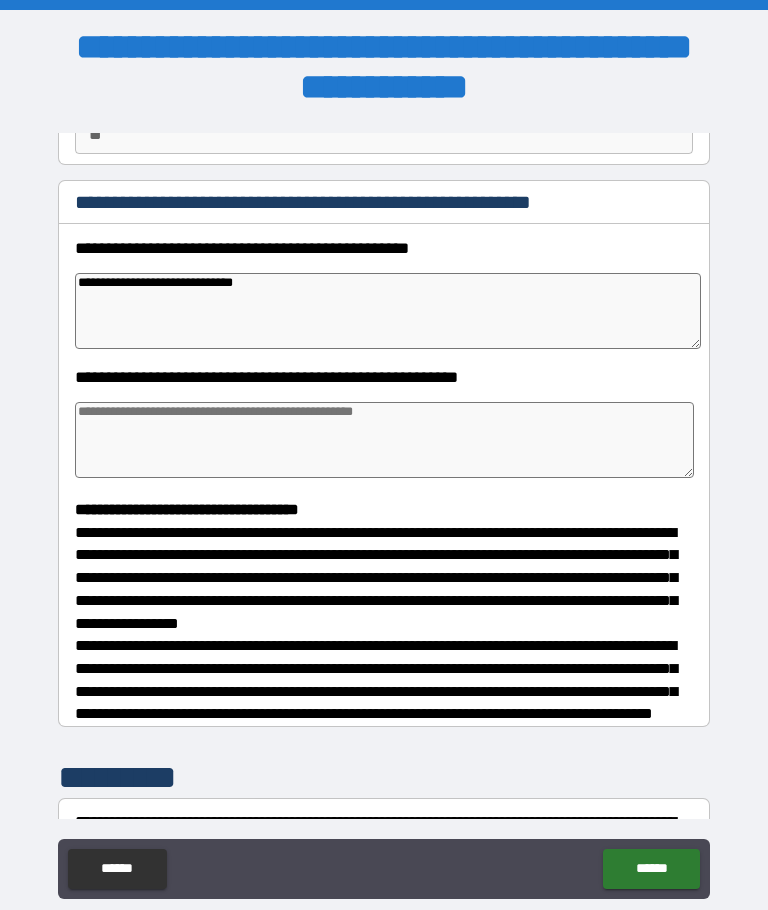 type on "*" 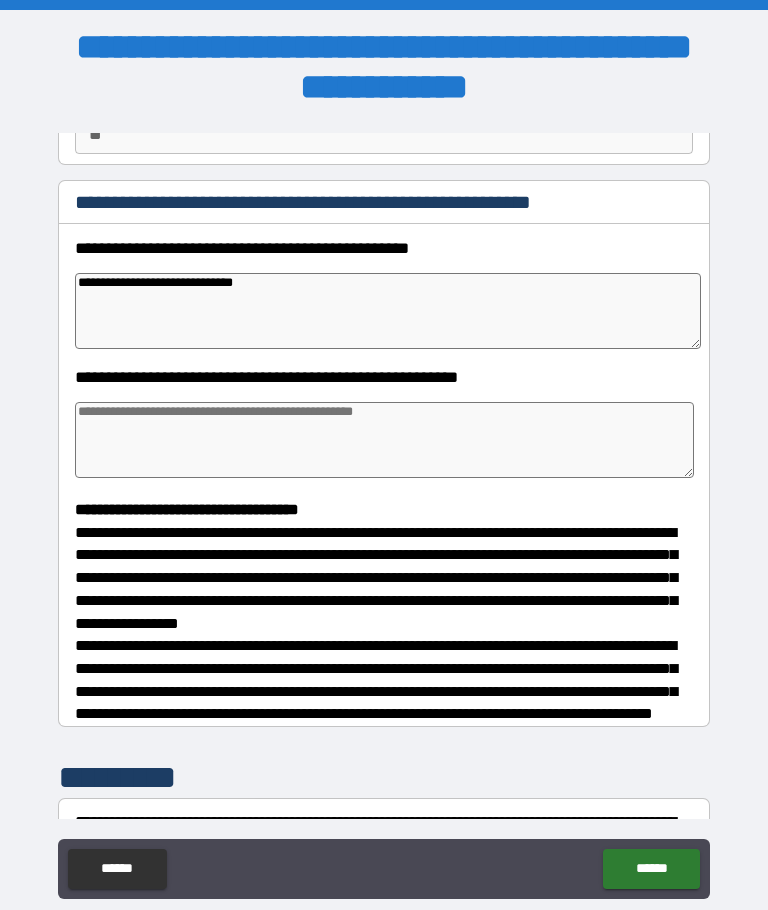 type on "*" 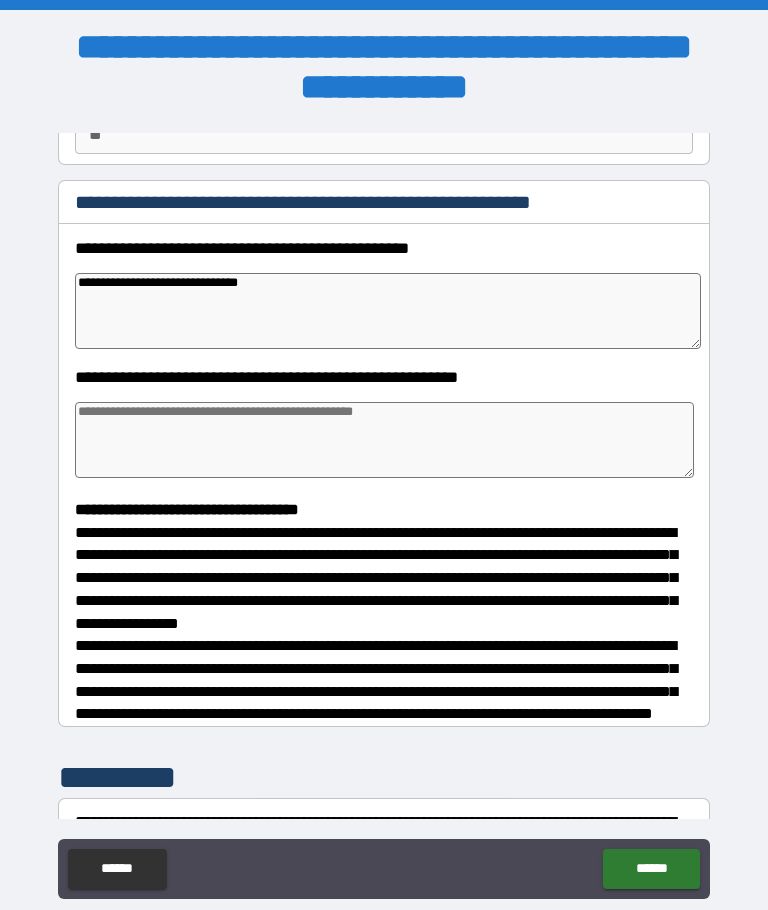 type on "*" 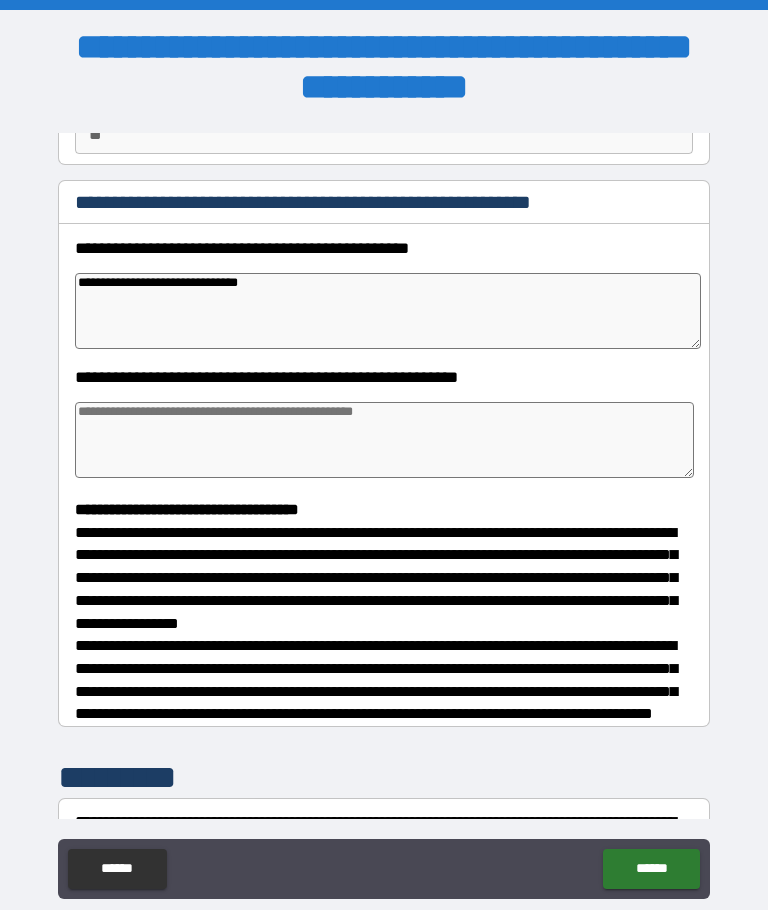 type on "*" 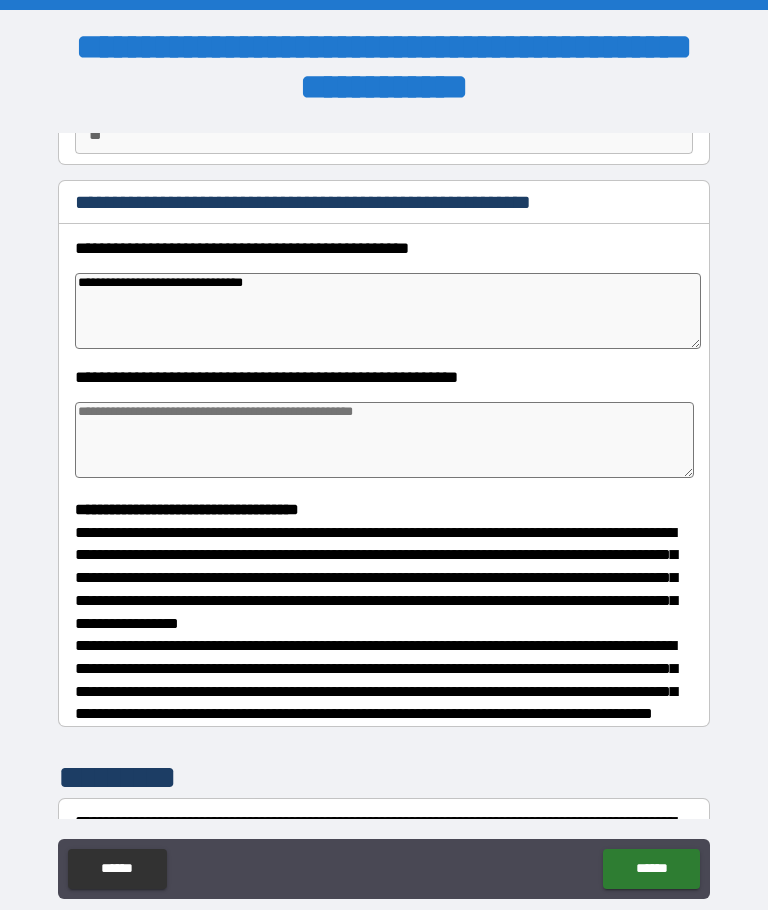 type on "*" 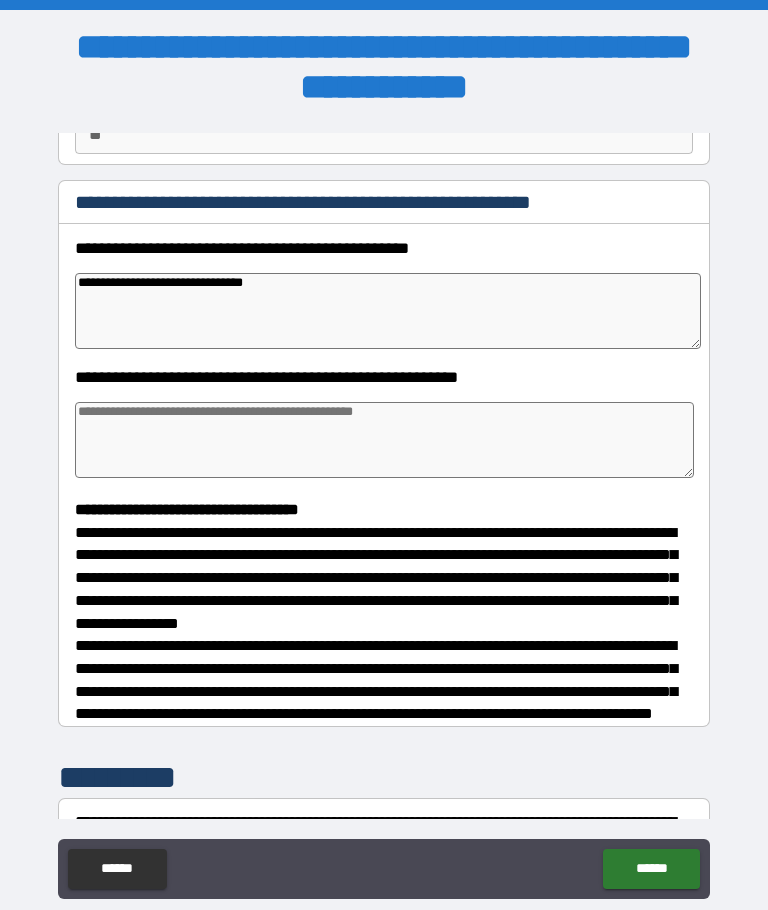 type on "*" 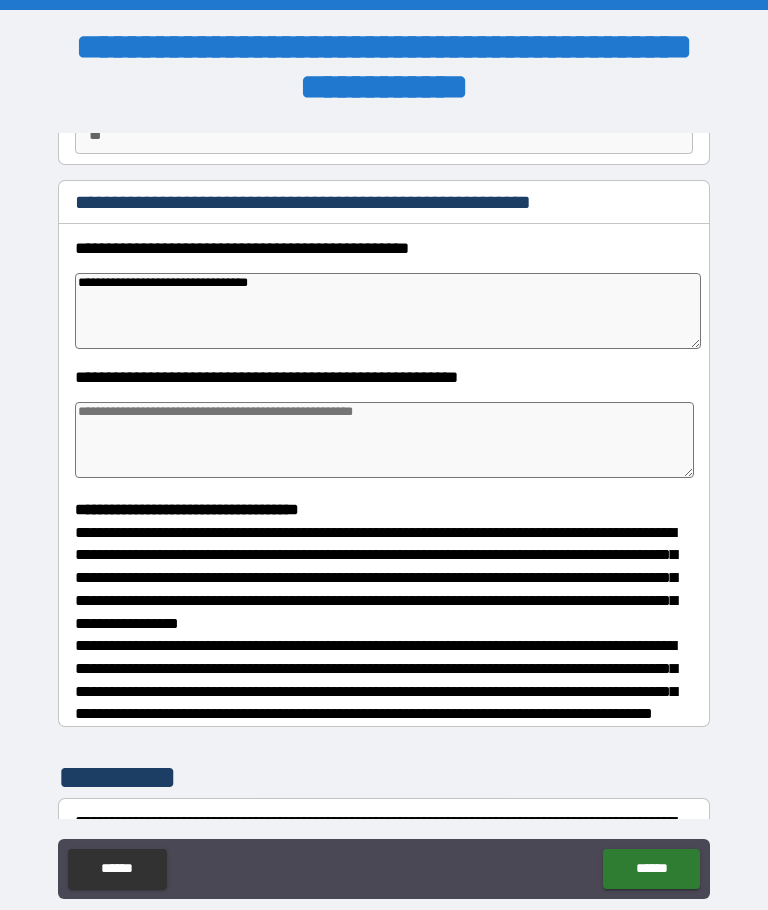 type on "*" 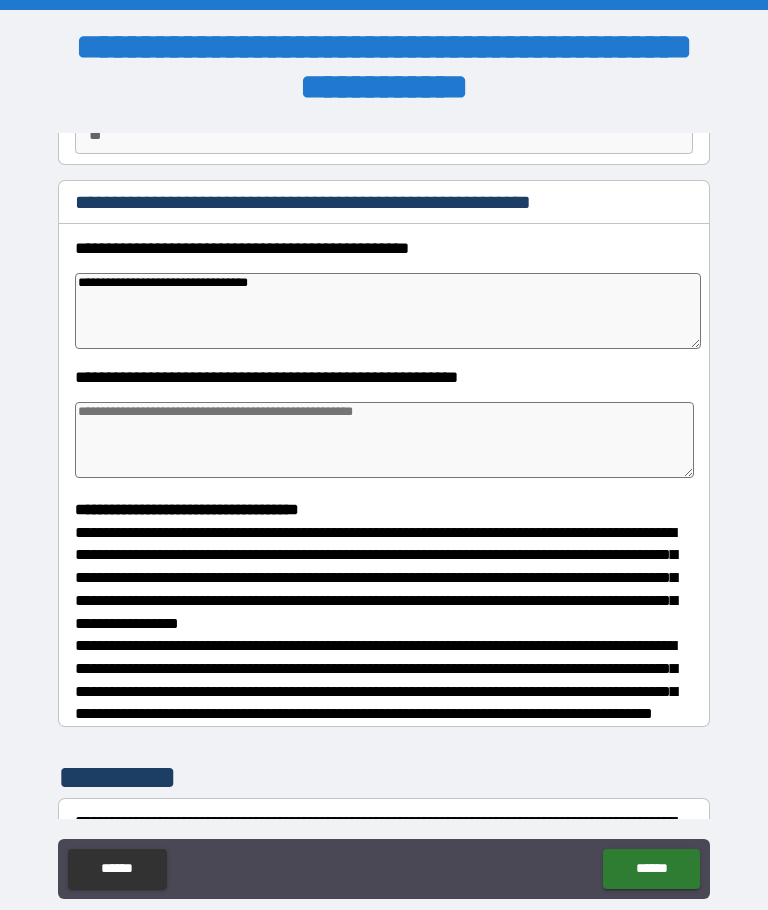 type on "*" 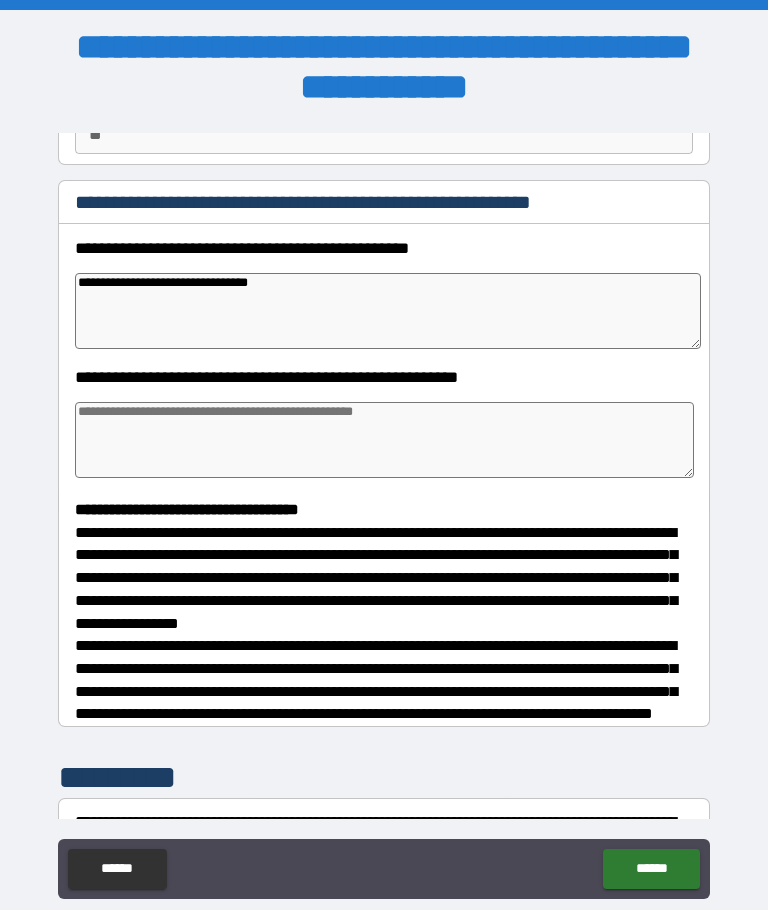 type on "**********" 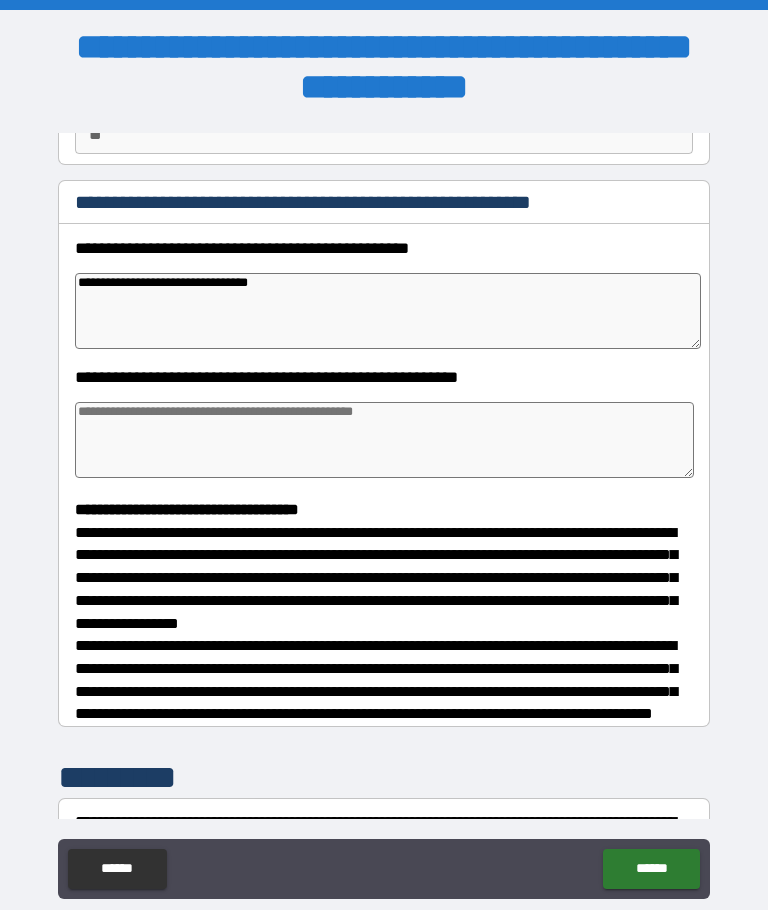 type on "*" 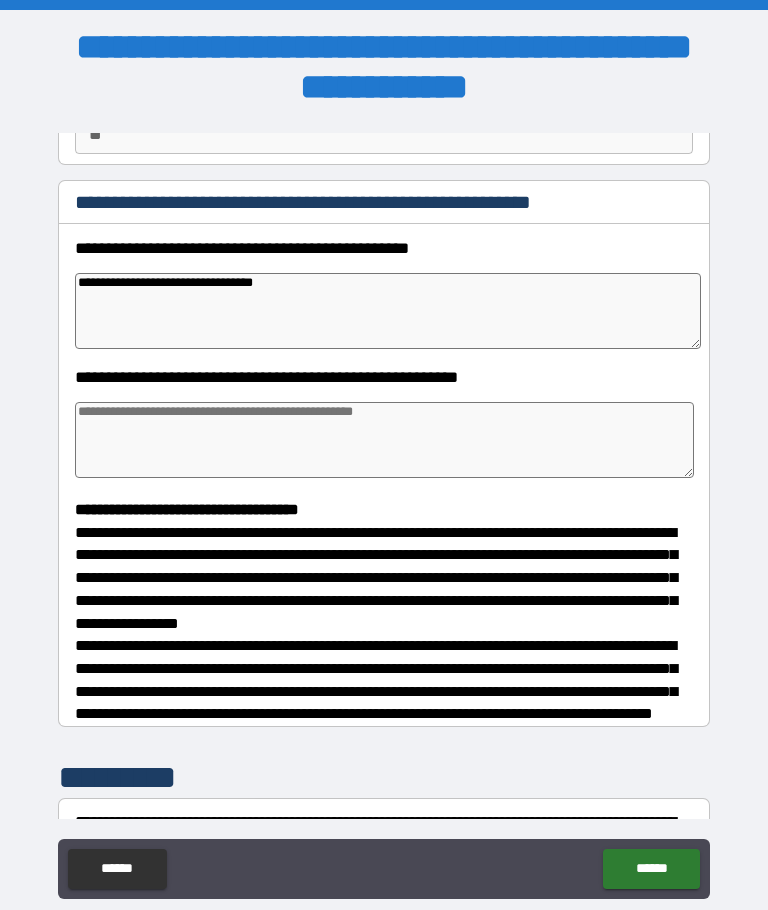 type on "*" 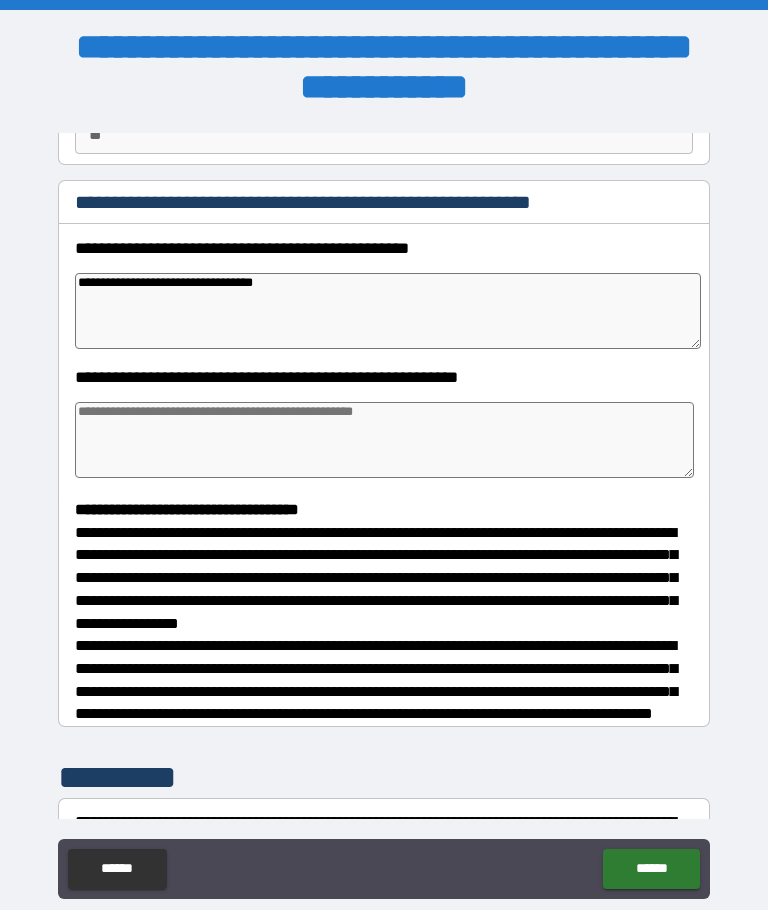 type on "*" 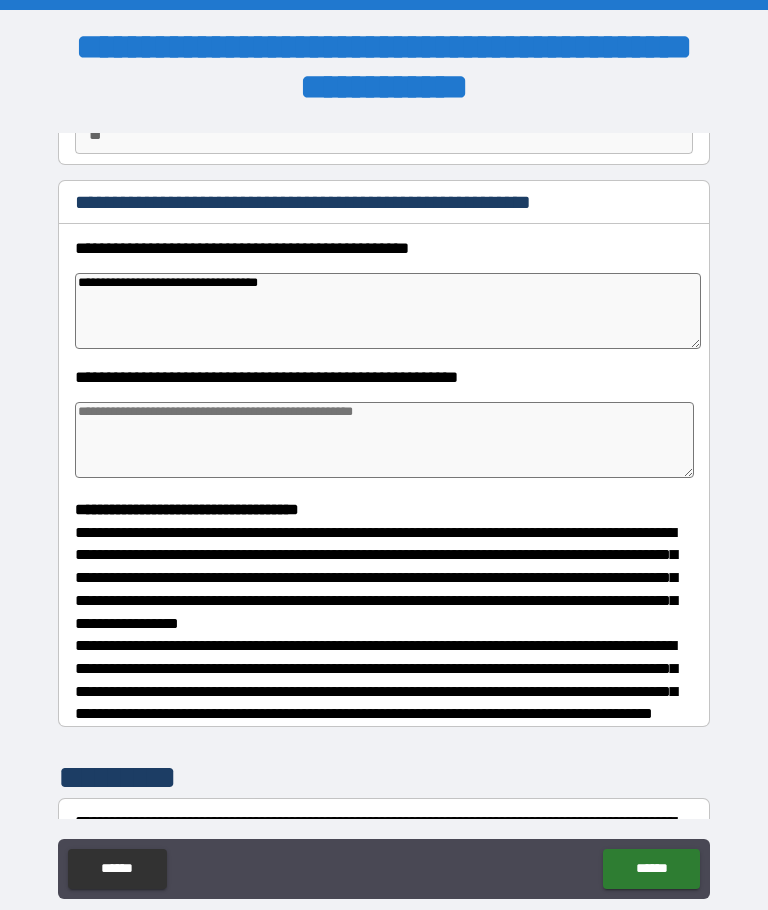 type on "*" 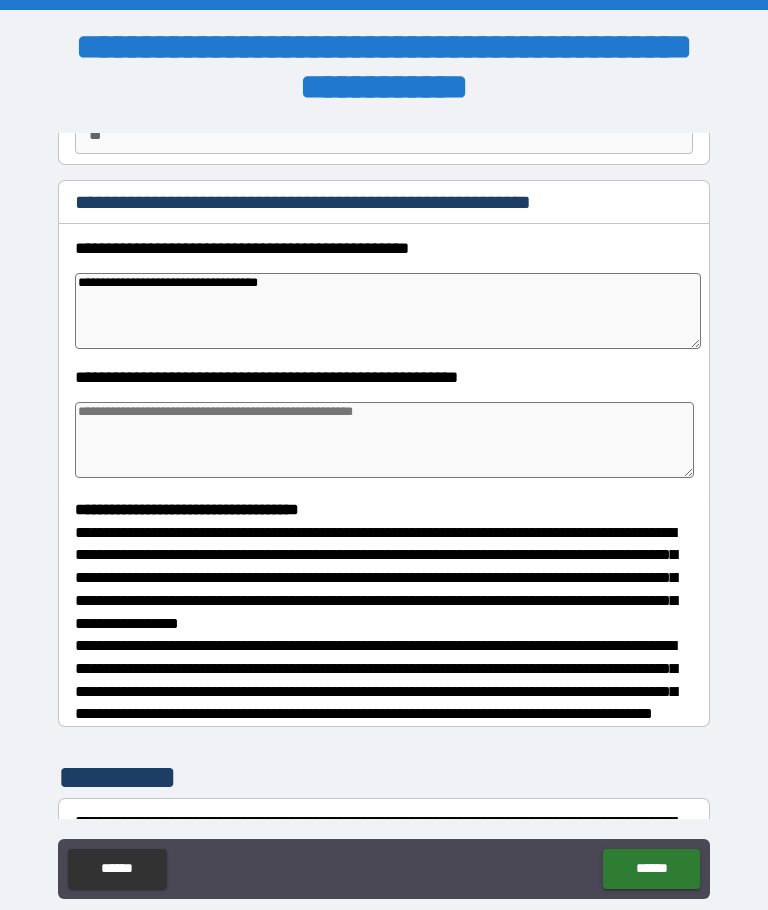 type on "*" 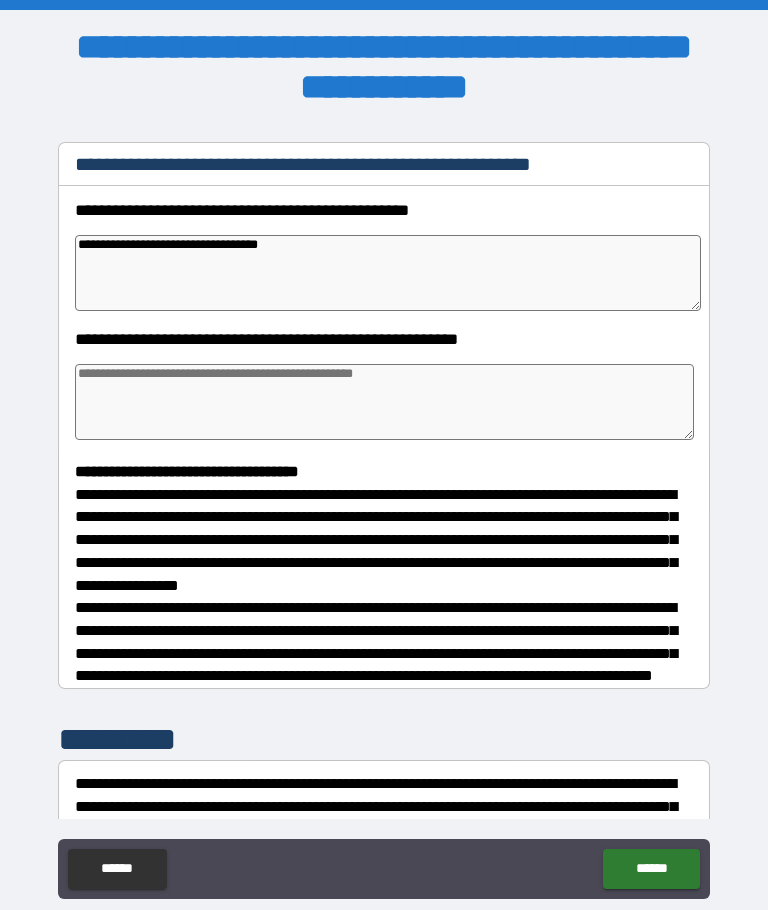 scroll, scrollTop: 250, scrollLeft: 0, axis: vertical 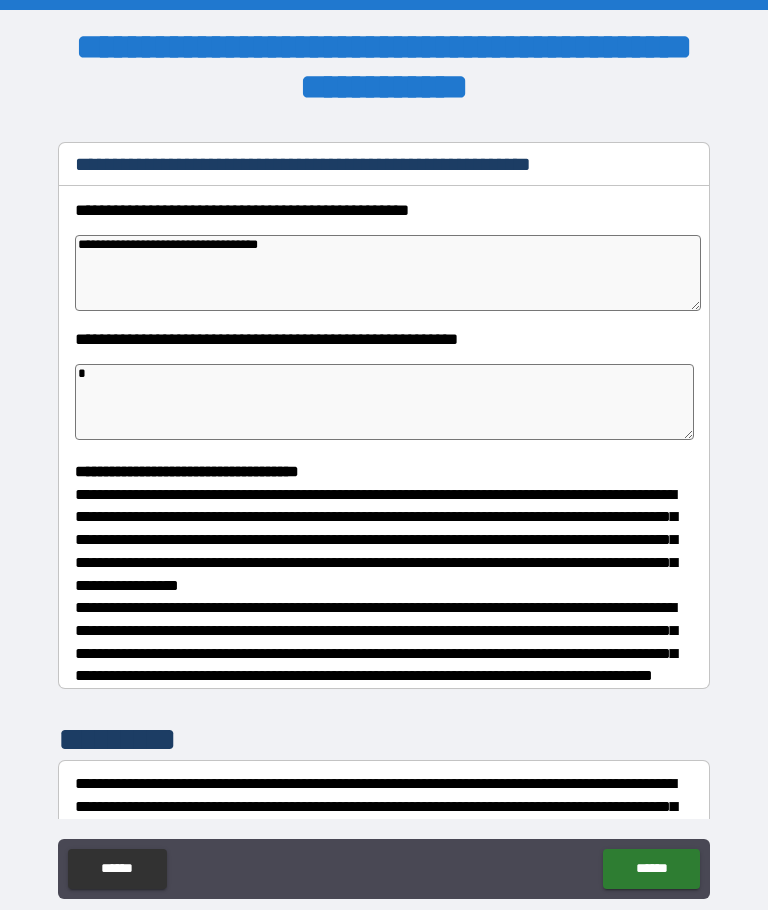 type 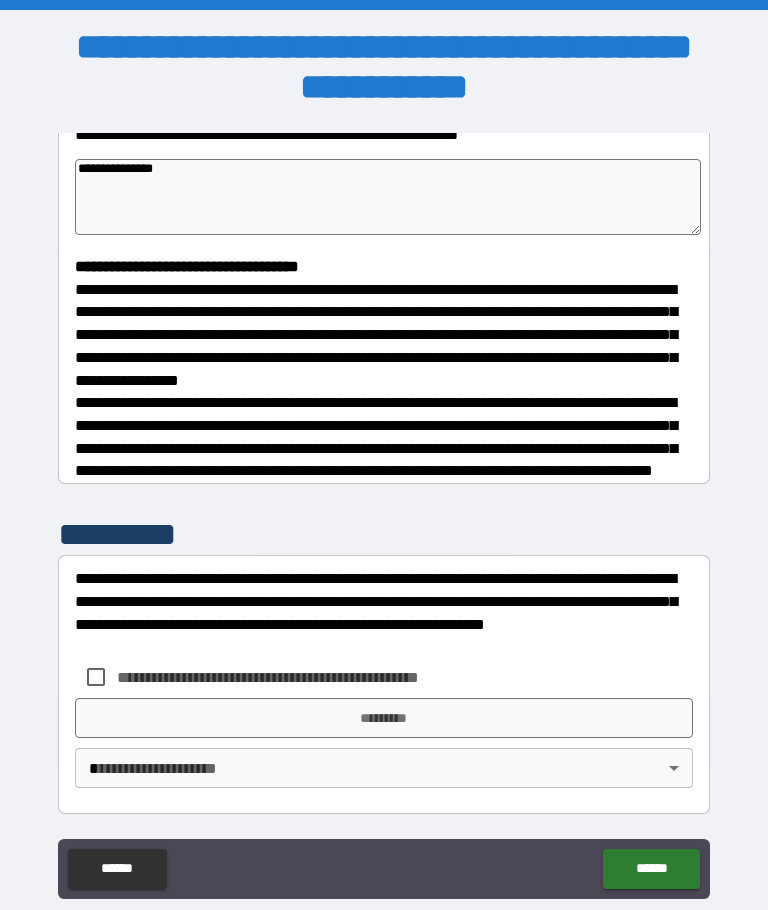 scroll, scrollTop: 470, scrollLeft: 0, axis: vertical 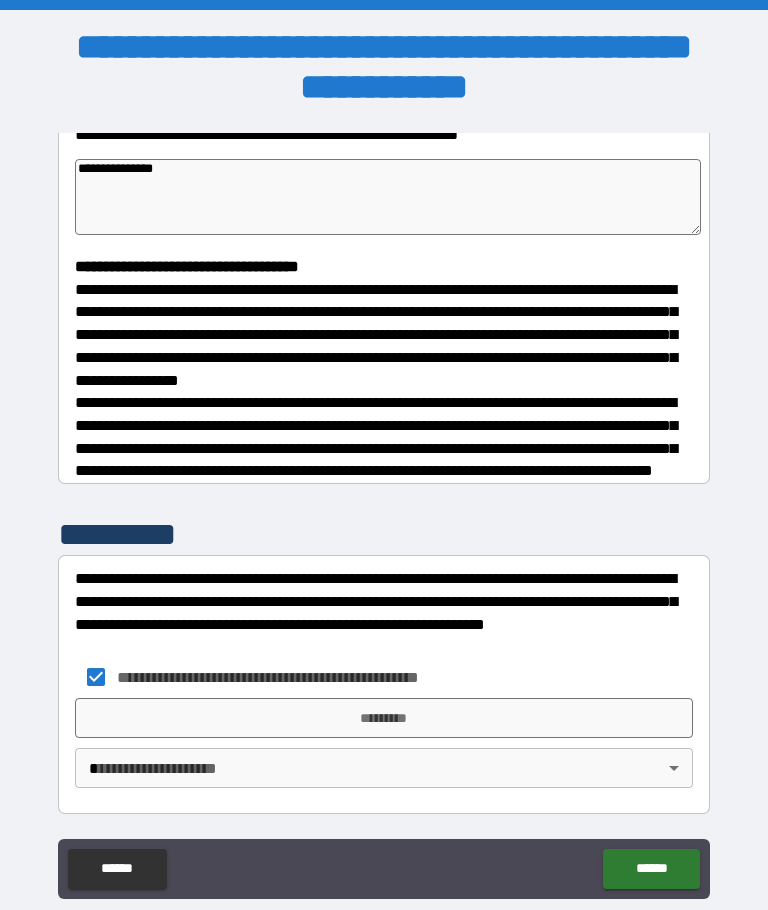click on "**********" at bounding box center [384, 489] 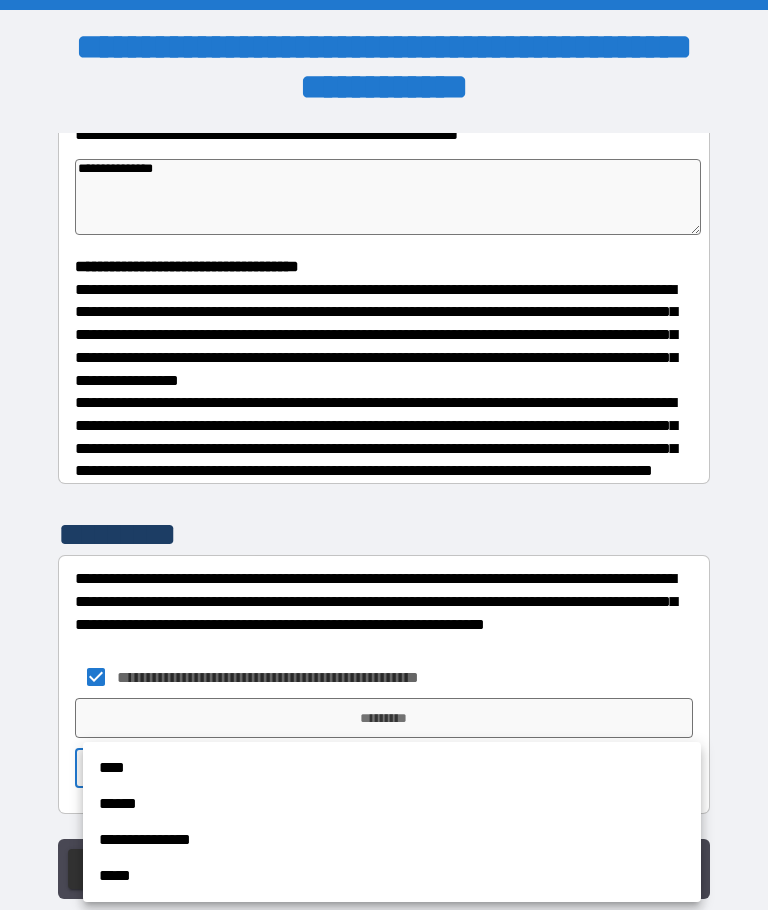 click on "****" at bounding box center (392, 768) 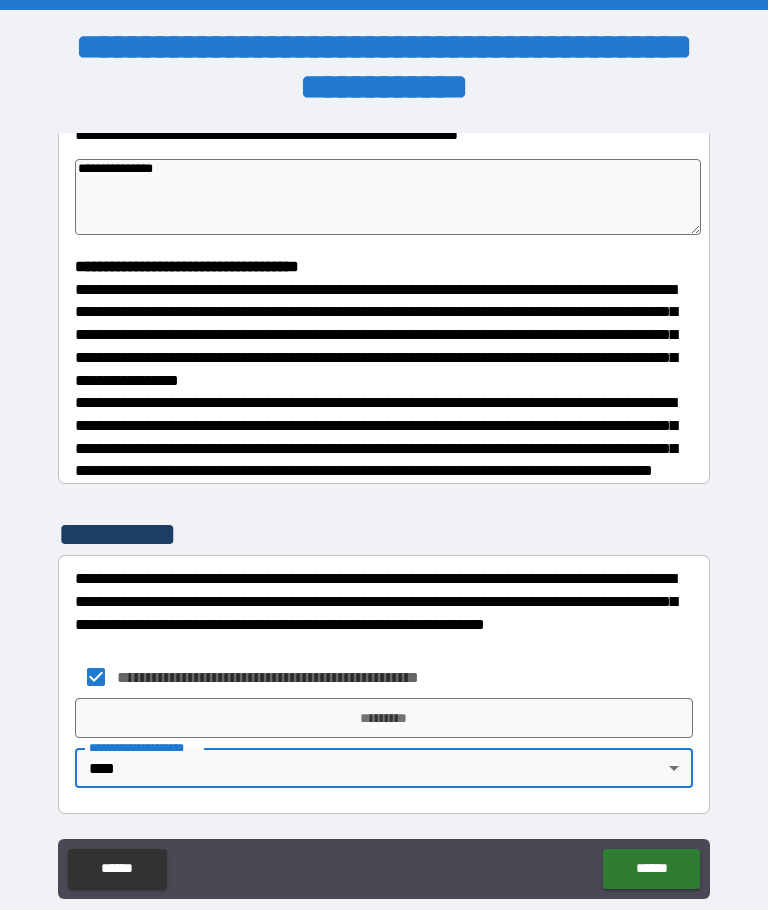 click on "*********" at bounding box center [384, 718] 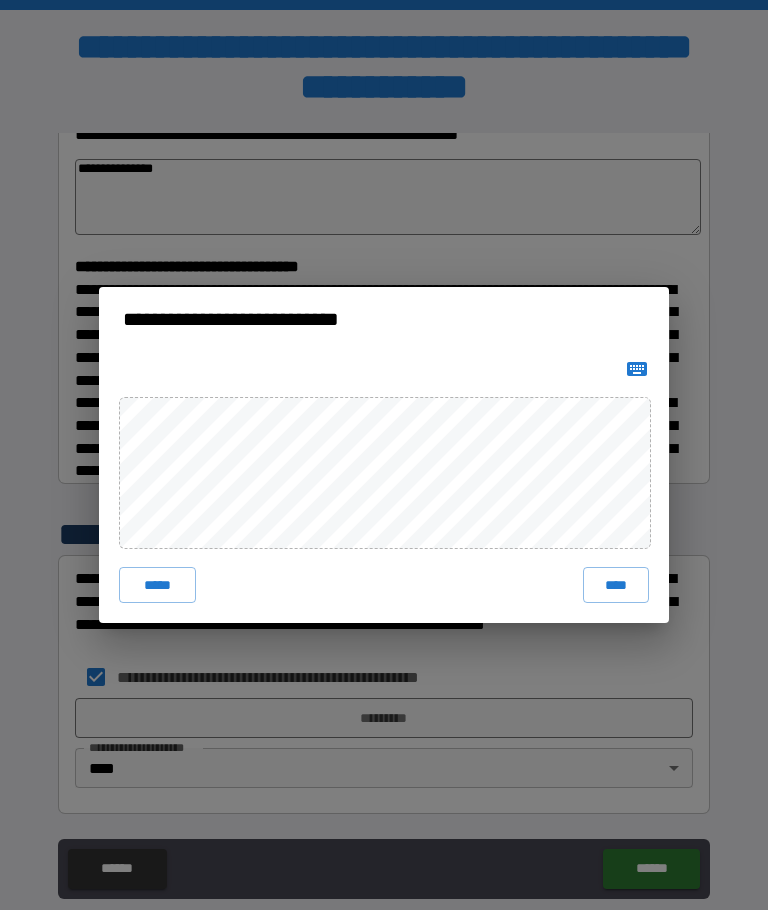 click on "****" at bounding box center [616, 585] 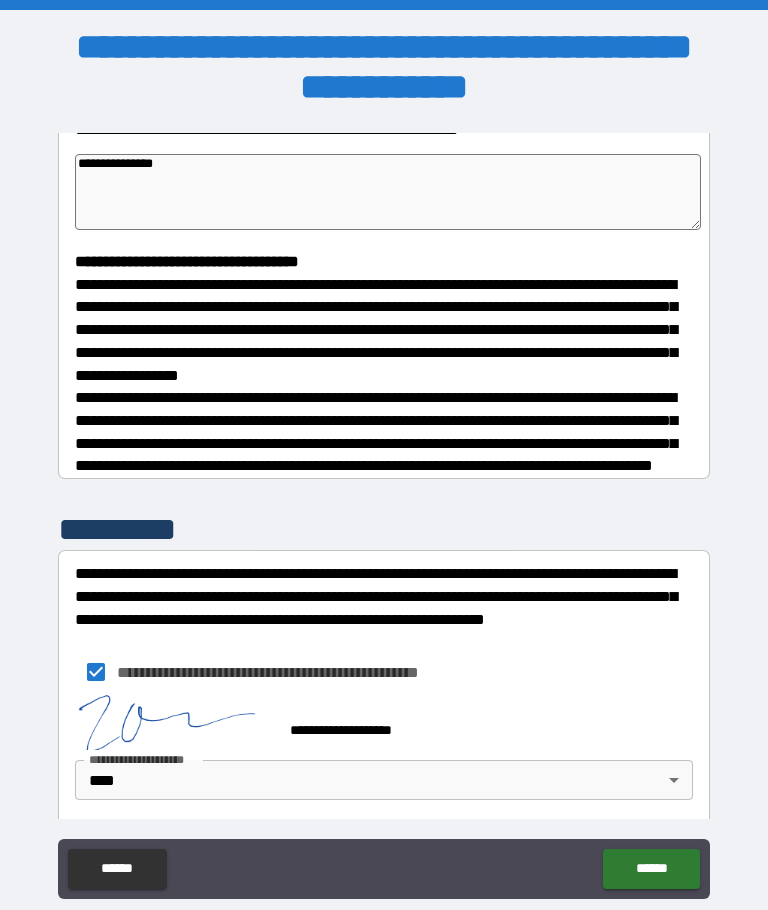 click on "******" at bounding box center [651, 869] 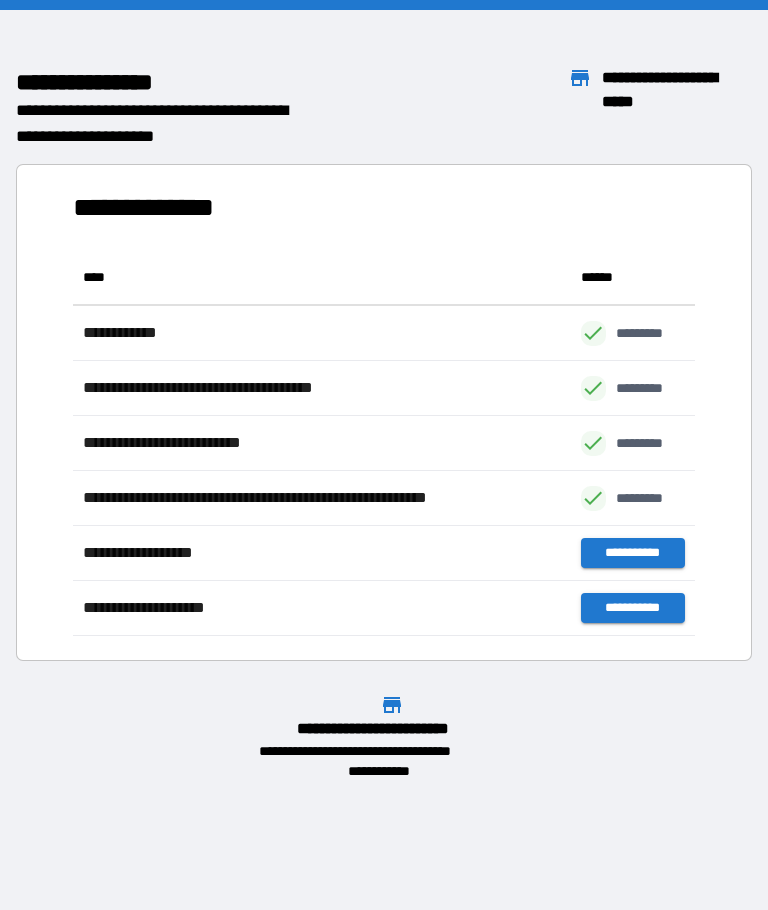 scroll, scrollTop: 386, scrollLeft: 622, axis: both 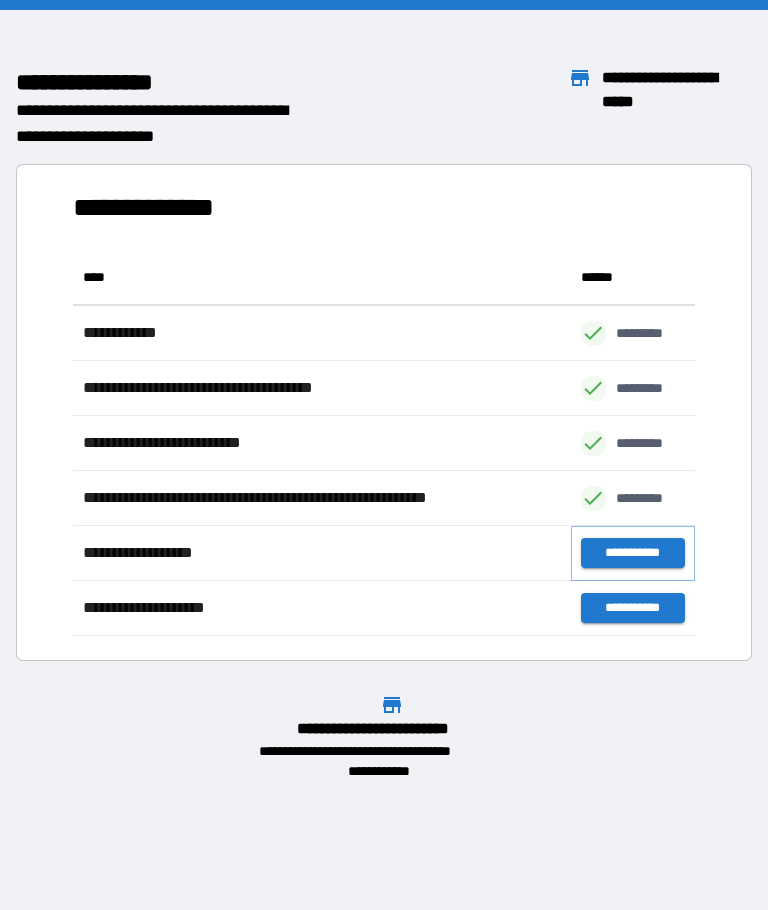 click on "**********" at bounding box center [633, 553] 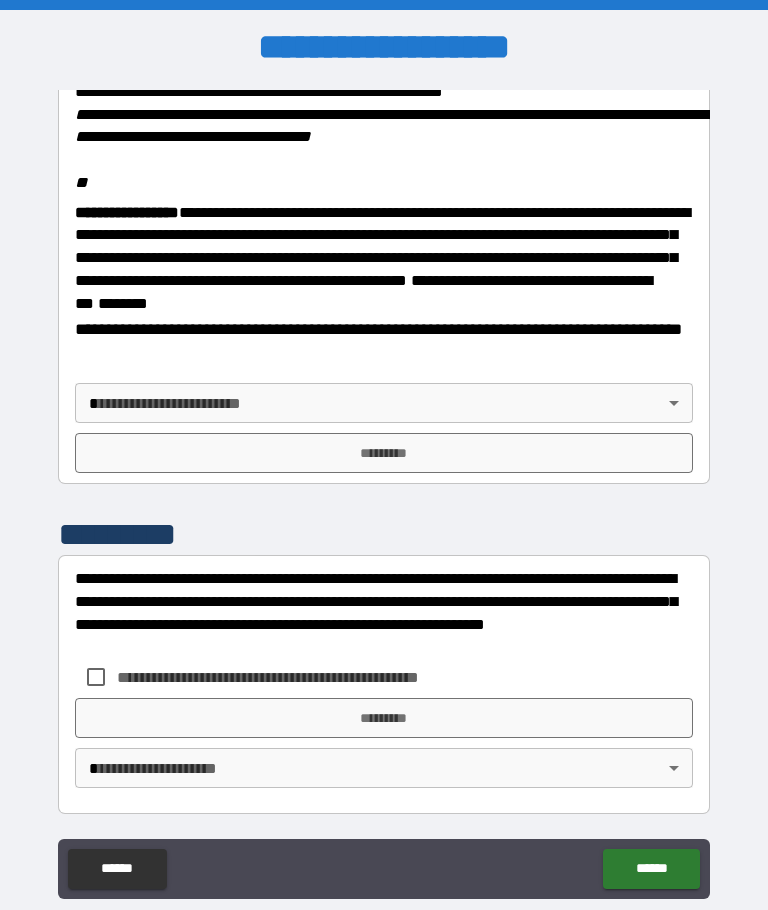 click on "**********" at bounding box center [384, 489] 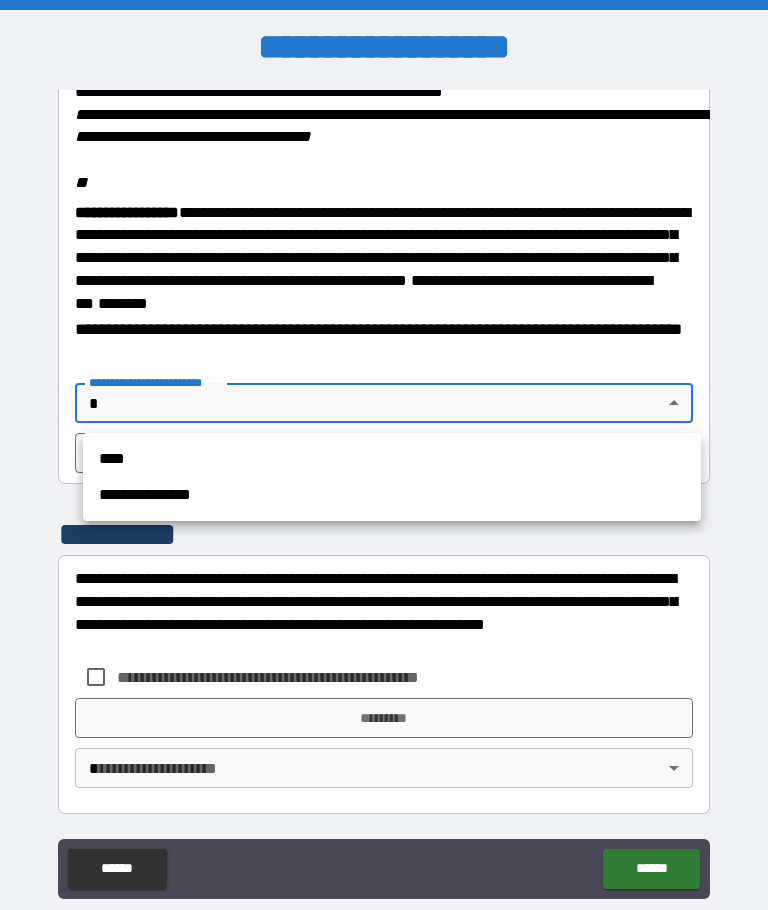 click on "****" at bounding box center [392, 459] 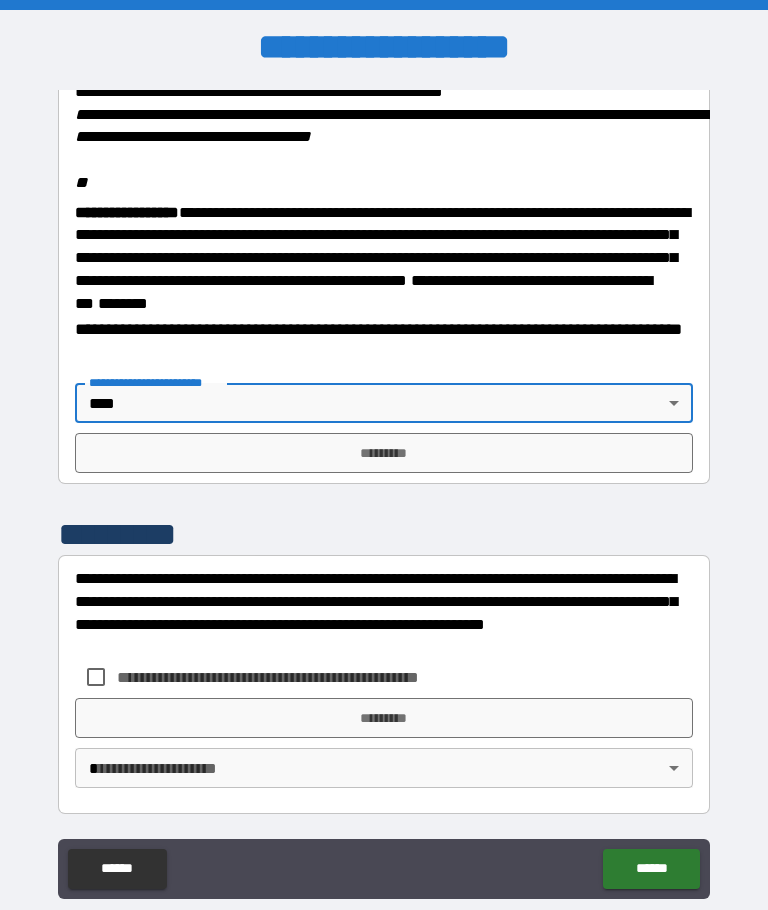 click on "*********" at bounding box center [384, 453] 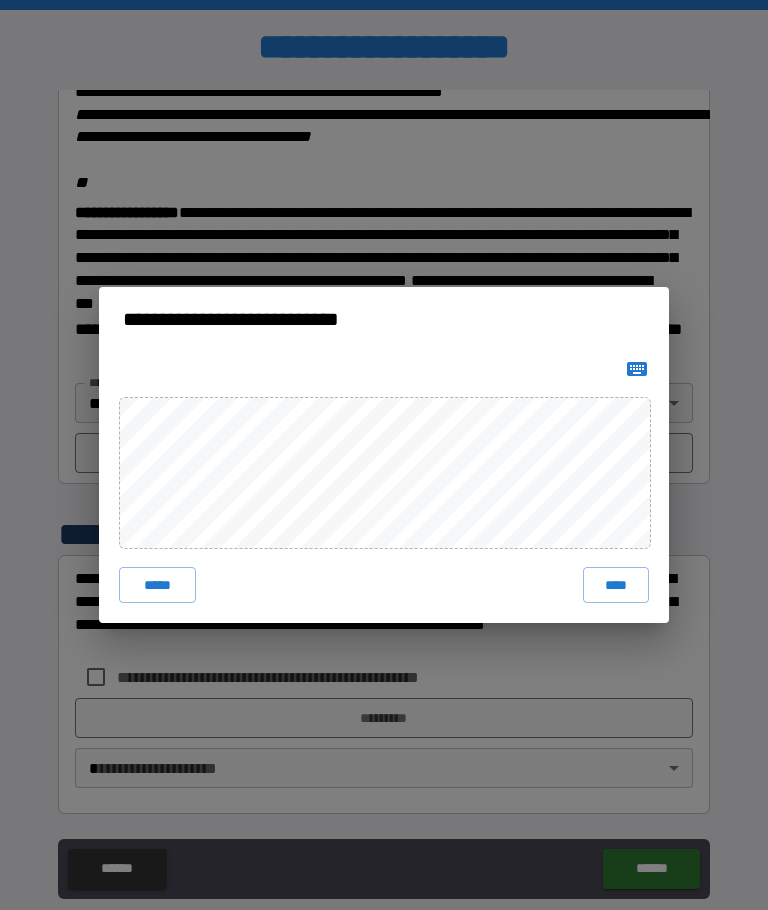 click on "****" at bounding box center (616, 585) 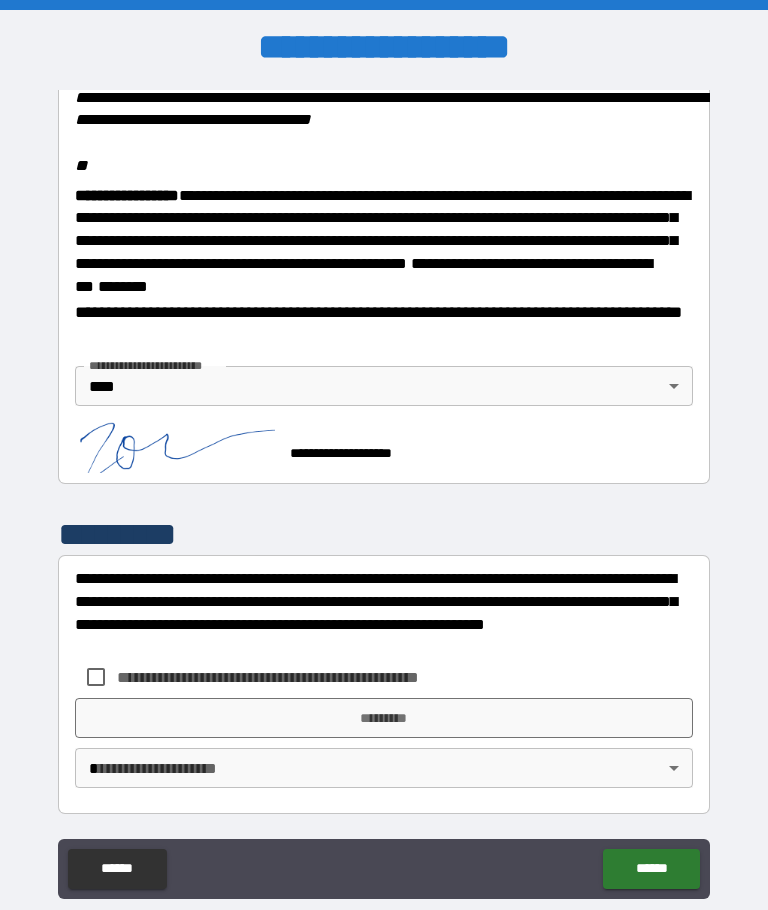 scroll, scrollTop: 2492, scrollLeft: 0, axis: vertical 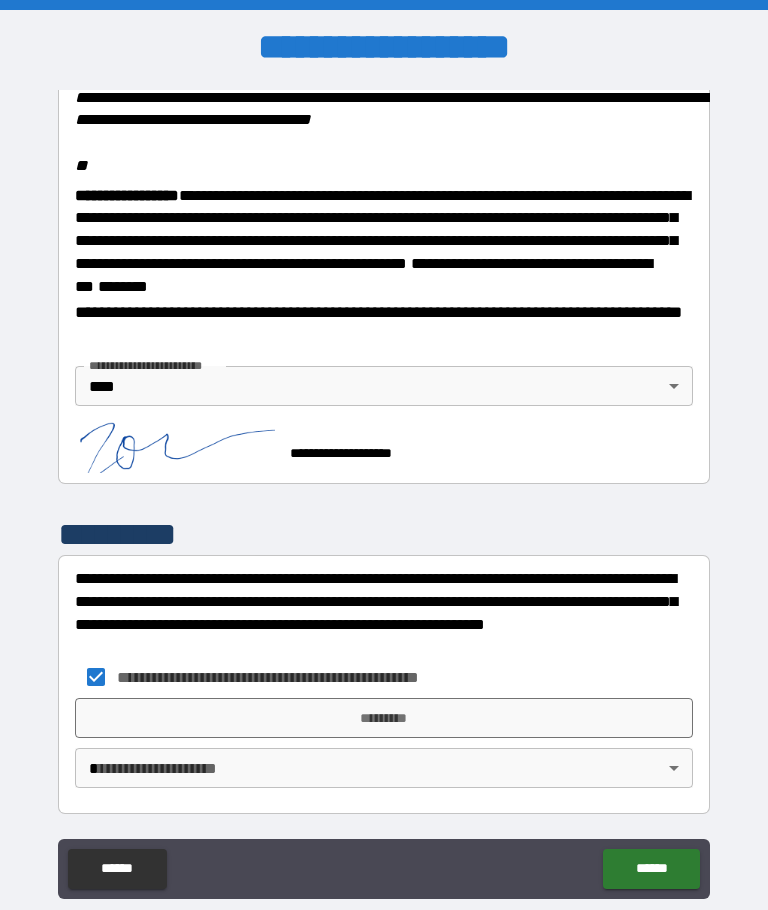 click on "**********" at bounding box center [384, 489] 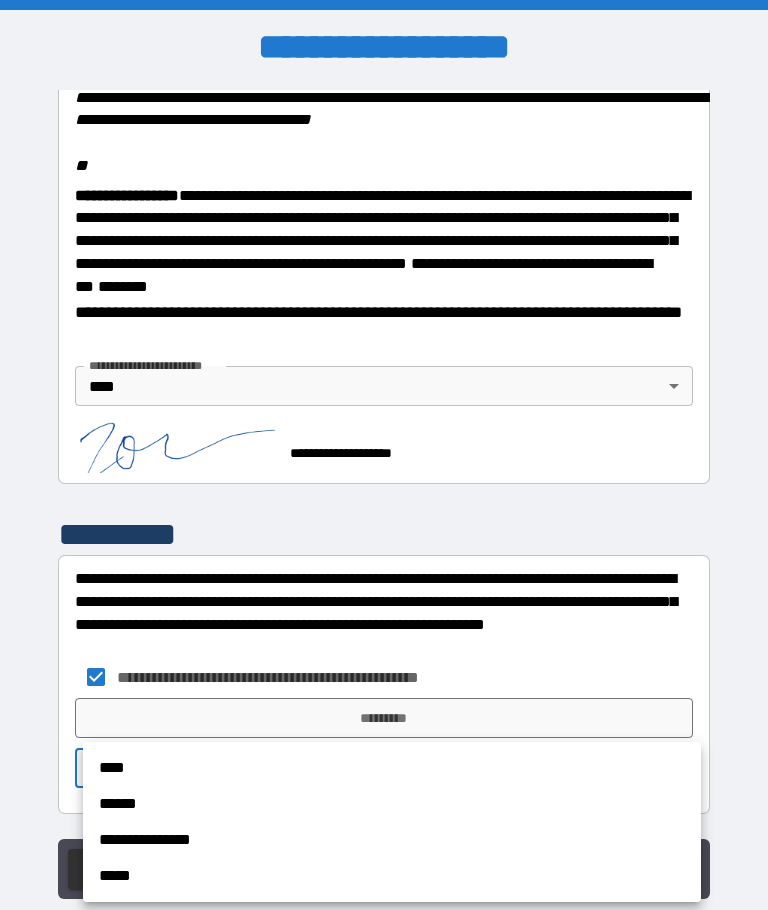 click on "****" at bounding box center [392, 768] 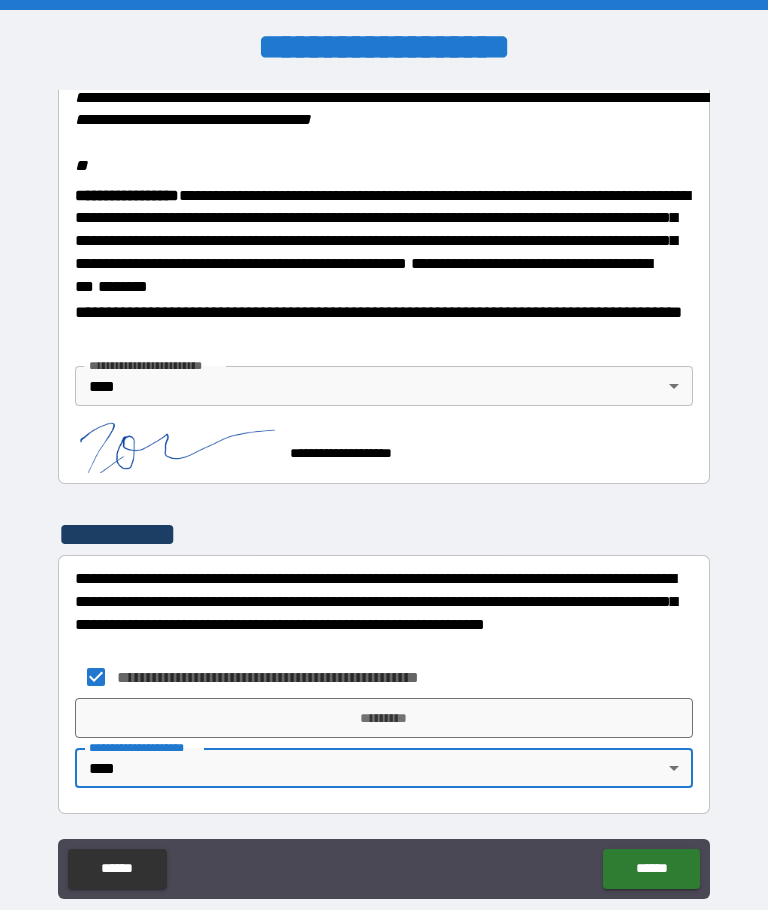 click on "*********" at bounding box center [384, 718] 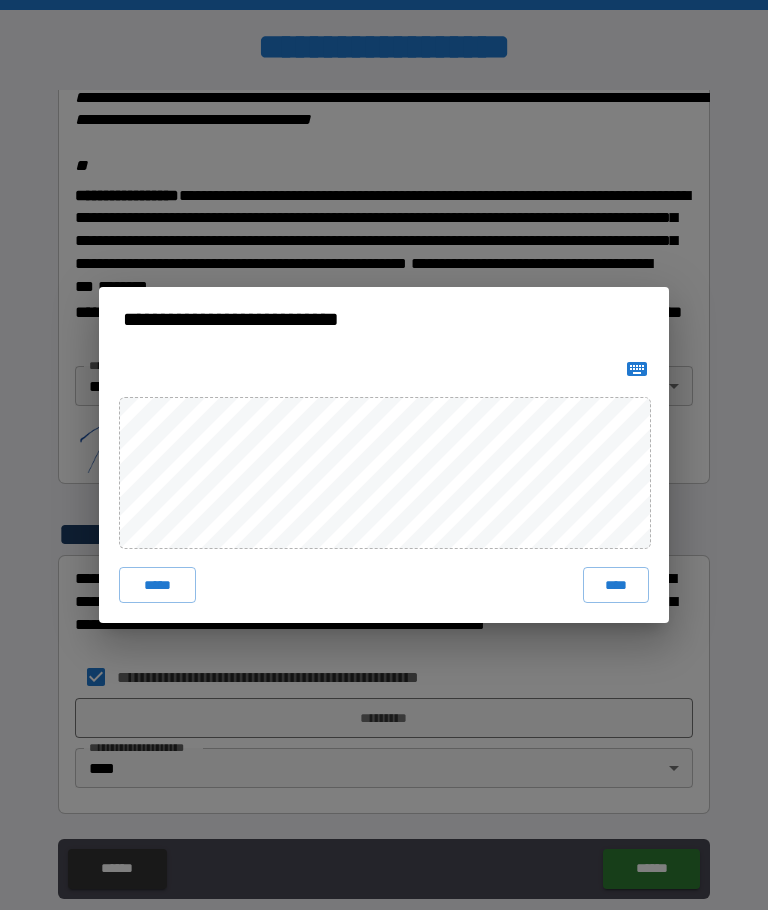 click on "****" at bounding box center (616, 585) 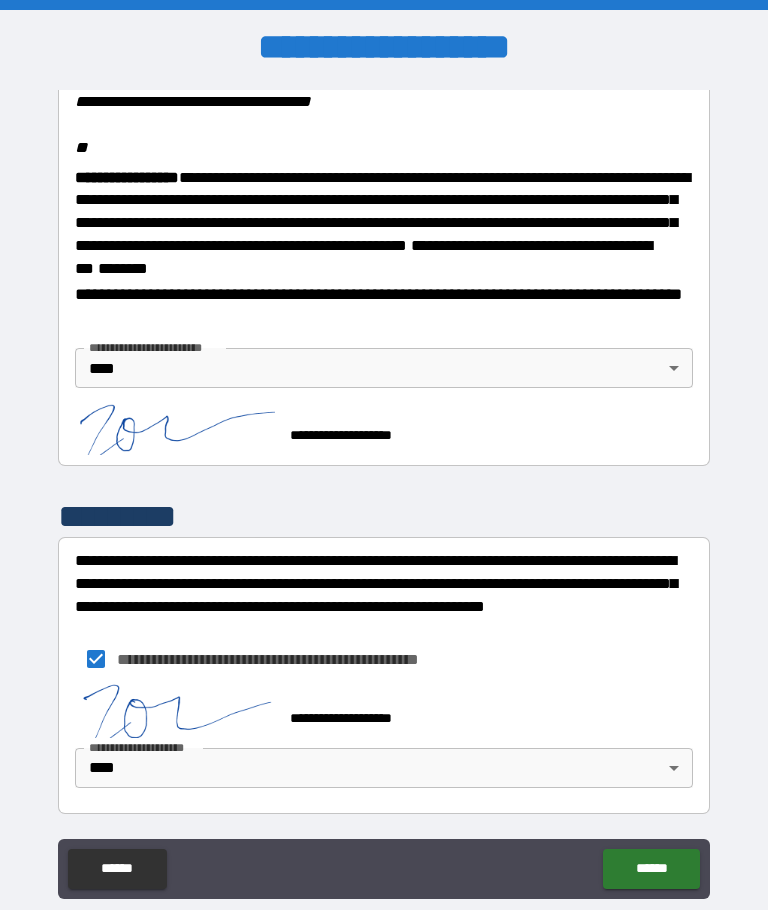 scroll, scrollTop: 2513, scrollLeft: 0, axis: vertical 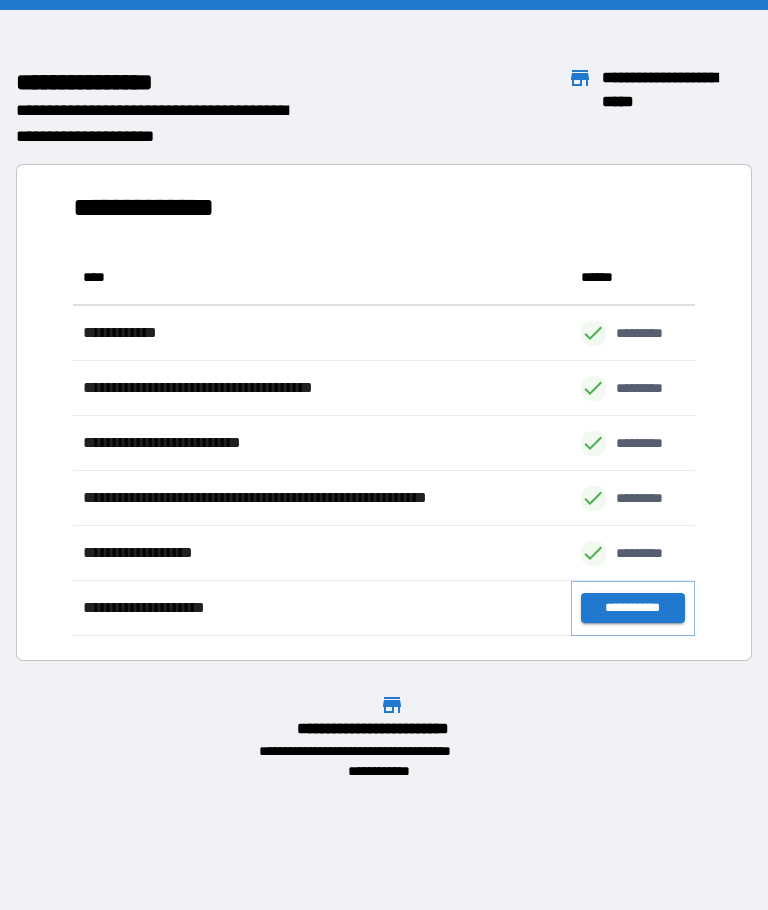 click on "**********" at bounding box center [633, 608] 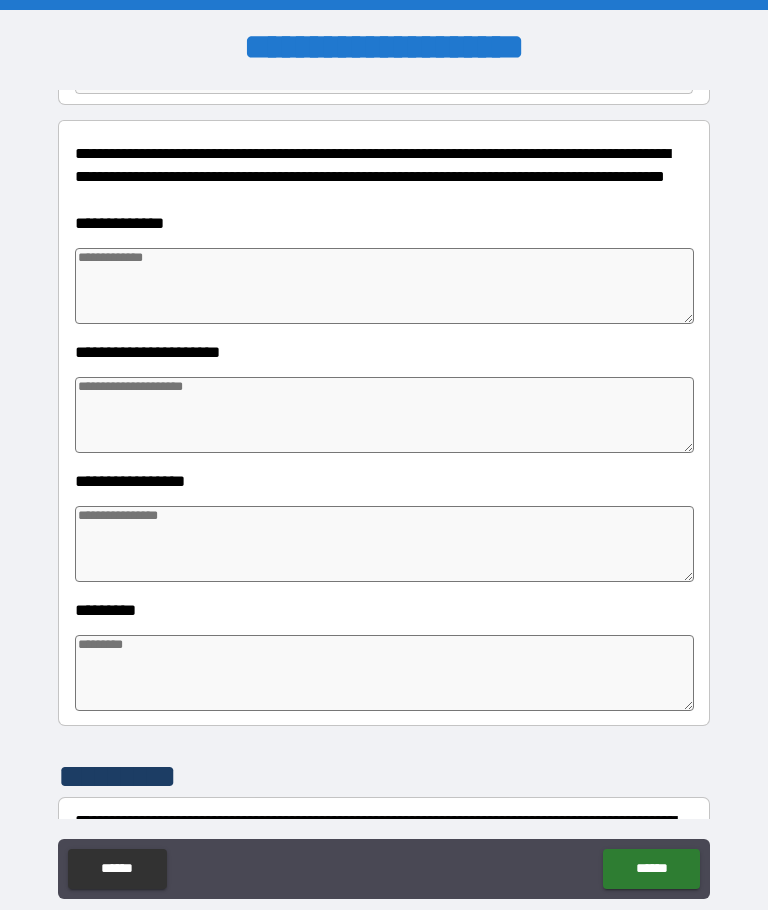 scroll, scrollTop: 260, scrollLeft: 0, axis: vertical 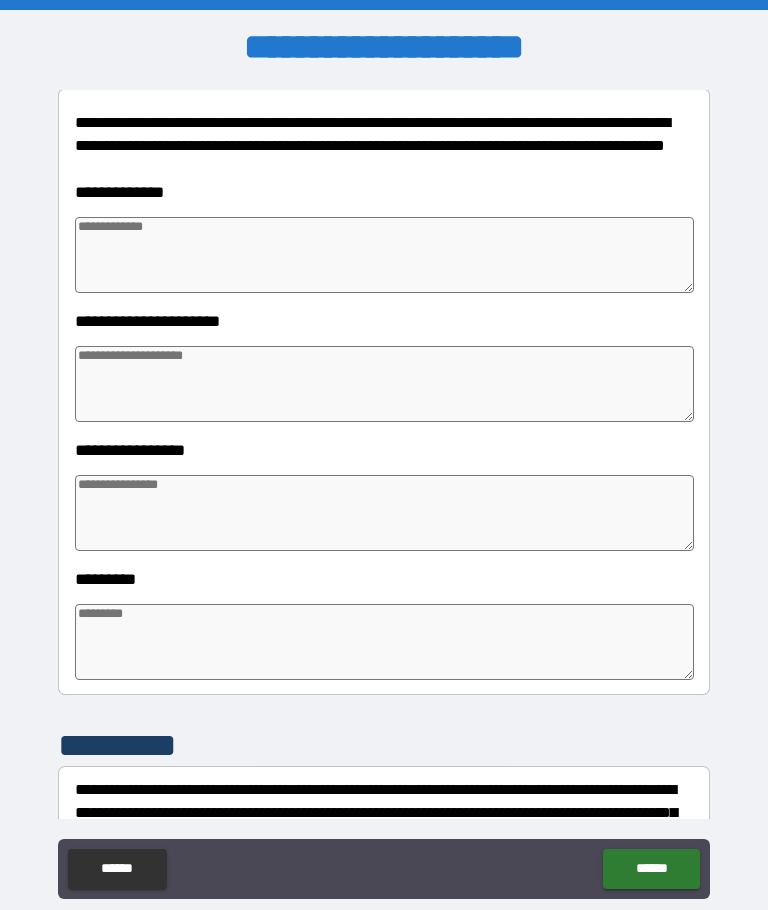click at bounding box center [384, 255] 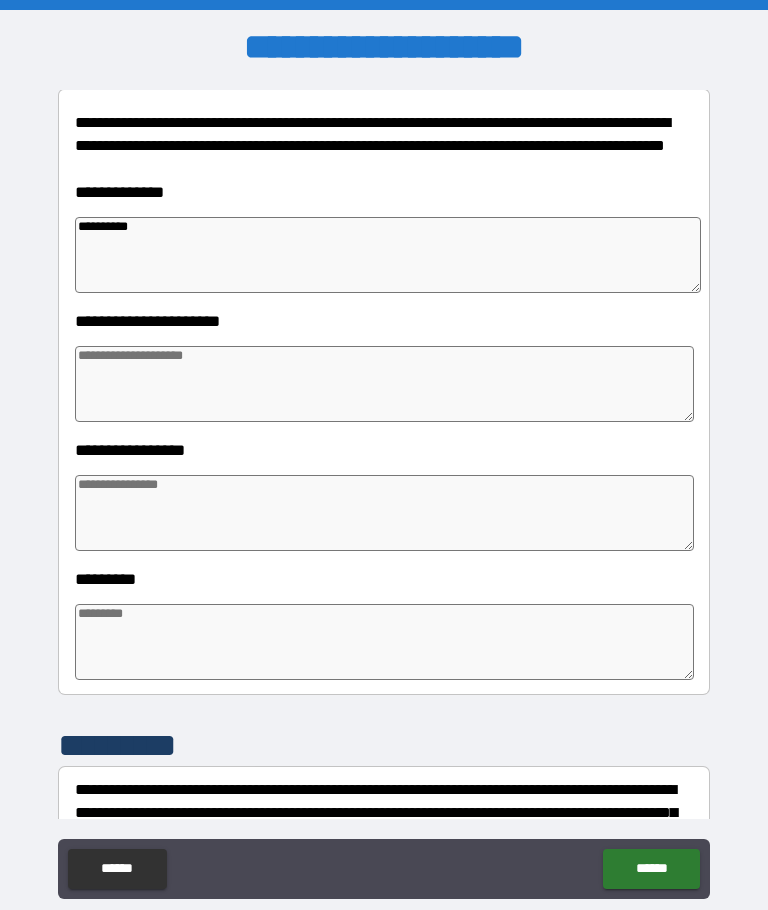 click at bounding box center [384, 384] 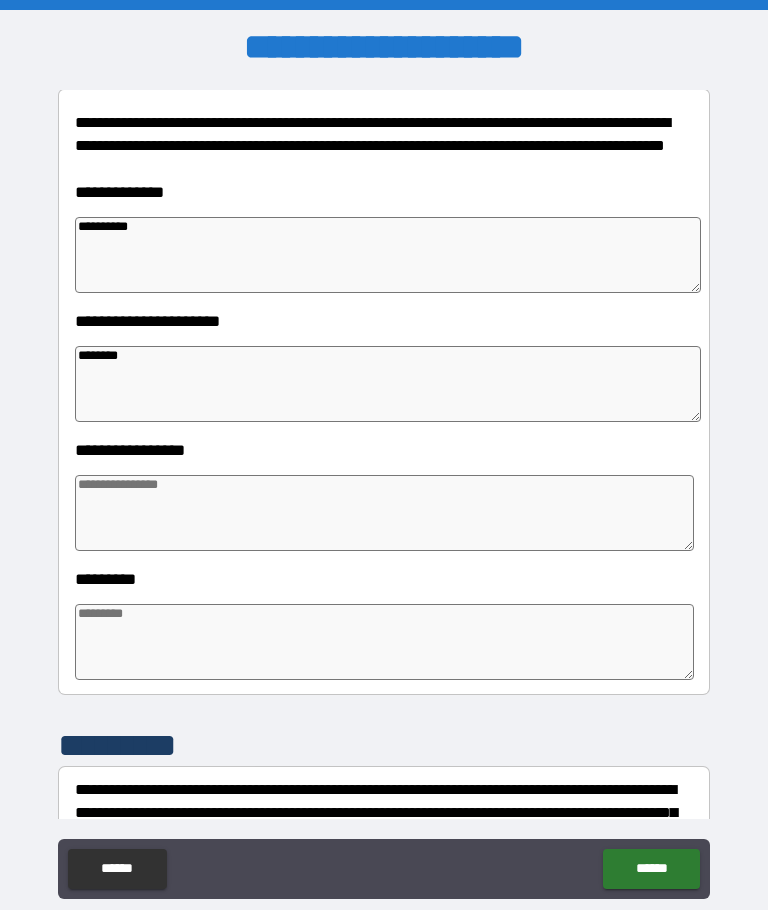 click at bounding box center (384, 513) 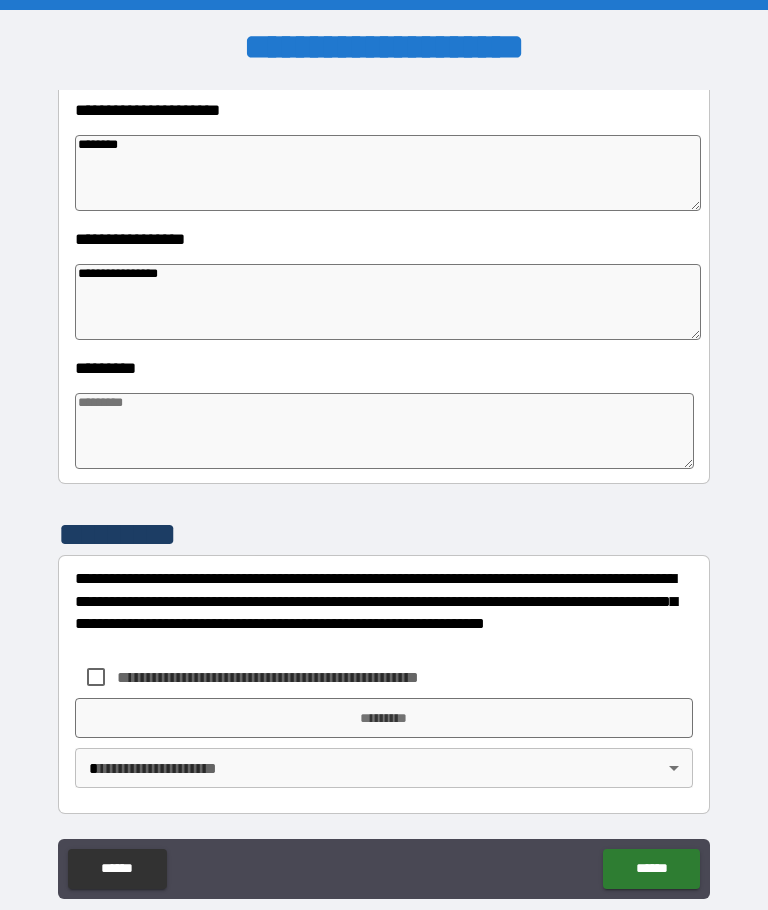 scroll, scrollTop: 471, scrollLeft: 0, axis: vertical 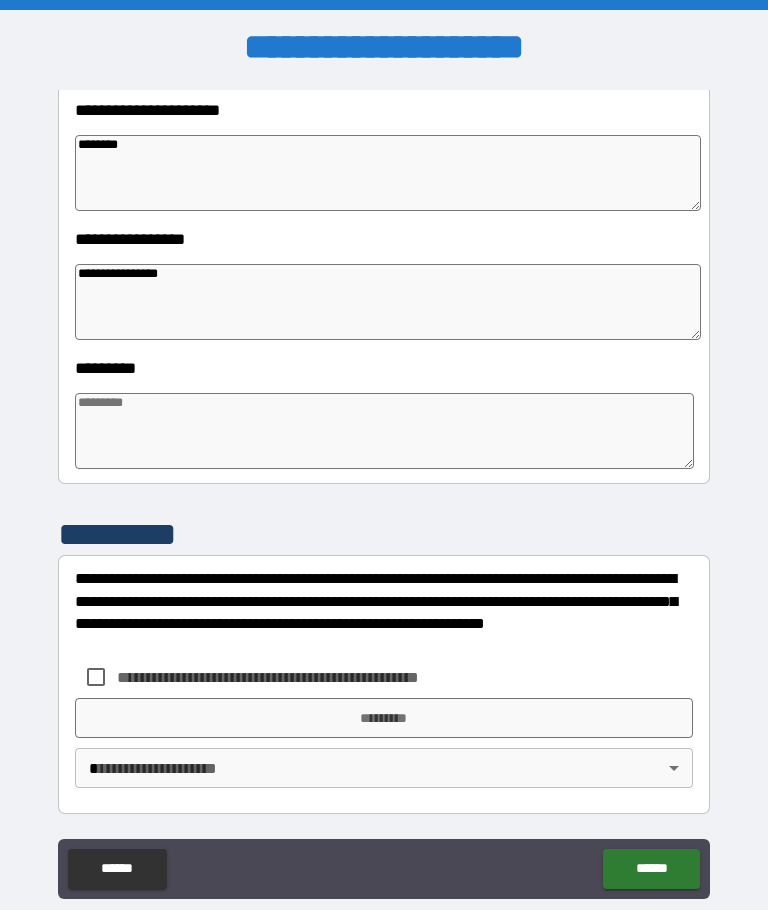 click on "**********" at bounding box center [301, 677] 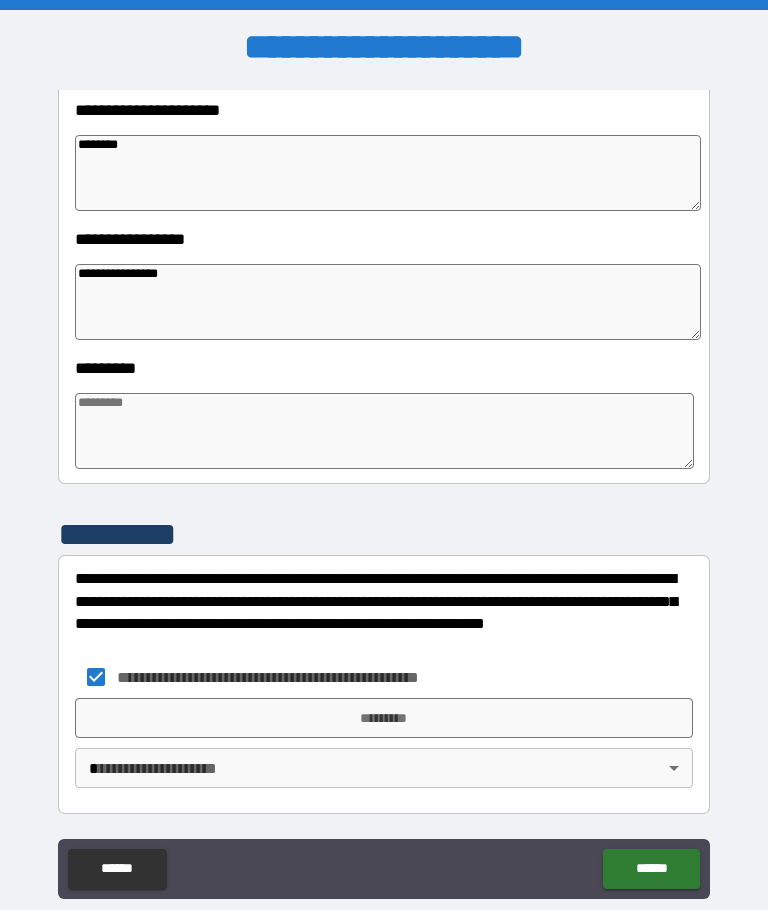 click on "**********" at bounding box center (384, 489) 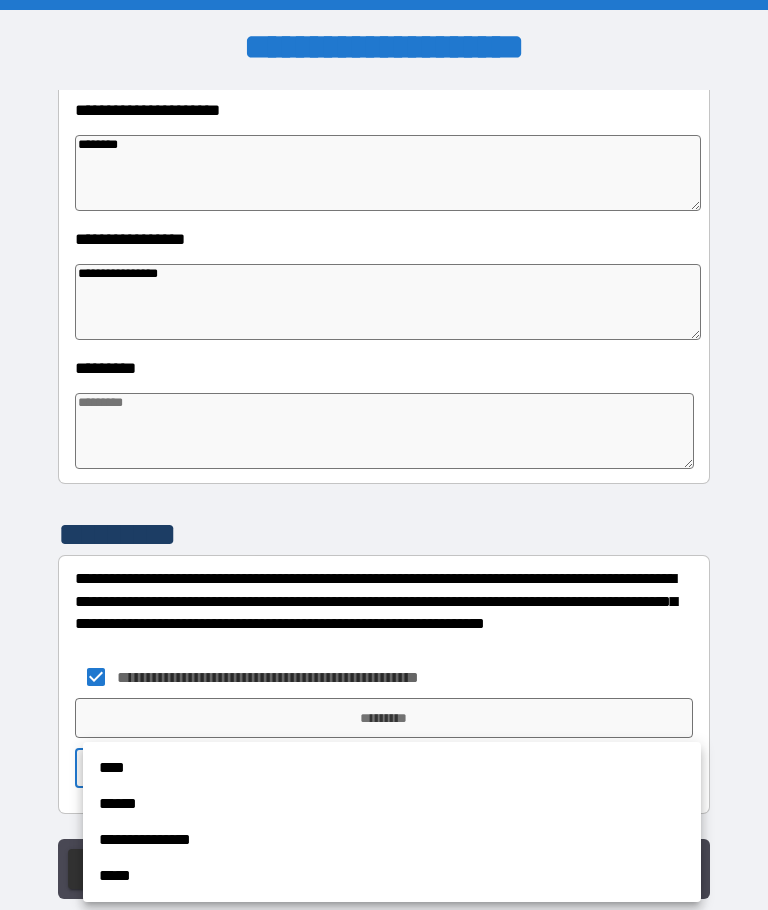 click on "****" at bounding box center (392, 768) 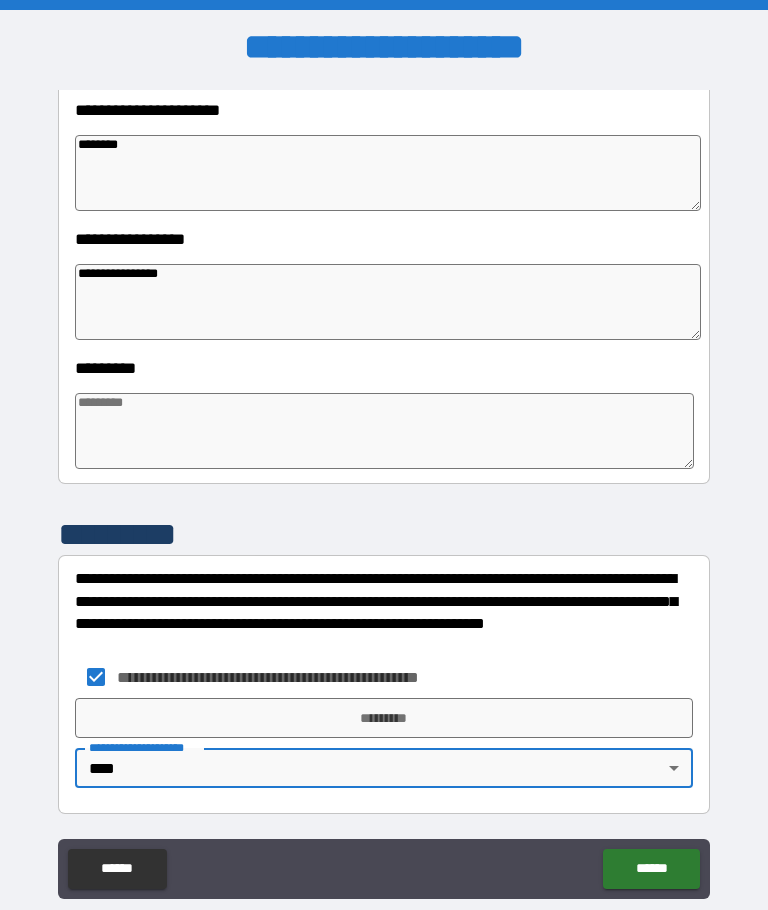 click on "*********" at bounding box center (384, 718) 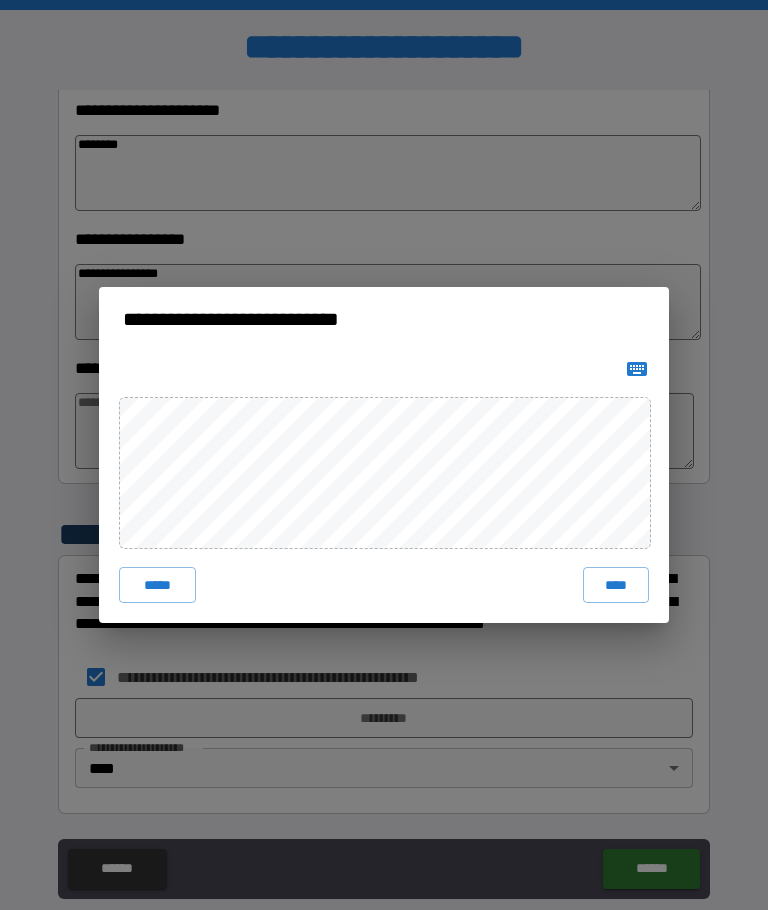 click on "****" at bounding box center (616, 585) 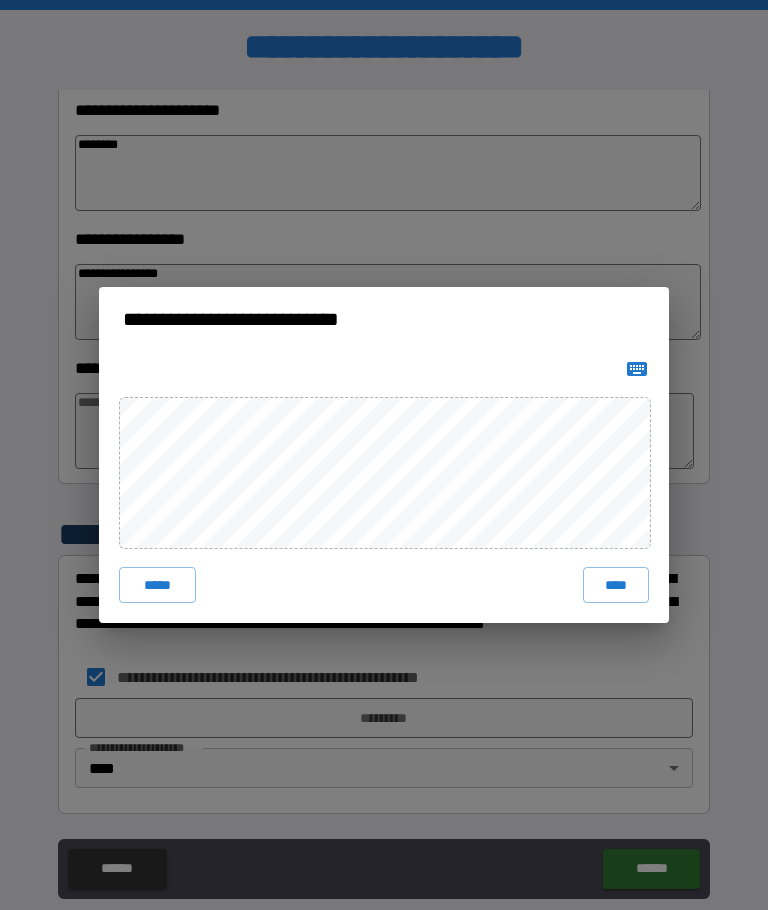 scroll, scrollTop: 461, scrollLeft: 0, axis: vertical 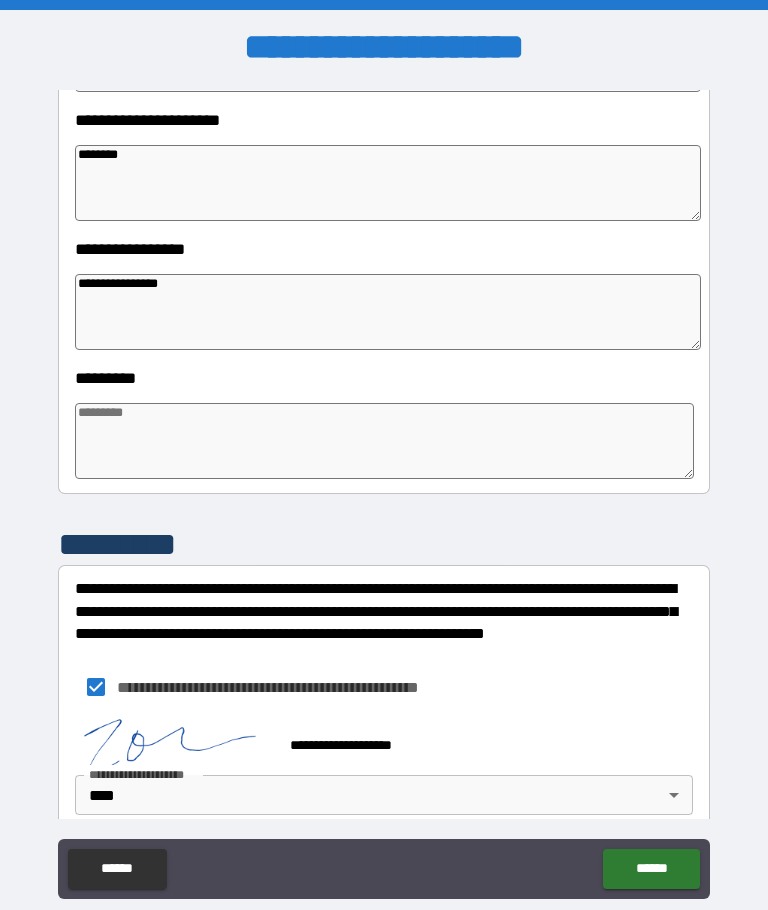 click on "******" at bounding box center [651, 869] 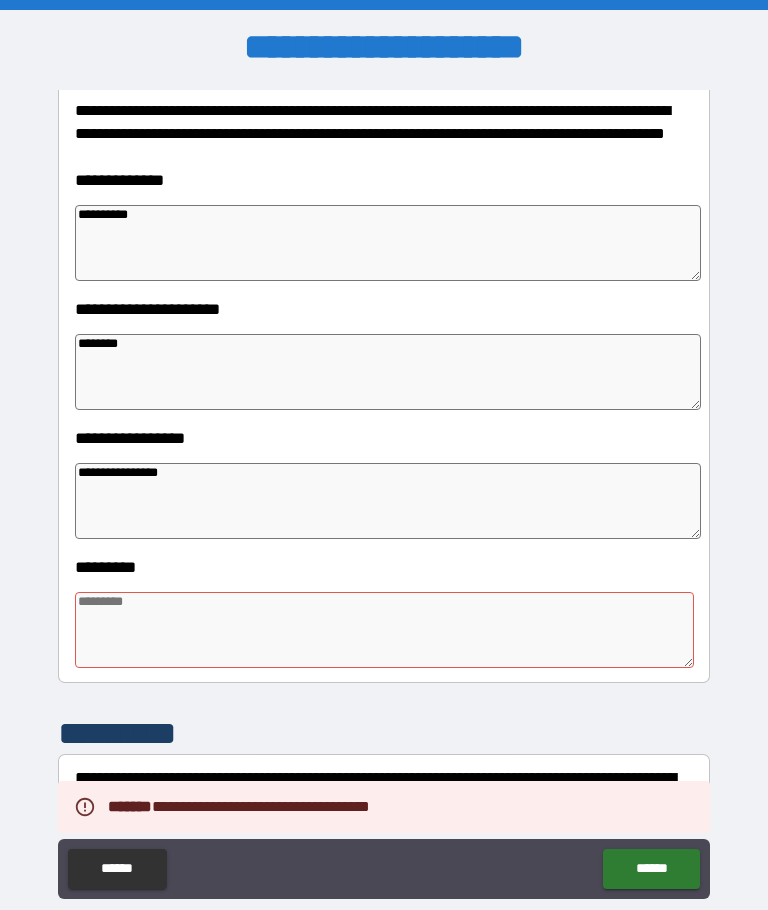 scroll, scrollTop: 264, scrollLeft: 0, axis: vertical 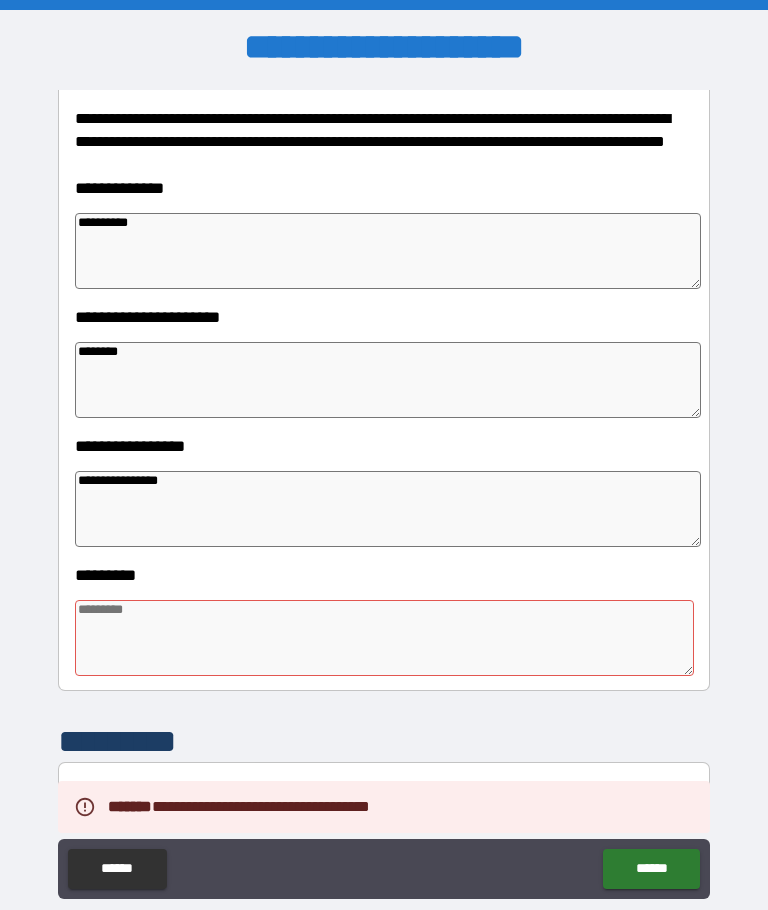 click at bounding box center [384, 638] 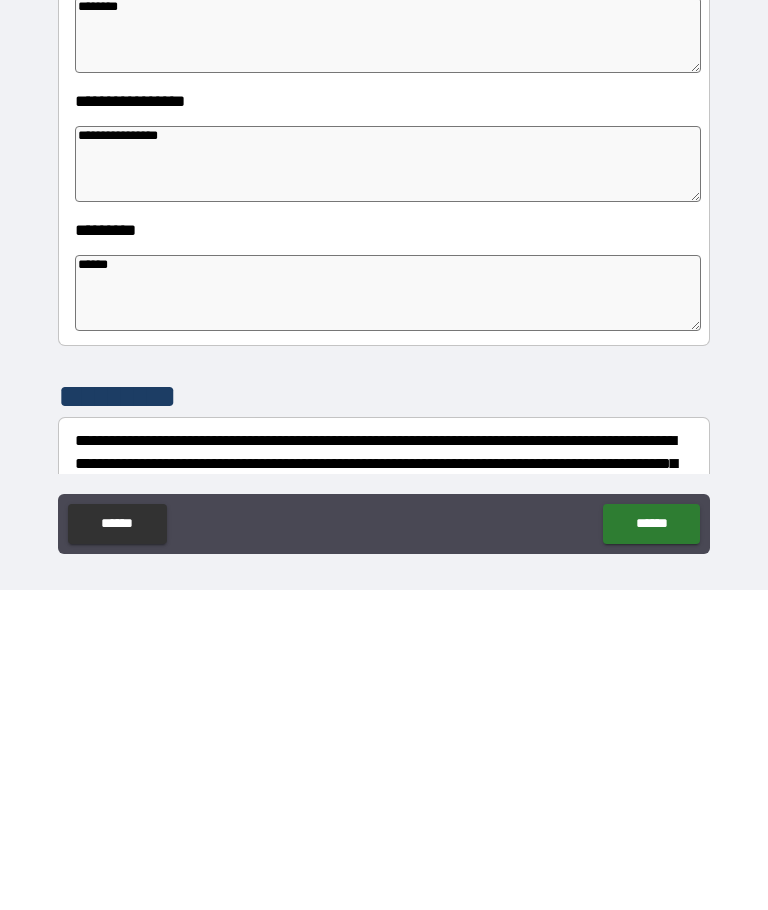 scroll, scrollTop: 69, scrollLeft: 0, axis: vertical 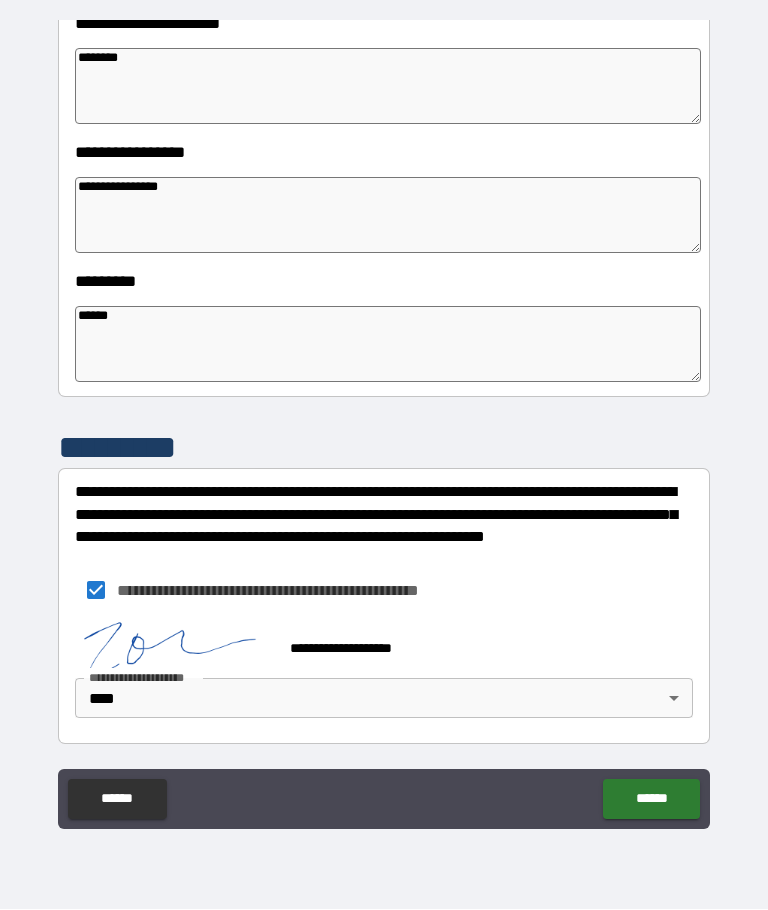 click on "******" at bounding box center (651, 800) 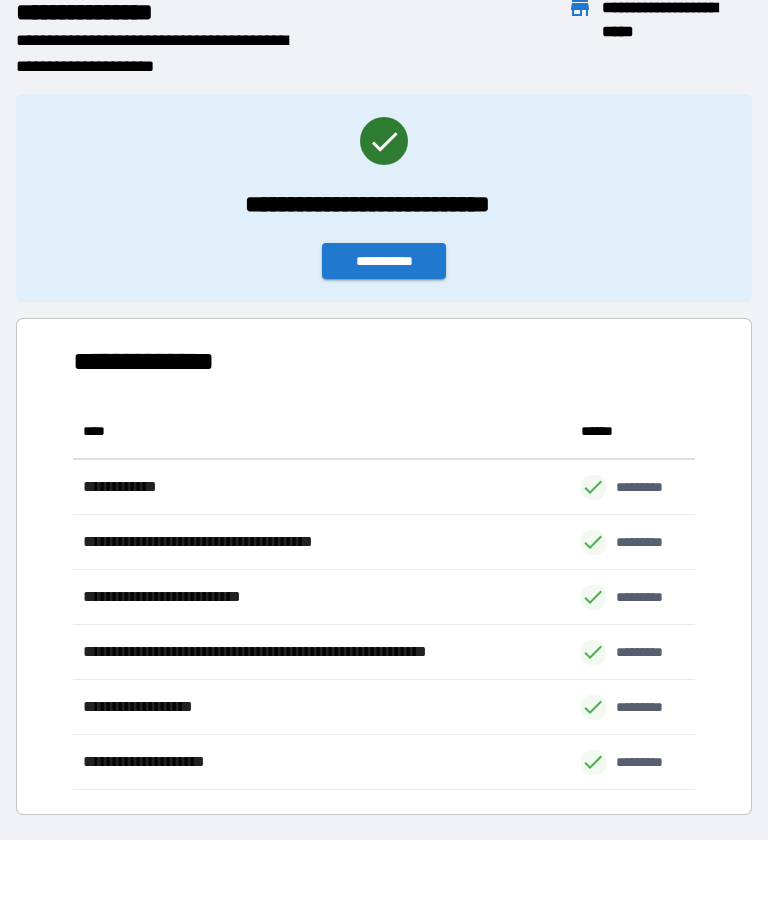 scroll, scrollTop: 386, scrollLeft: 622, axis: both 